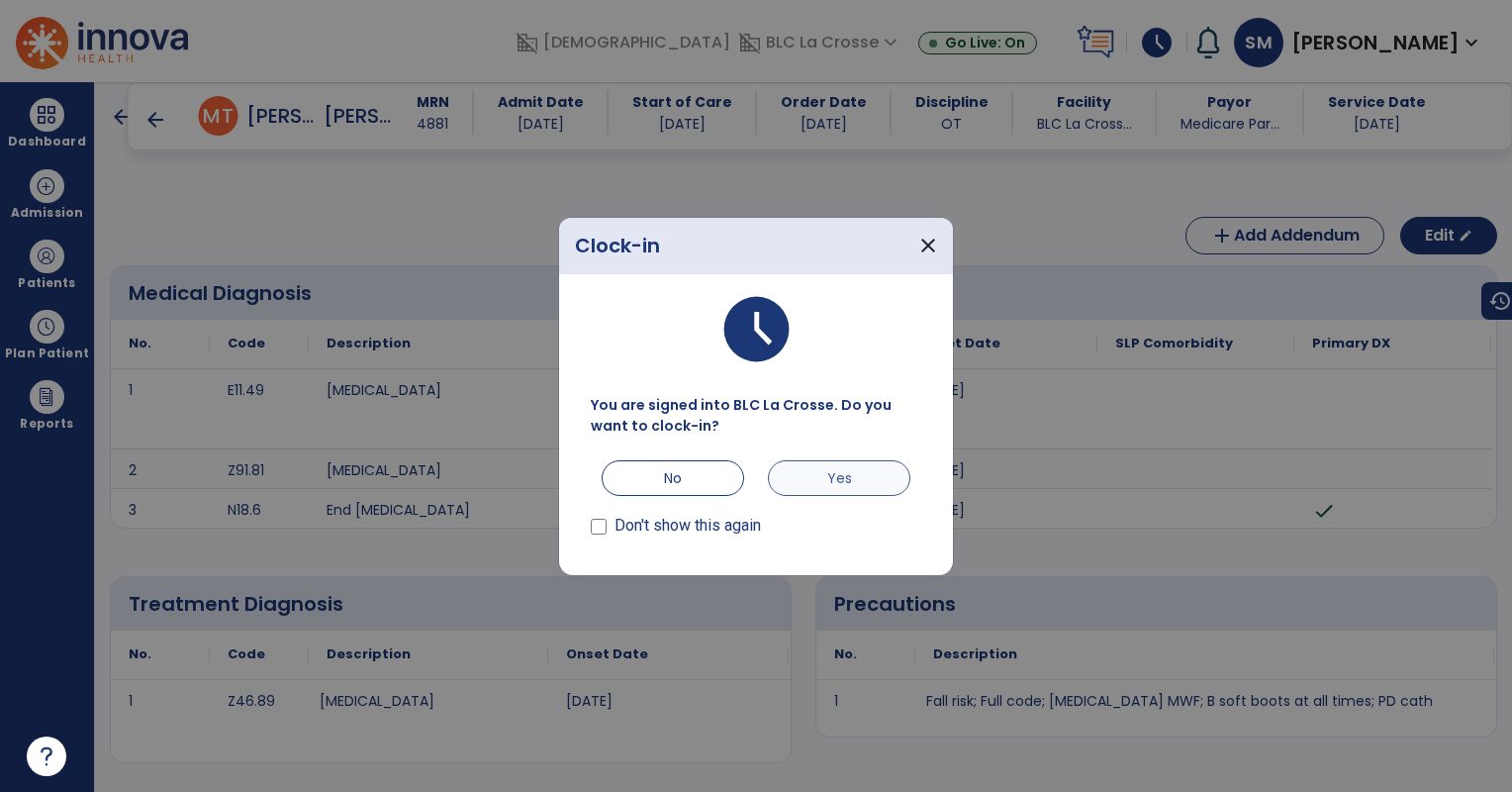 scroll, scrollTop: 0, scrollLeft: 0, axis: both 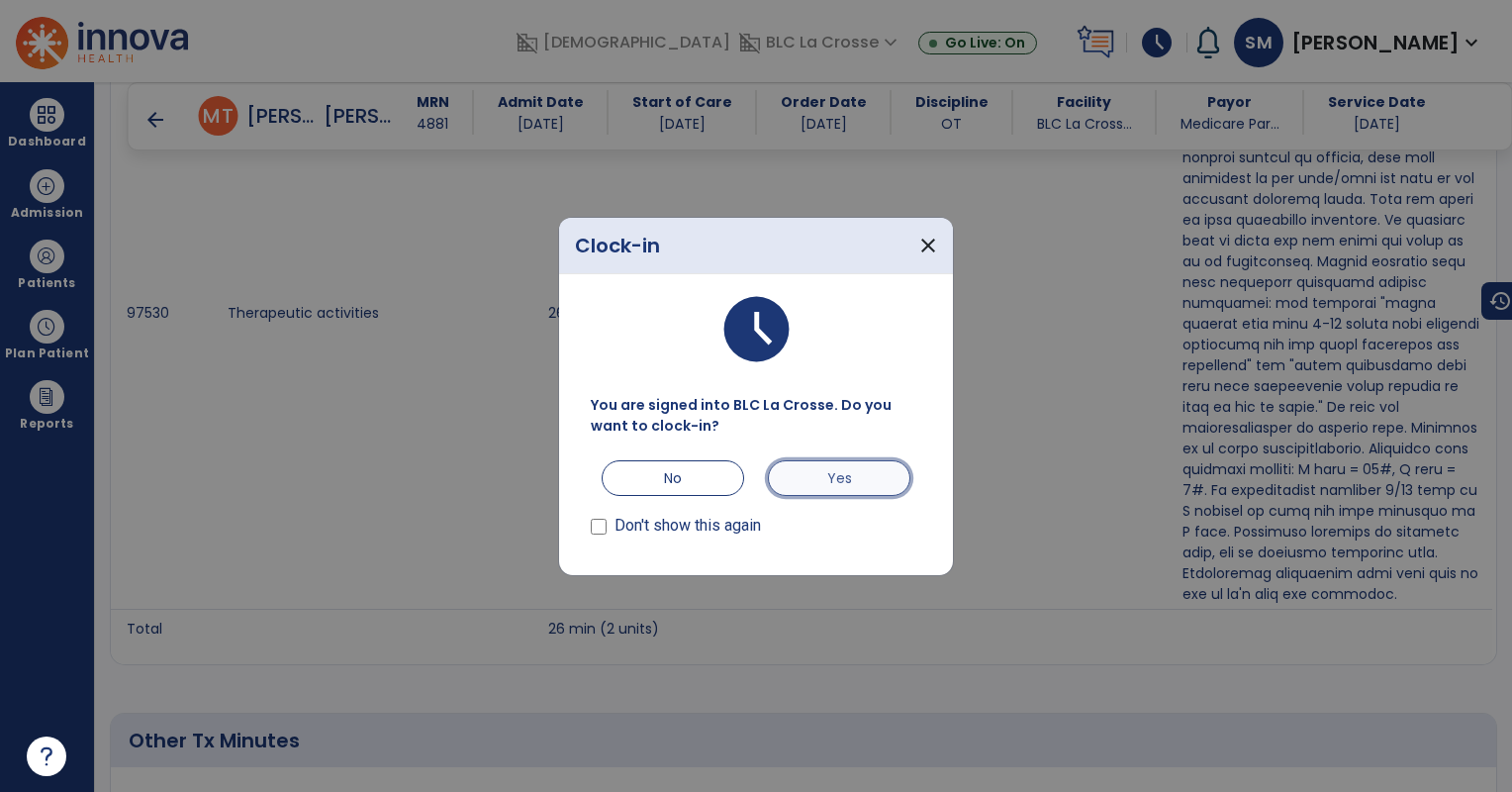click on "Yes" at bounding box center [839, 478] 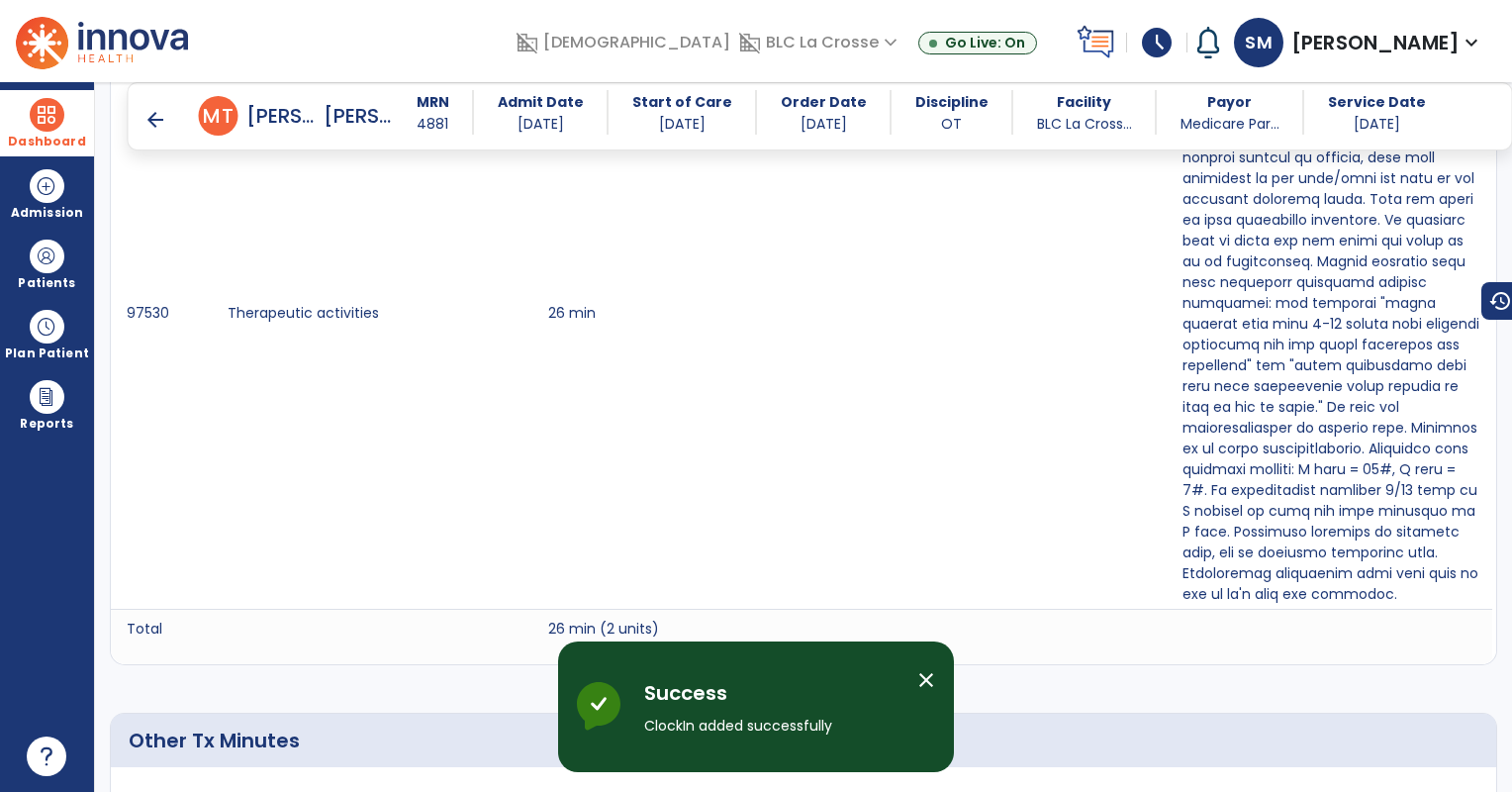 click at bounding box center (47, 115) 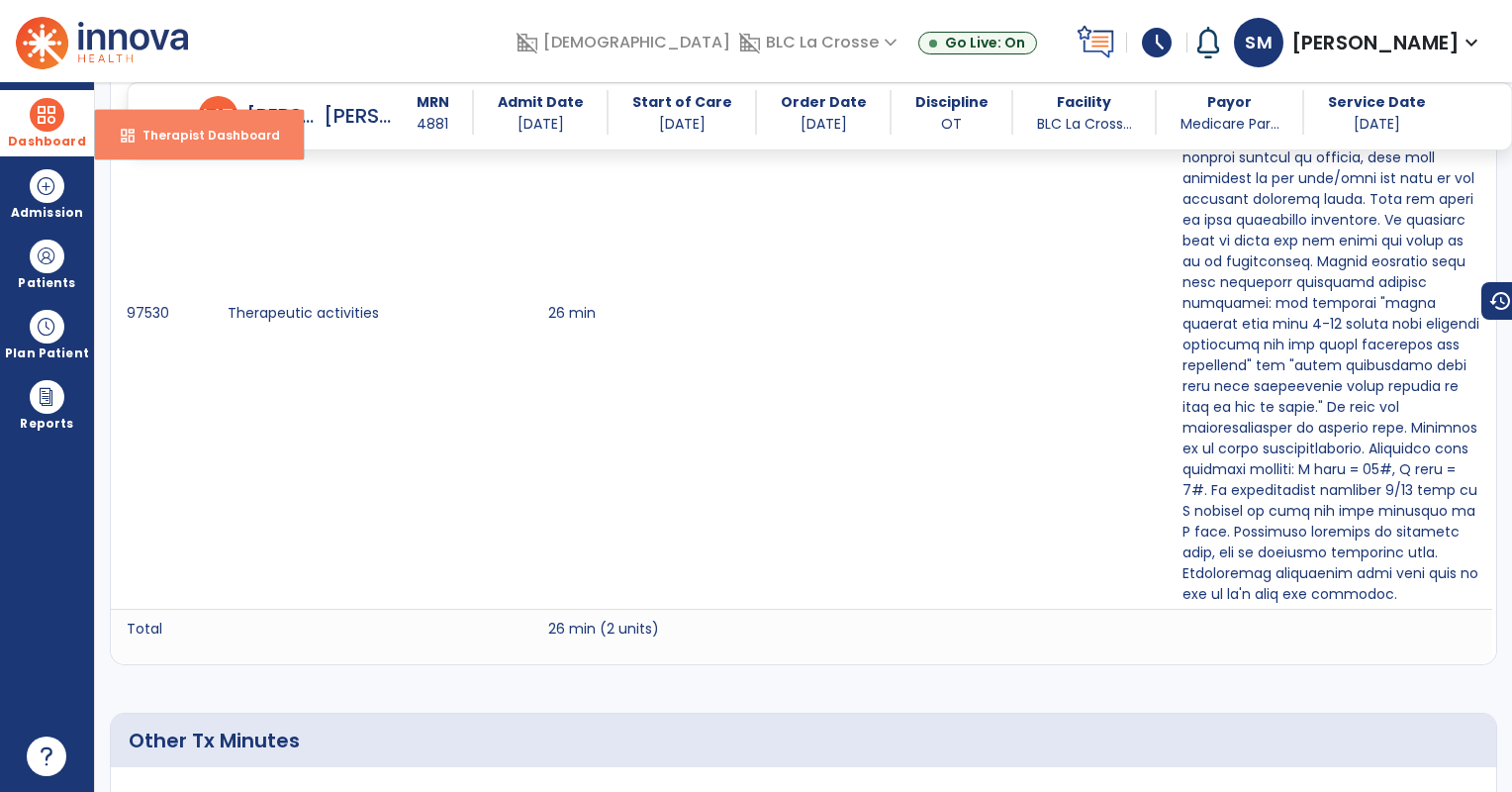 click on "dashboard  Therapist Dashboard" at bounding box center (199, 135) 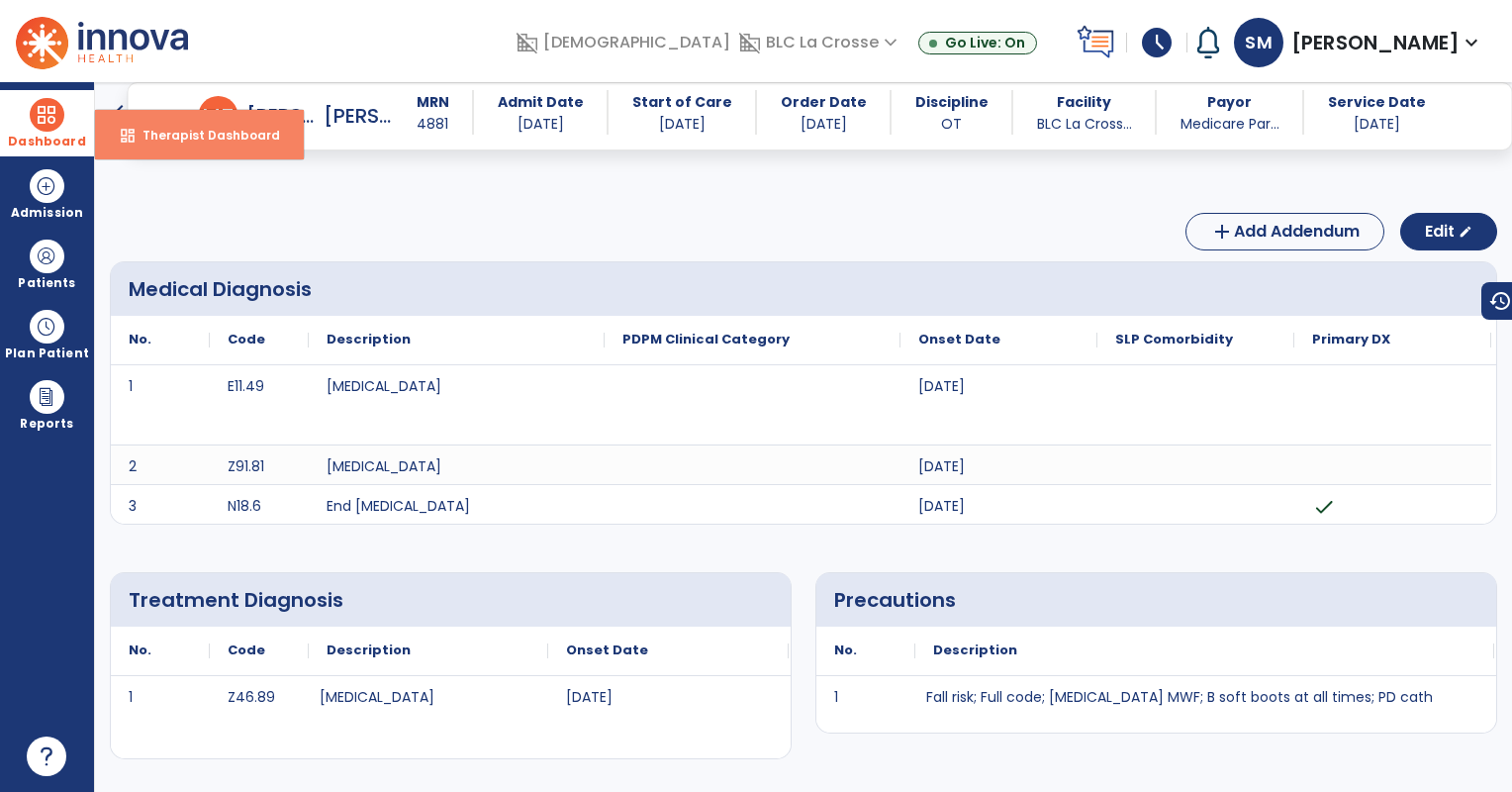 select on "****" 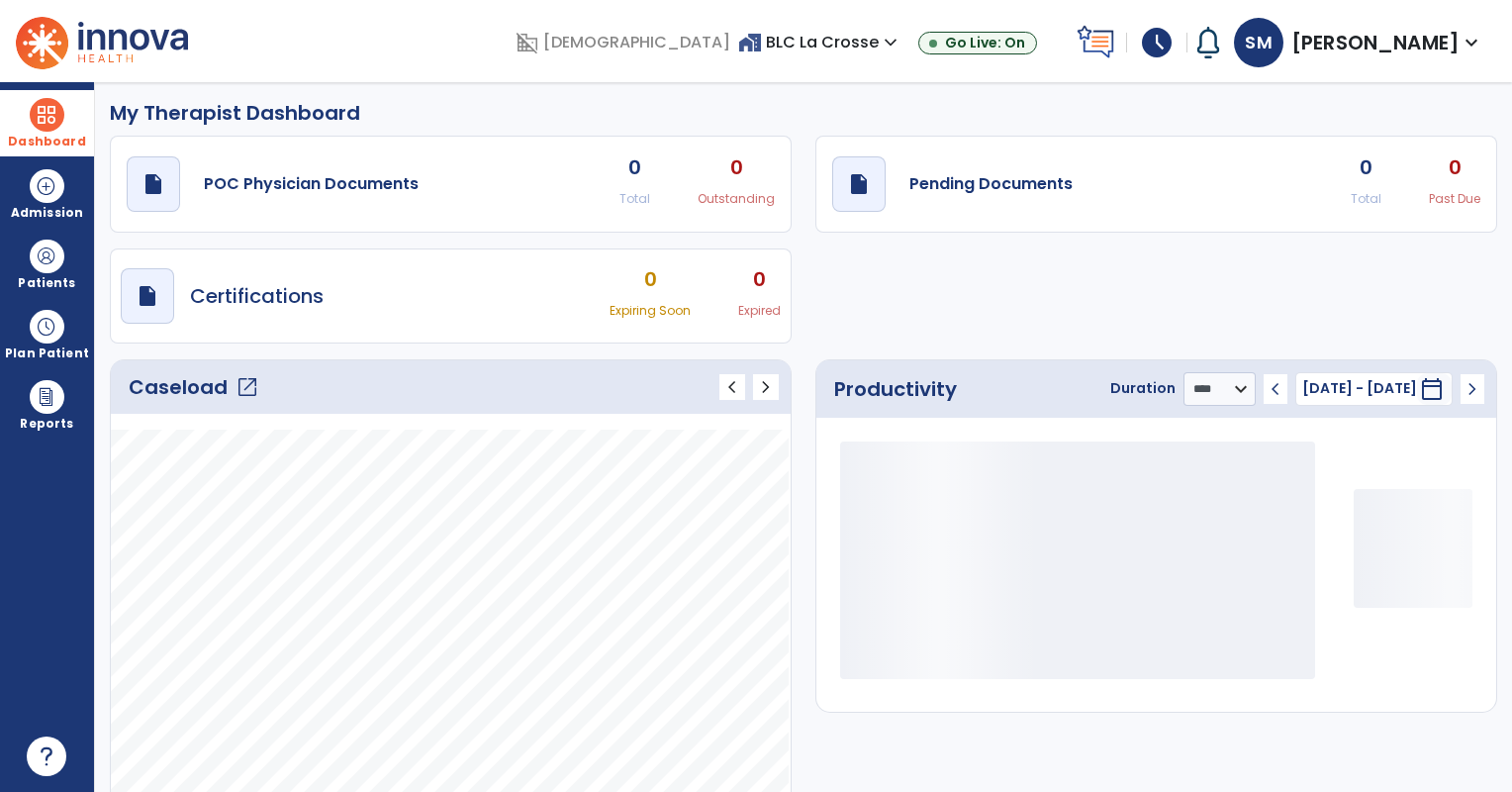 scroll, scrollTop: 0, scrollLeft: 0, axis: both 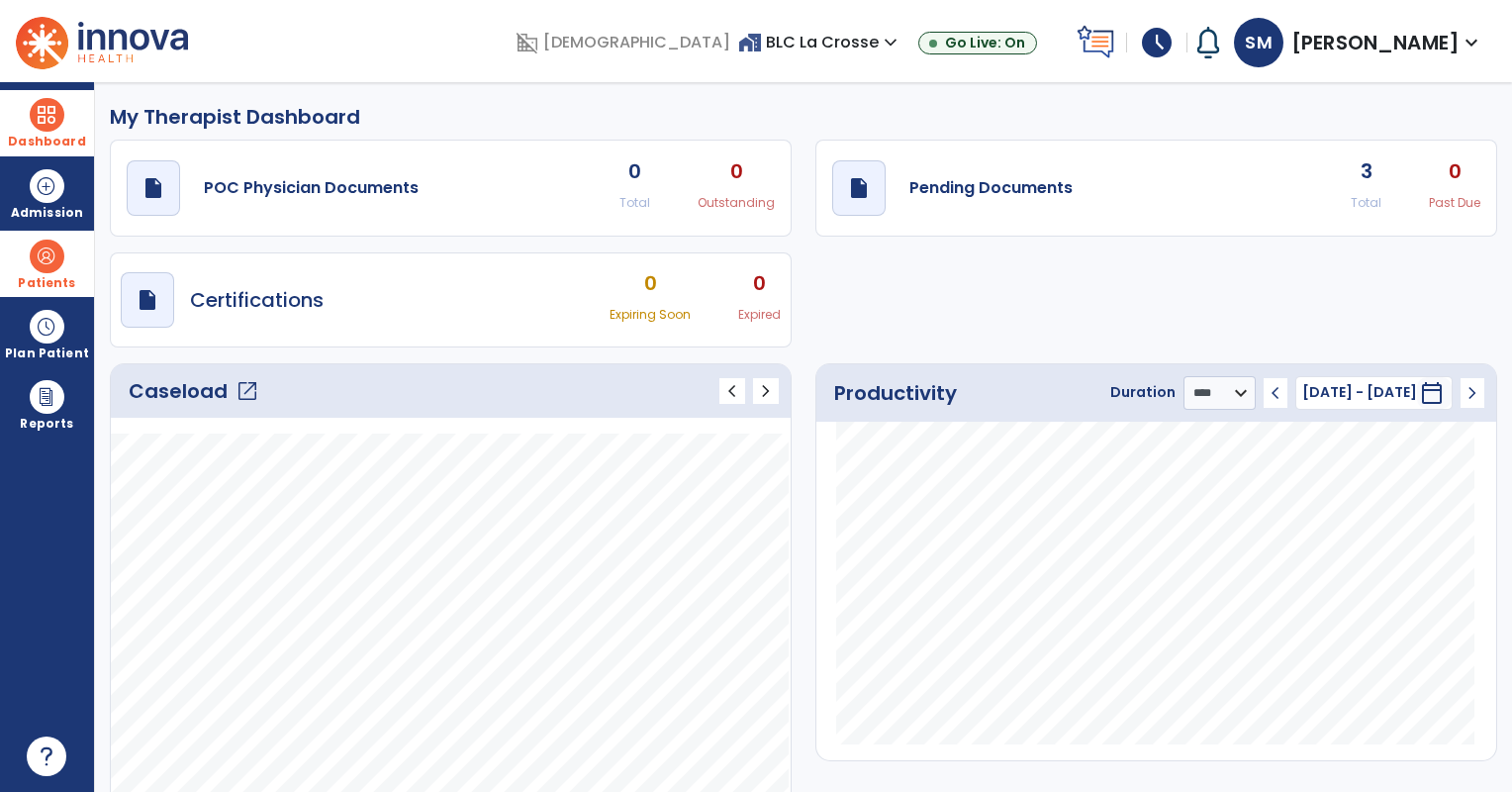 click at bounding box center [47, 256] 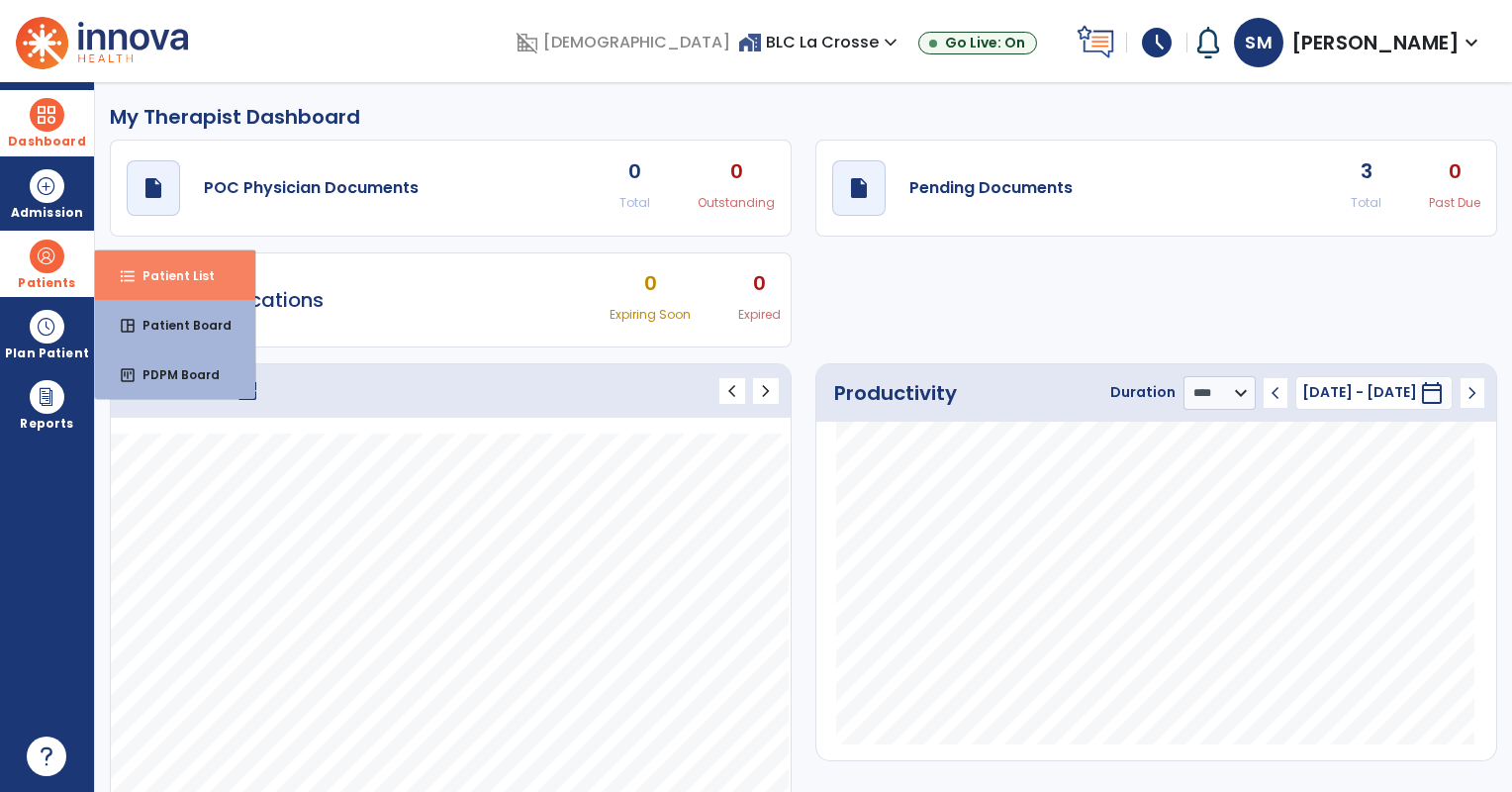 click on "format_list_bulleted  Patient List" at bounding box center (175, 275) 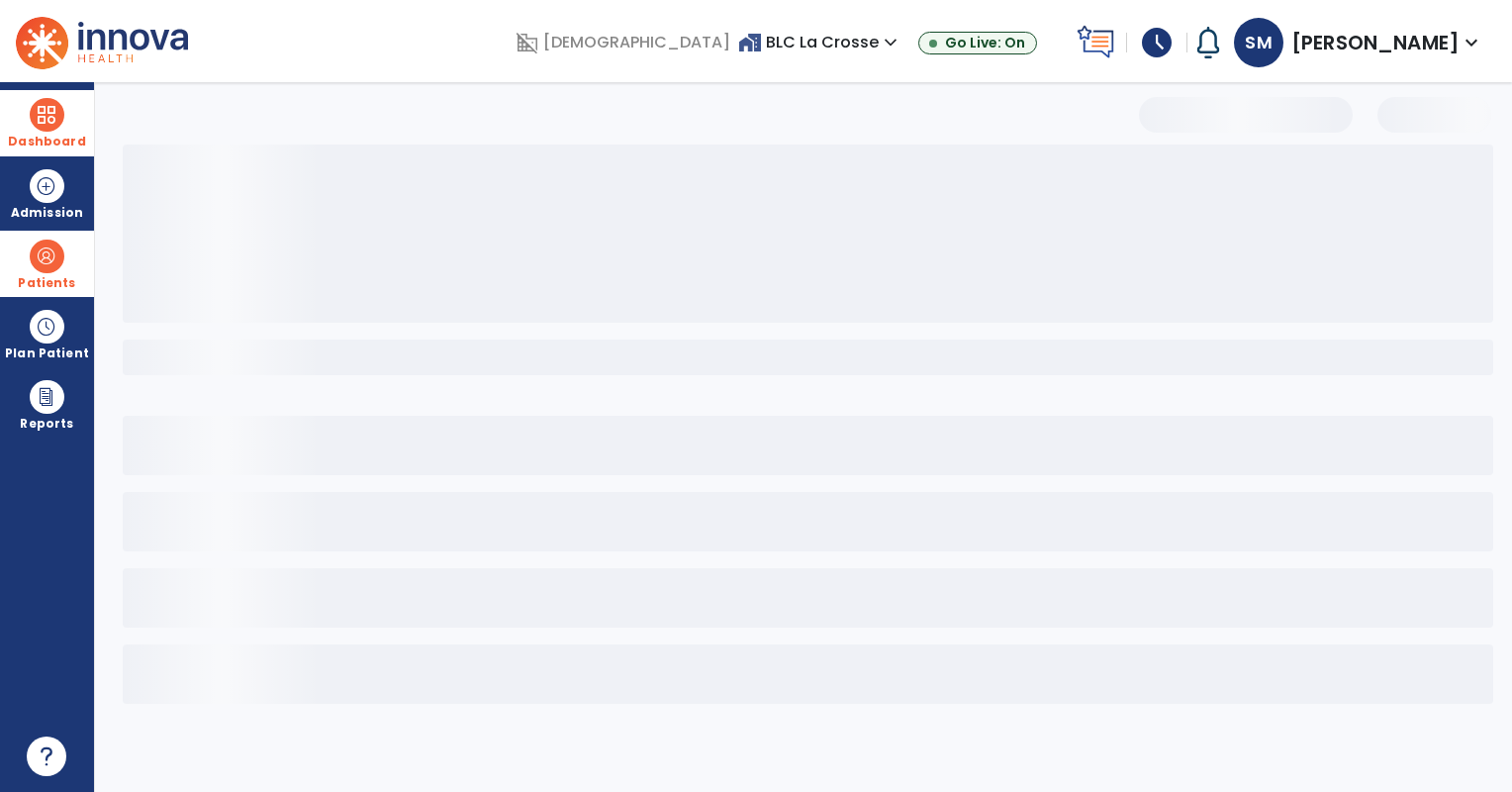 select on "***" 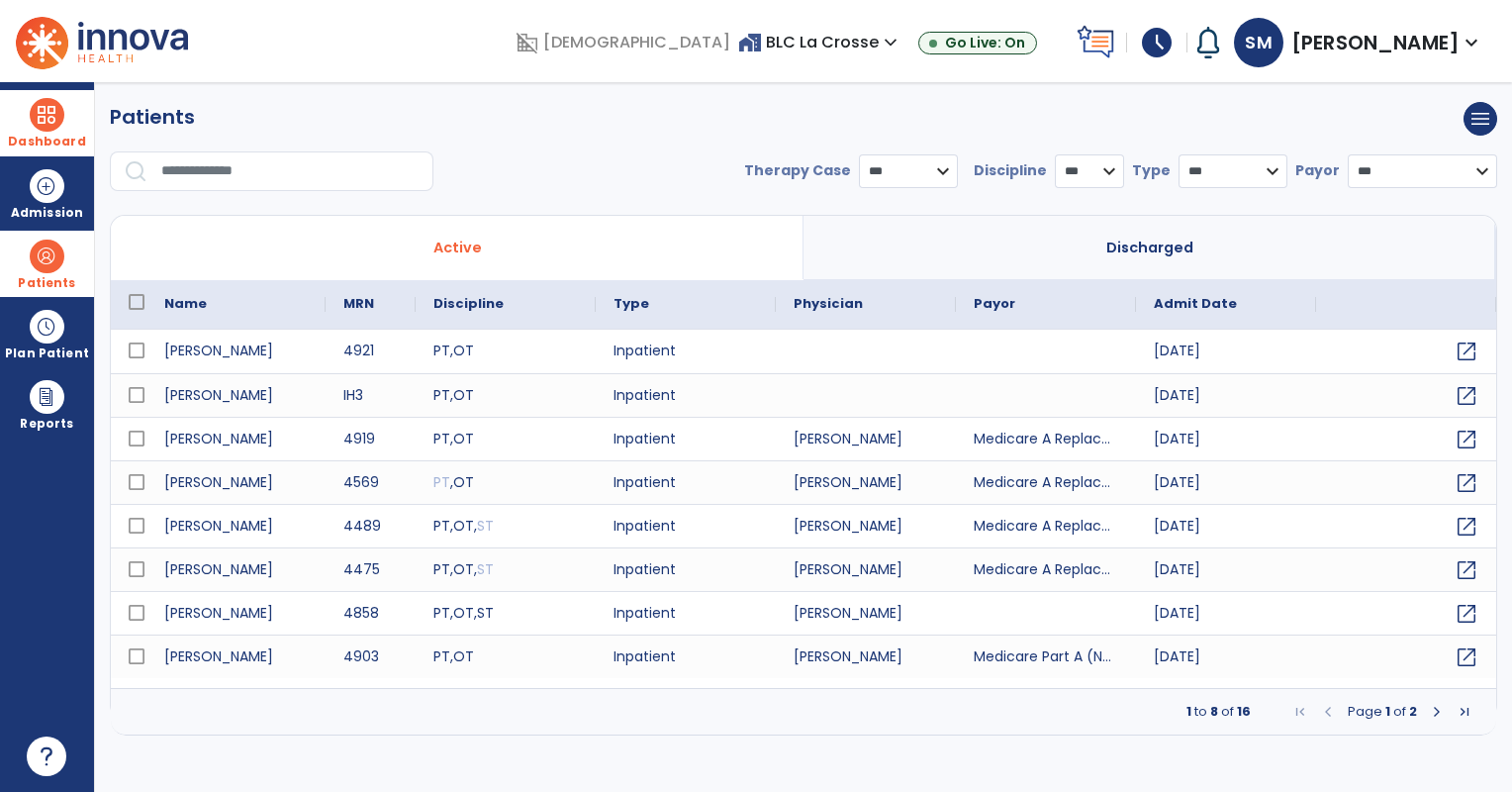 click at bounding box center [290, 171] 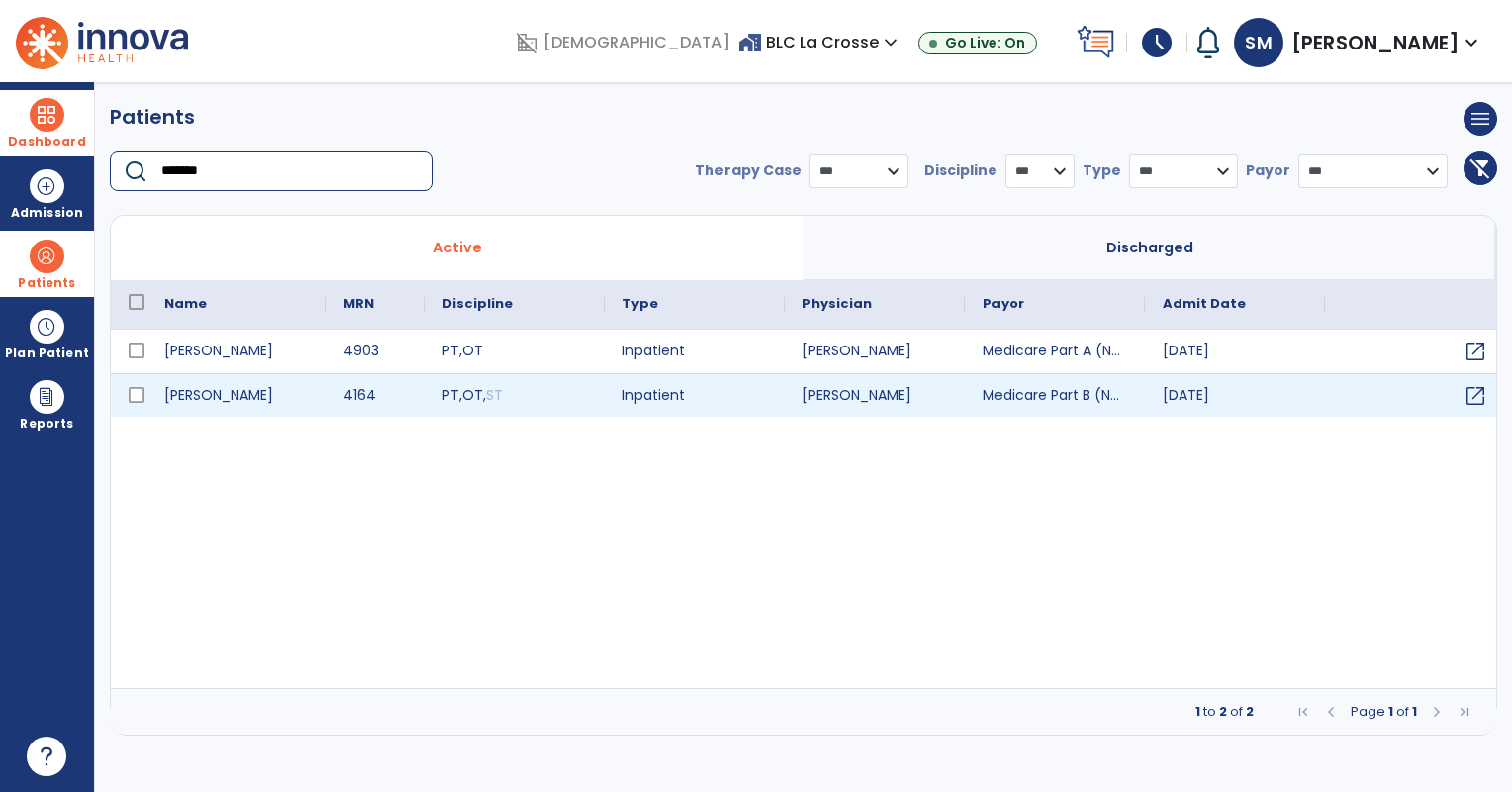 type on "*******" 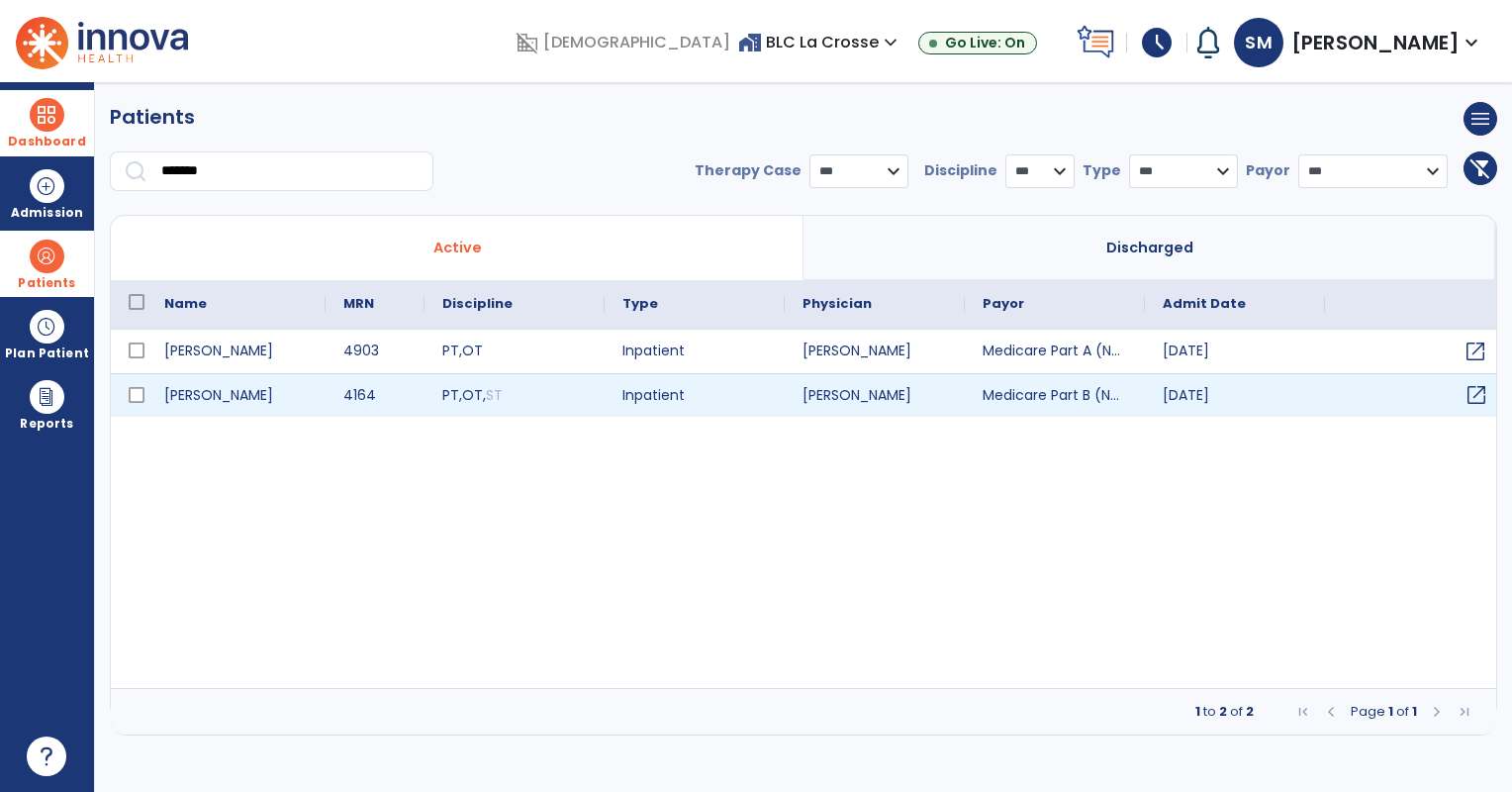 click on "open_in_new" at bounding box center [1476, 395] 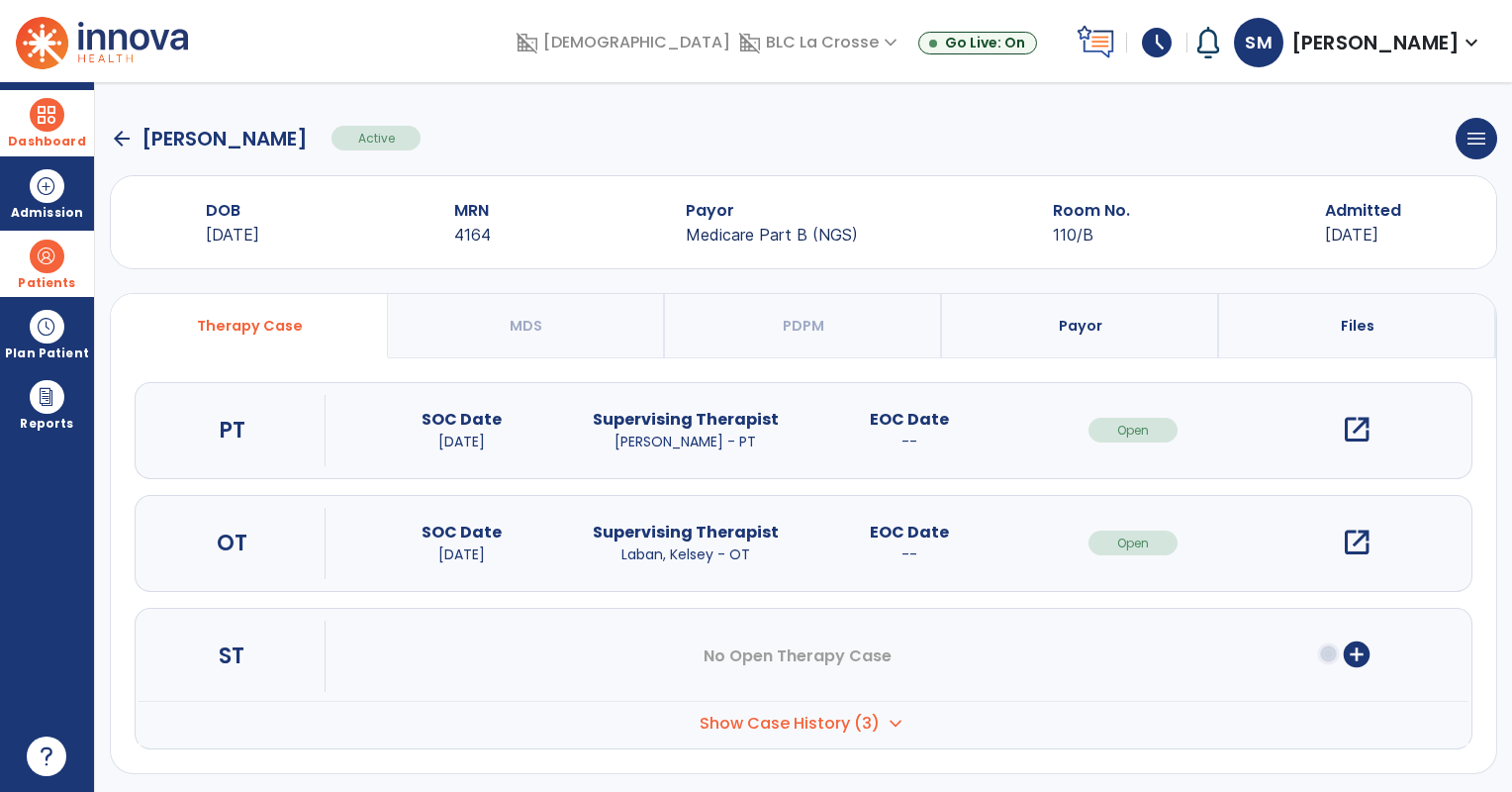 click on "open_in_new" at bounding box center (1357, 543) 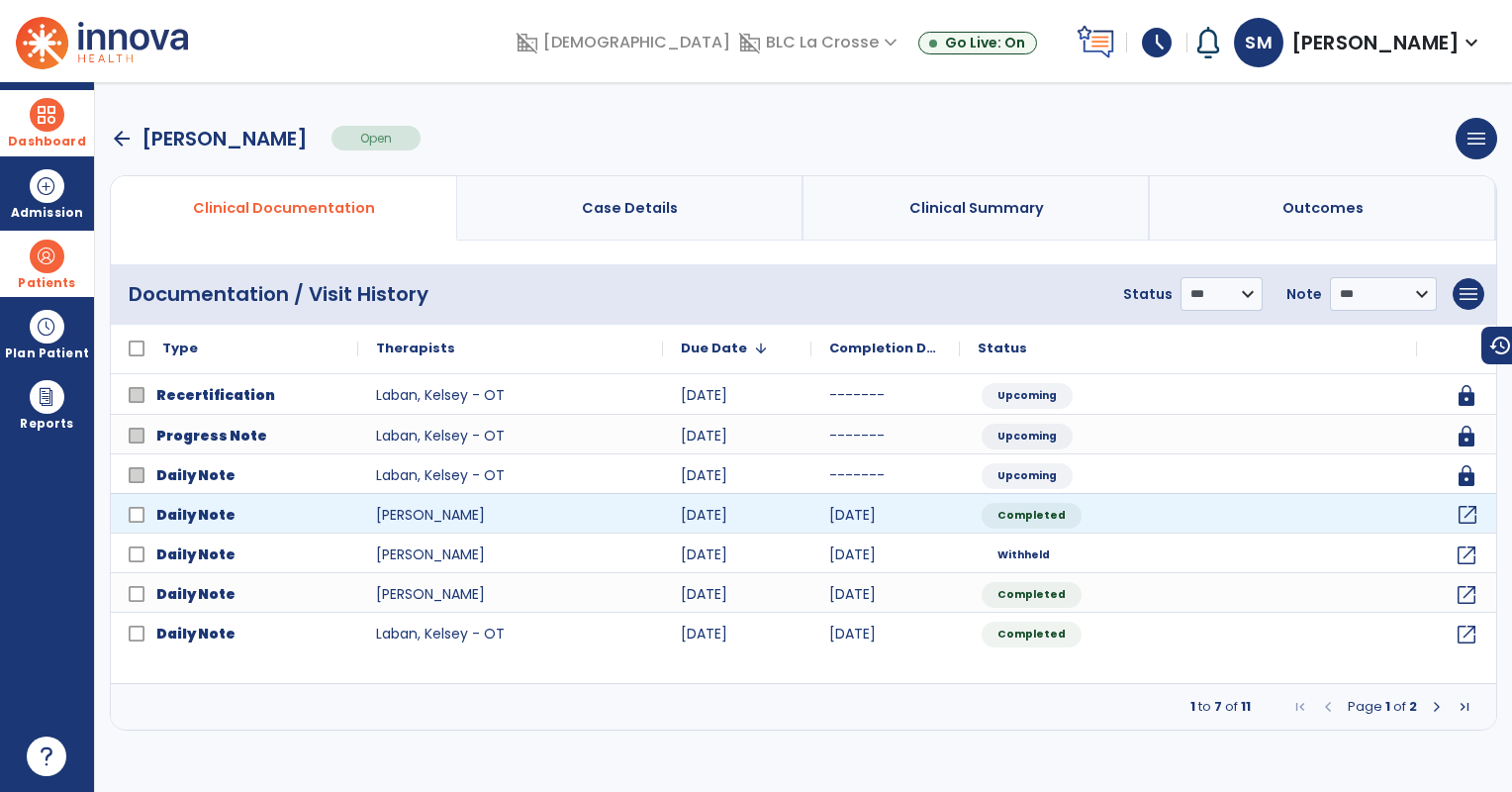 click on "open_in_new" 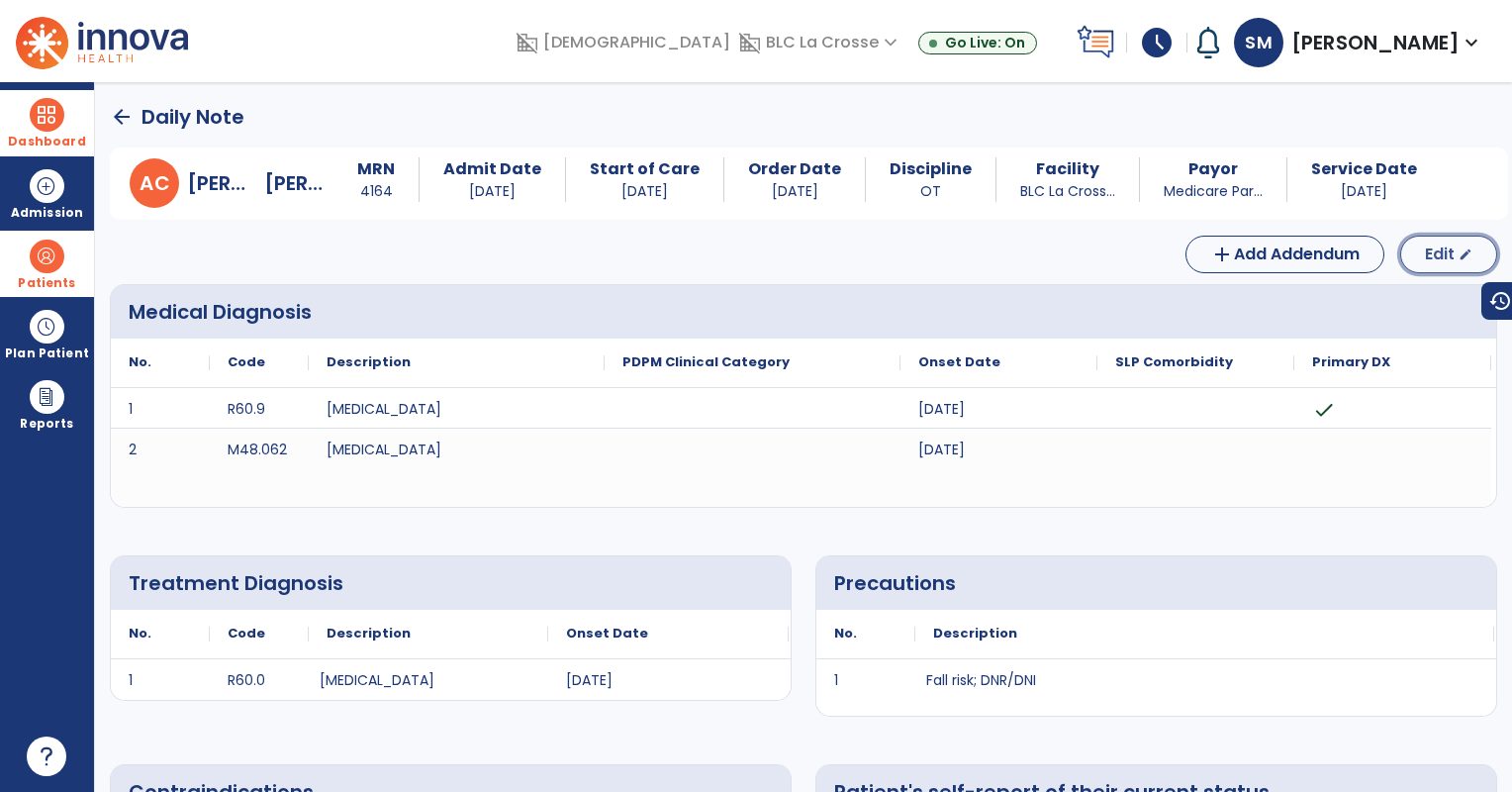click on "Edit" 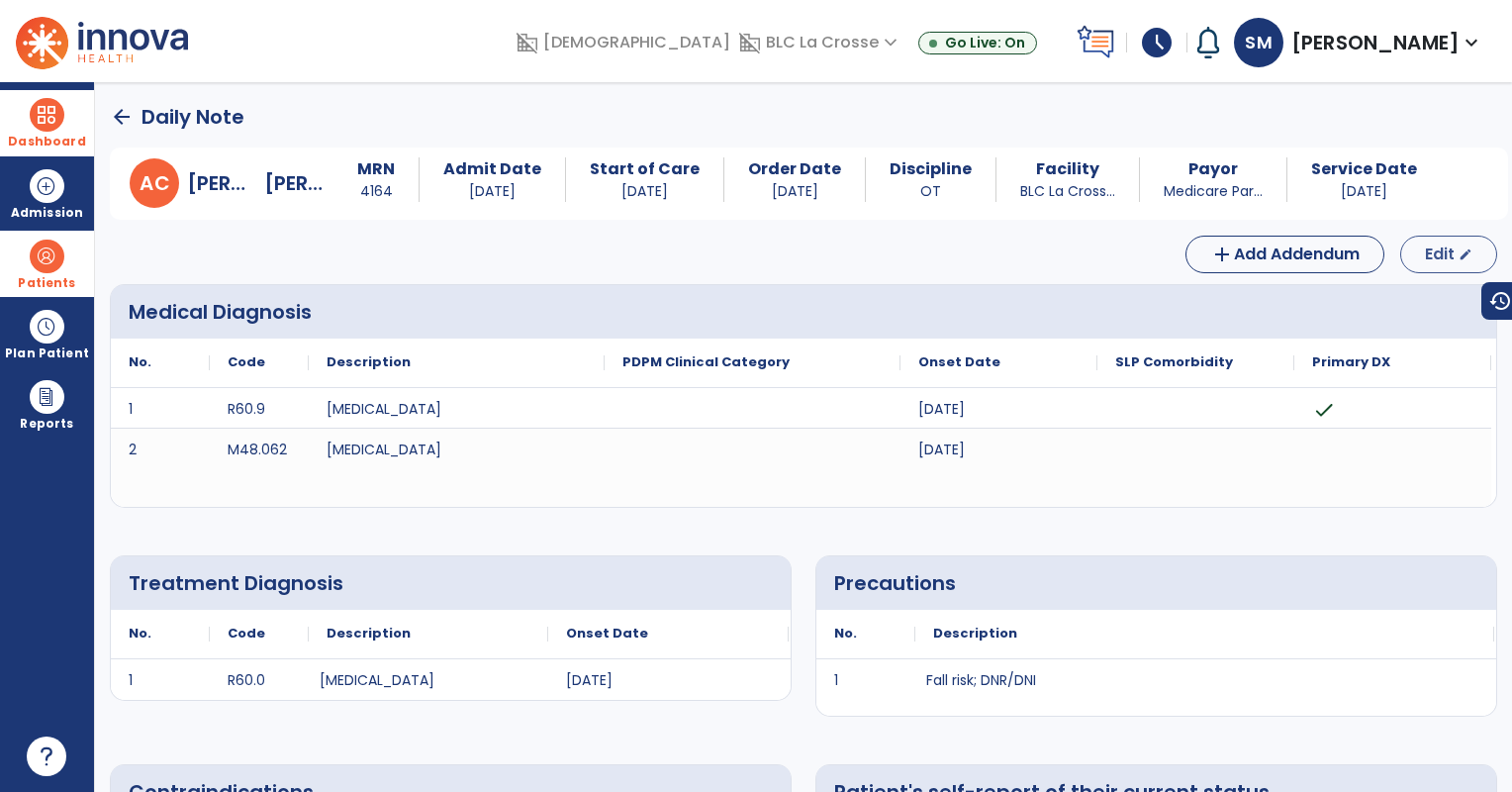 select on "*" 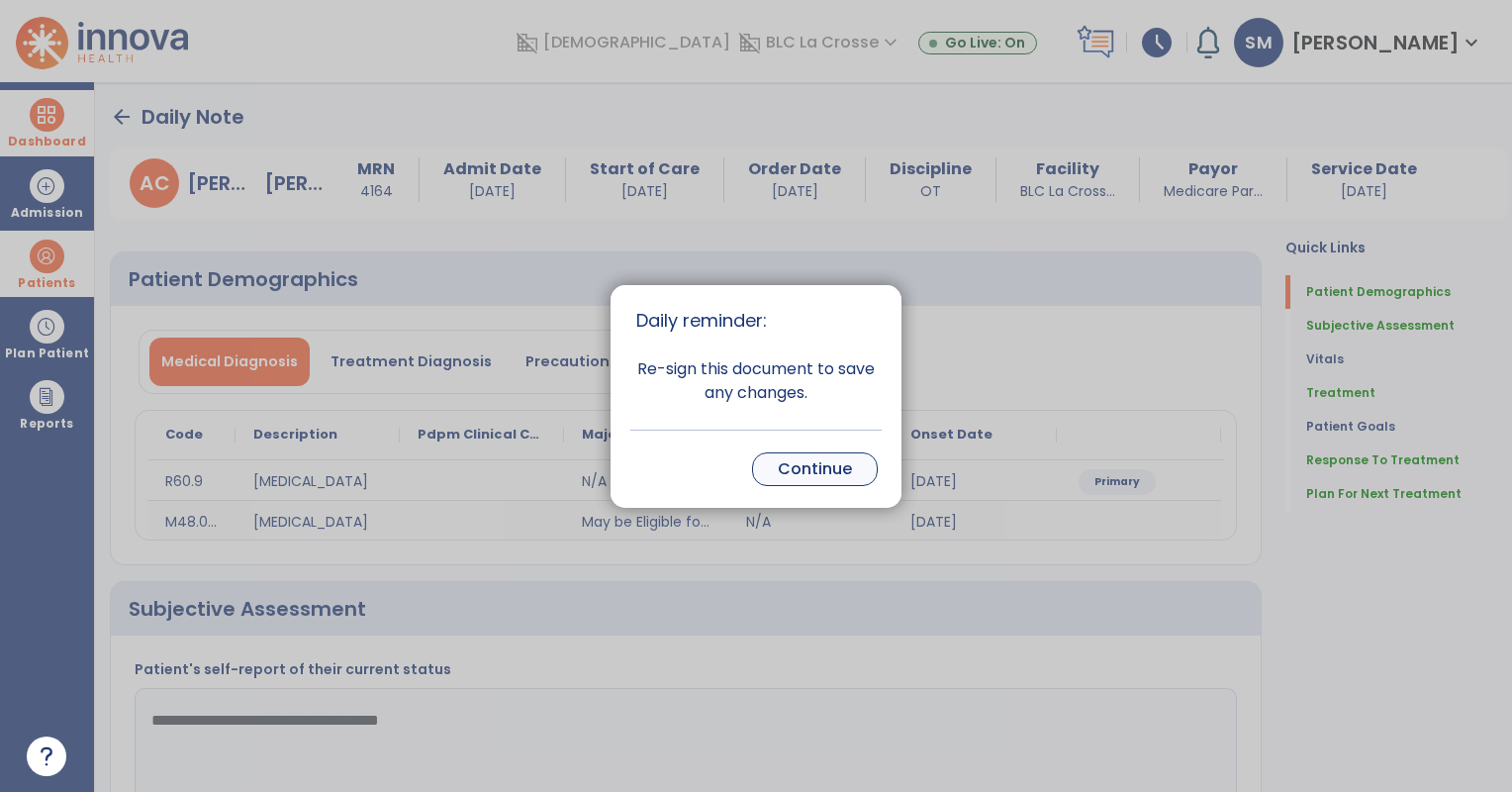 click on "Continue" at bounding box center [814, 469] 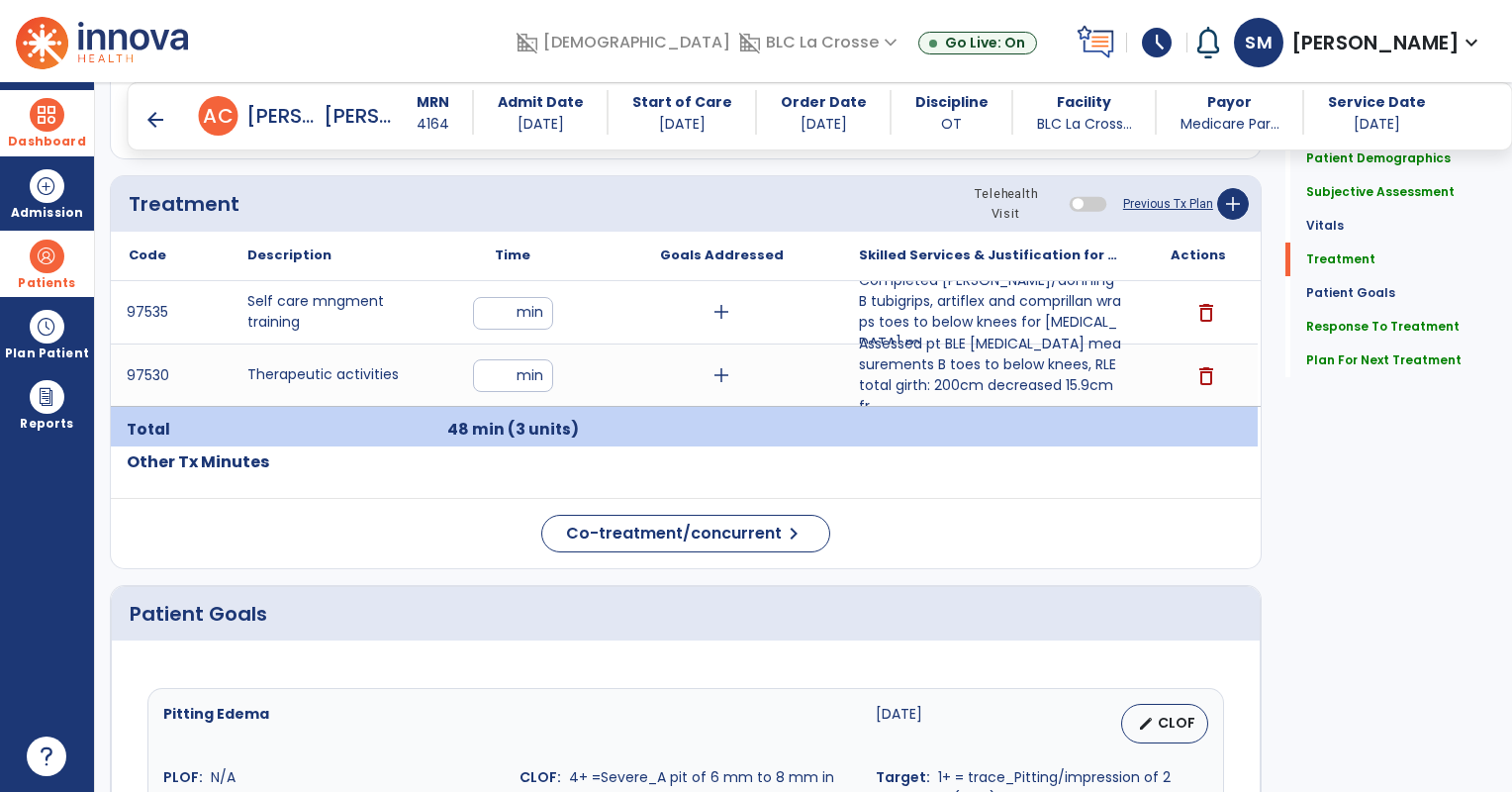 scroll, scrollTop: 1092, scrollLeft: 0, axis: vertical 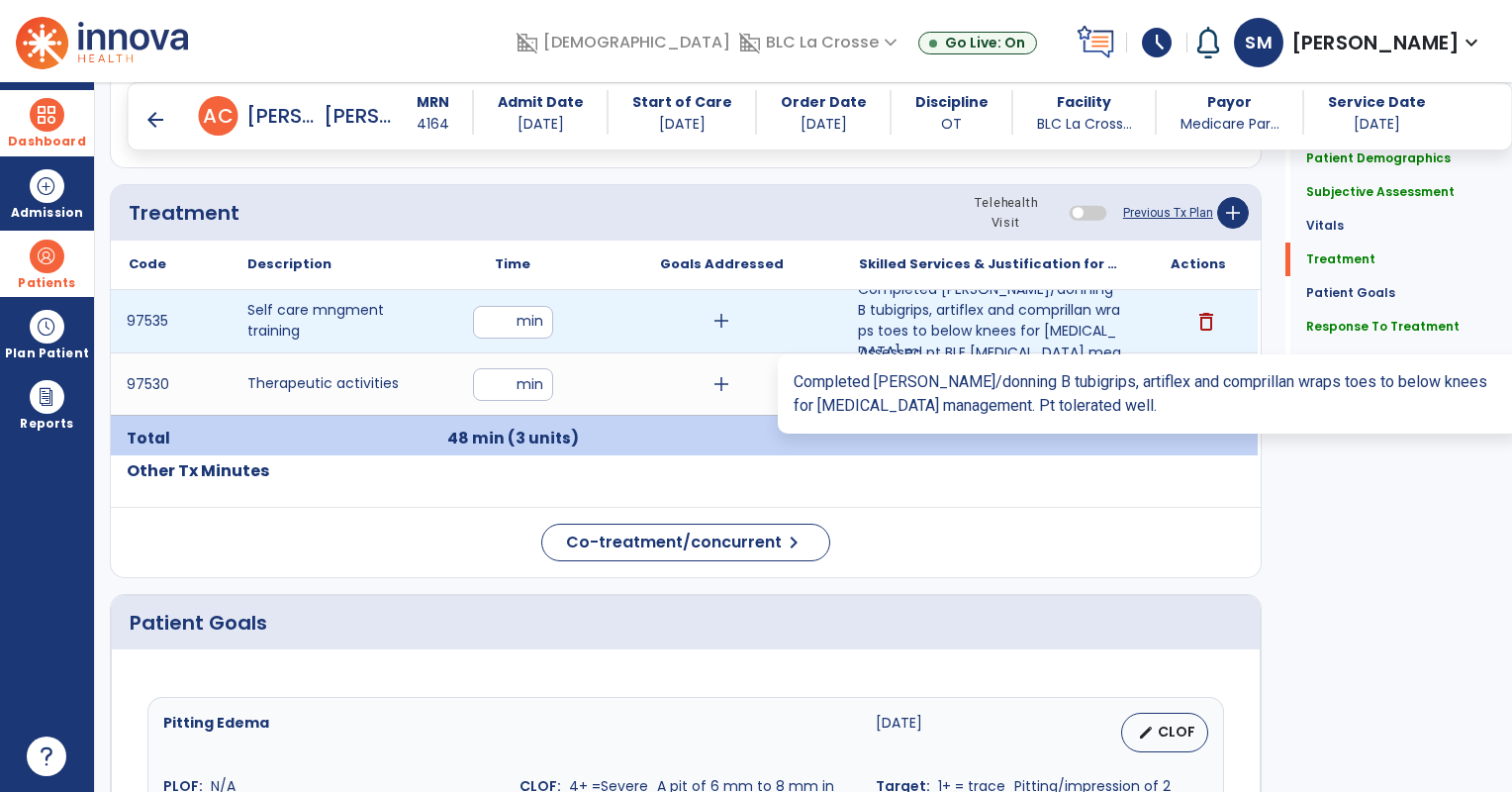 click on "Completed [PERSON_NAME]/donning B tubigrips, artiflex and comprillan wraps toes to below knees for [MEDICAL_DATA] m..." at bounding box center (990, 321) 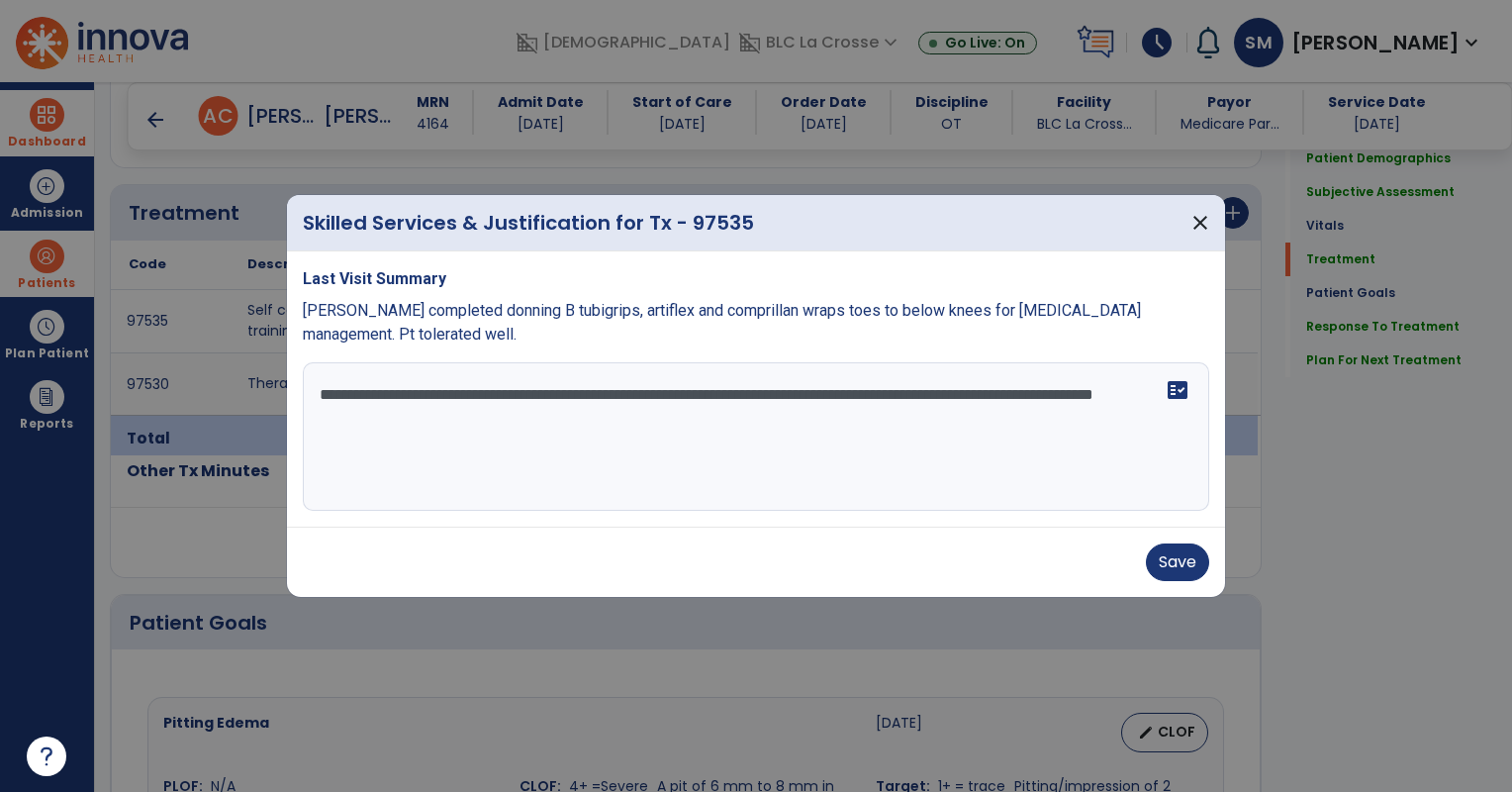 click on "**********" at bounding box center (756, 437) 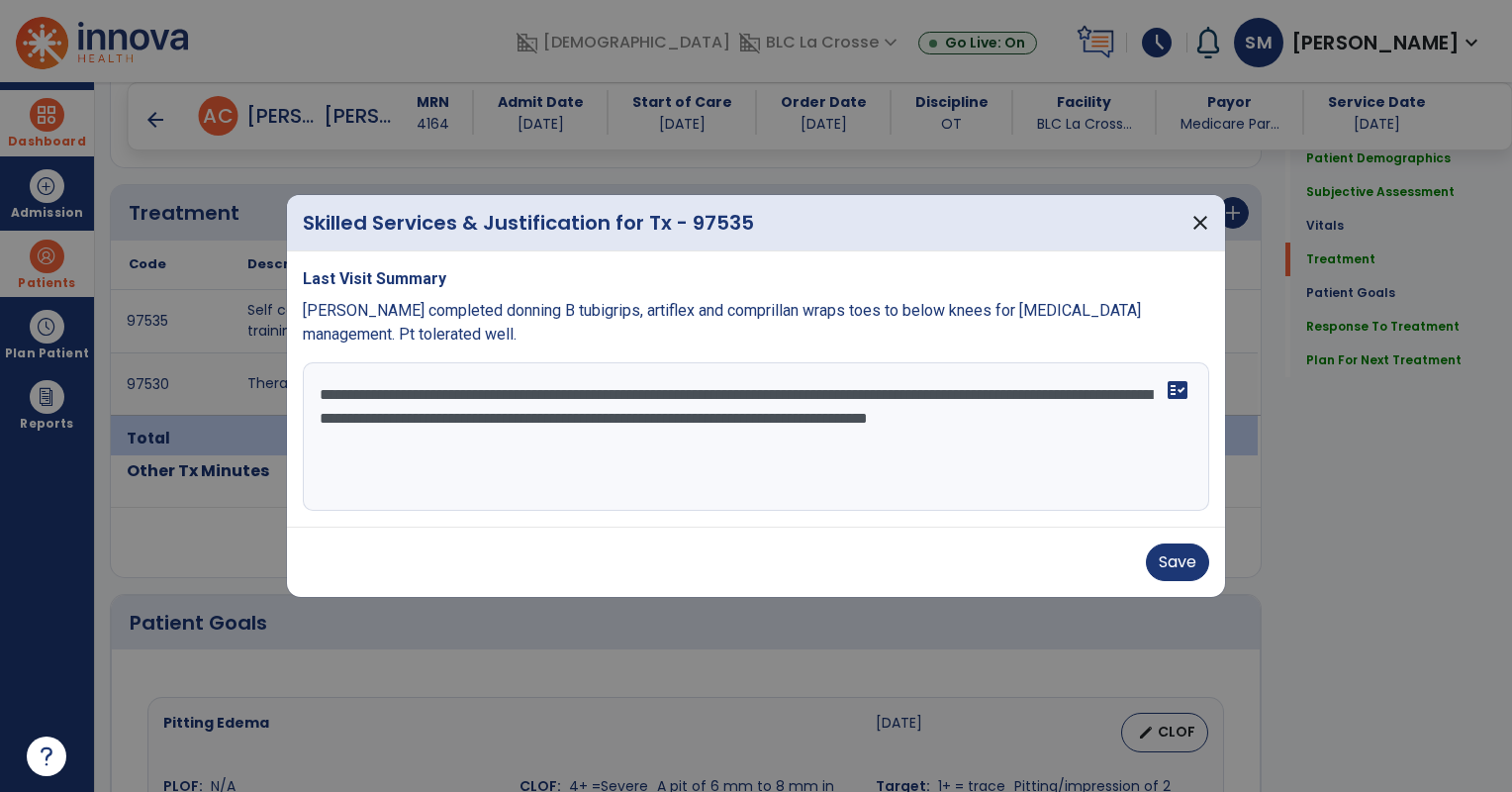 click on "**********" at bounding box center [756, 437] 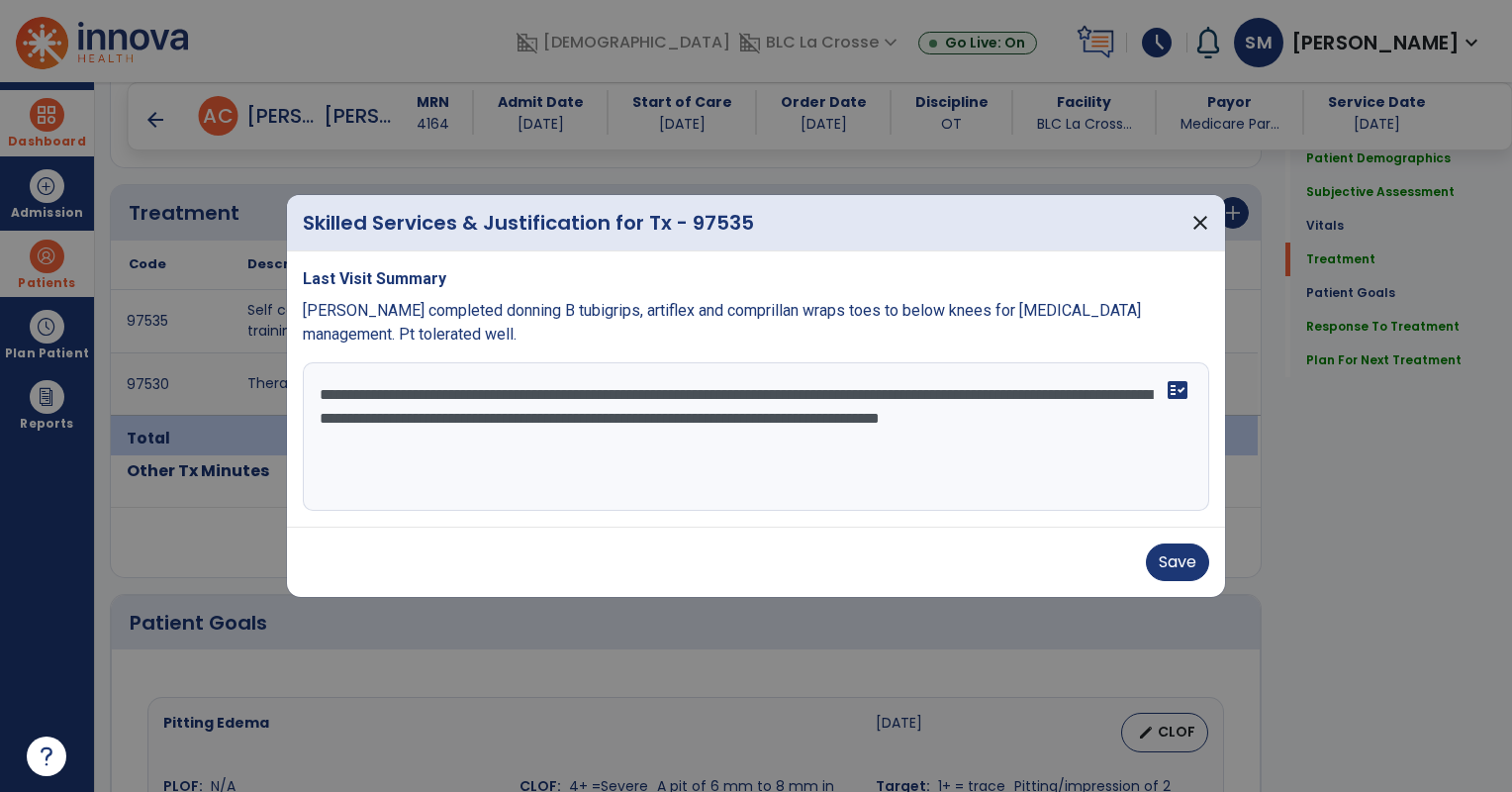 click on "**********" at bounding box center (756, 437) 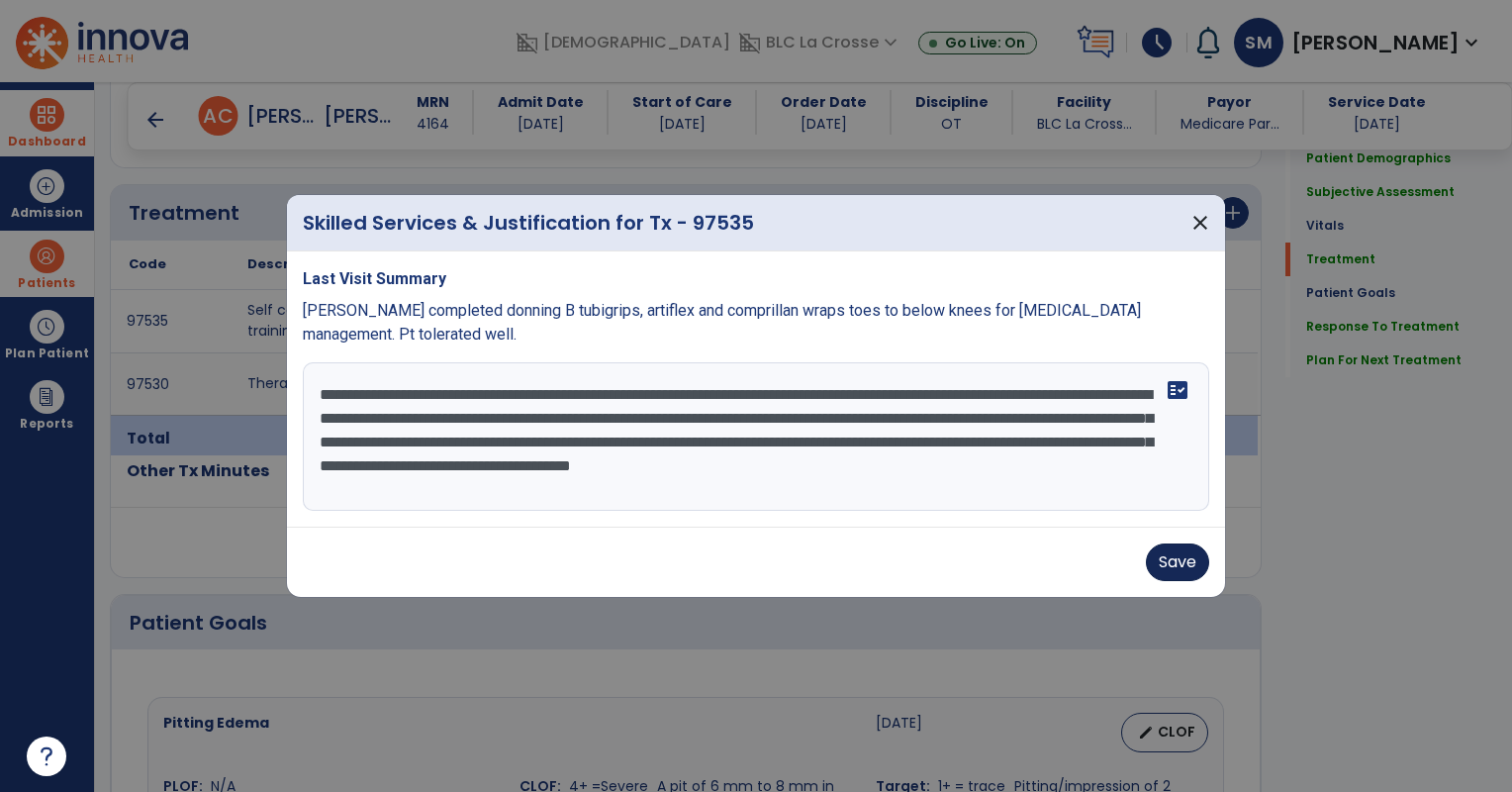 type on "**********" 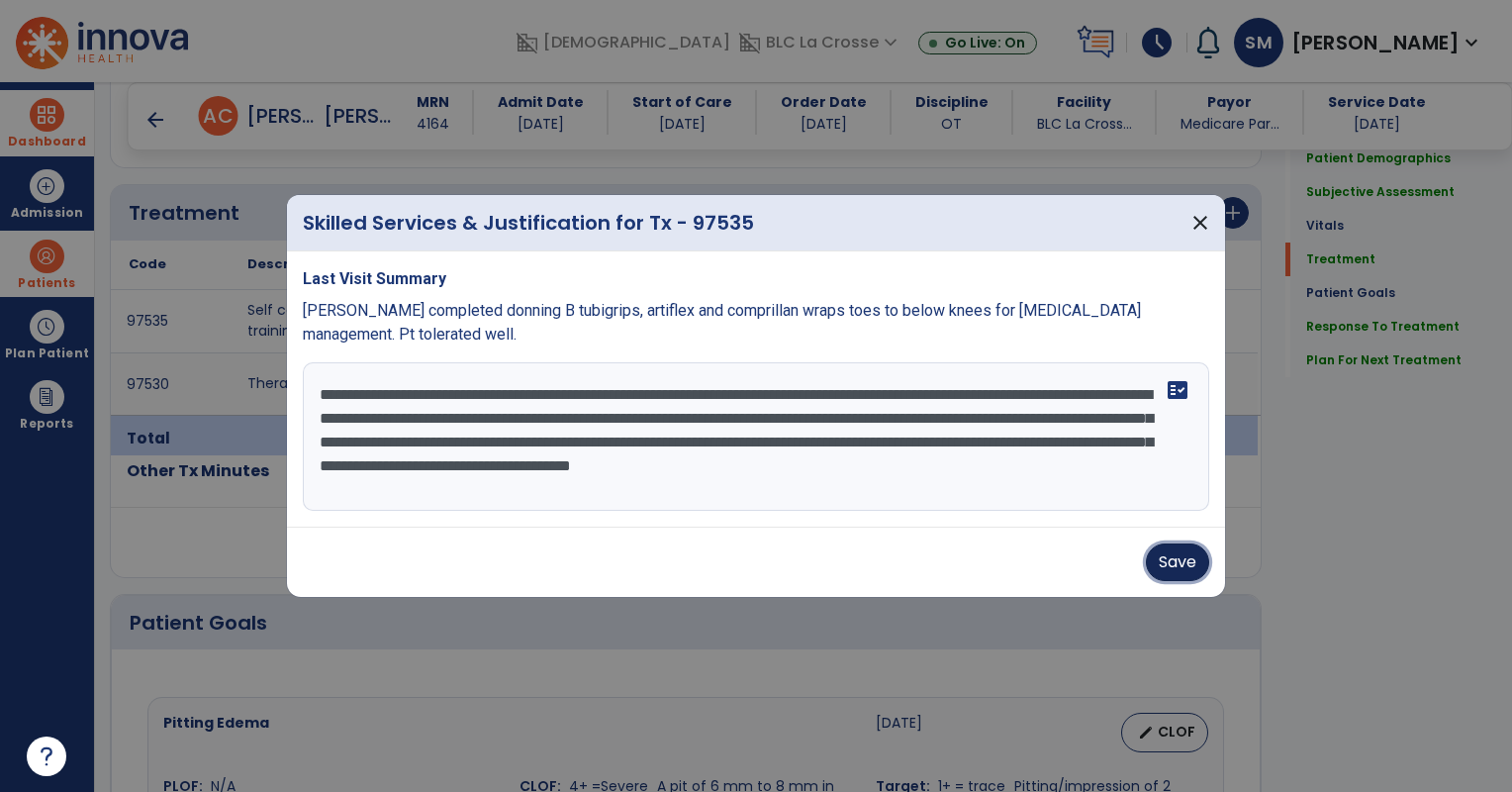 click on "Save" at bounding box center (1178, 562) 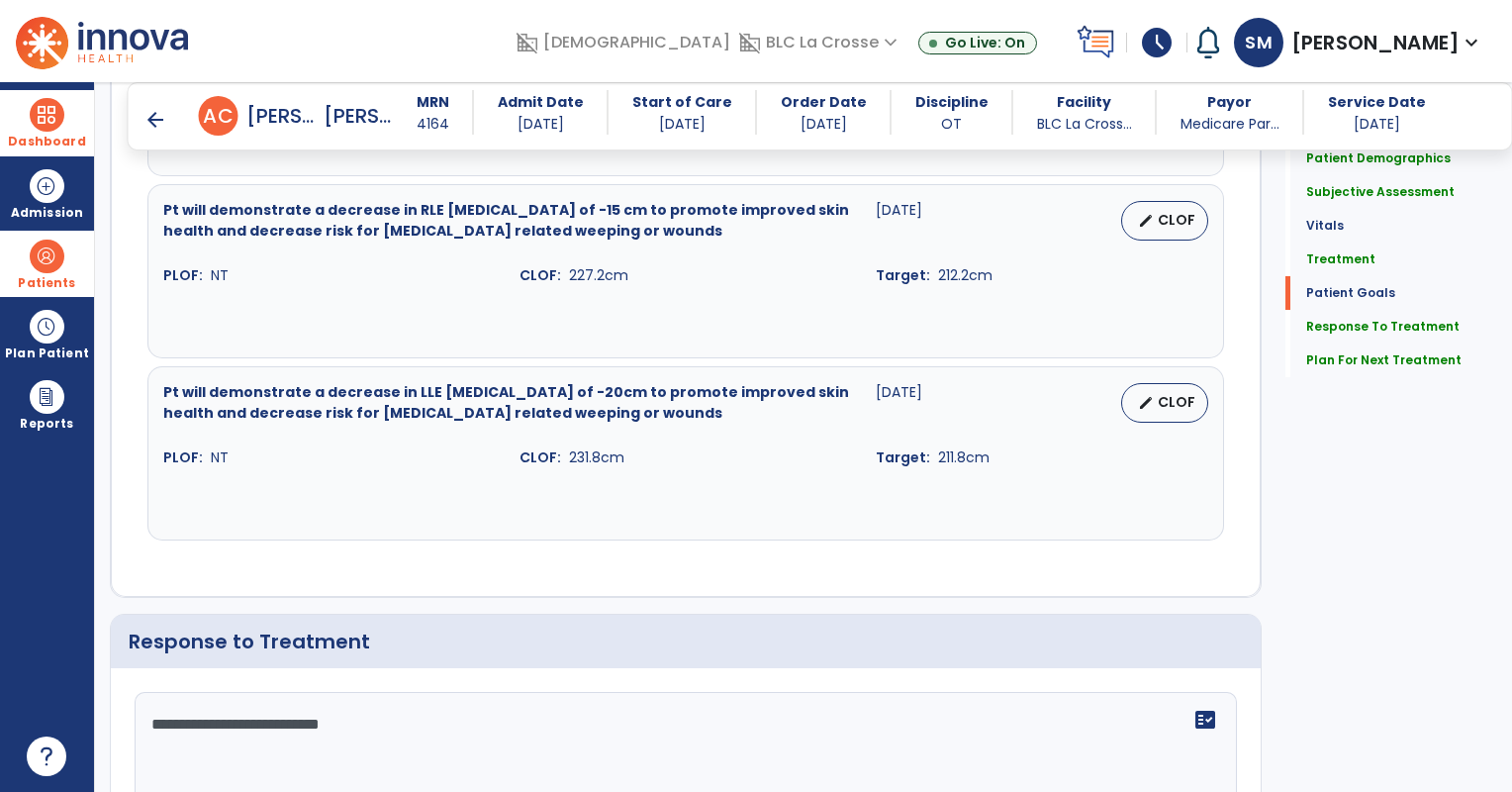 scroll, scrollTop: 2246, scrollLeft: 0, axis: vertical 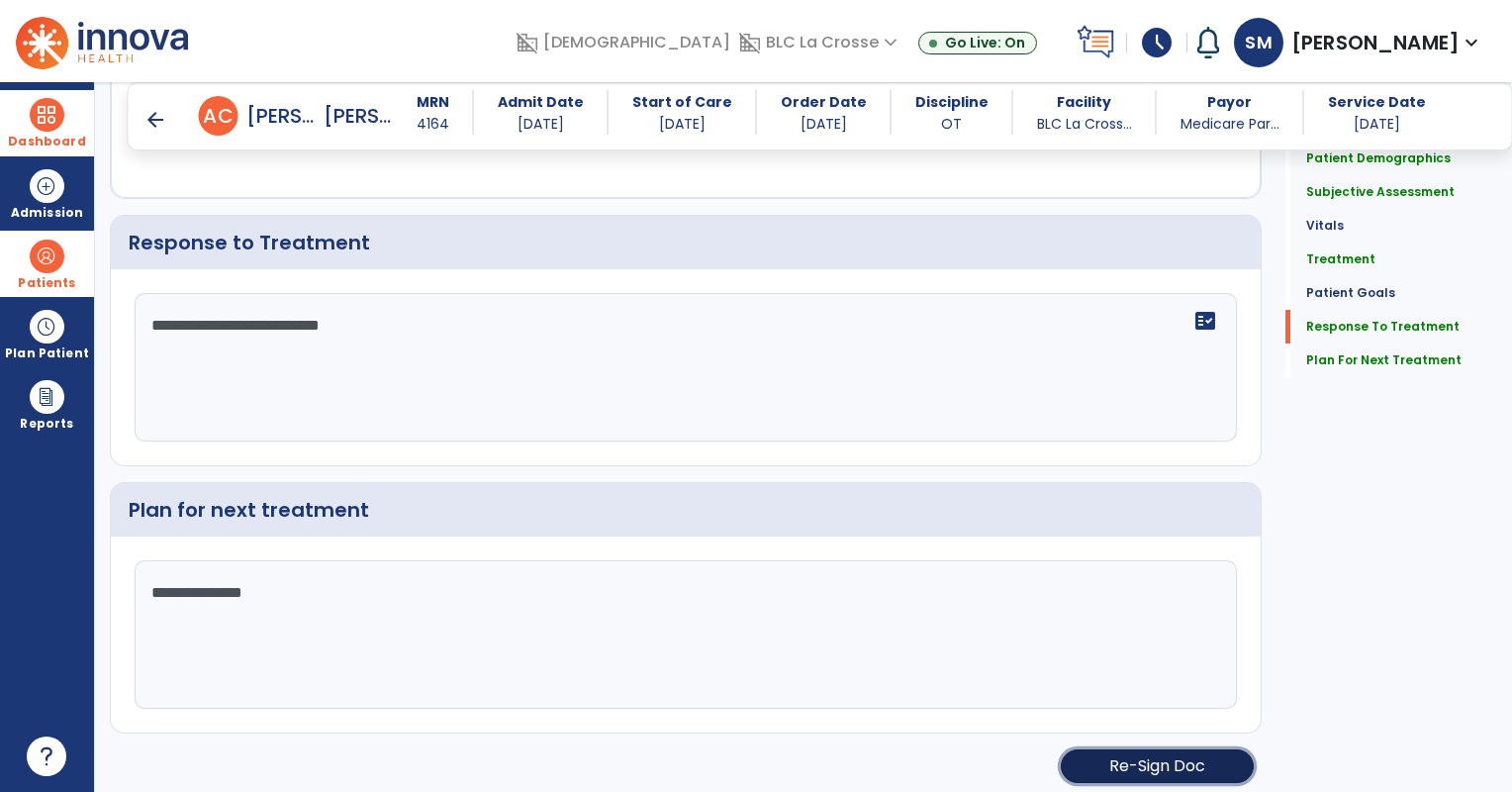 click on "Re-Sign Doc" 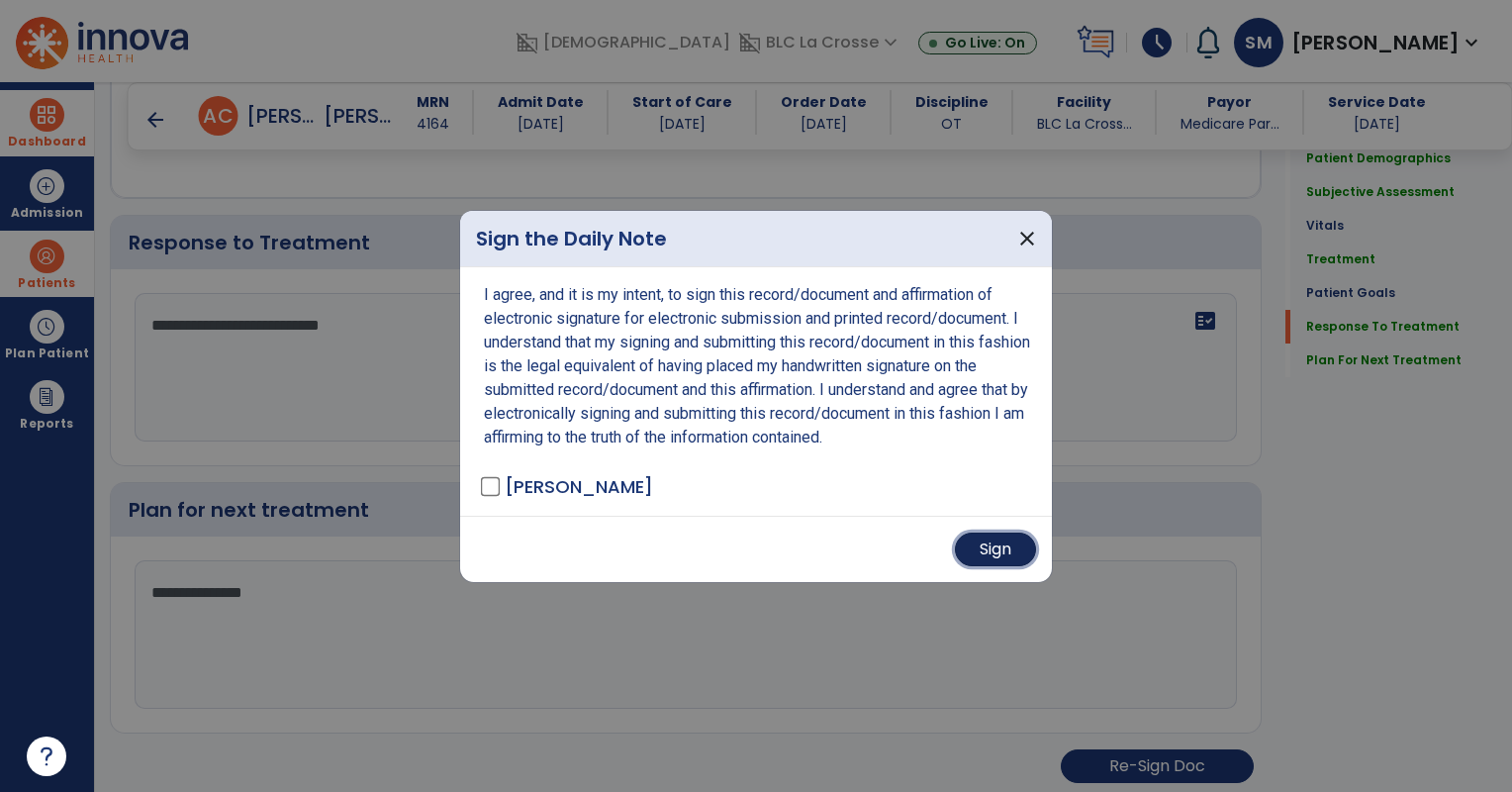 click on "Sign" at bounding box center [995, 549] 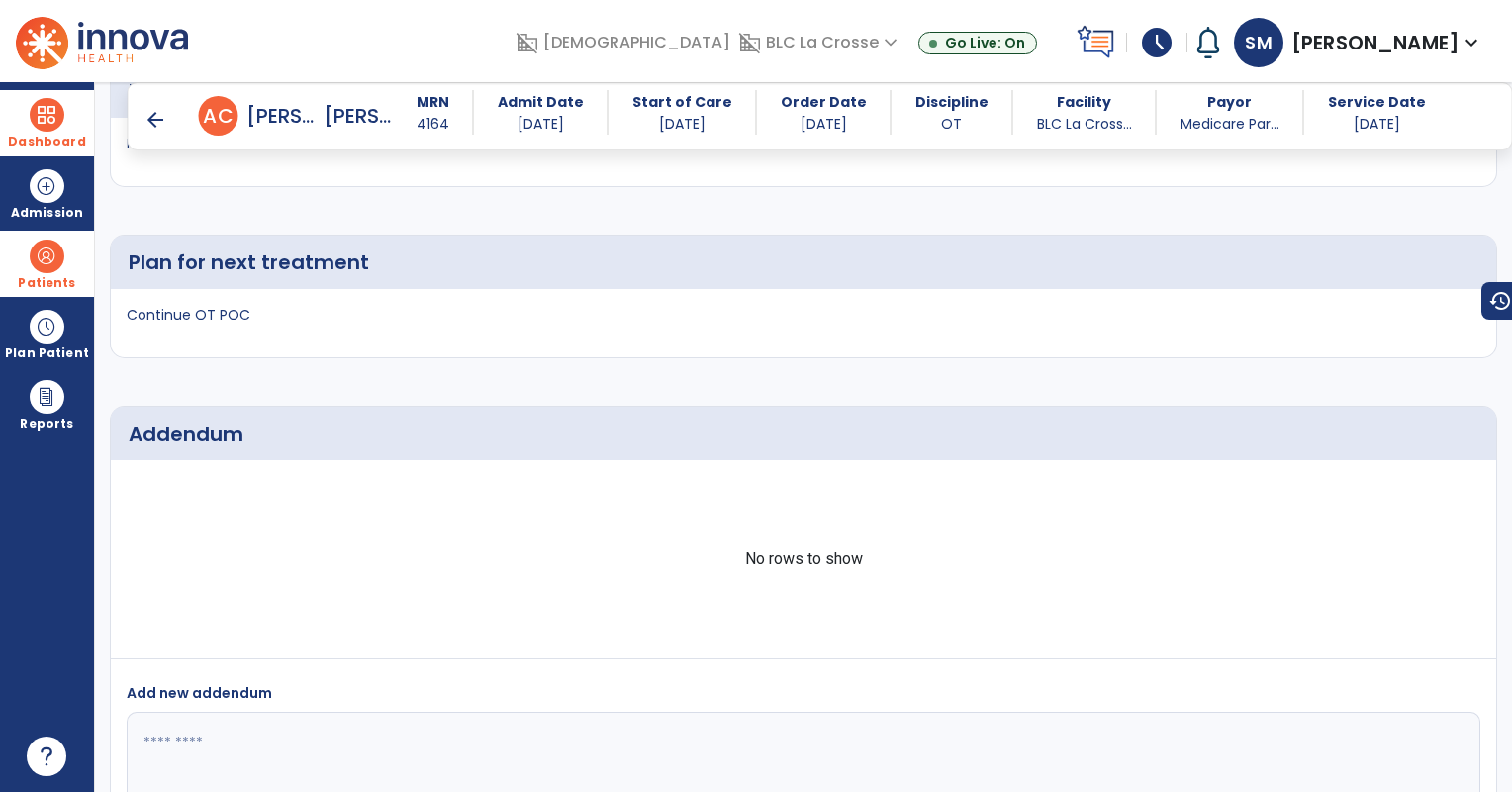 scroll, scrollTop: 3086, scrollLeft: 0, axis: vertical 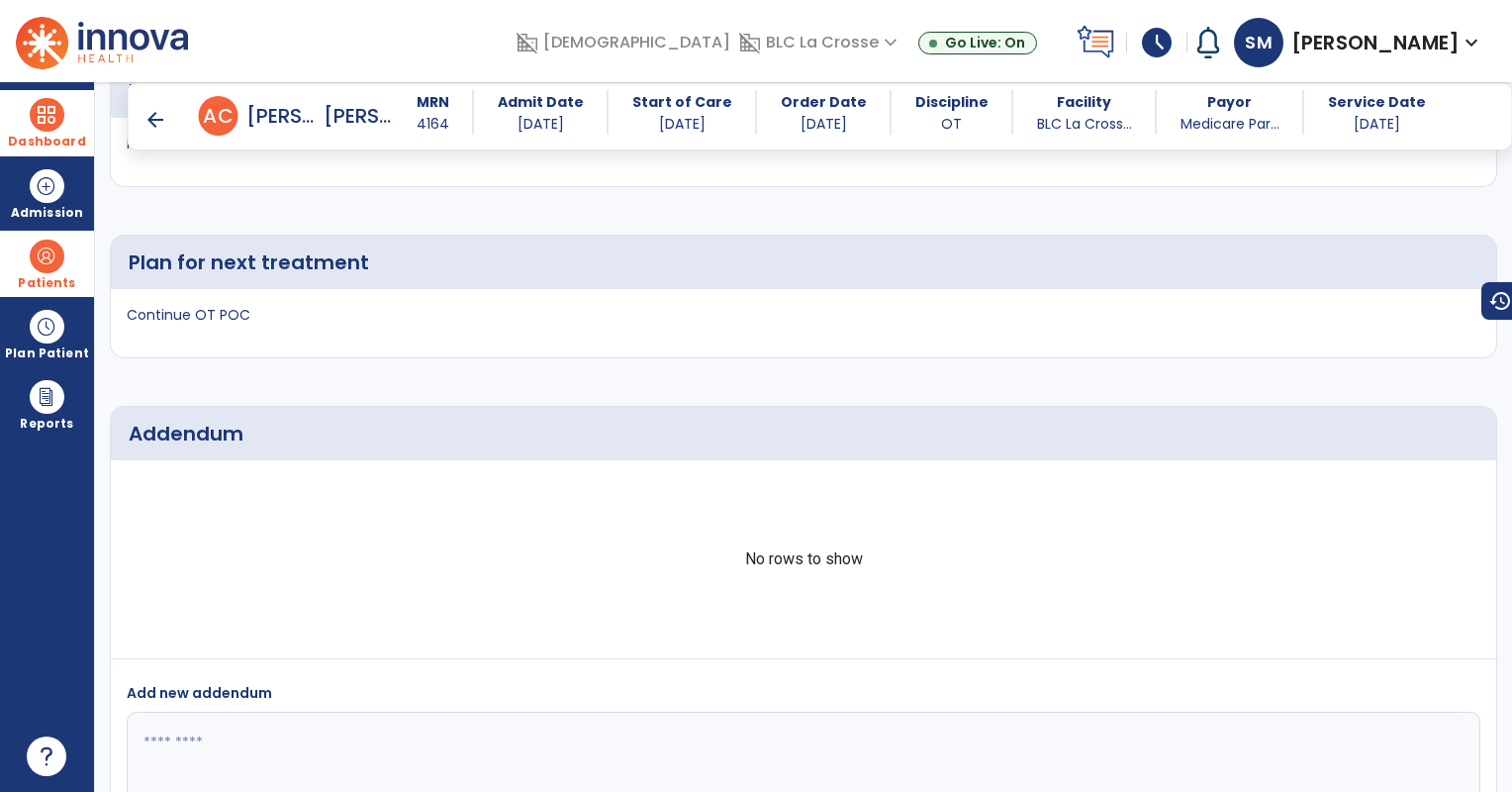 click at bounding box center (47, 115) 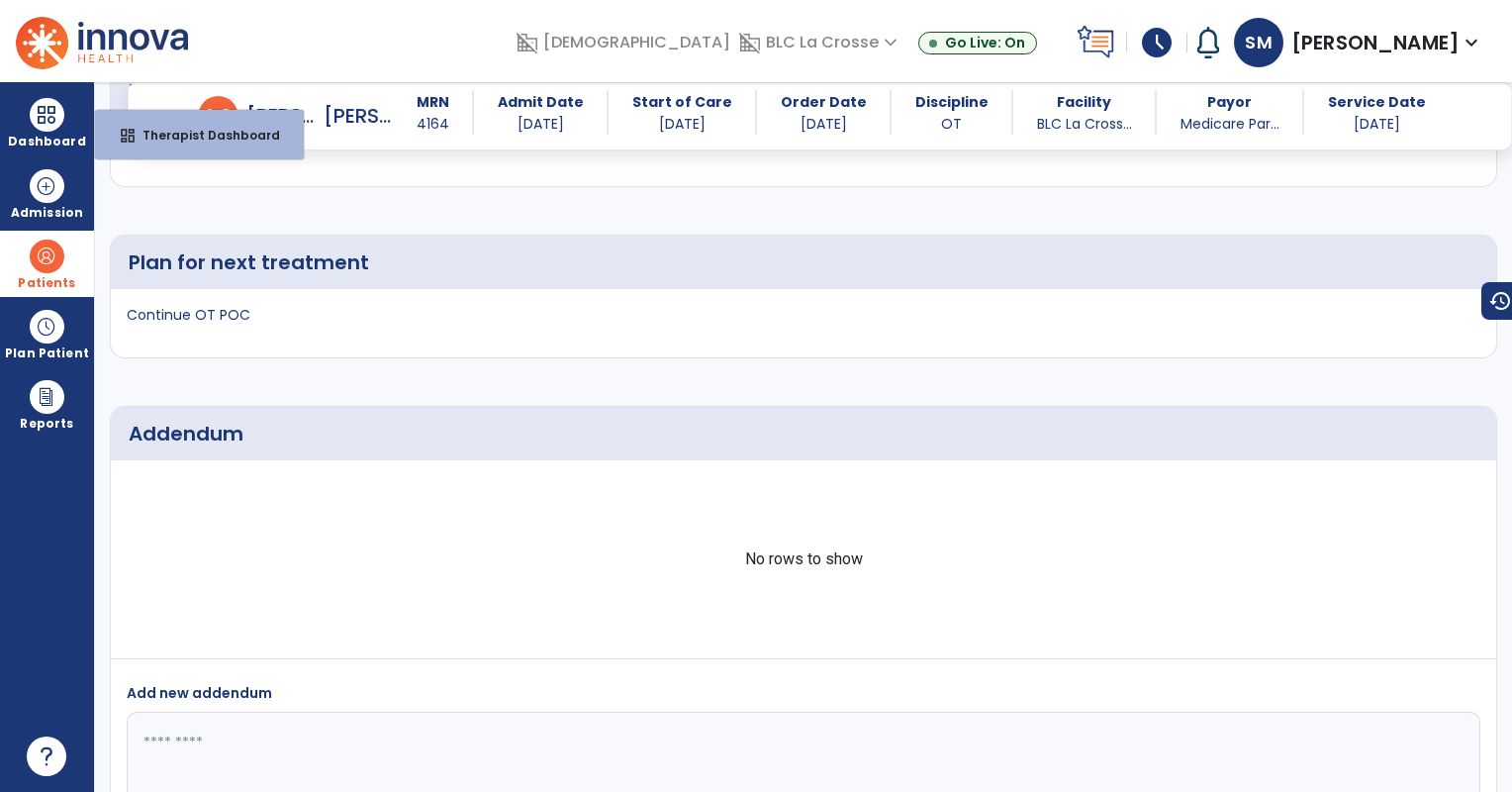 click on "No rows to show" at bounding box center (803, 559) 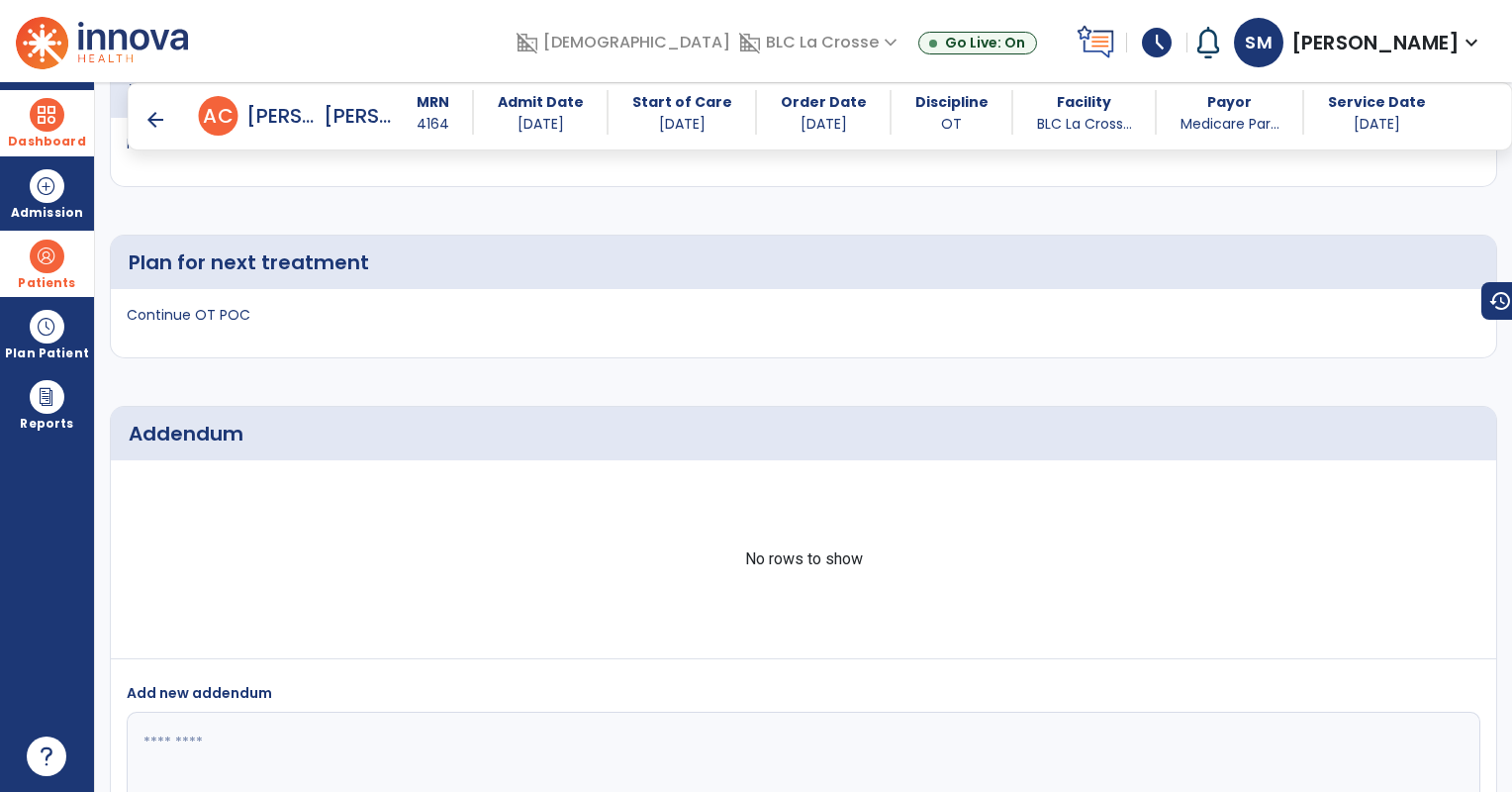 click at bounding box center (47, 115) 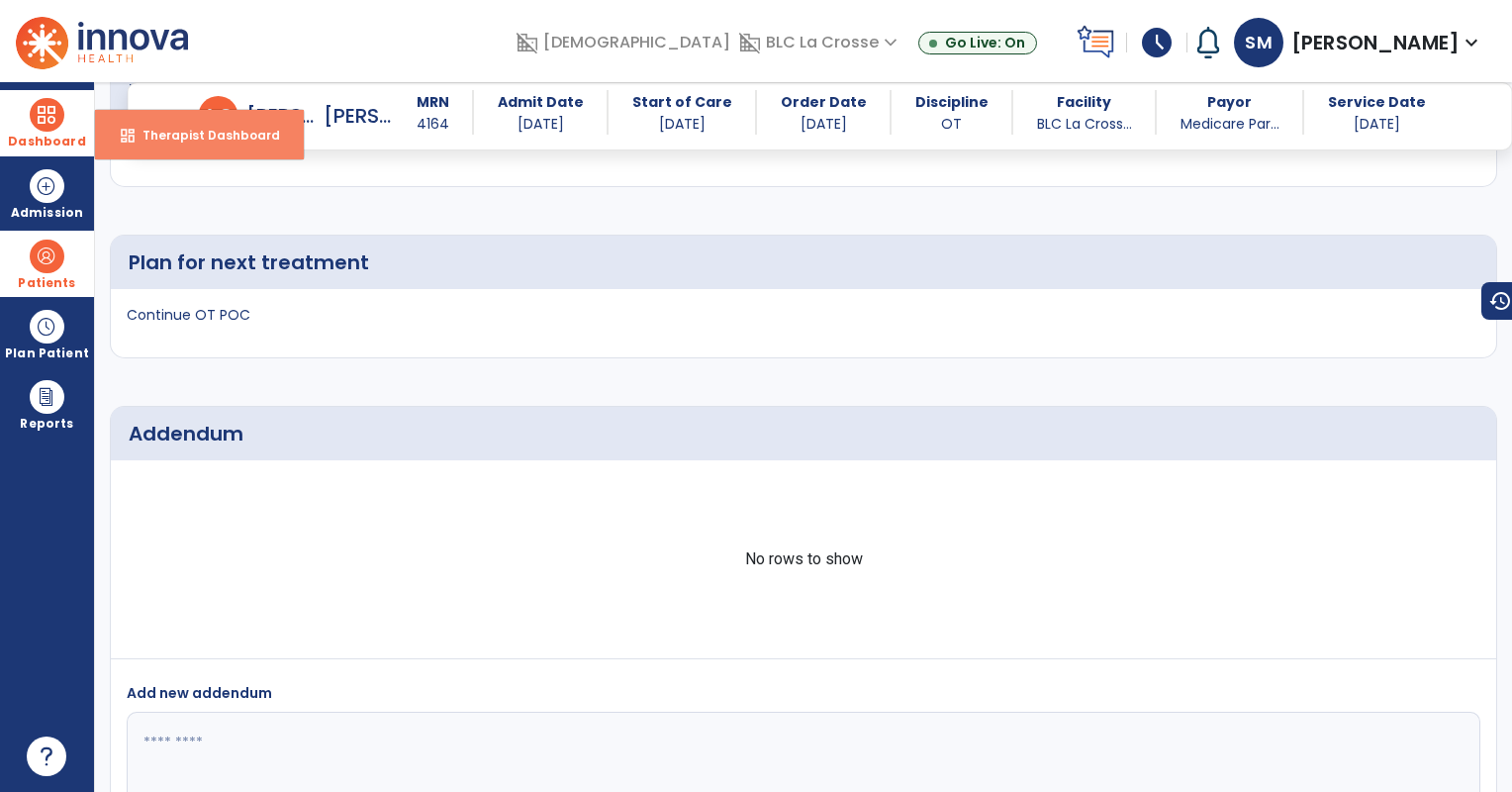 click on "Therapist Dashboard" at bounding box center [203, 135] 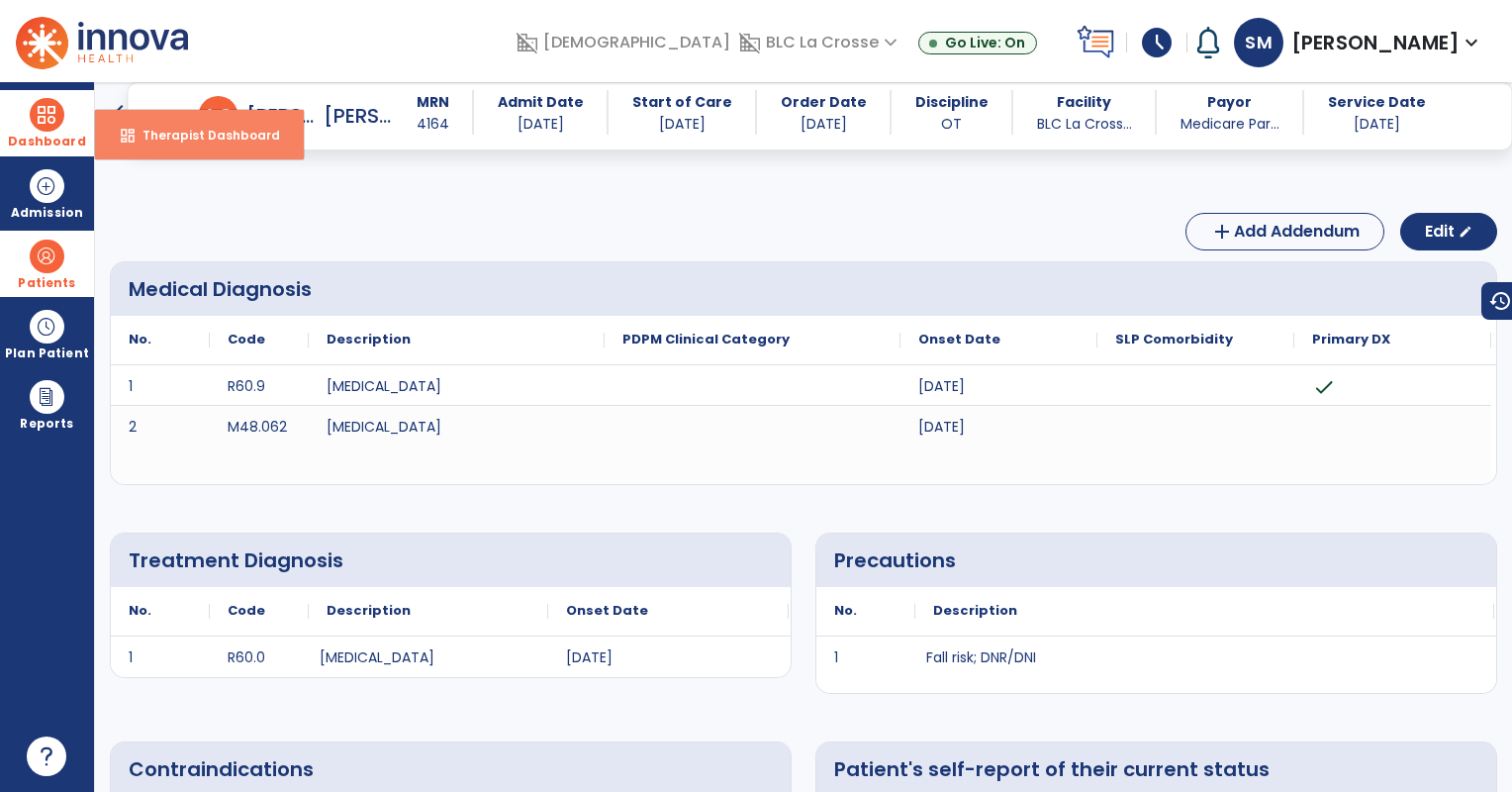 select on "****" 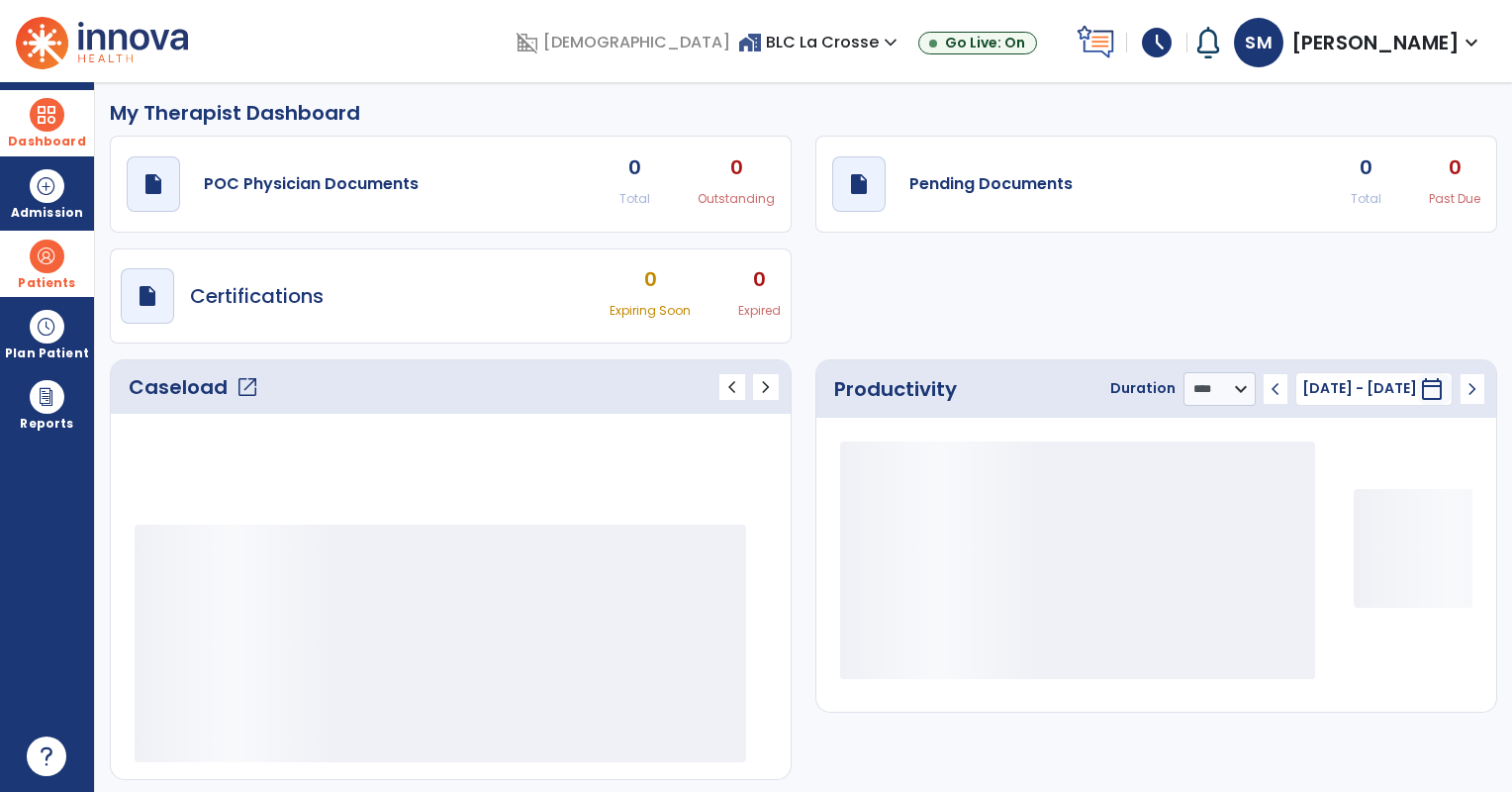 scroll, scrollTop: 0, scrollLeft: 0, axis: both 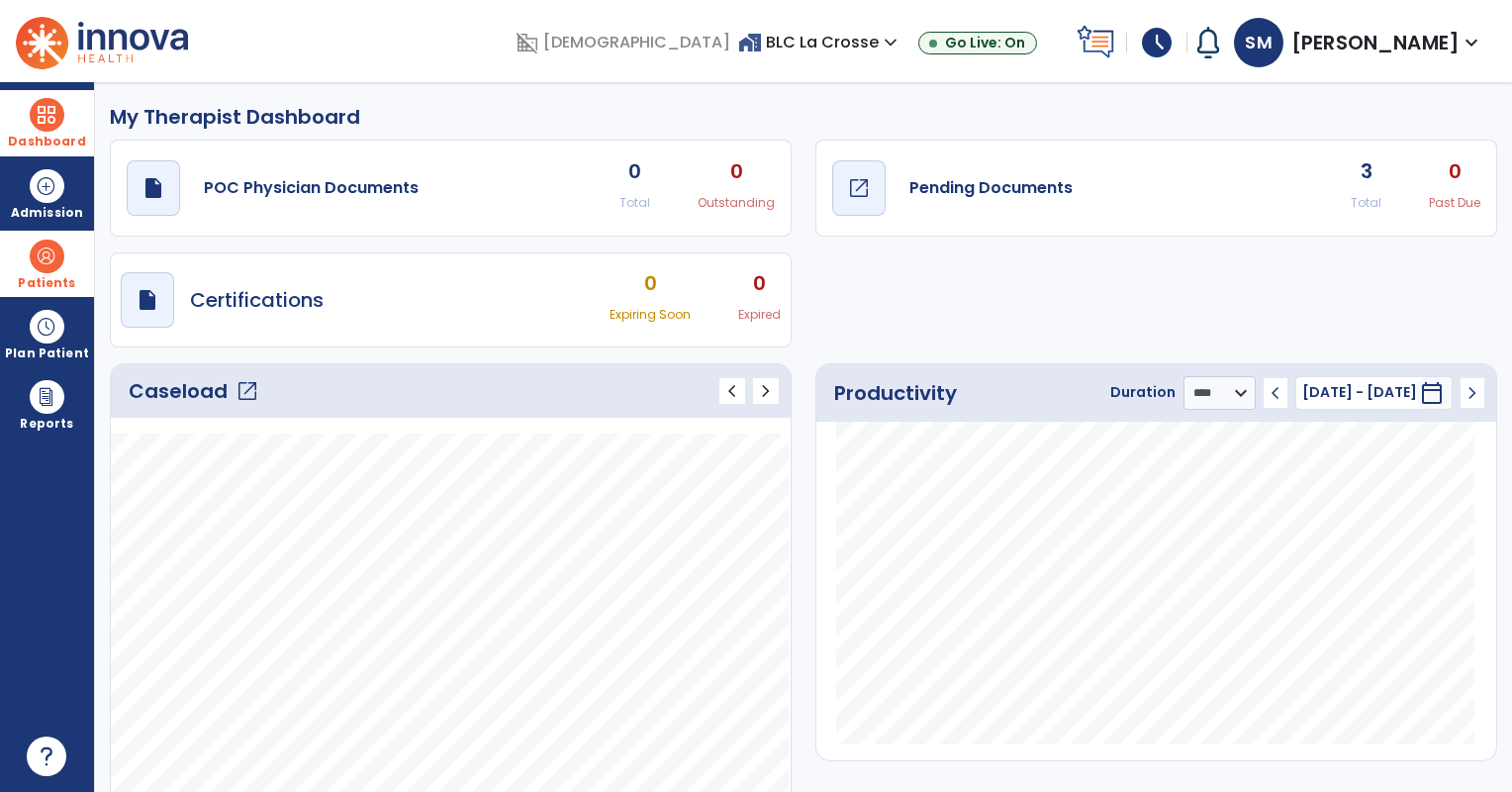click on "Pending Documents" 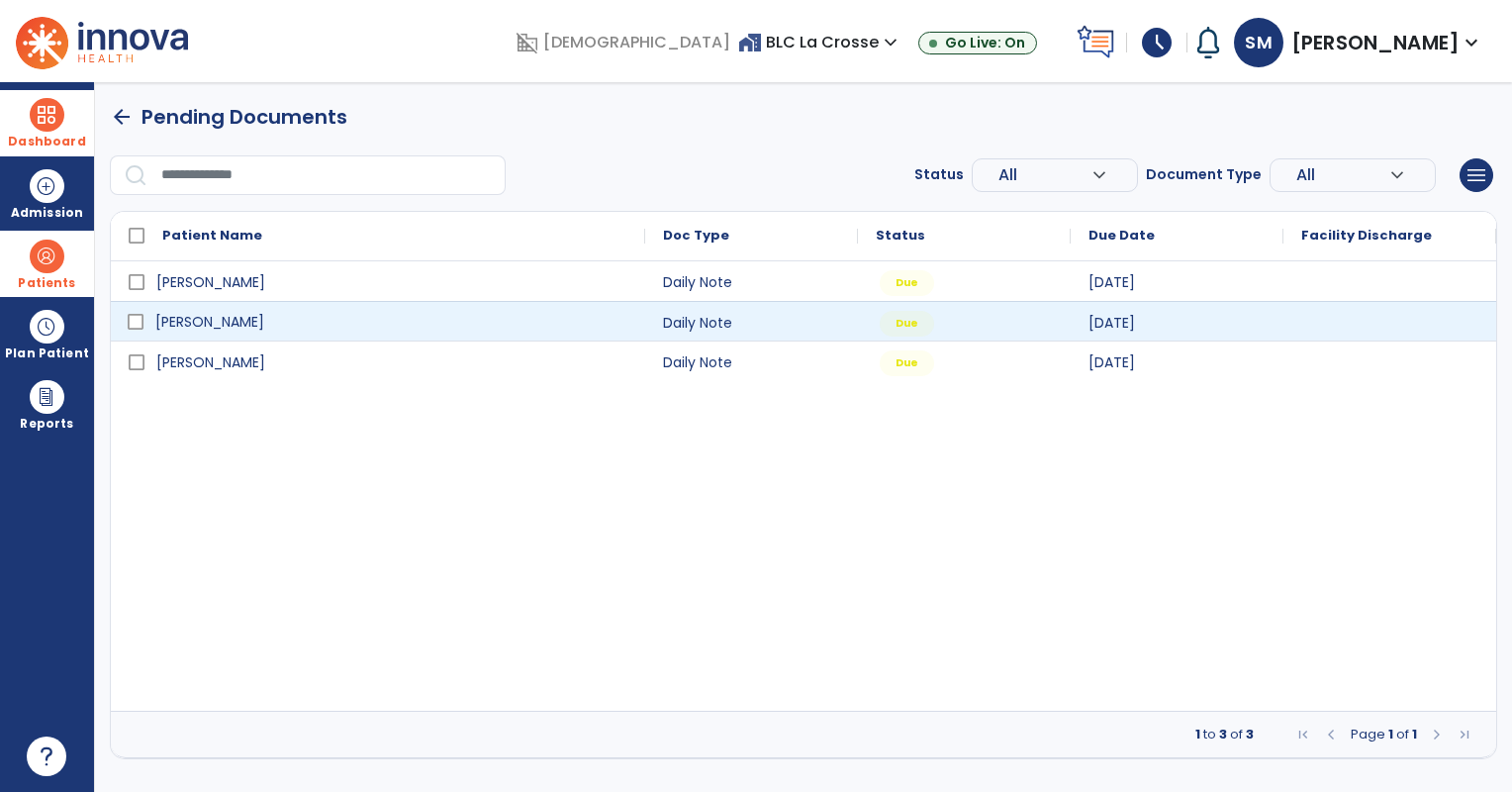 click on "[PERSON_NAME]" at bounding box center [392, 322] 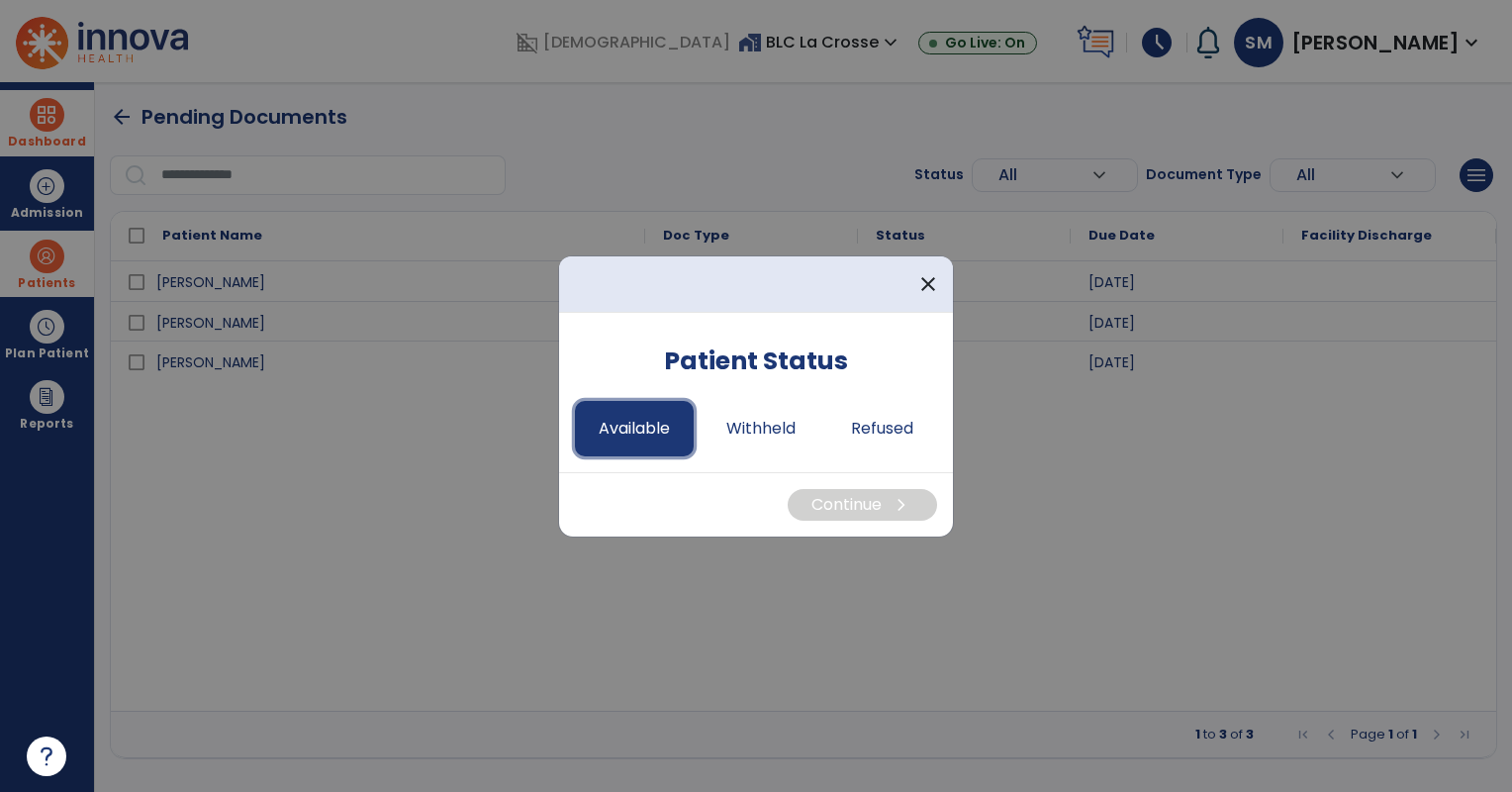click on "Available" at bounding box center [634, 429] 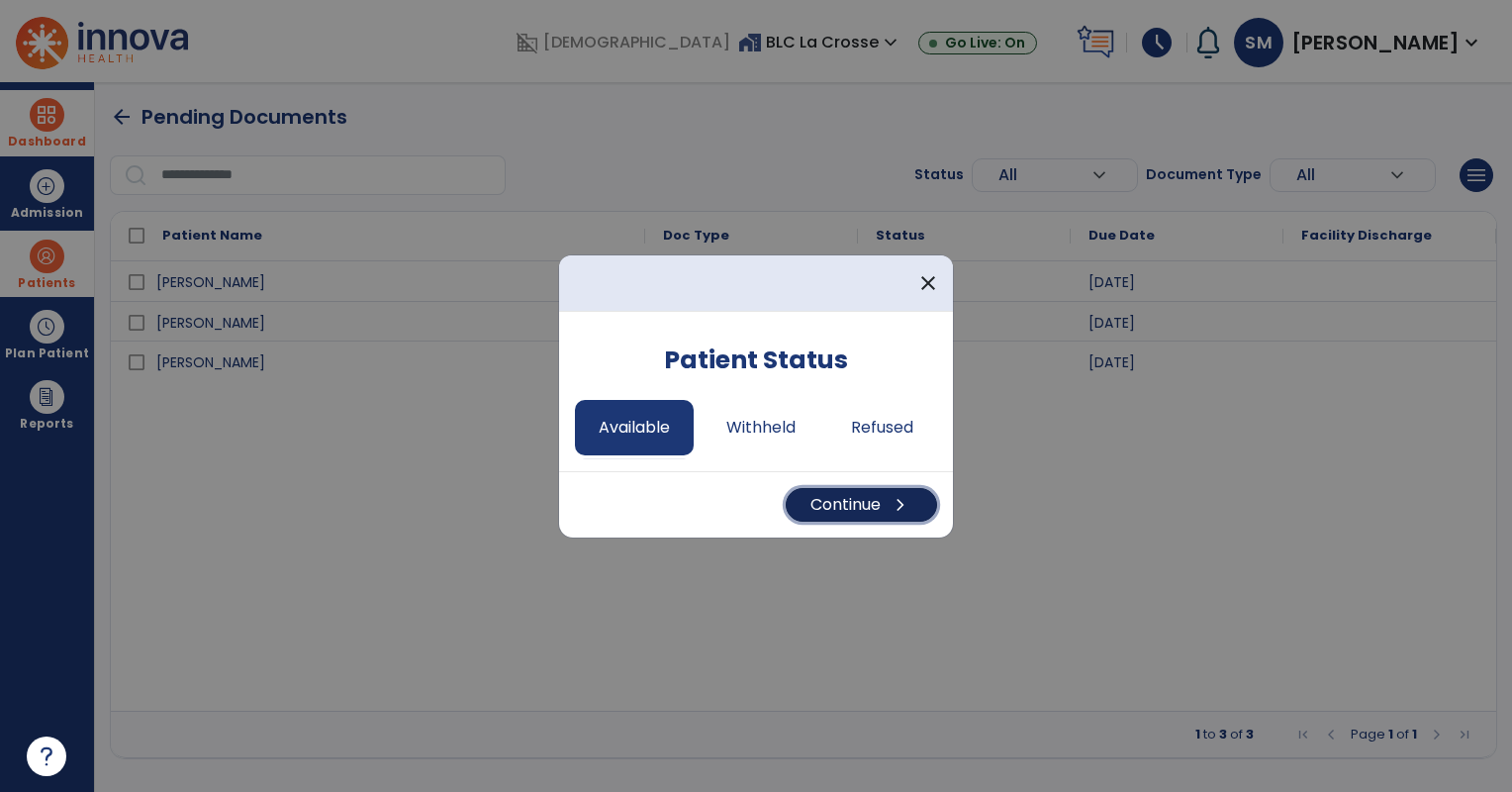 click on "Continue   chevron_right" at bounding box center [861, 505] 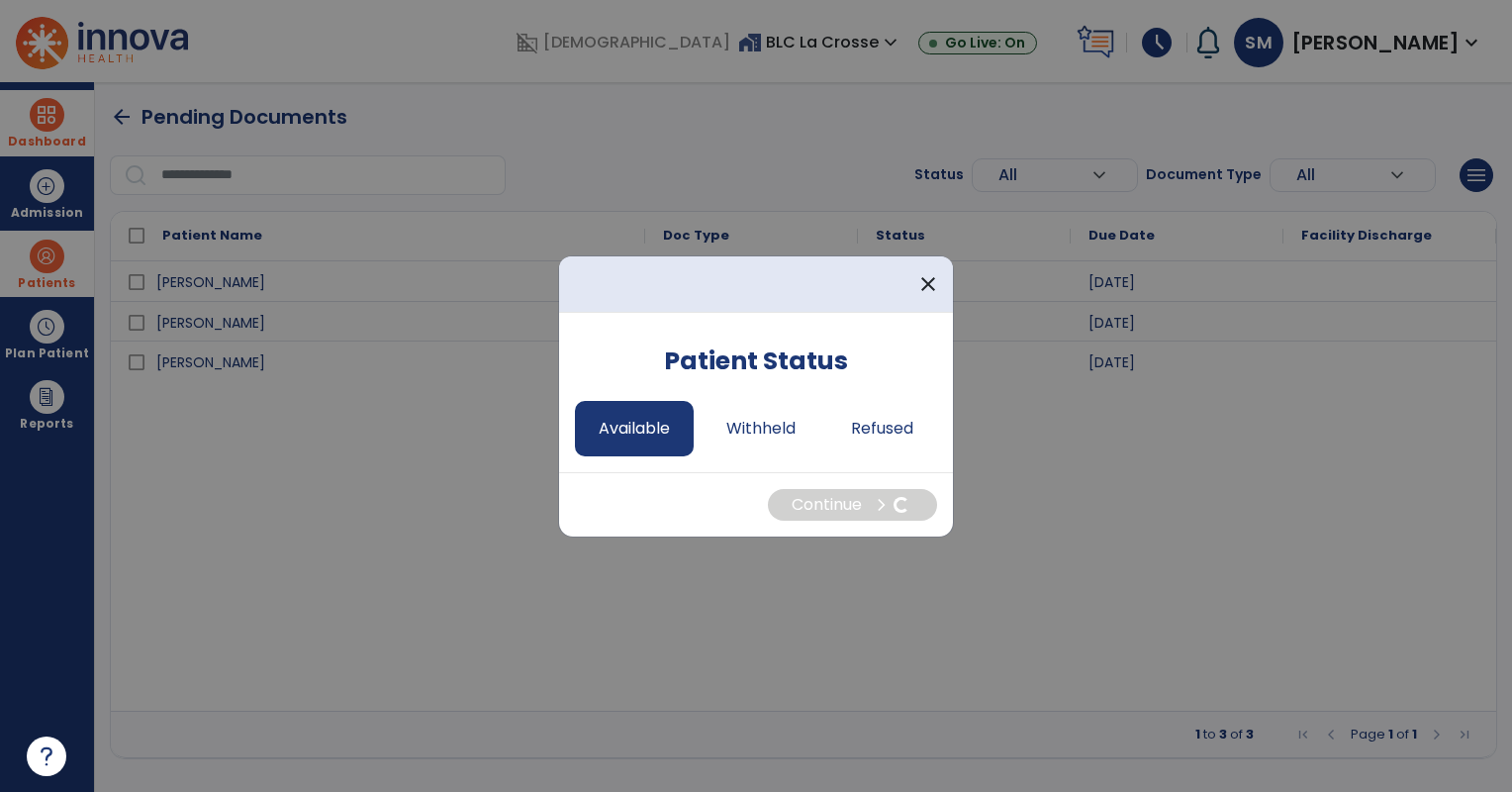 select on "*" 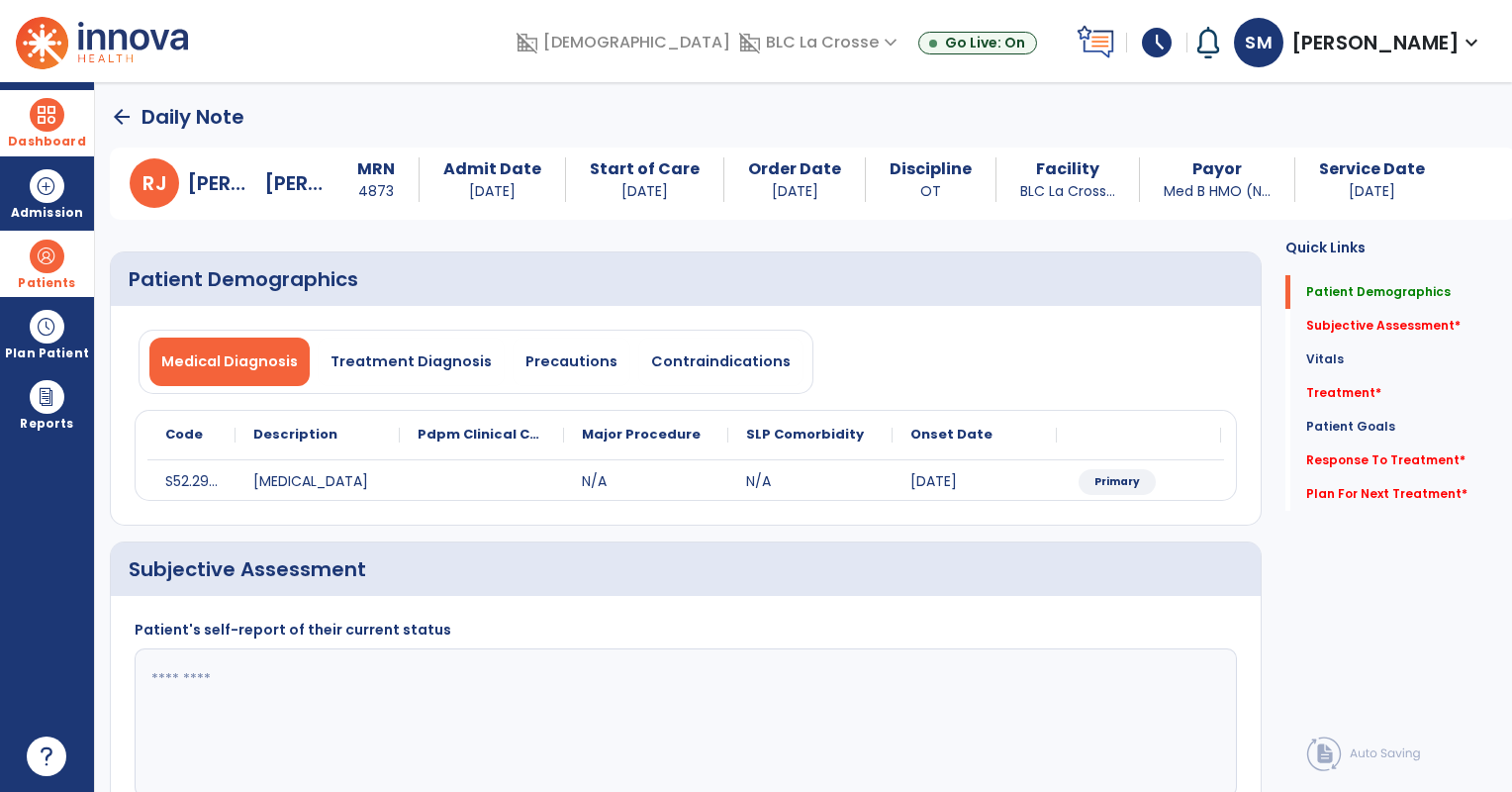 click 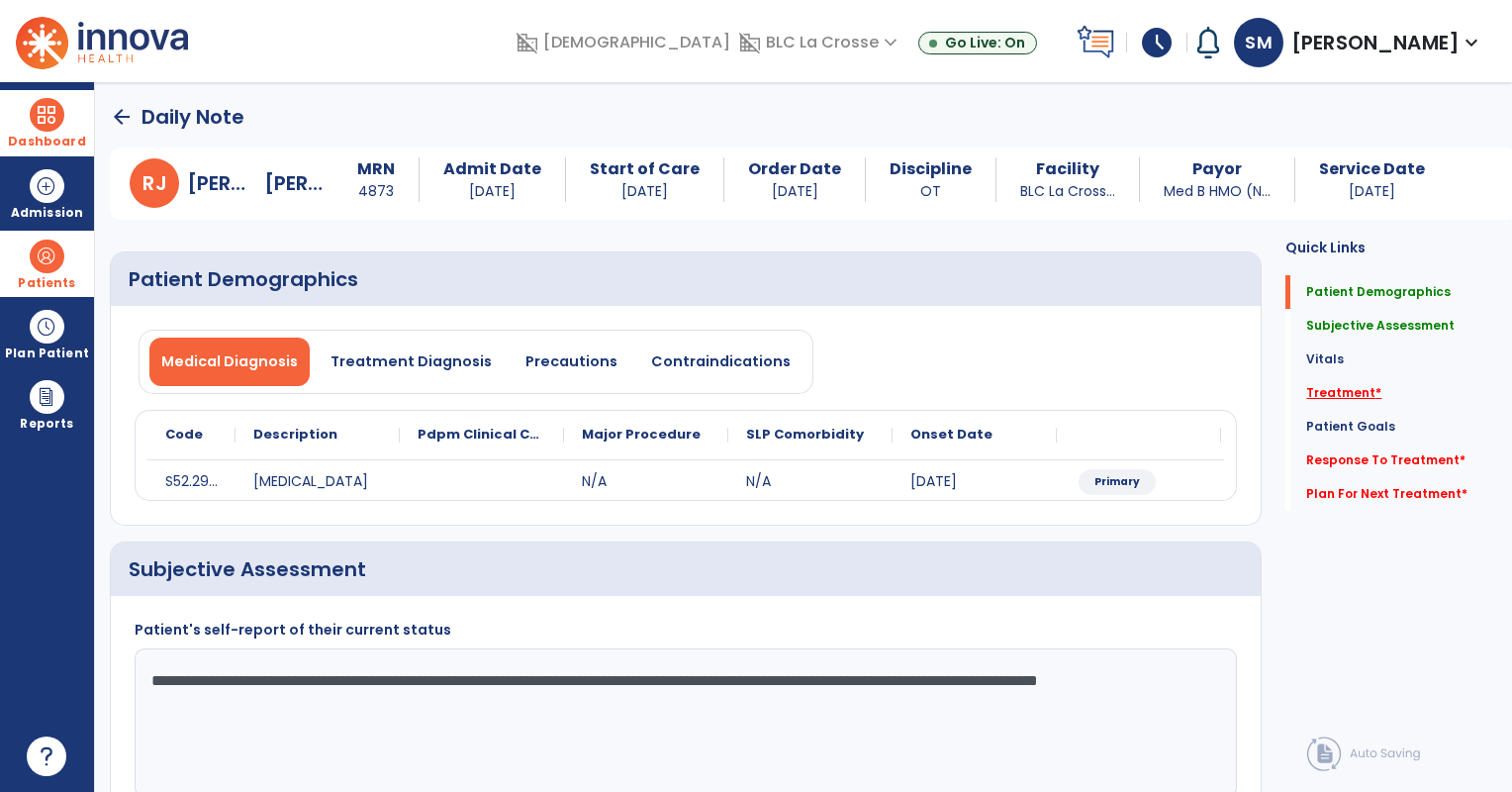 click on "Treatment   *" 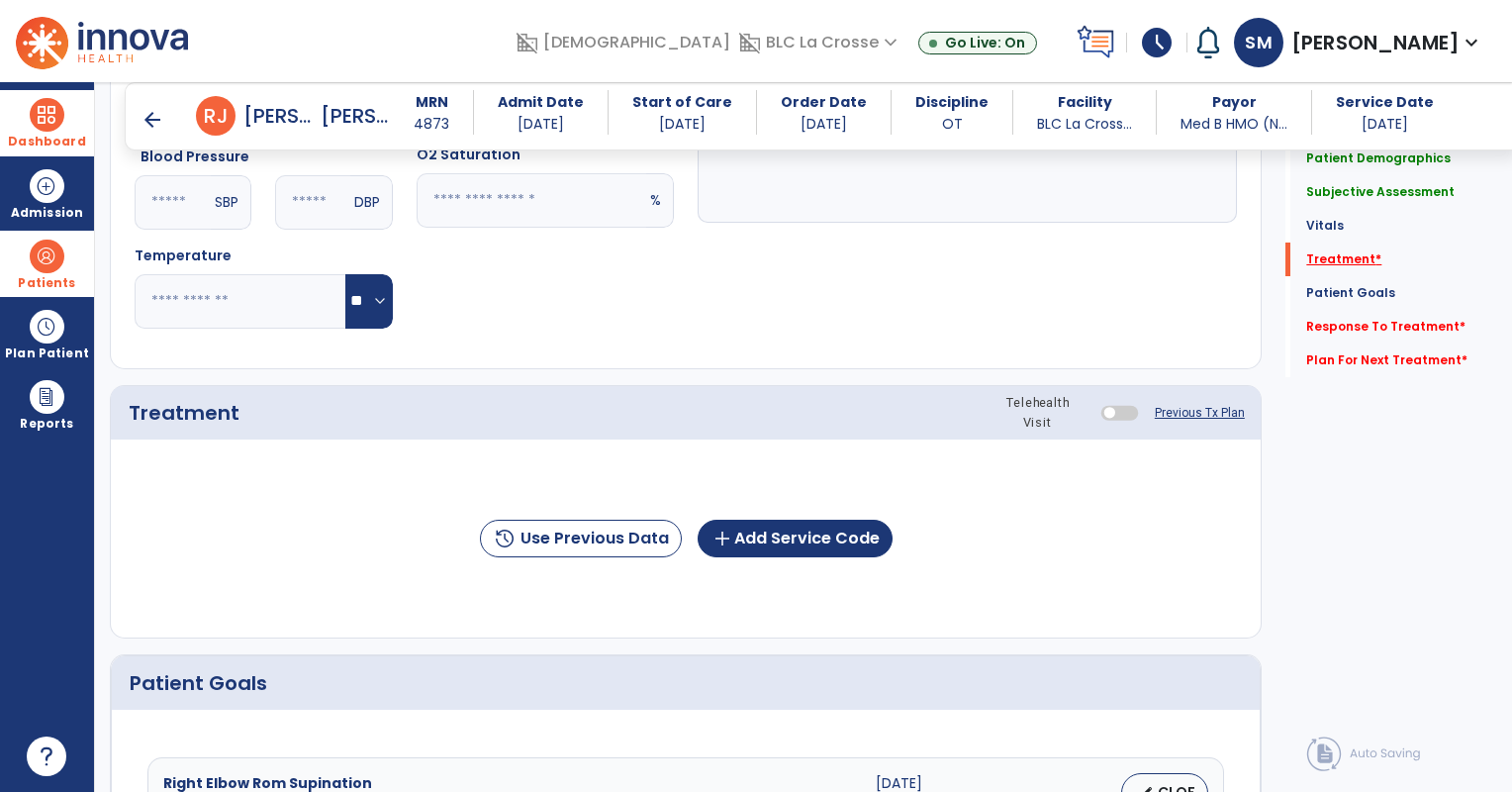 scroll, scrollTop: 943, scrollLeft: 0, axis: vertical 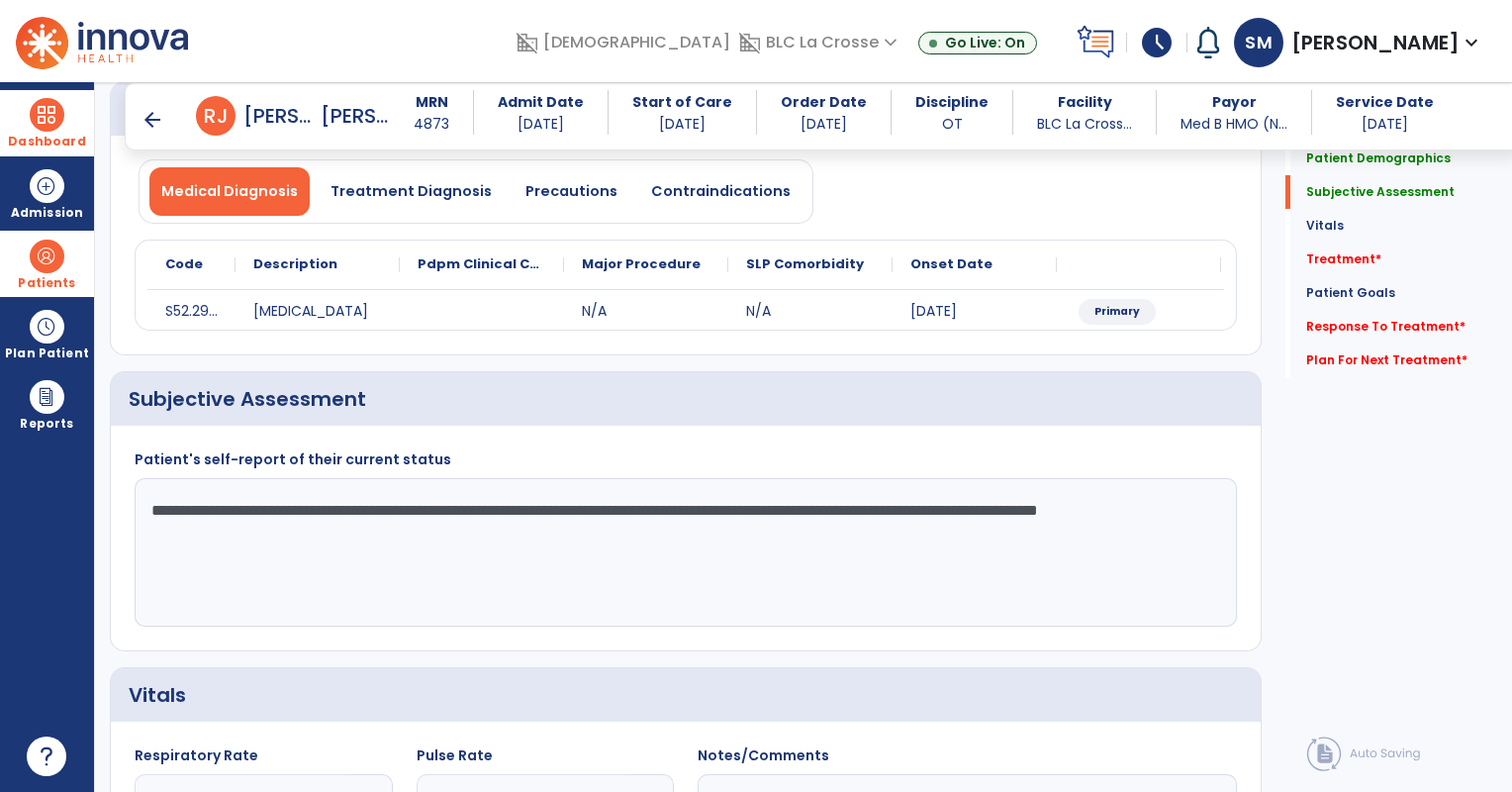 click on "**********" 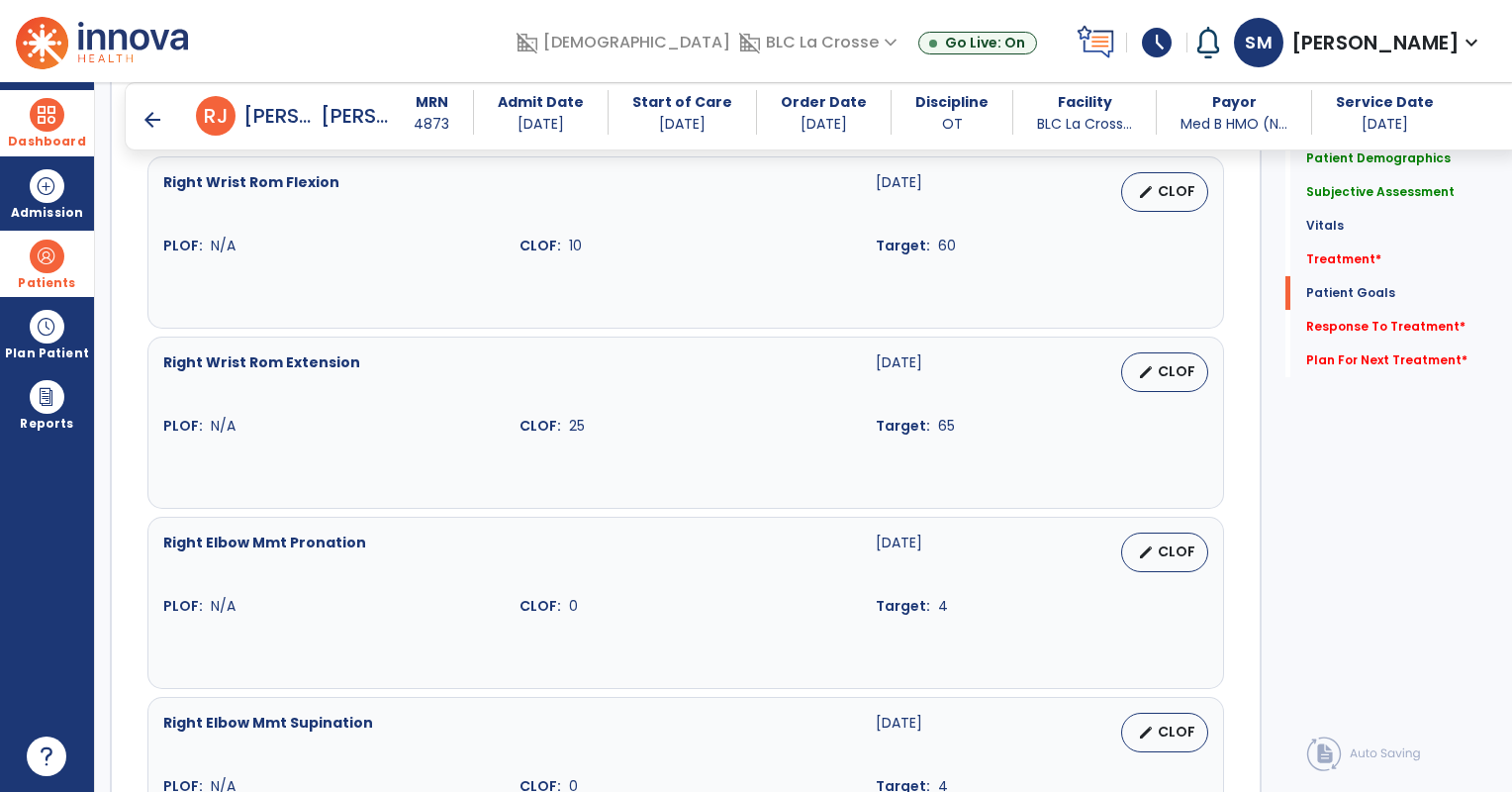 scroll, scrollTop: 1655, scrollLeft: 0, axis: vertical 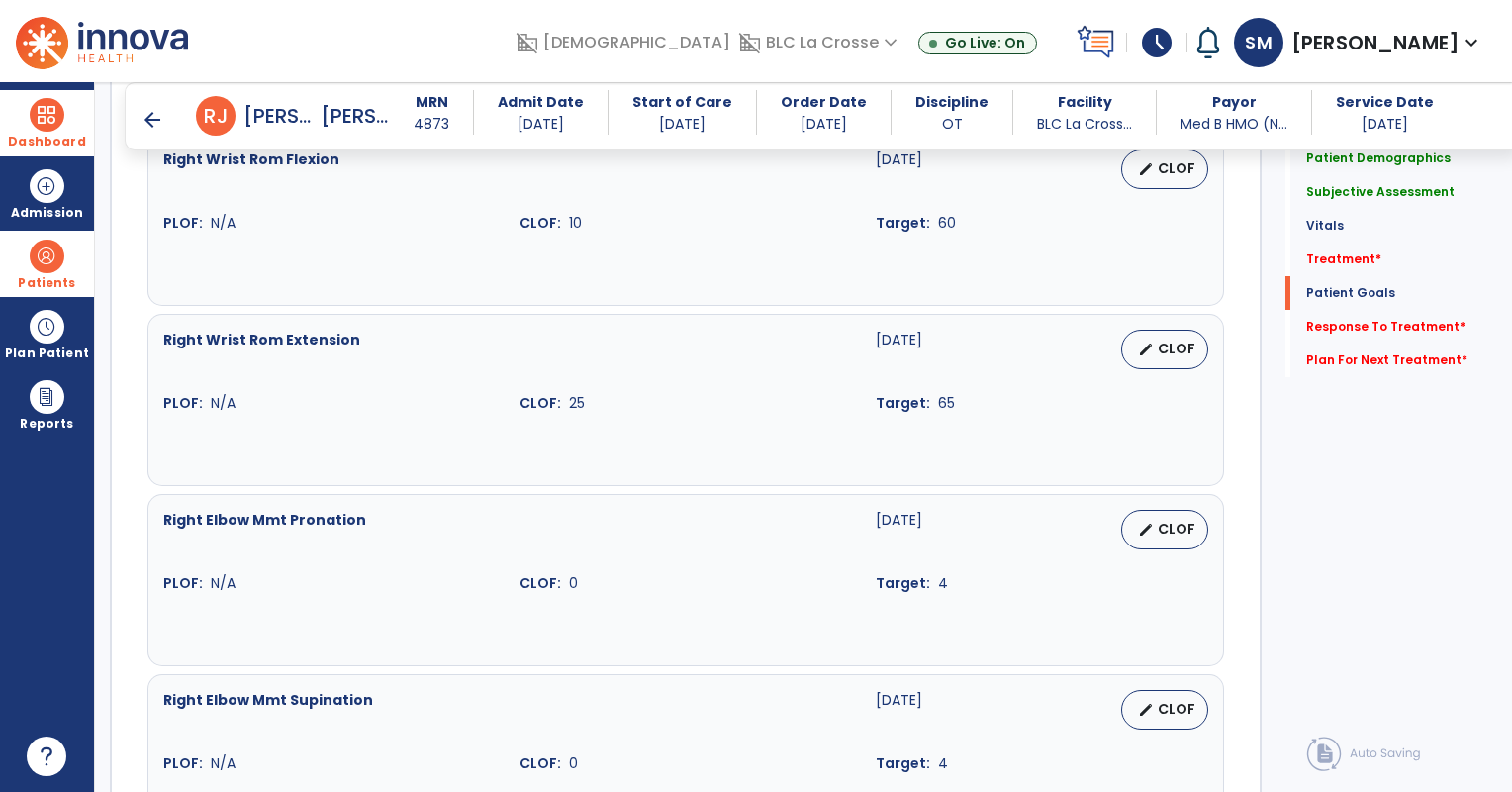 type on "**********" 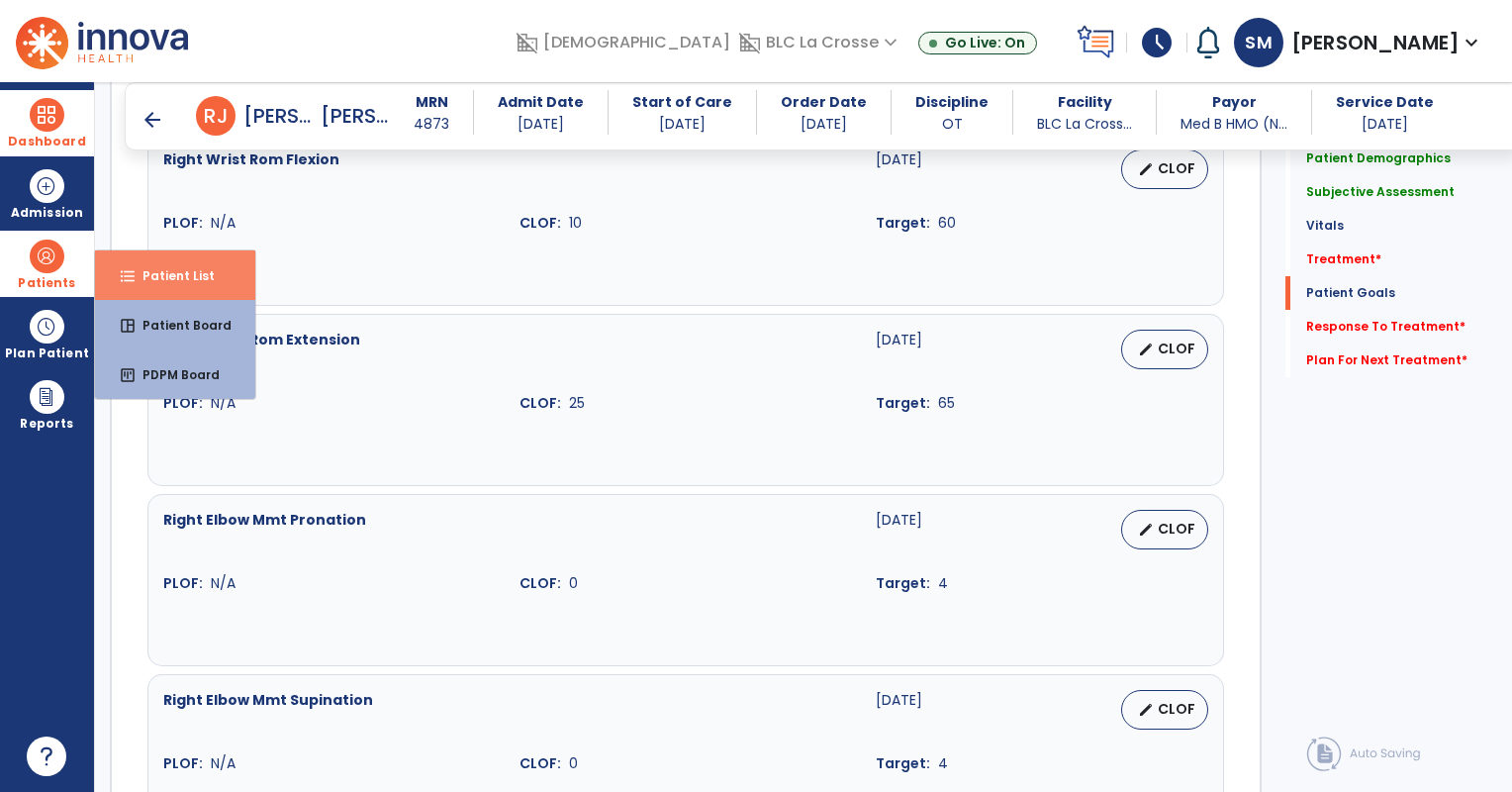 click on "format_list_bulleted  Patient List" at bounding box center (175, 275) 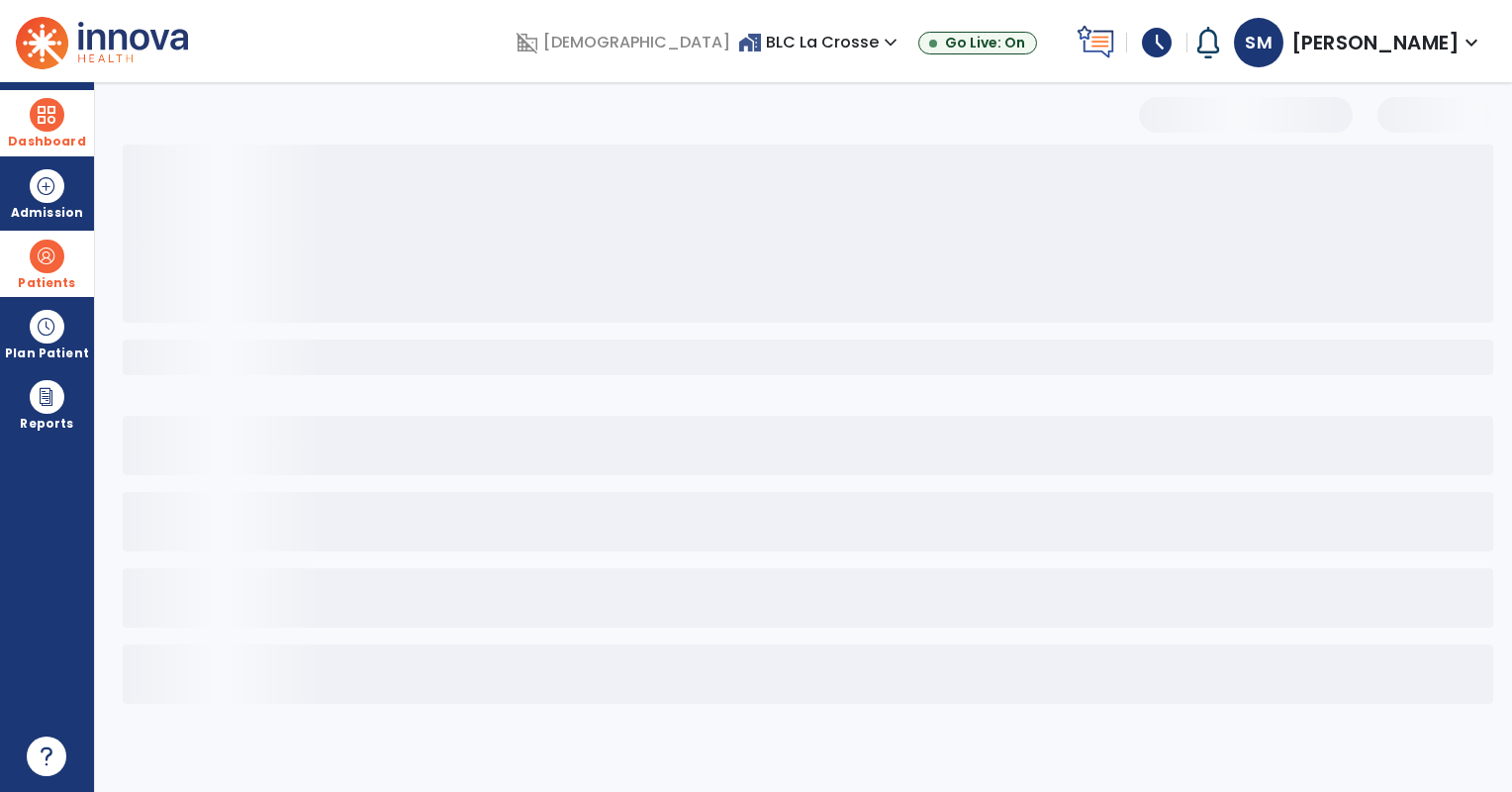 scroll, scrollTop: 0, scrollLeft: 0, axis: both 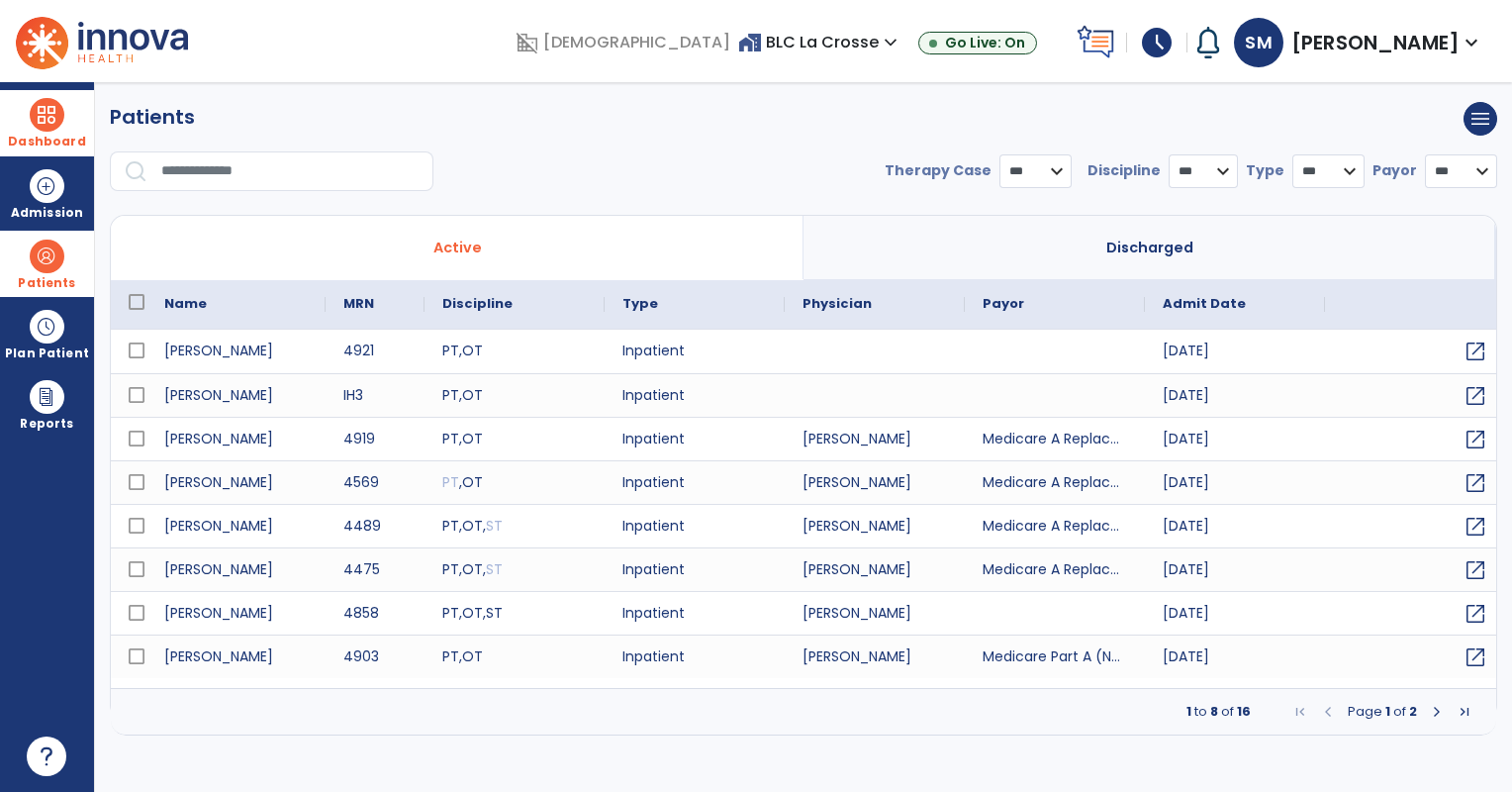 select on "***" 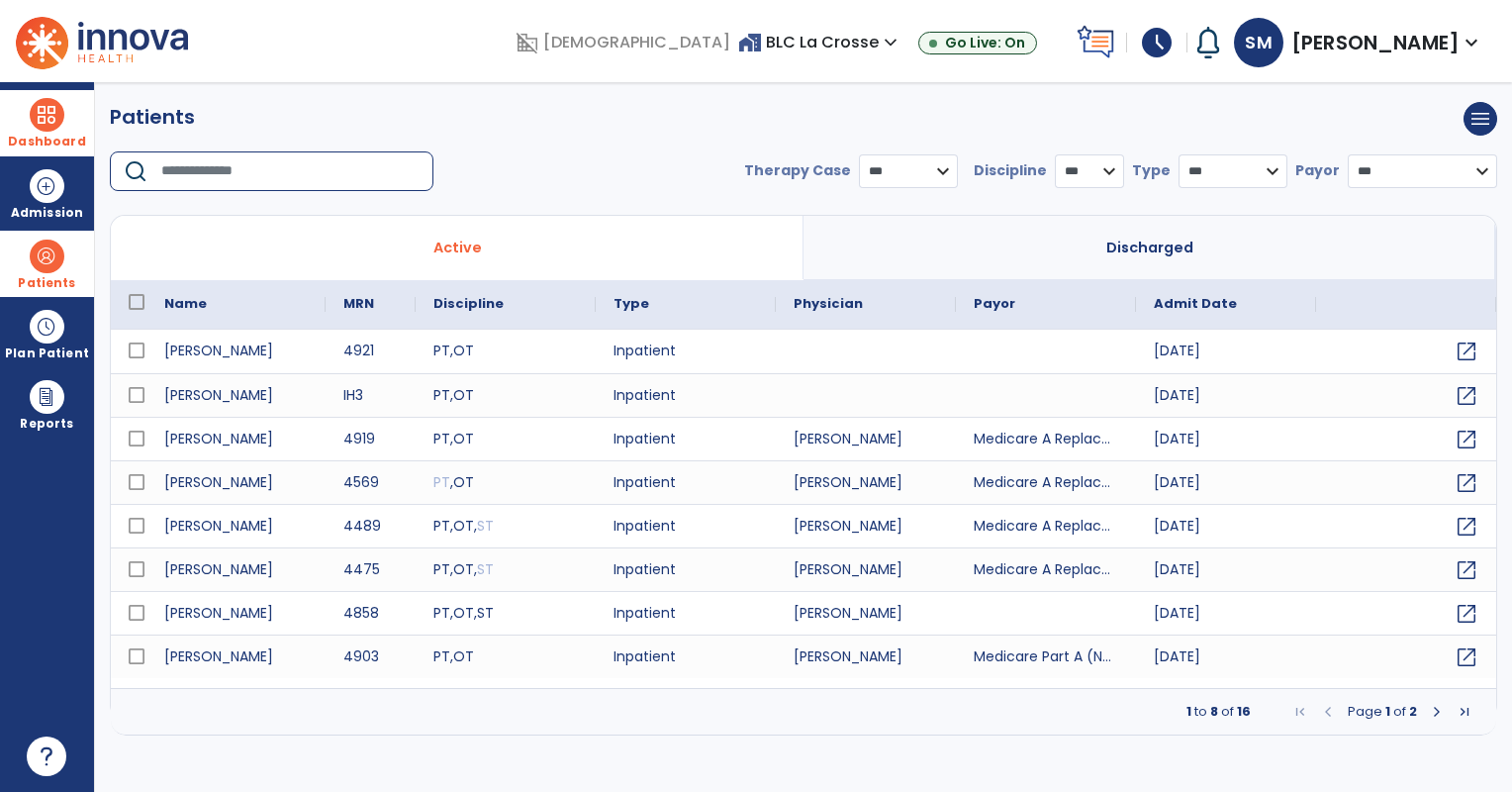 click at bounding box center [290, 171] 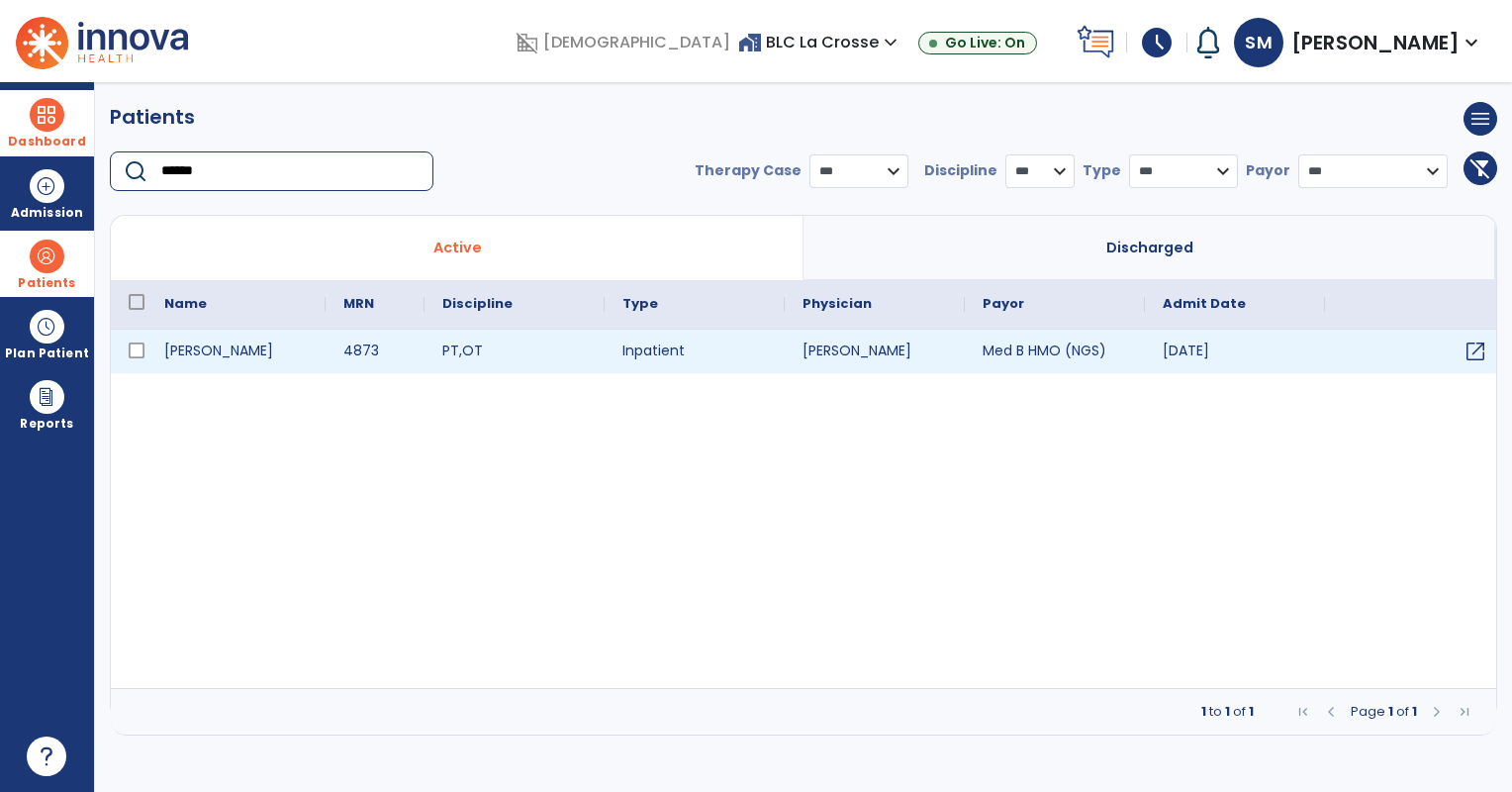 type on "******" 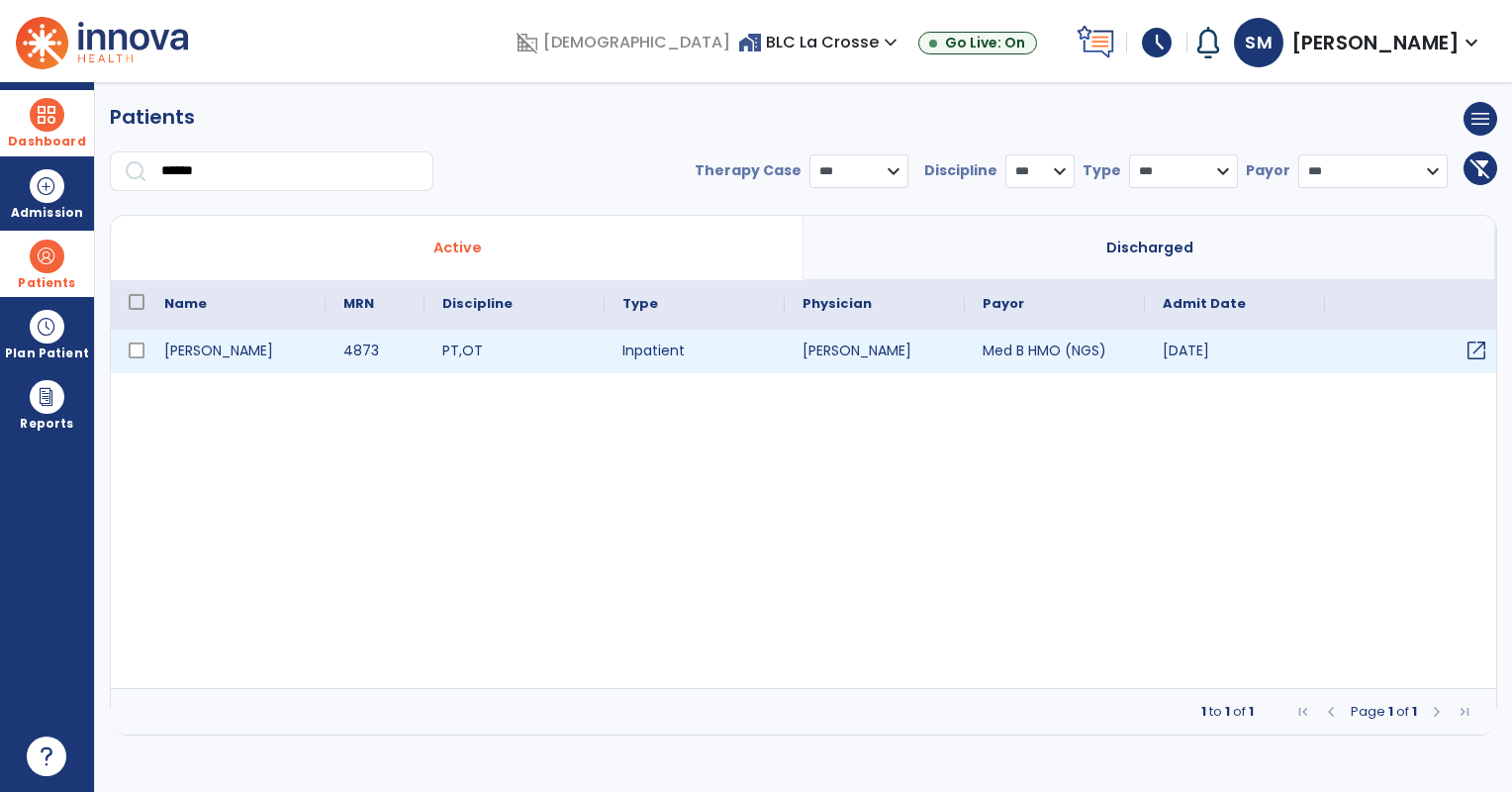click on "open_in_new" at bounding box center [1476, 350] 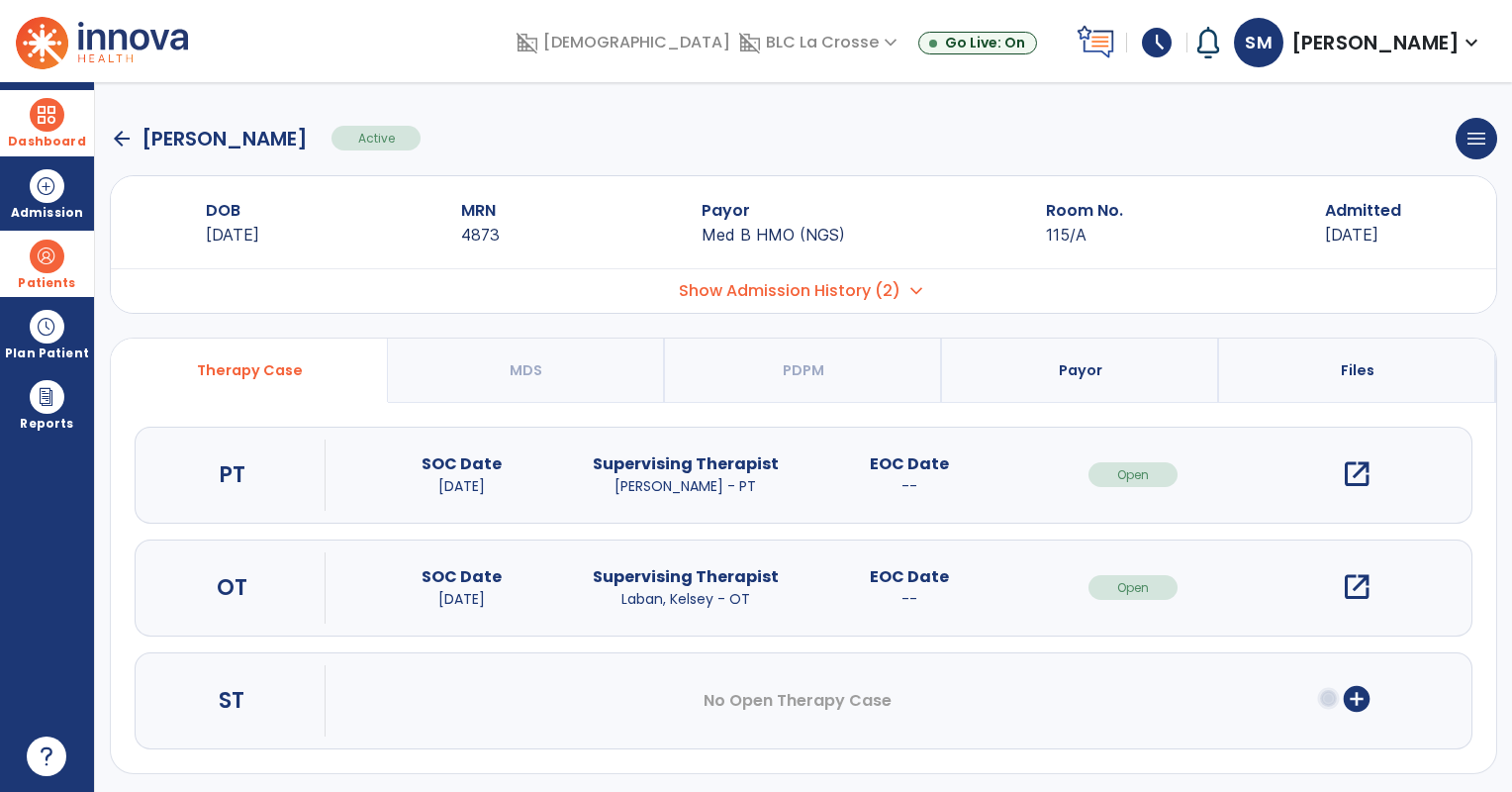 click on "open_in_new" at bounding box center [1357, 587] 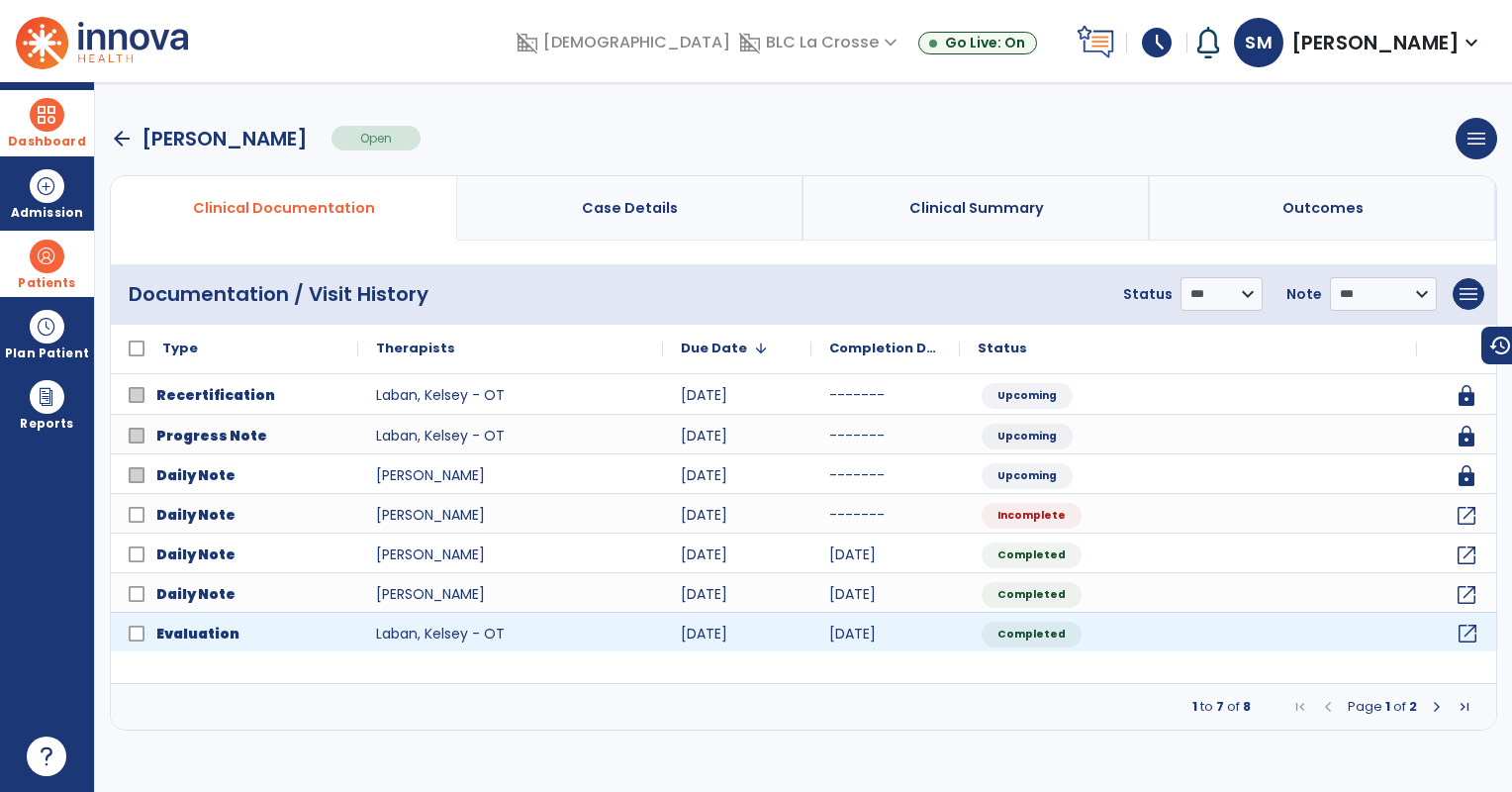 click on "open_in_new" 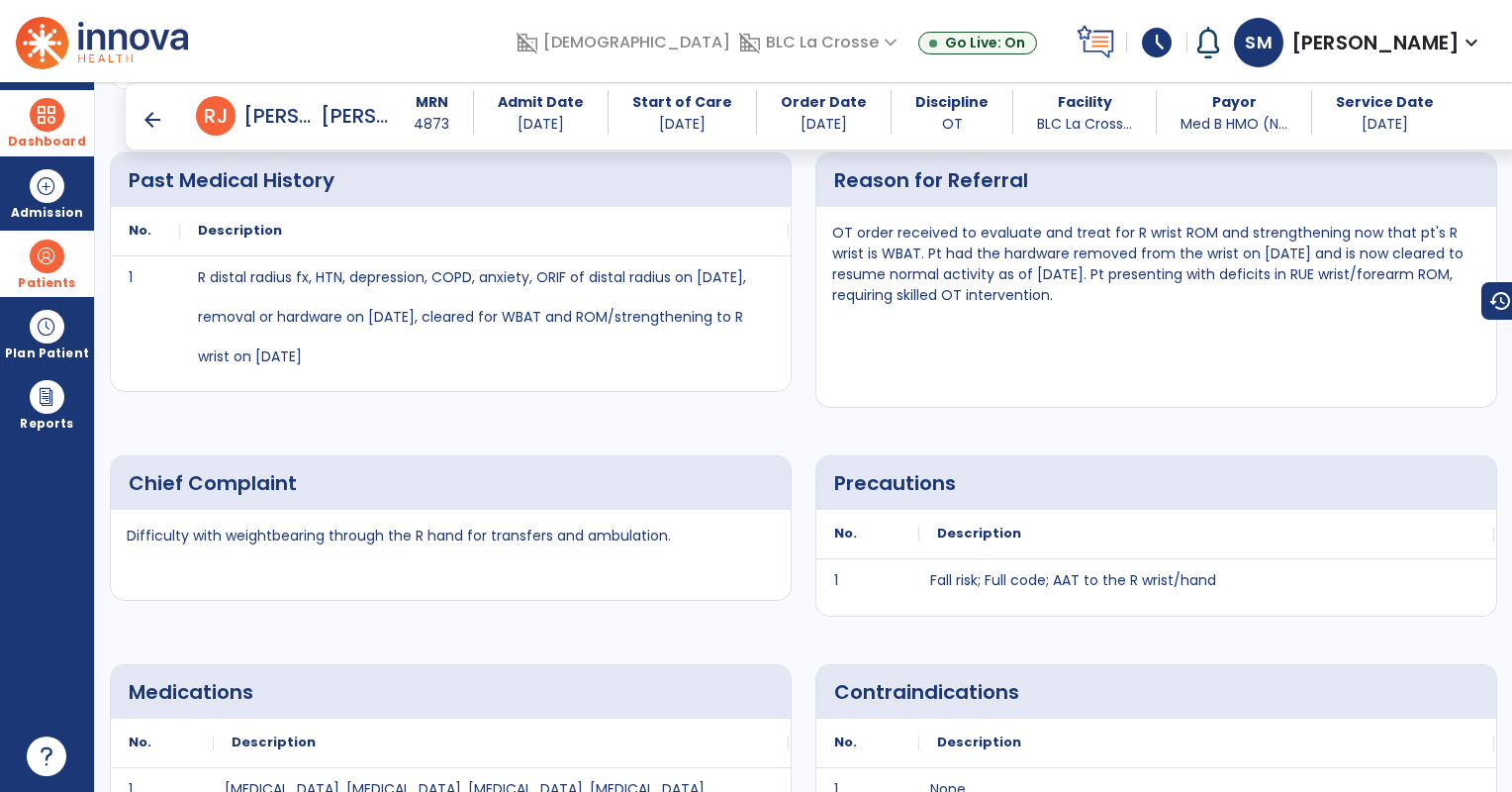scroll, scrollTop: 738, scrollLeft: 0, axis: vertical 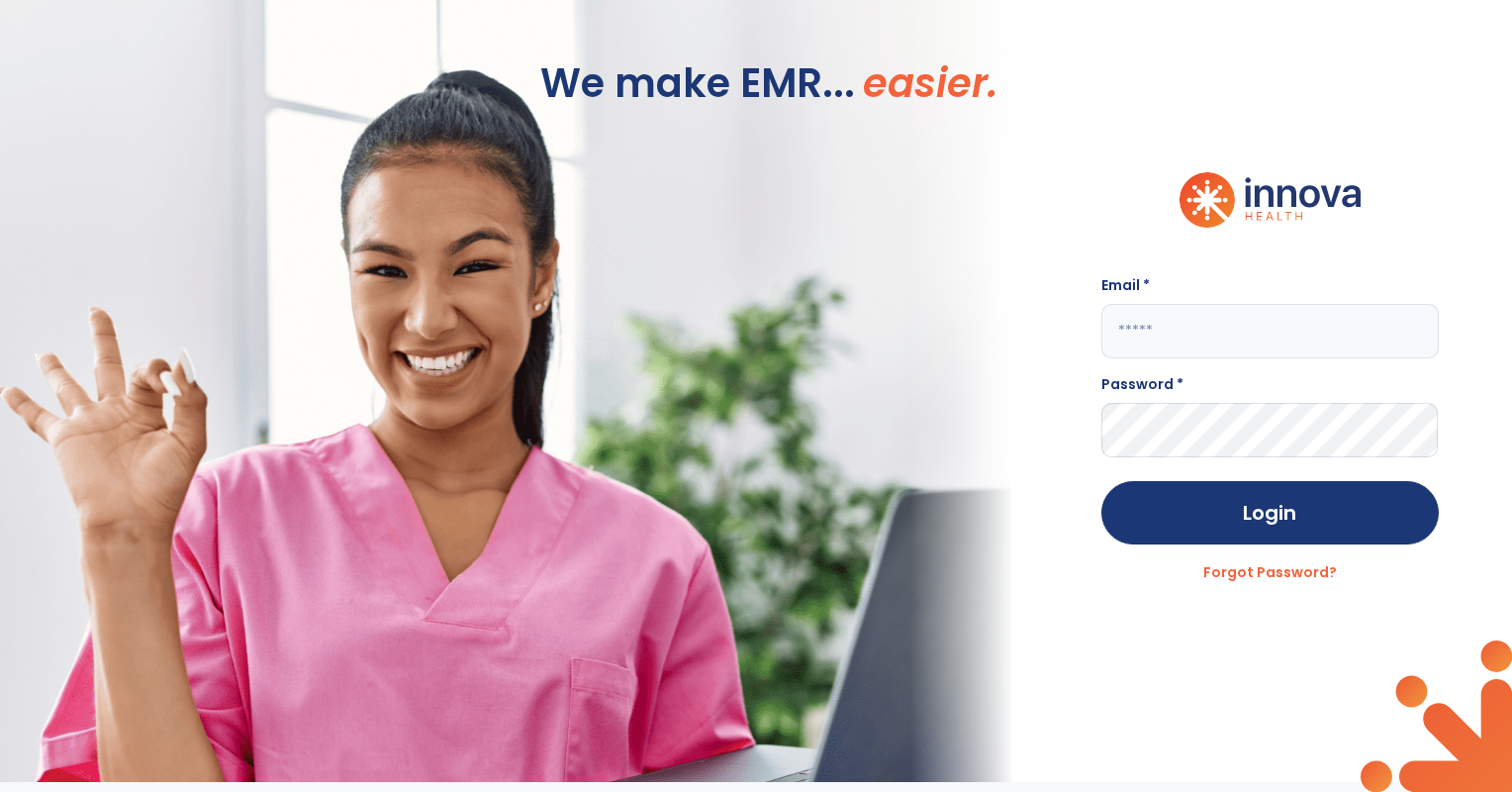 click 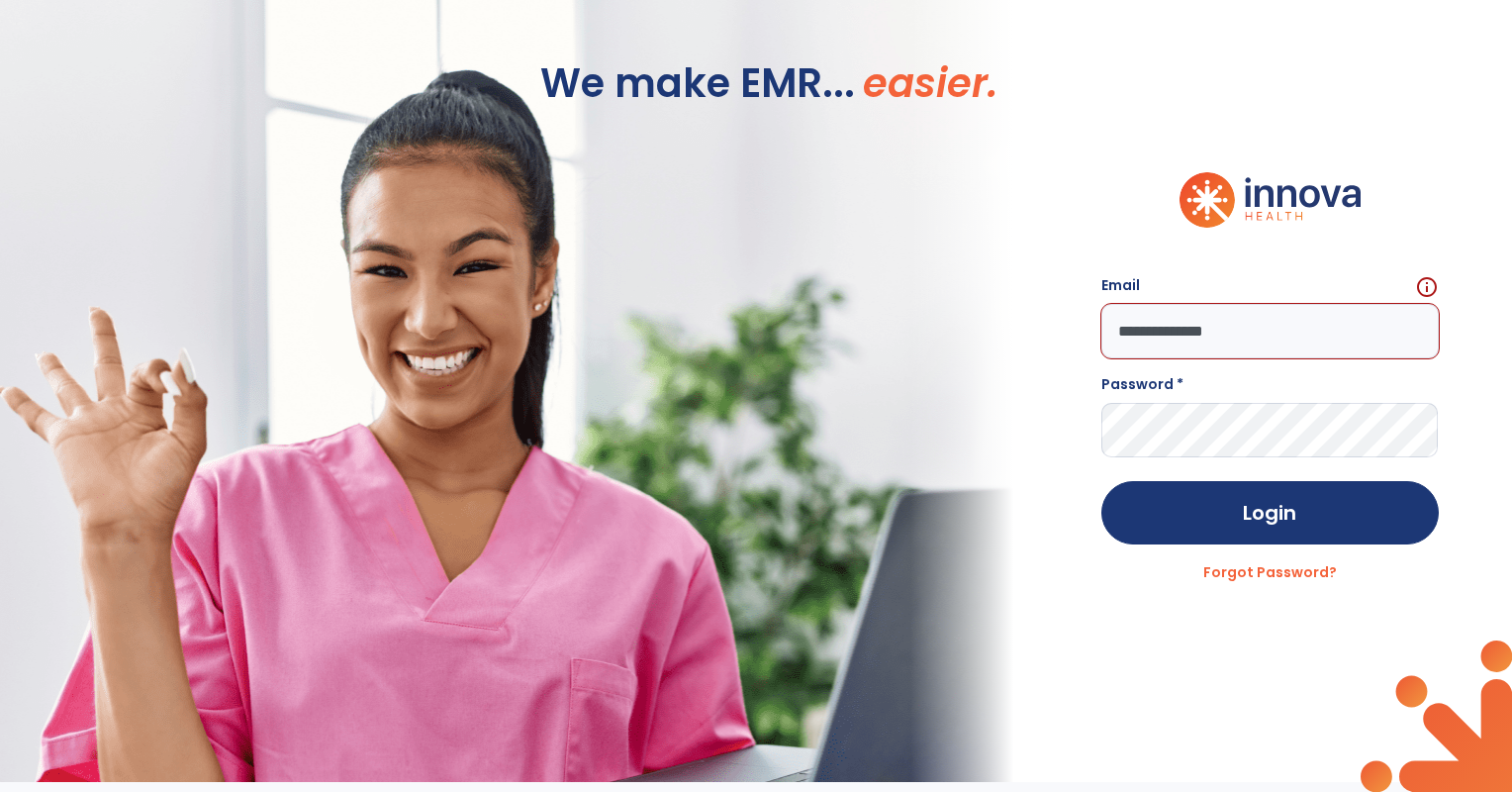click on "Login" 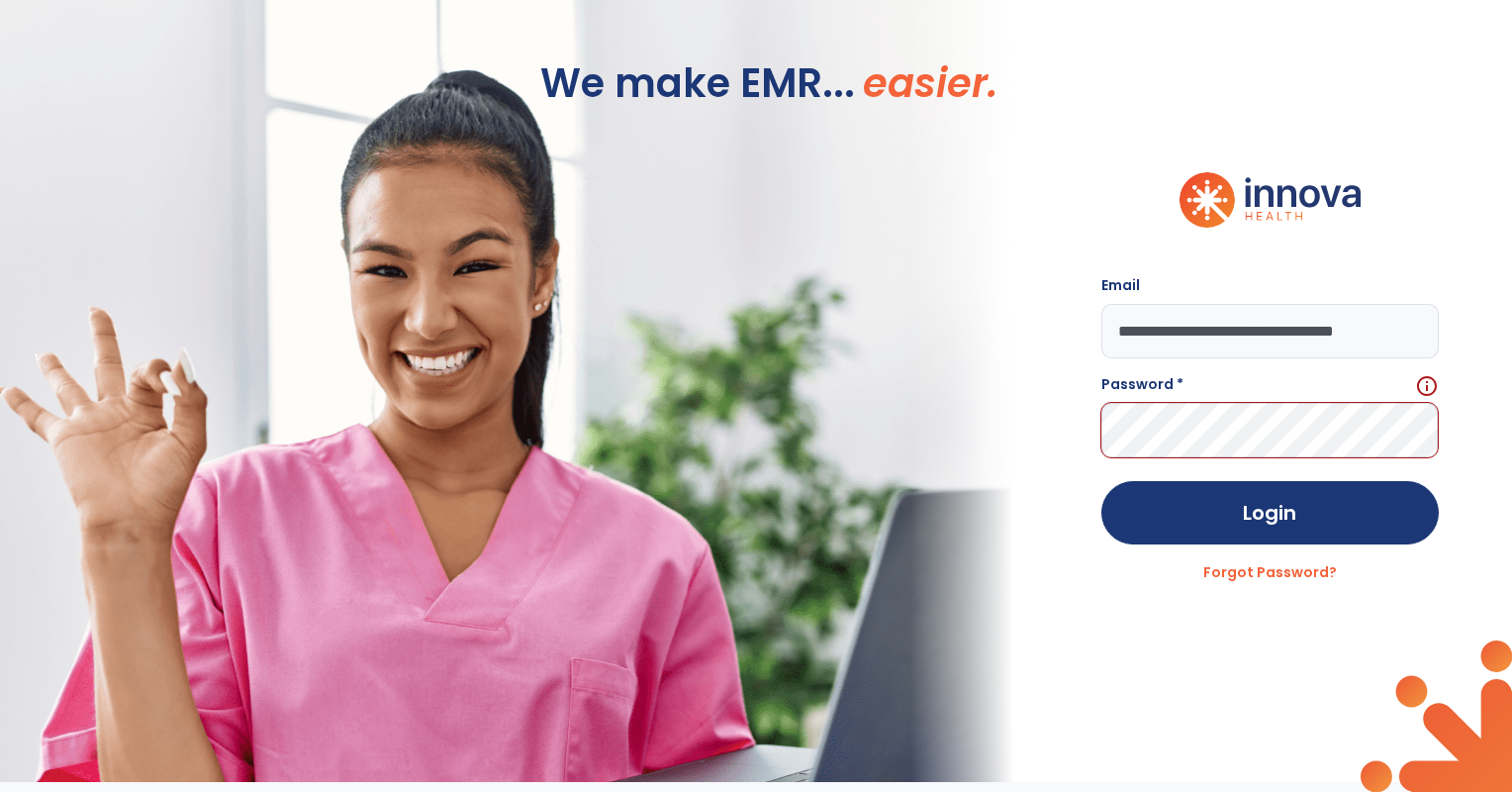 type on "**********" 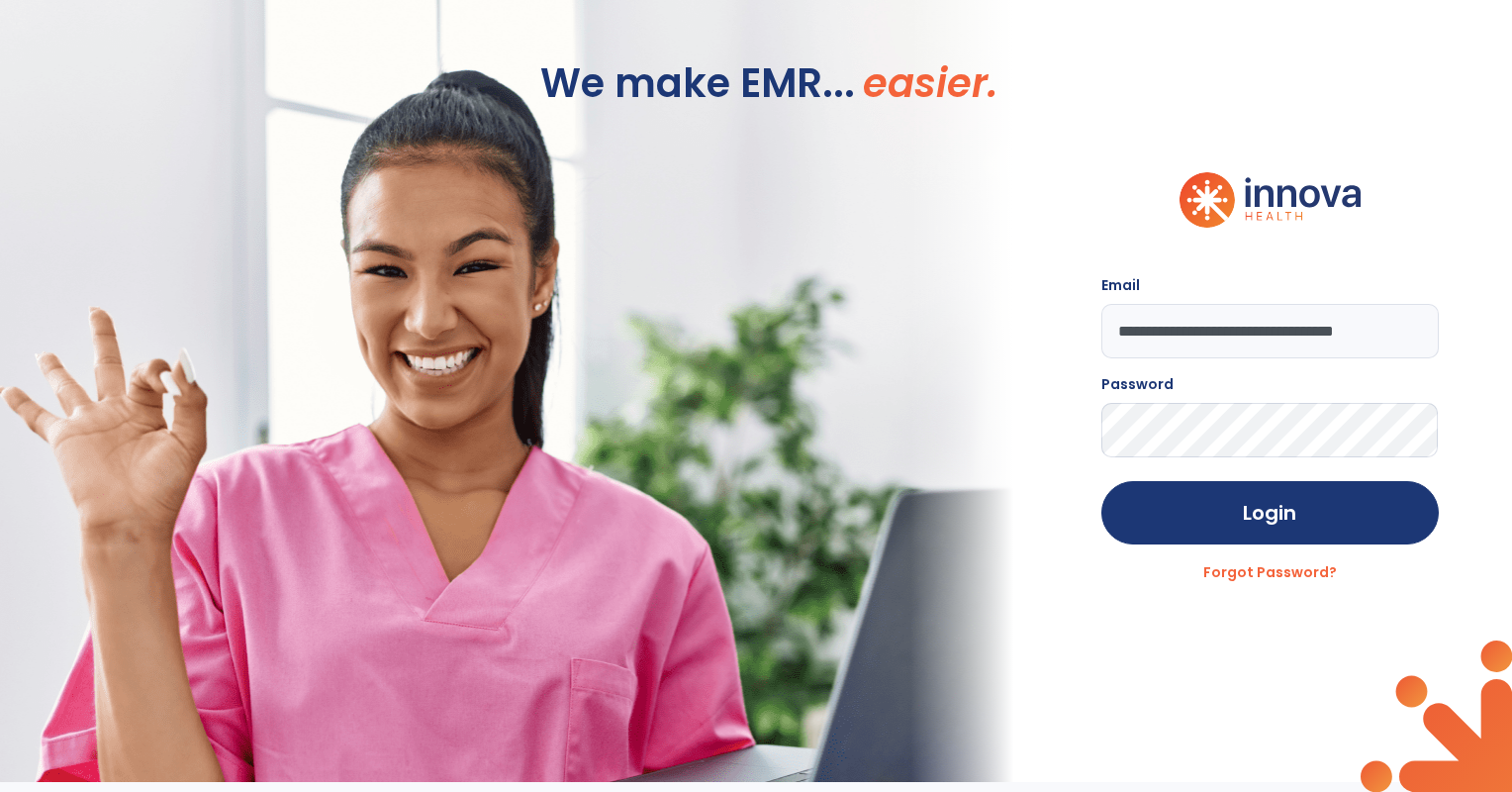 click on "Login" 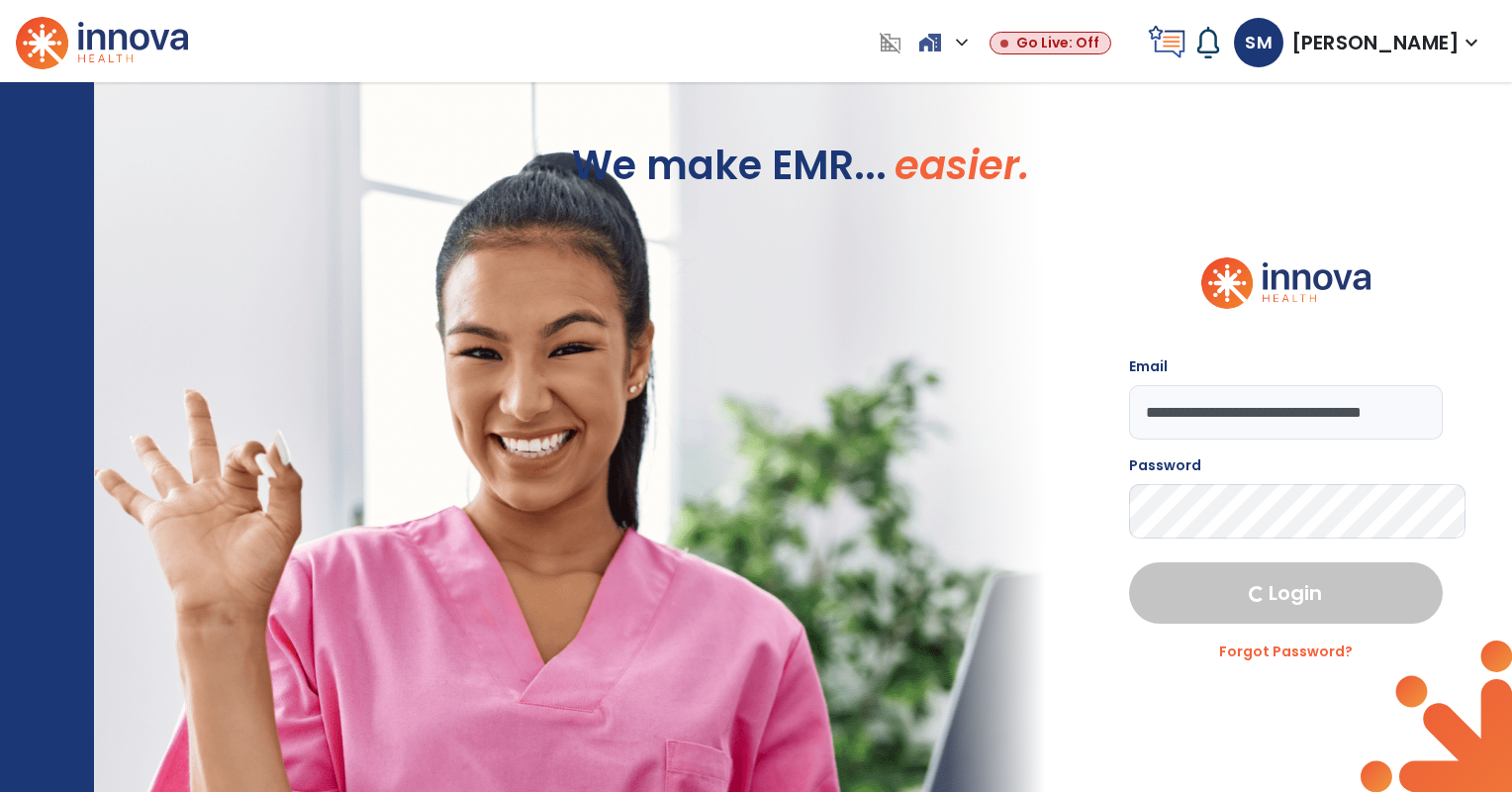 select on "****" 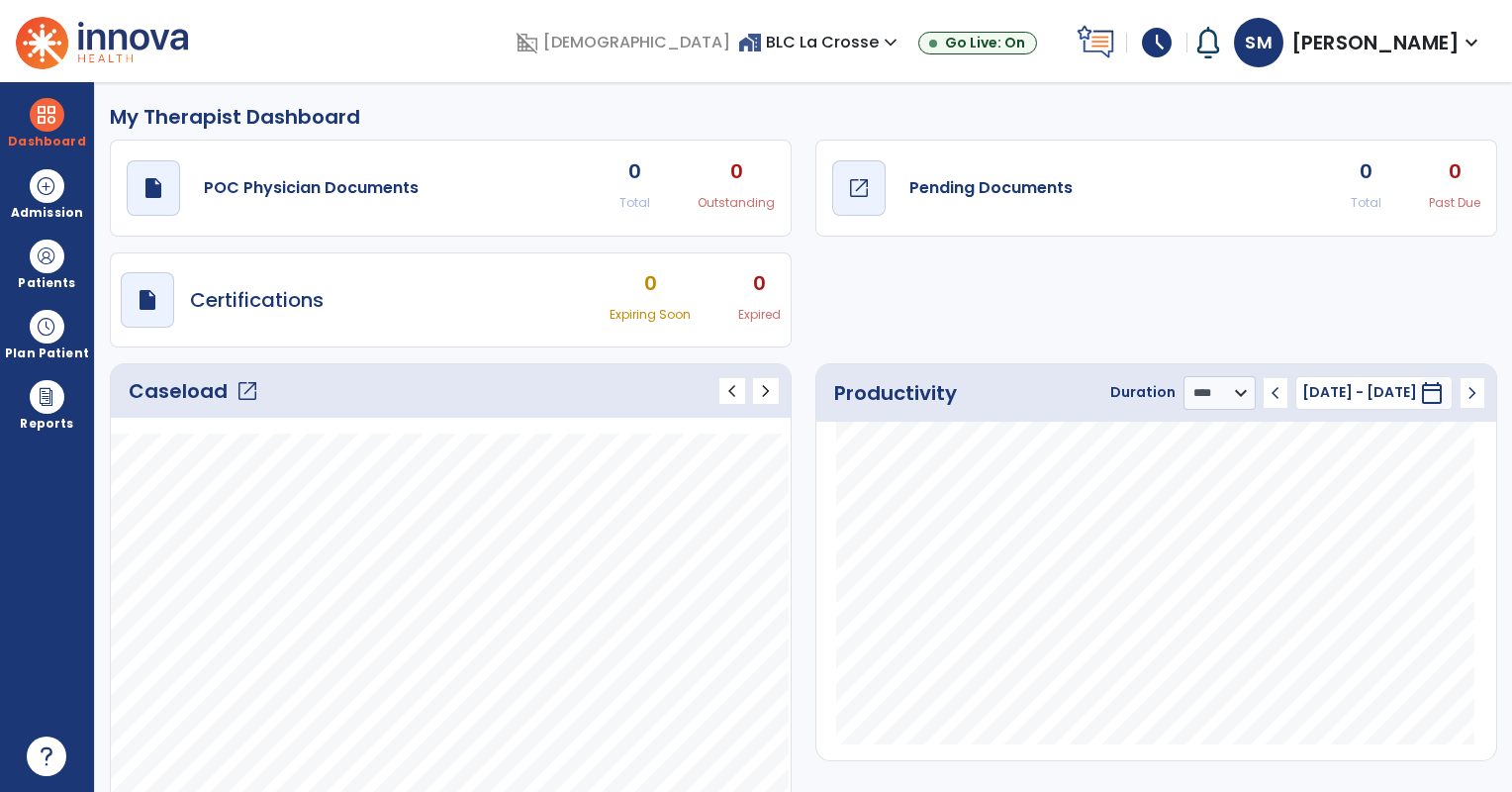 click on "Pending Documents" 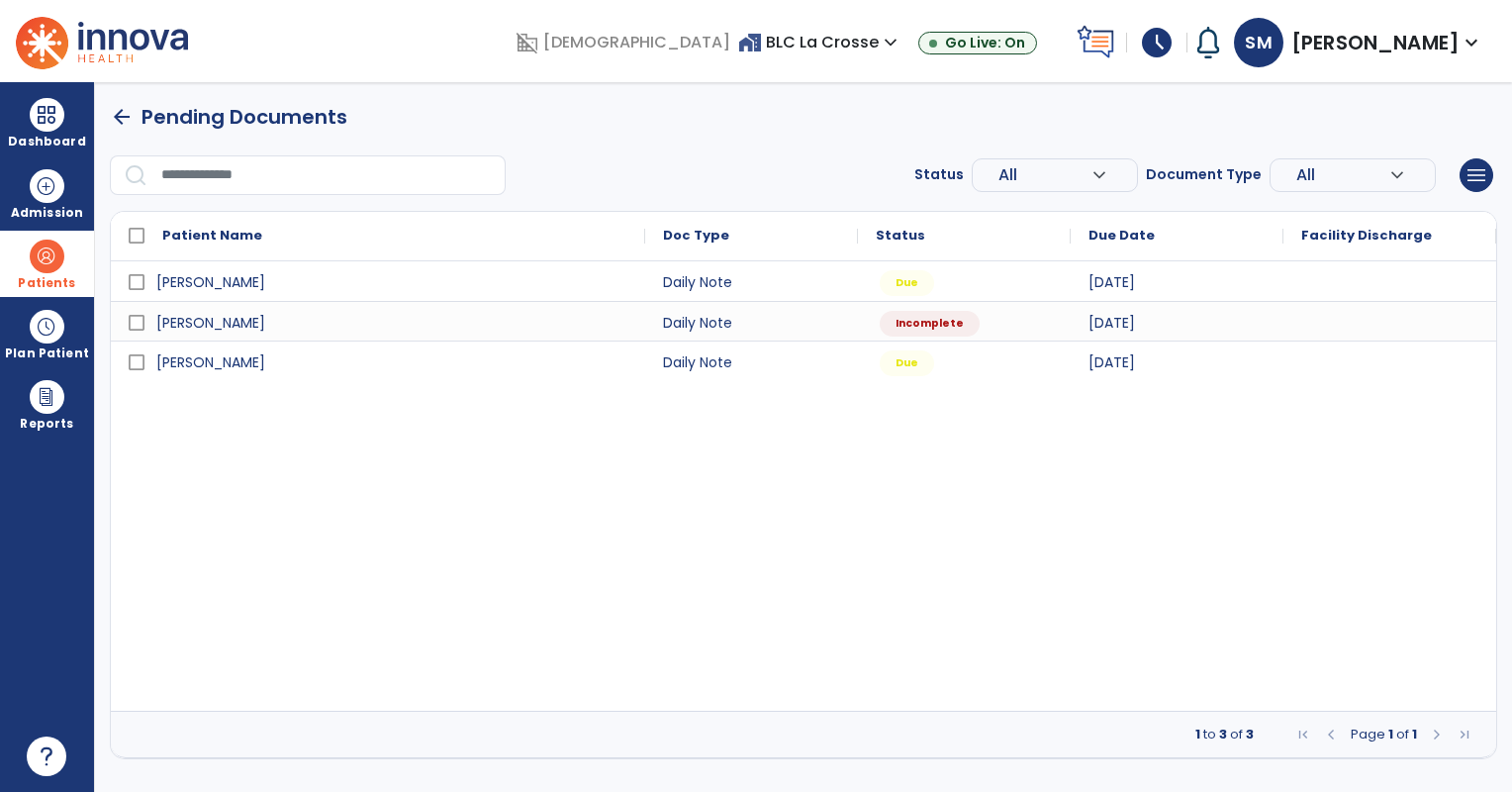 click at bounding box center [47, 256] 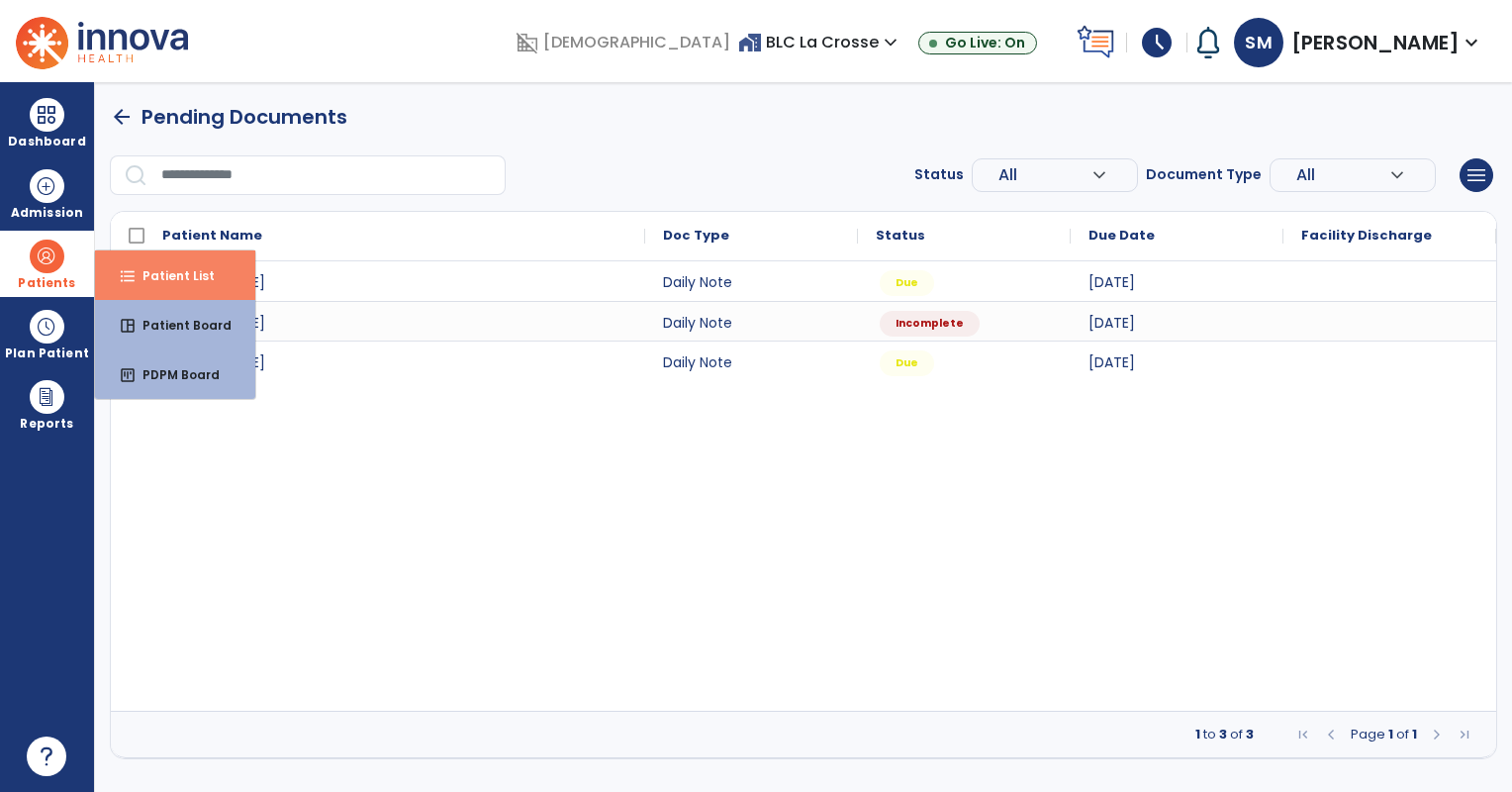 click on "Patient List" at bounding box center (170, 275) 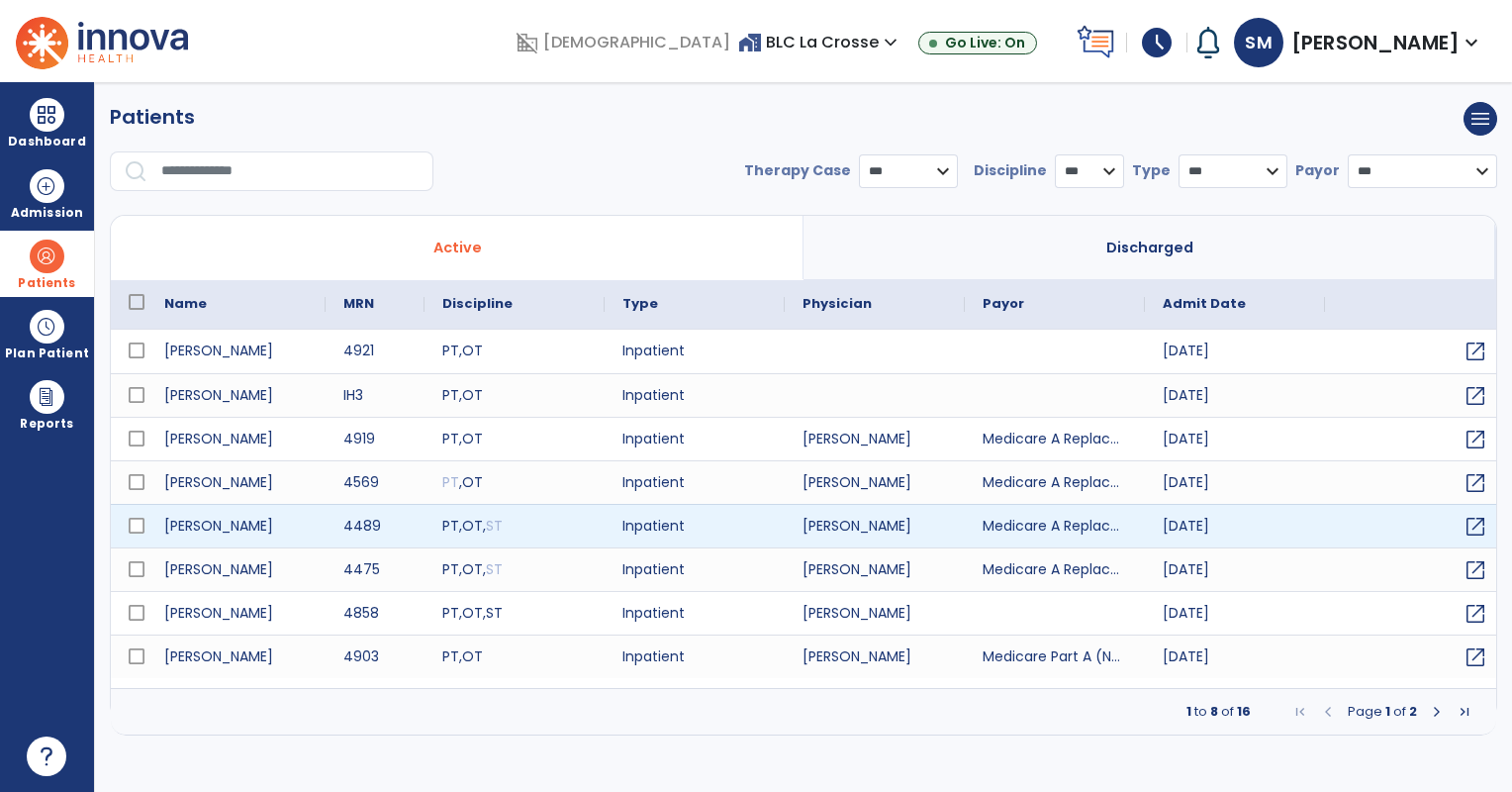 select on "***" 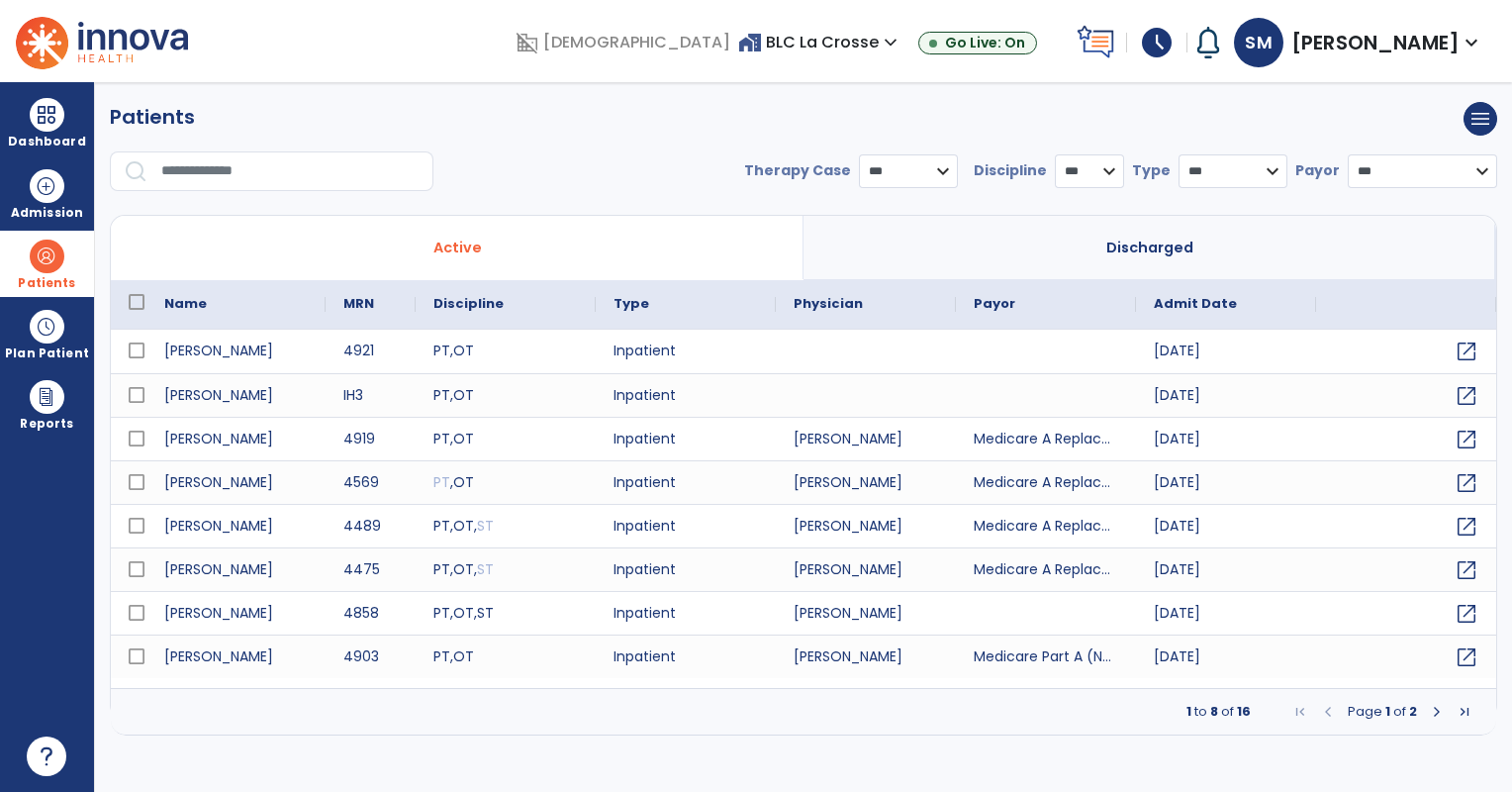 click at bounding box center [290, 171] 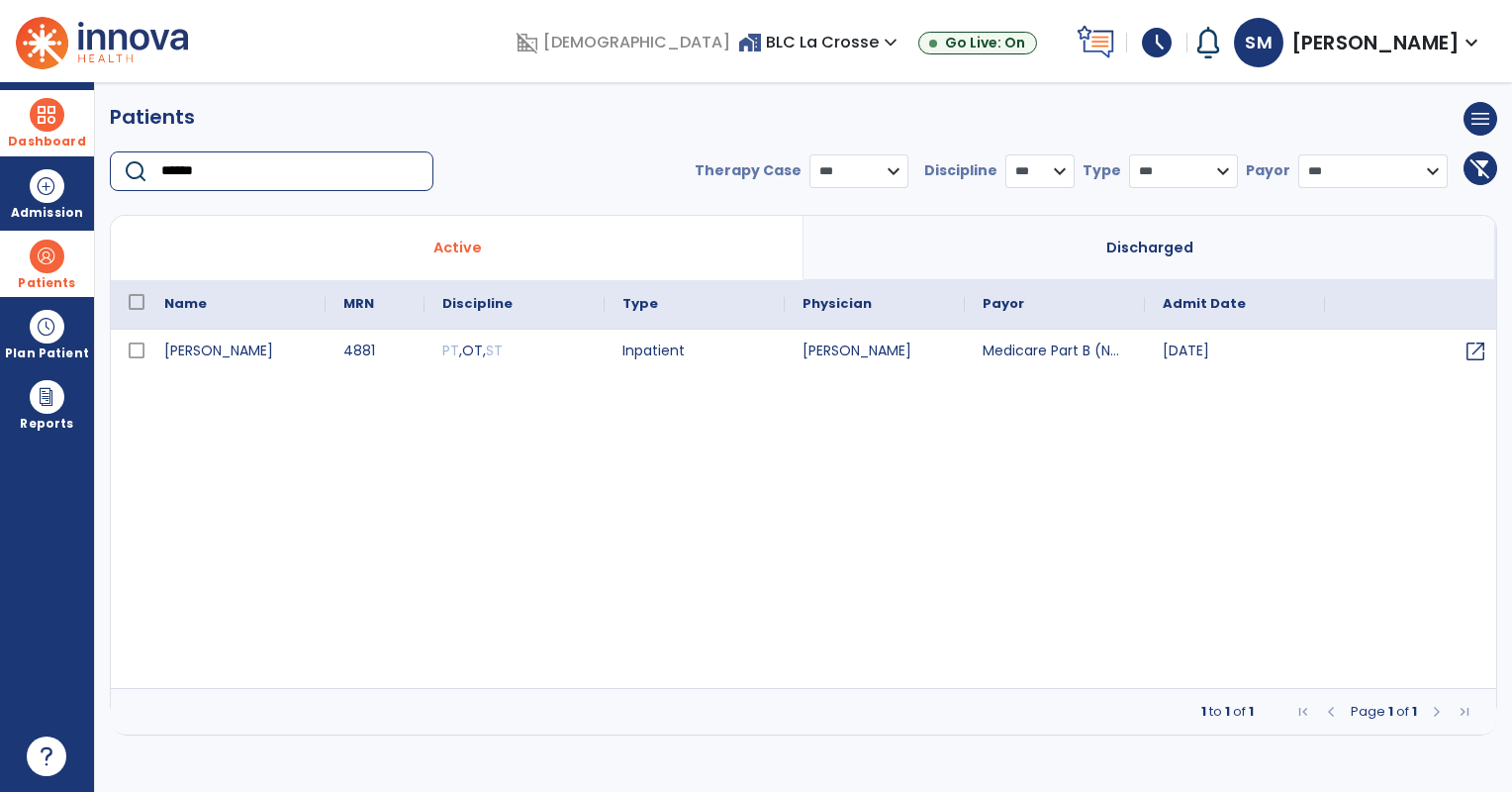 type on "******" 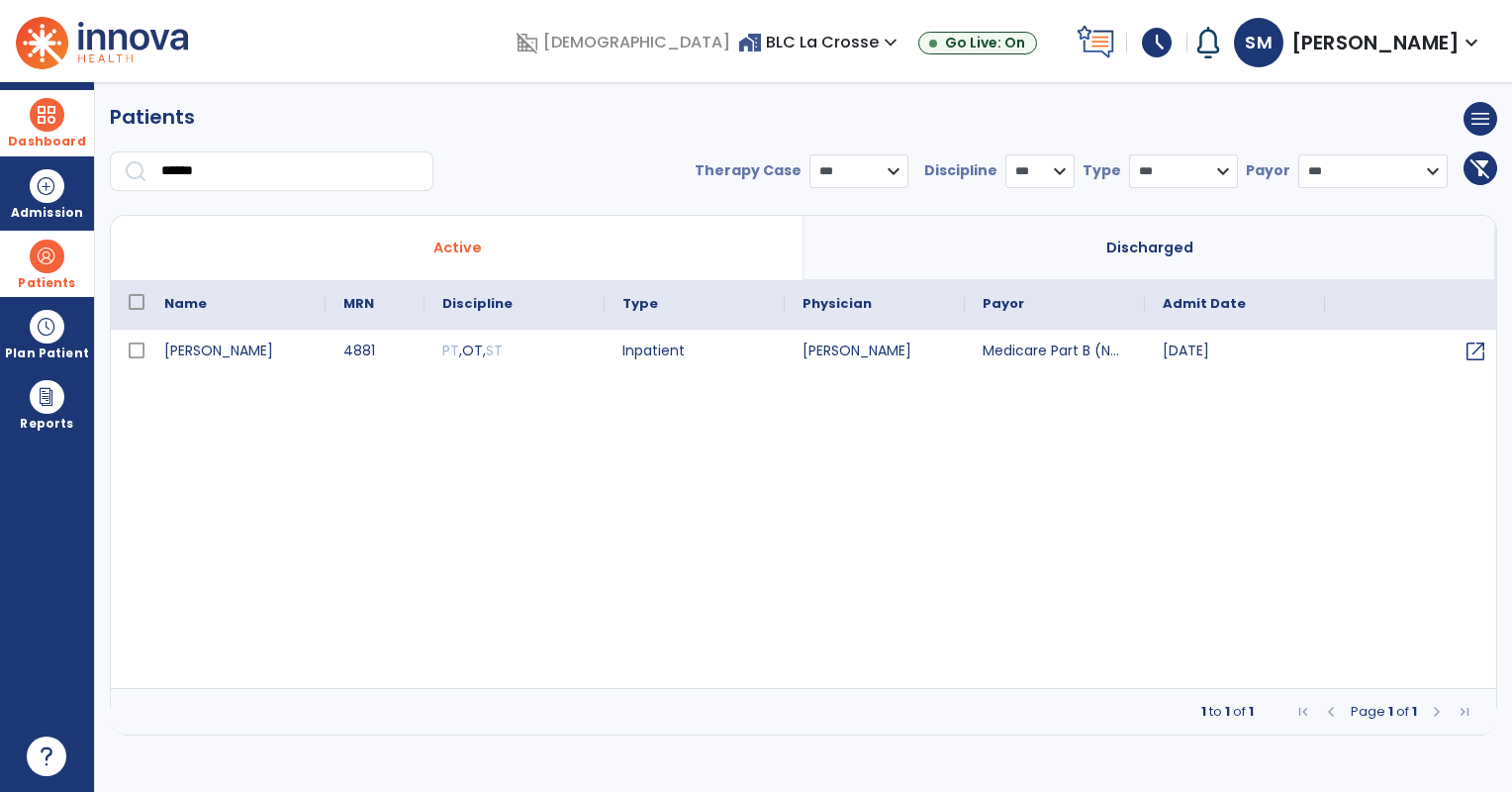click at bounding box center (47, 115) 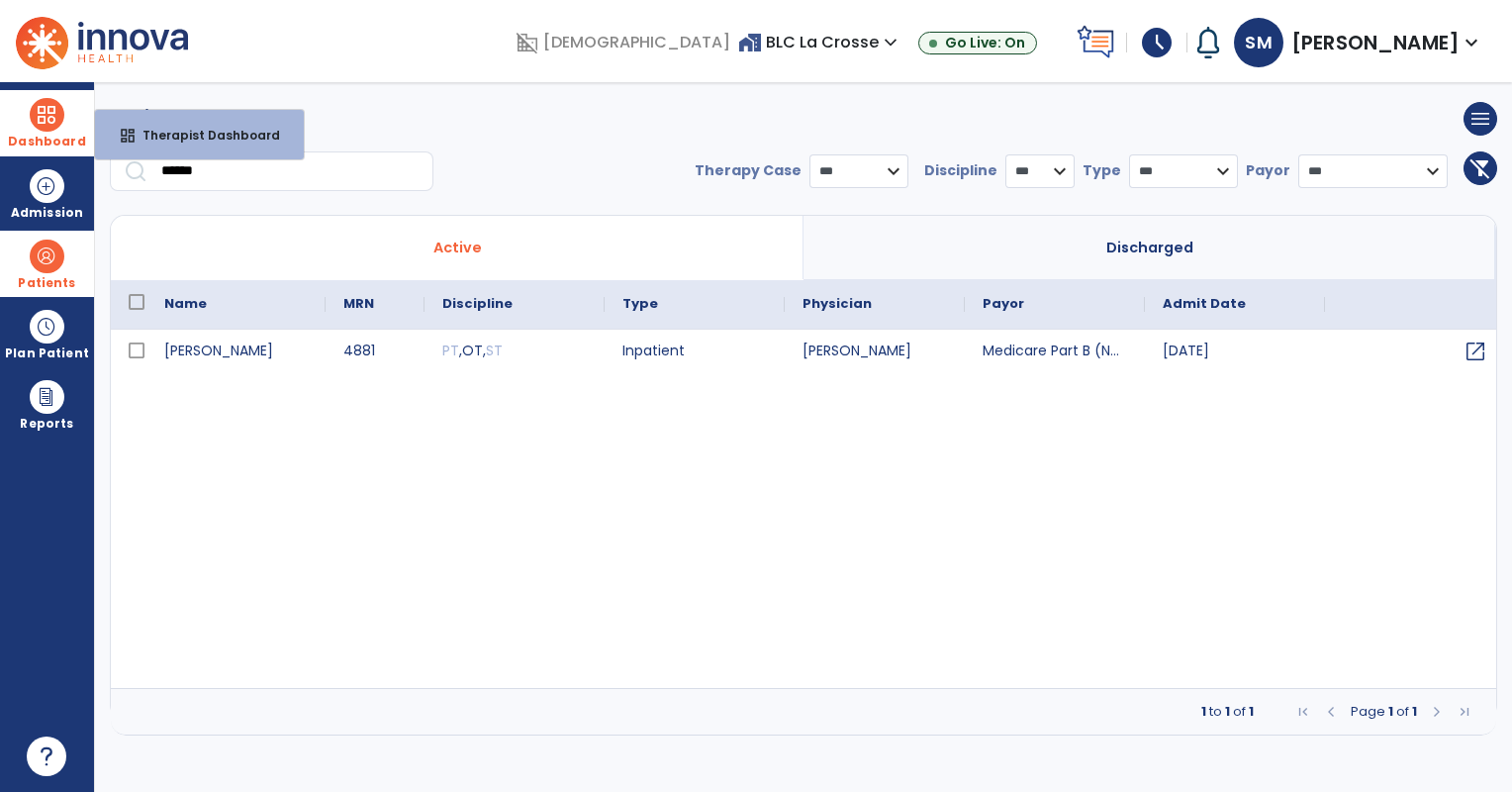 click at bounding box center [47, 115] 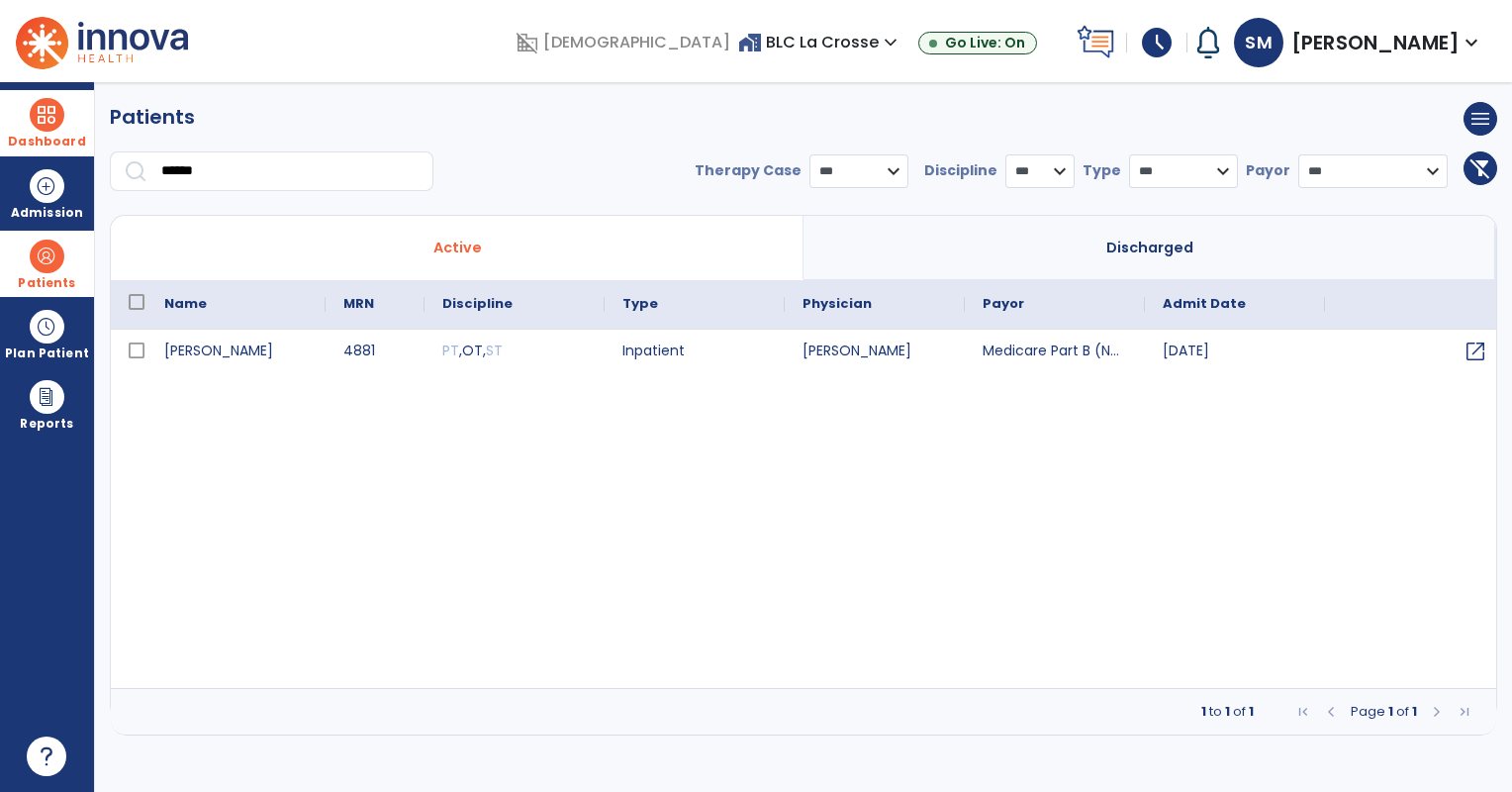 click at bounding box center (47, 115) 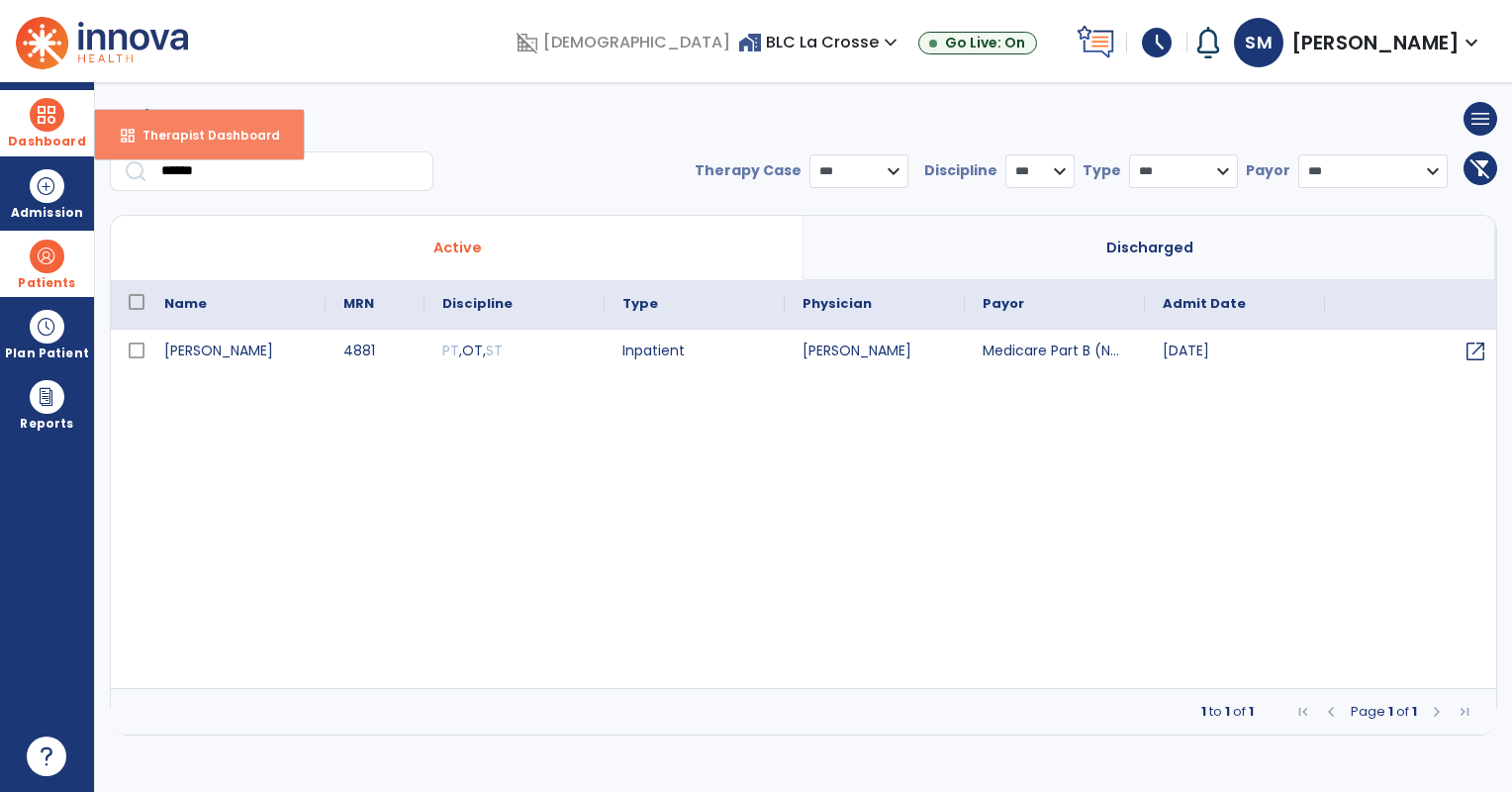 click on "dashboard  Therapist Dashboard" at bounding box center (199, 135) 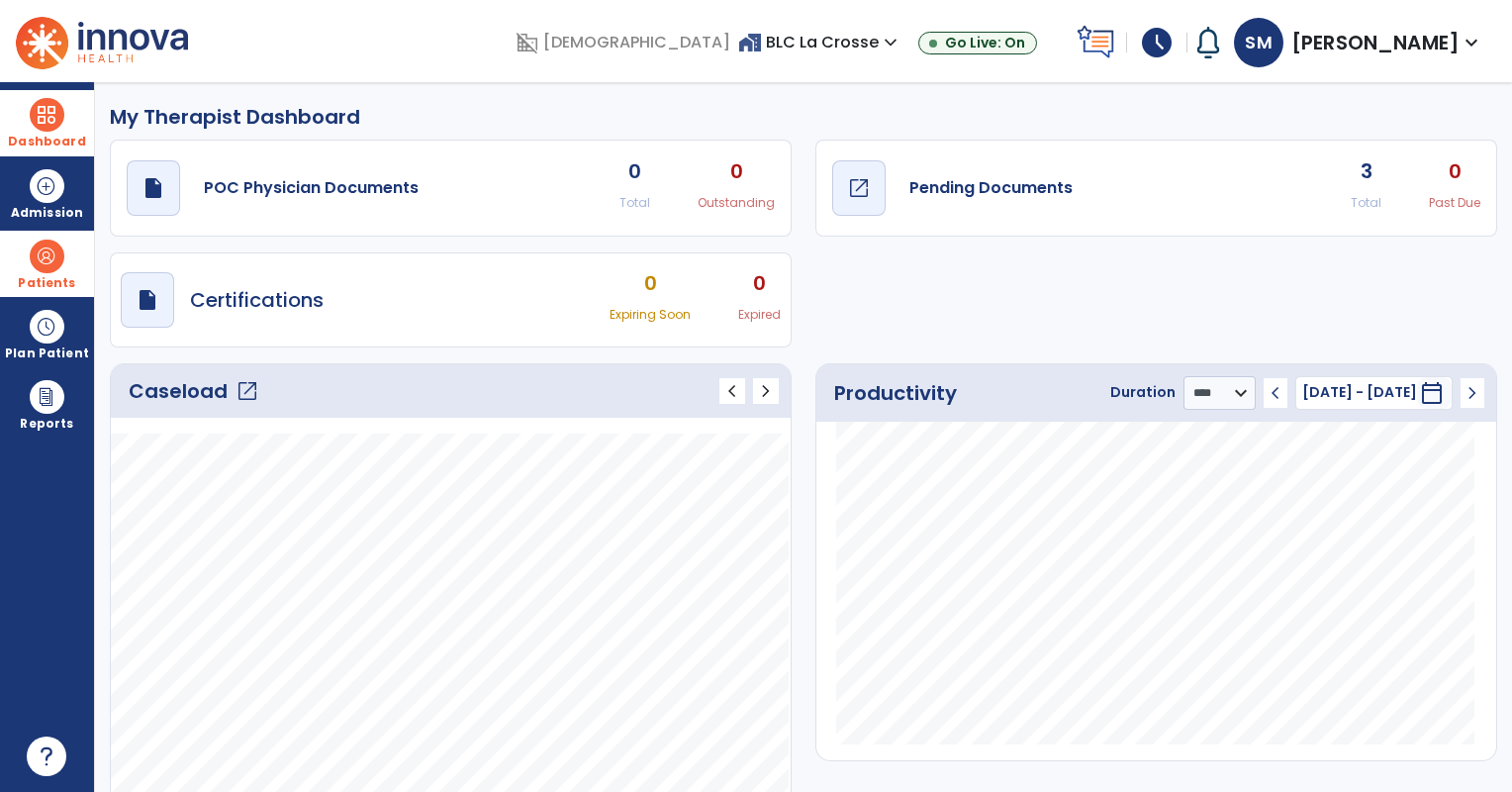click on "Pending Documents" 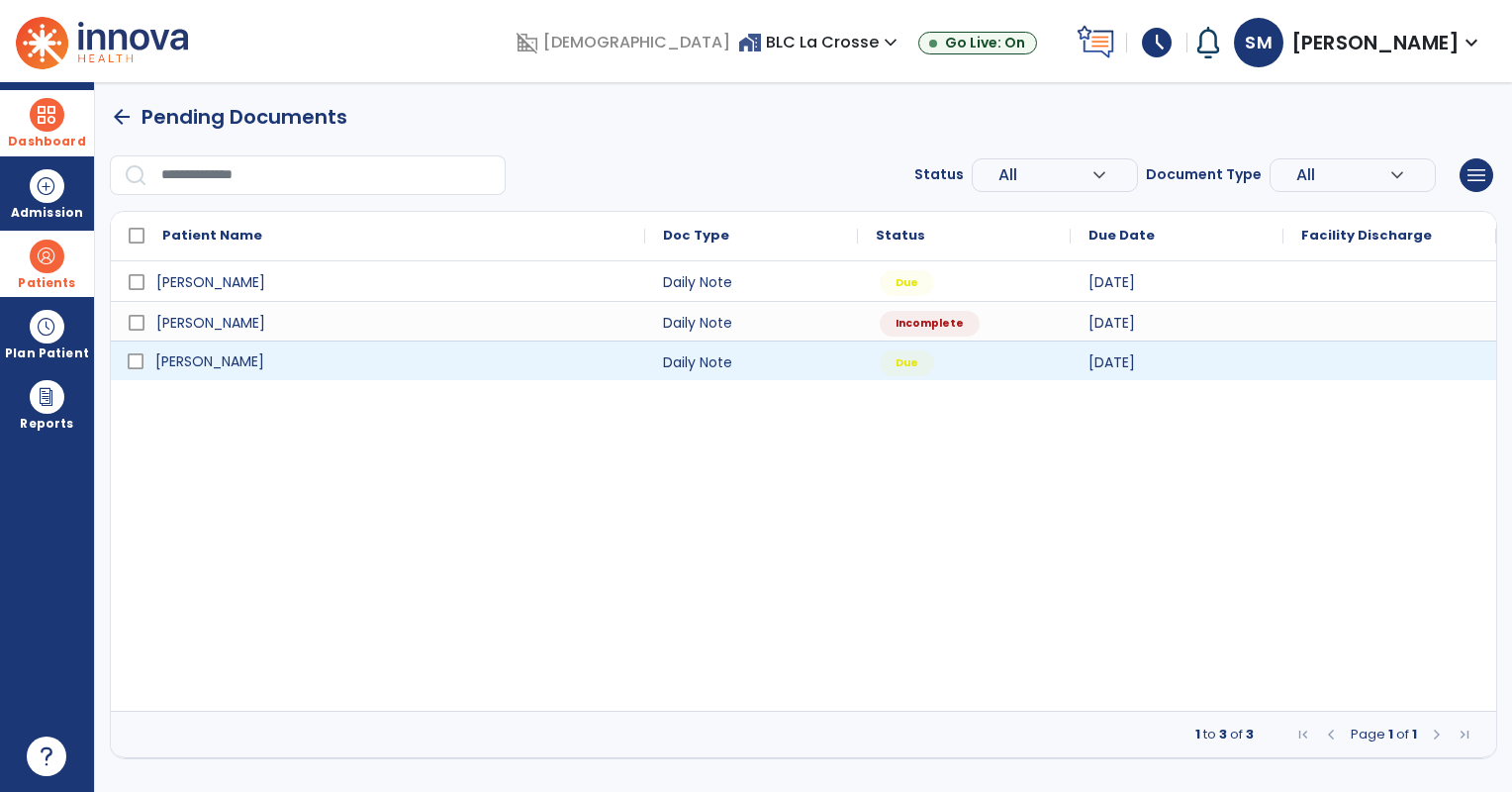 click on "[PERSON_NAME]" at bounding box center [392, 361] 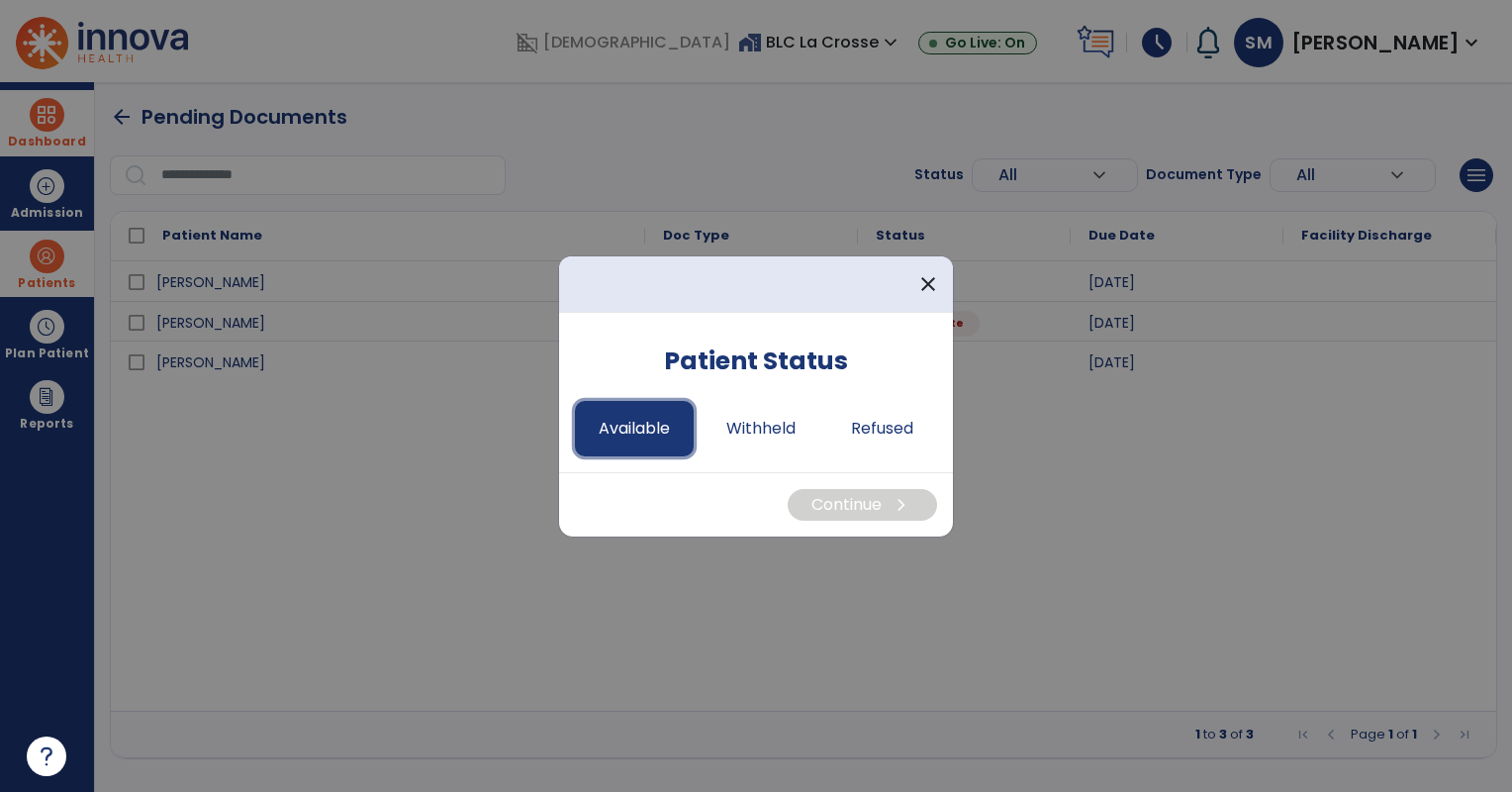 click on "Available" at bounding box center [634, 429] 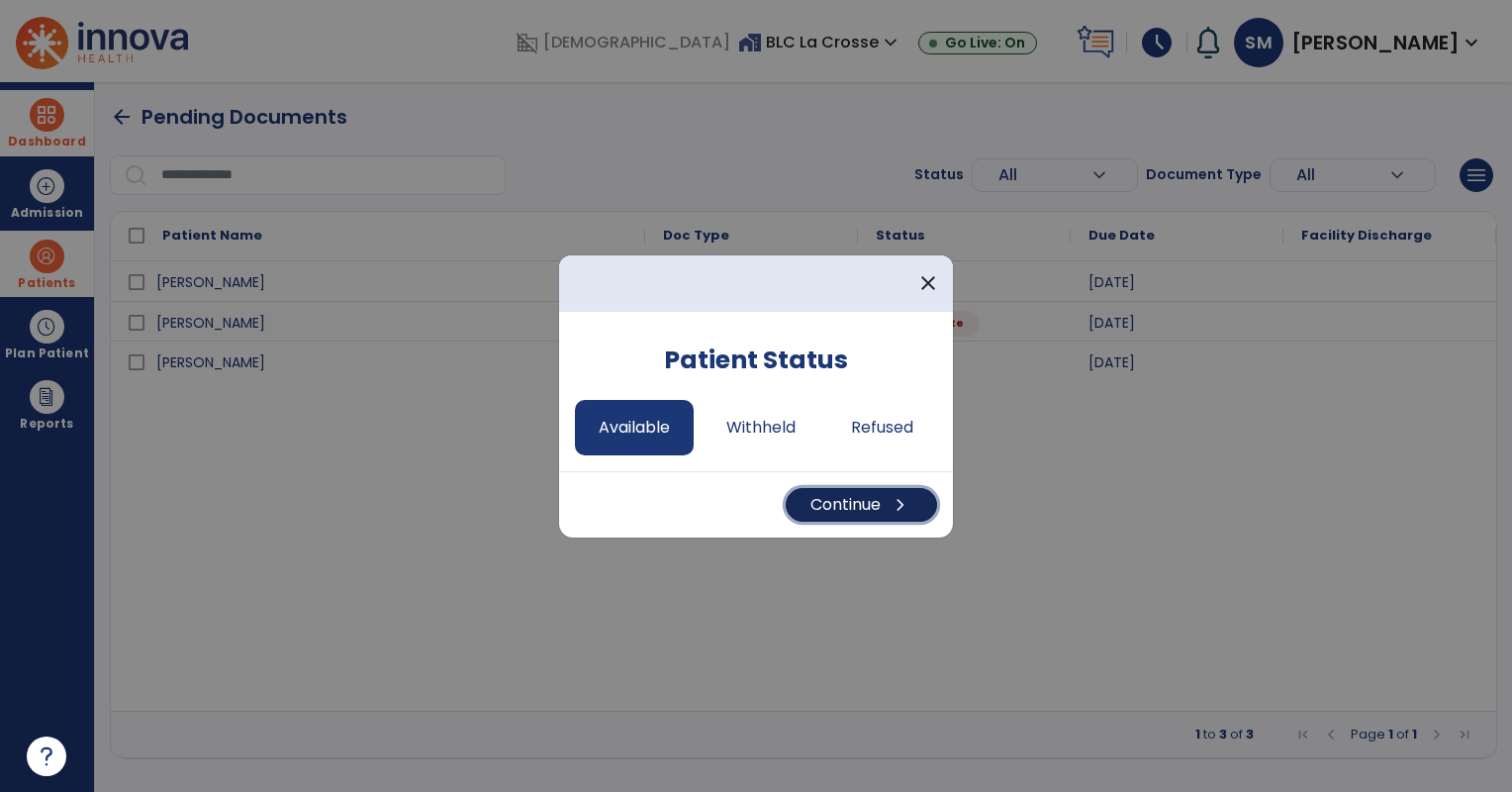 click on "Continue   chevron_right" at bounding box center [861, 505] 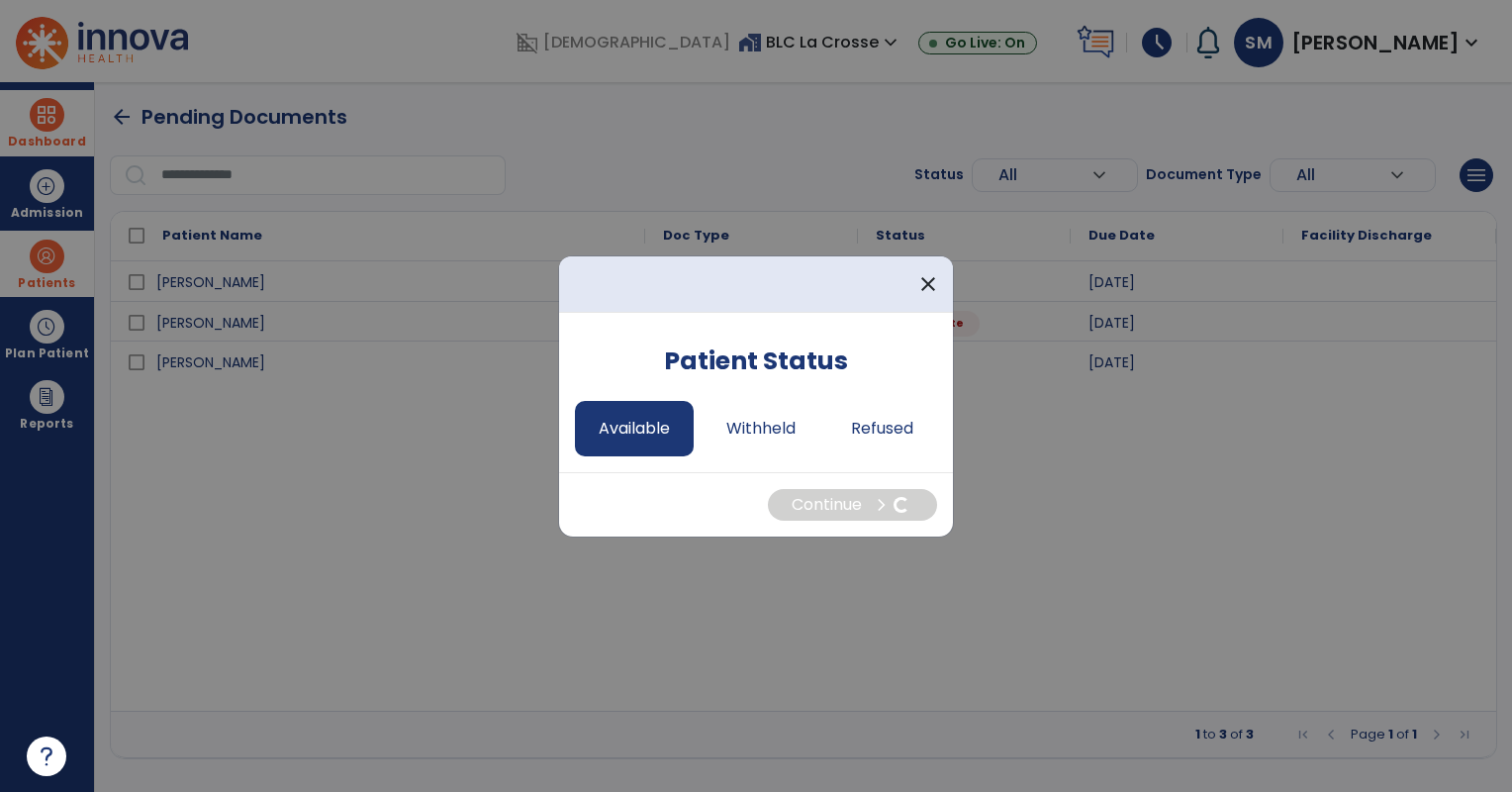 select on "*" 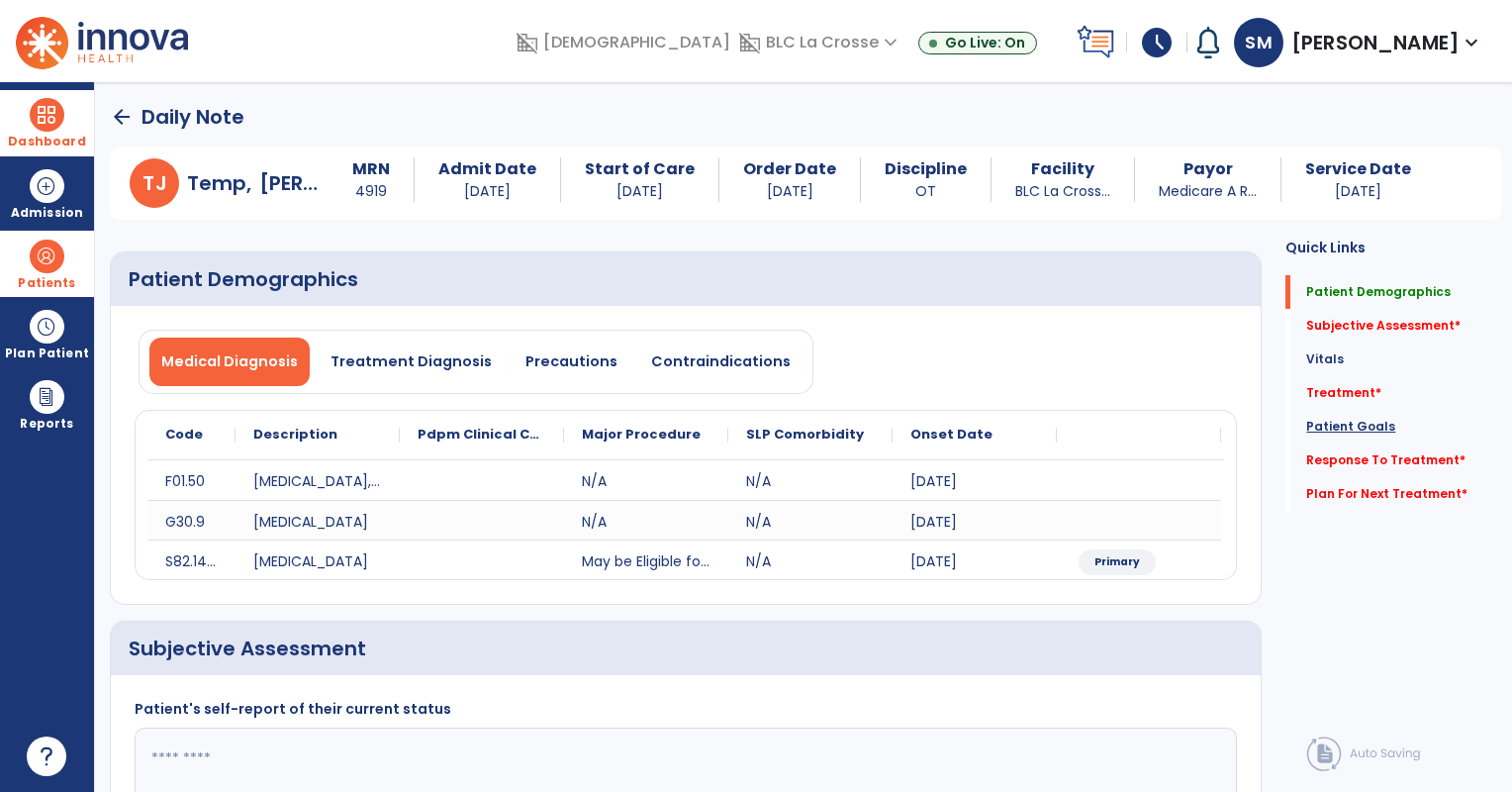 click on "Patient Goals" 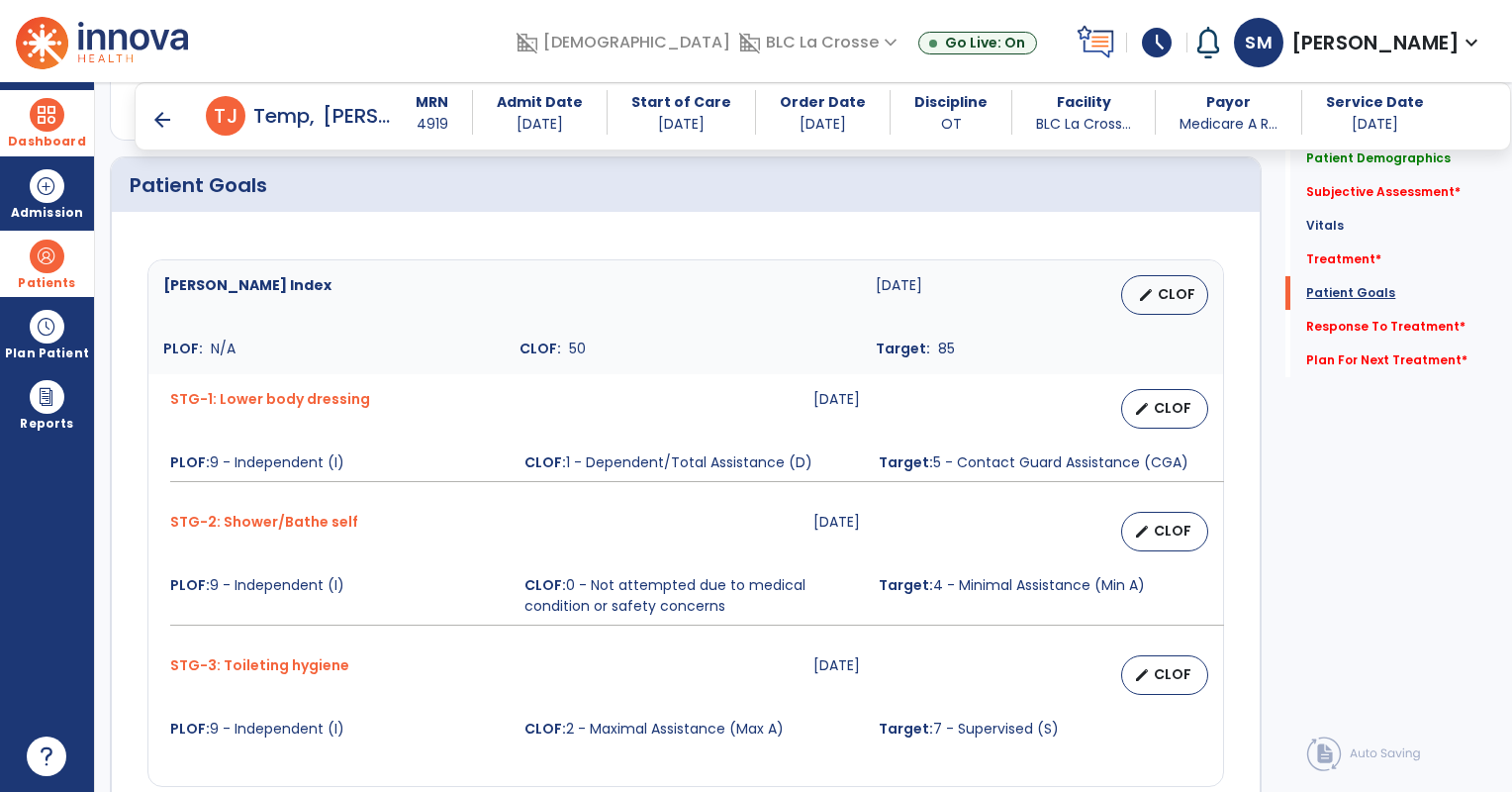 scroll, scrollTop: 1886, scrollLeft: 0, axis: vertical 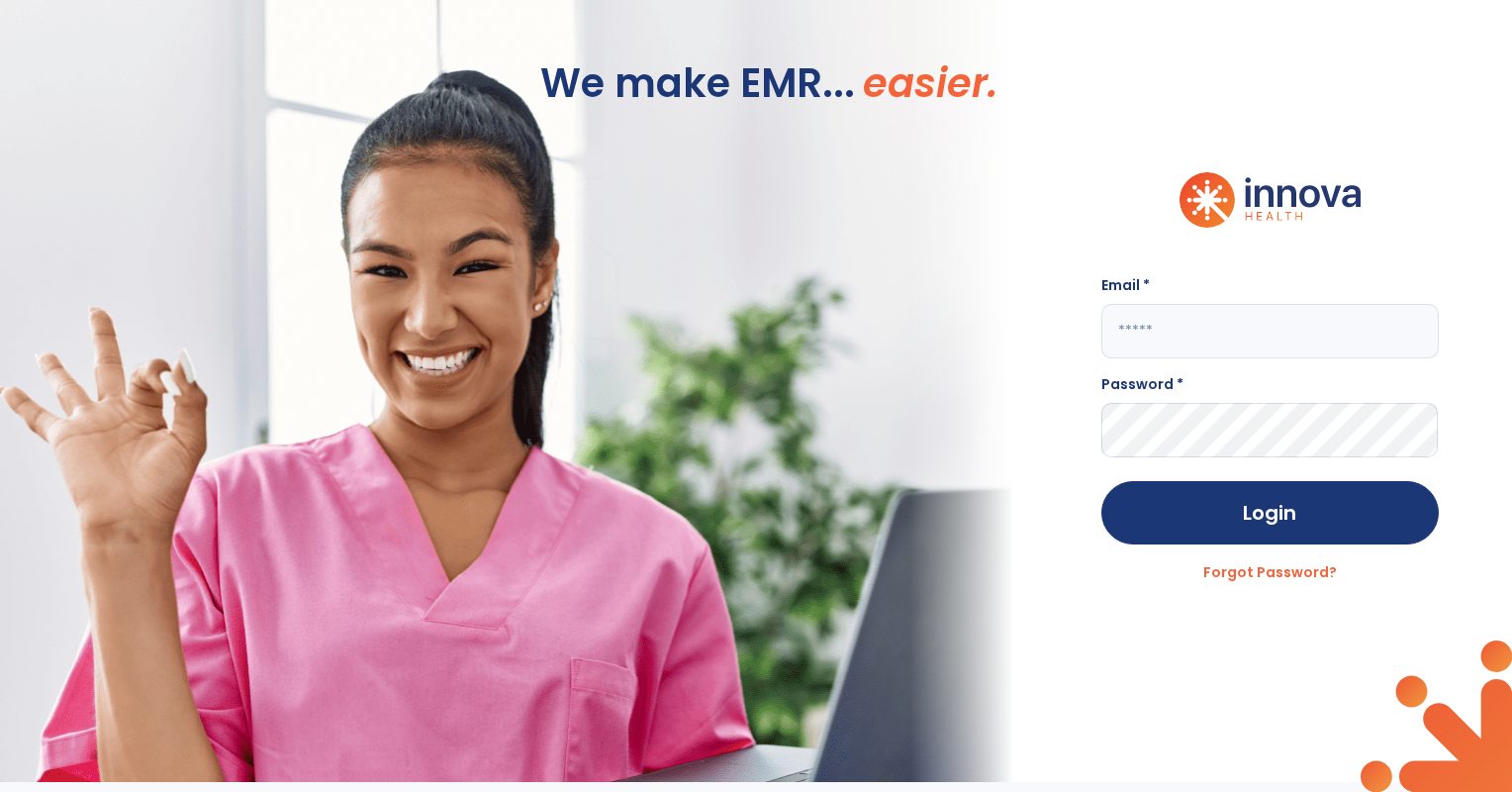 click 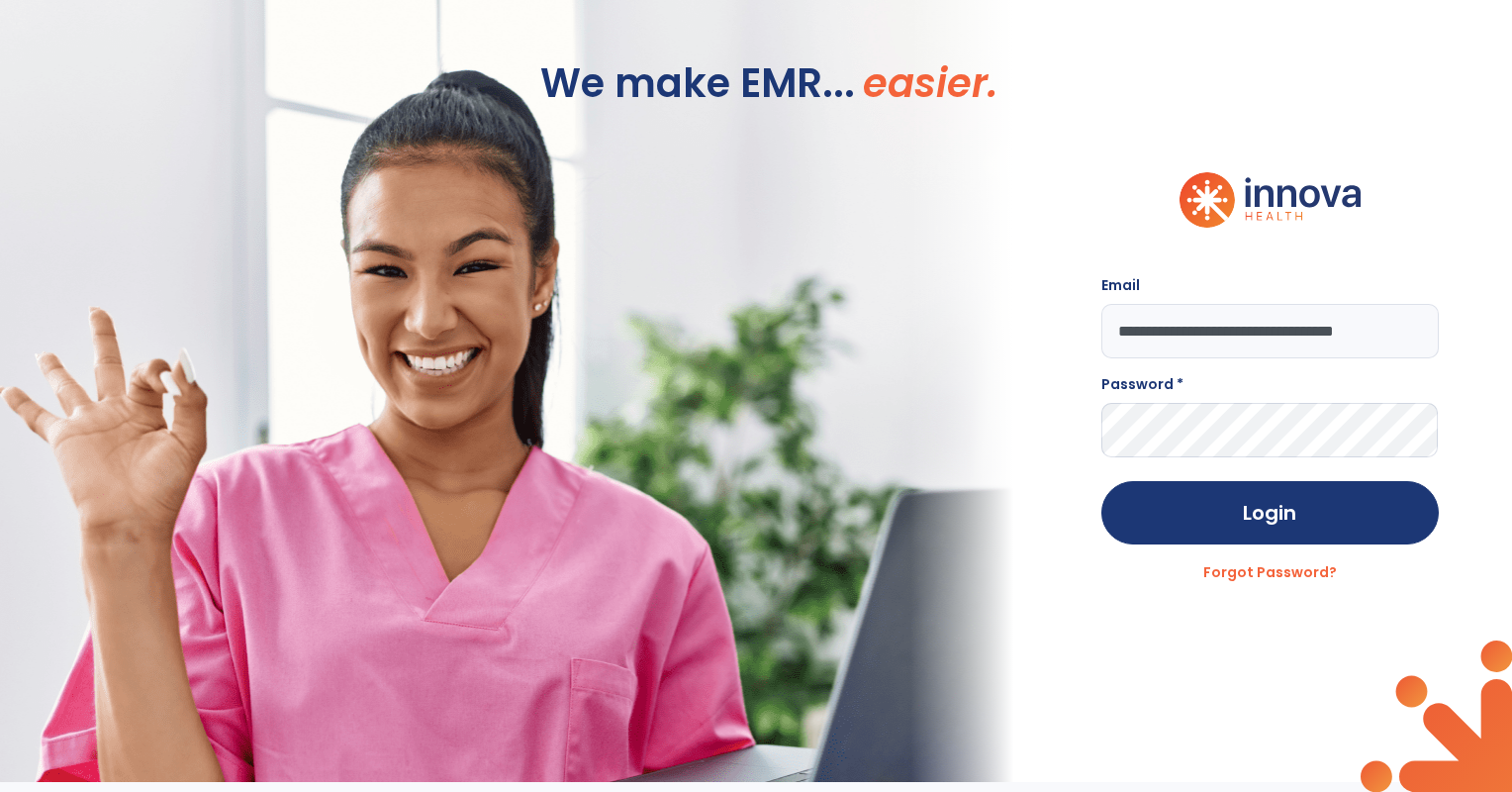 type on "**********" 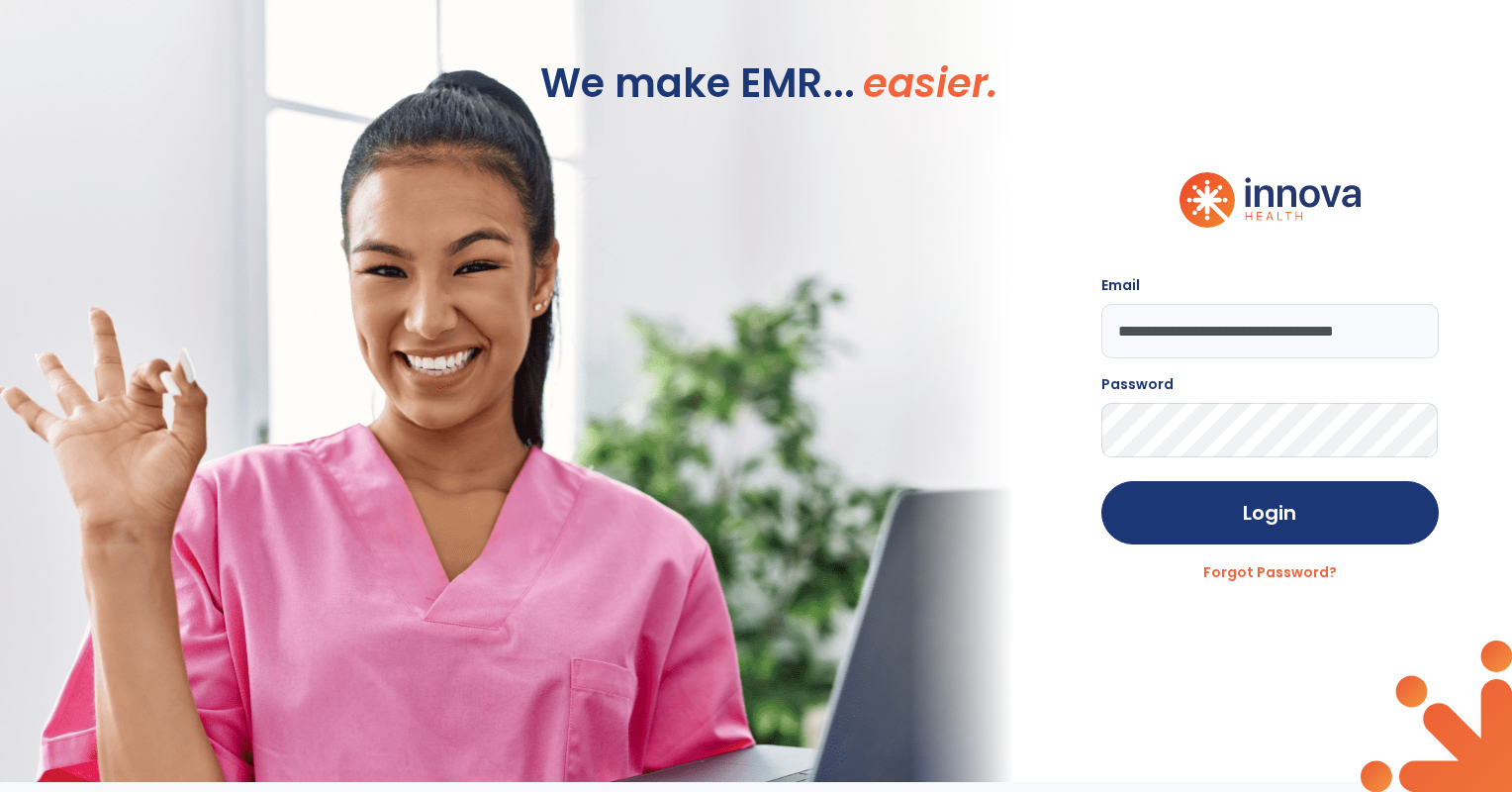 click on "Login" 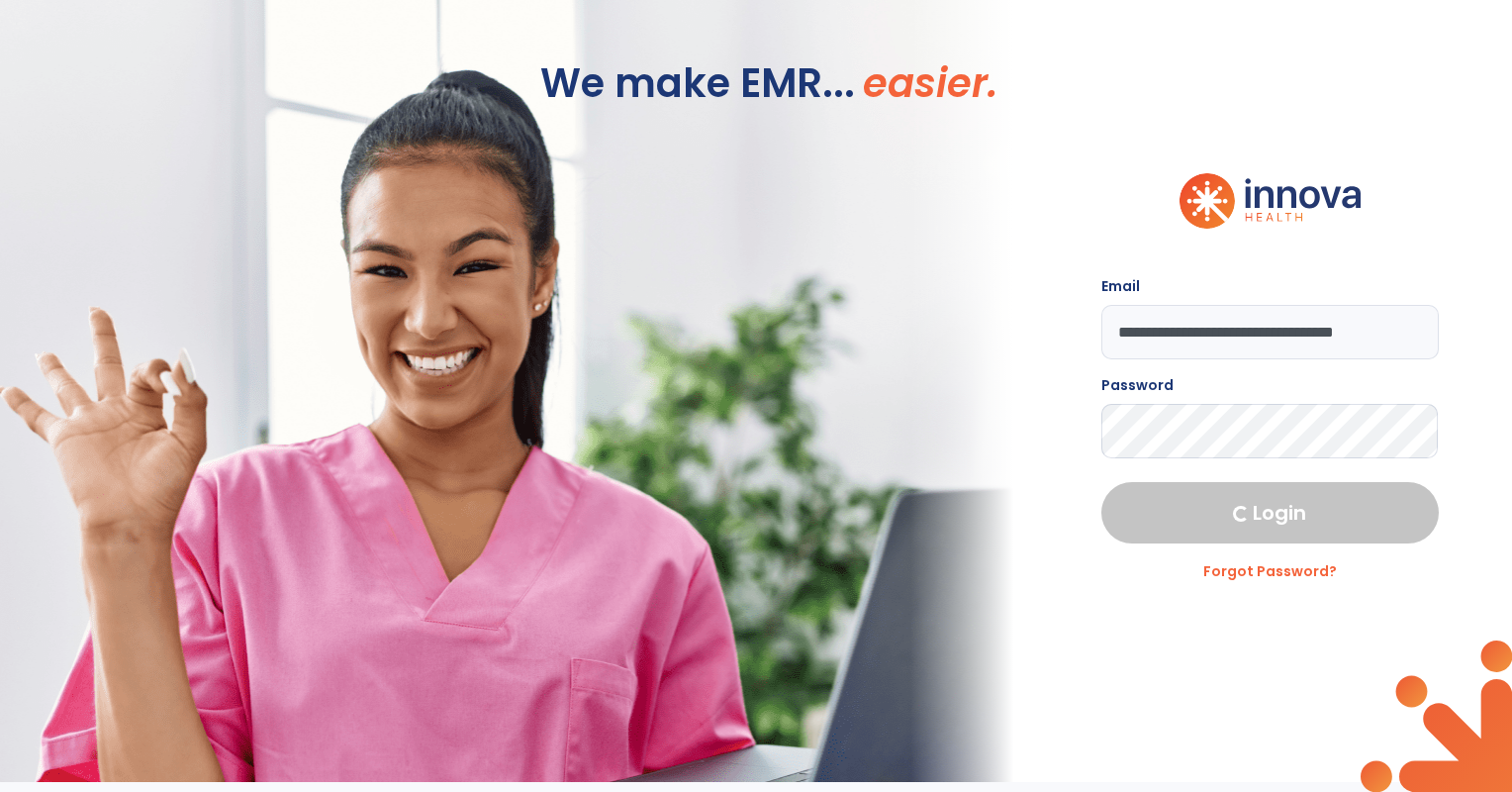 select on "****" 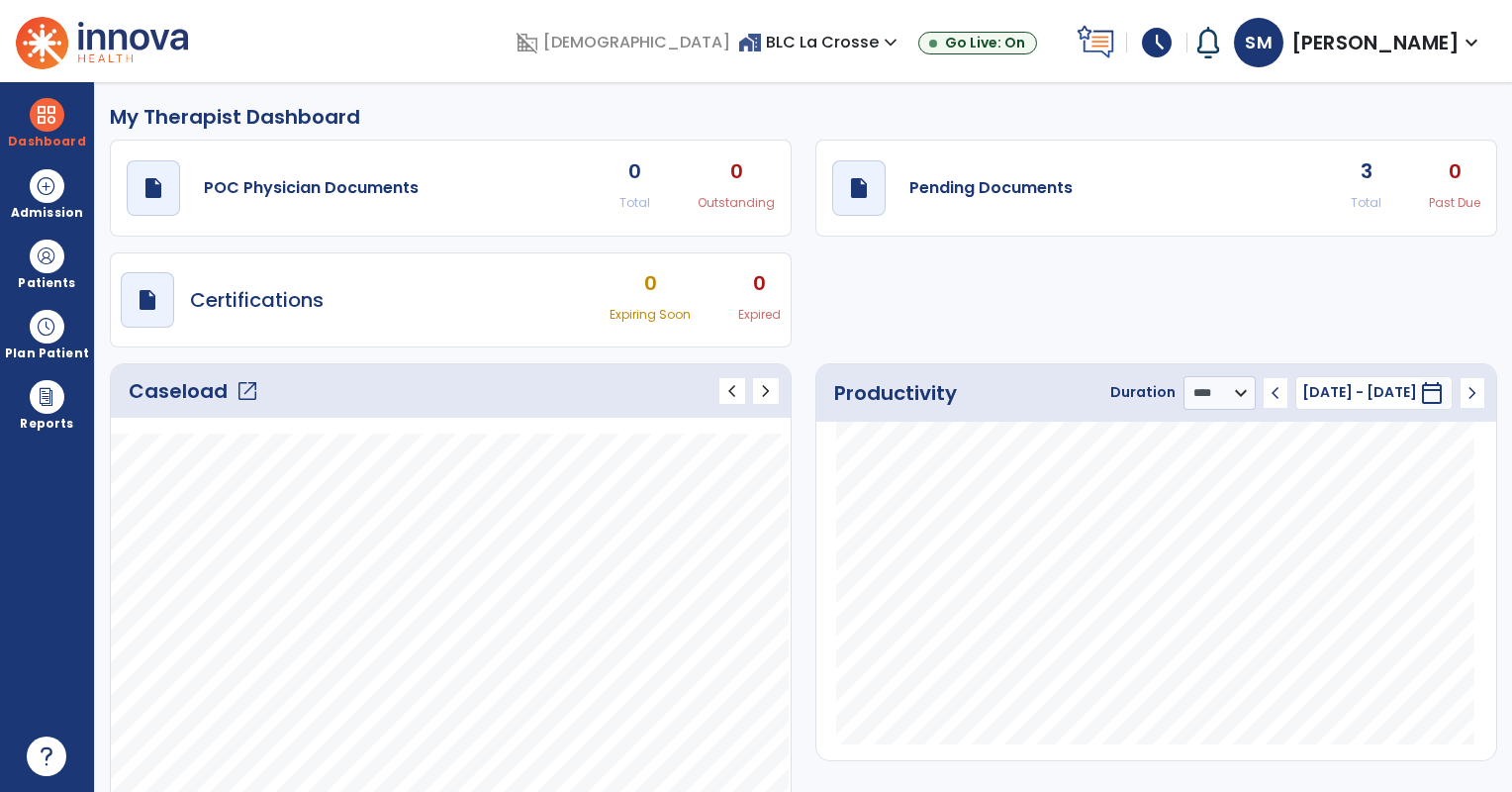 click on "draft   open_in_new  Pending Documents 3 Total 0 Past Due" 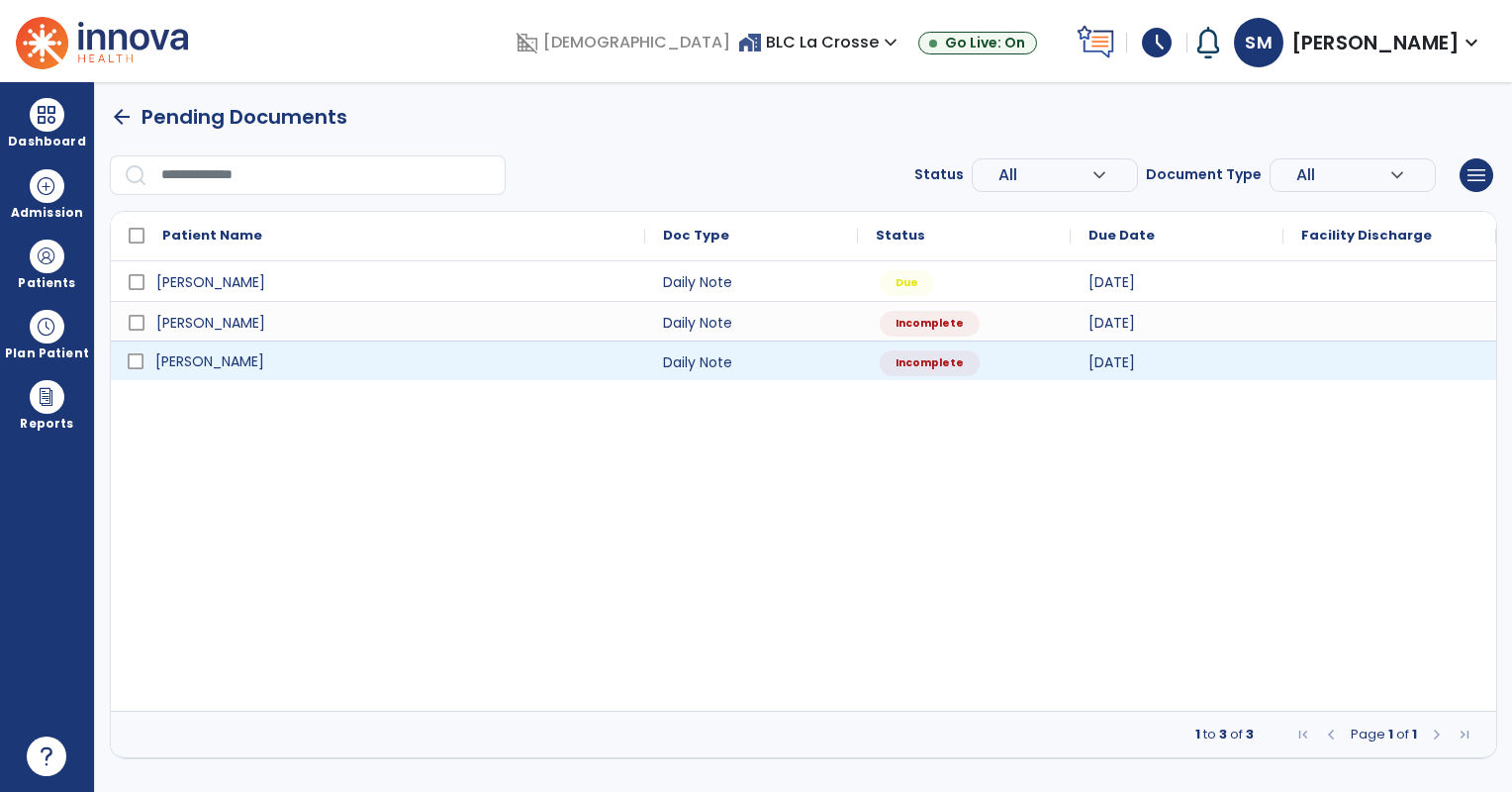 click on "[PERSON_NAME]" at bounding box center (392, 361) 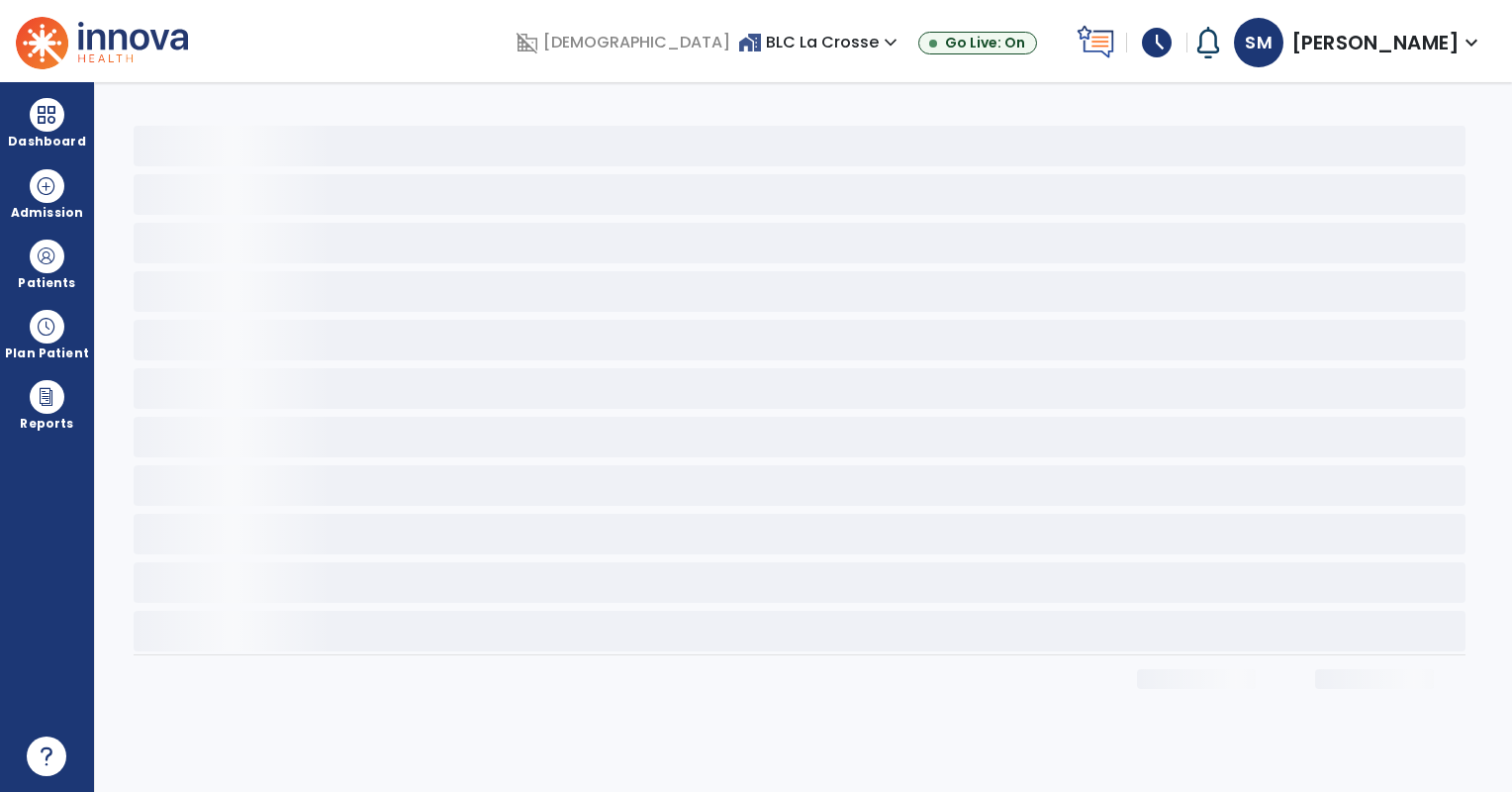 select on "*" 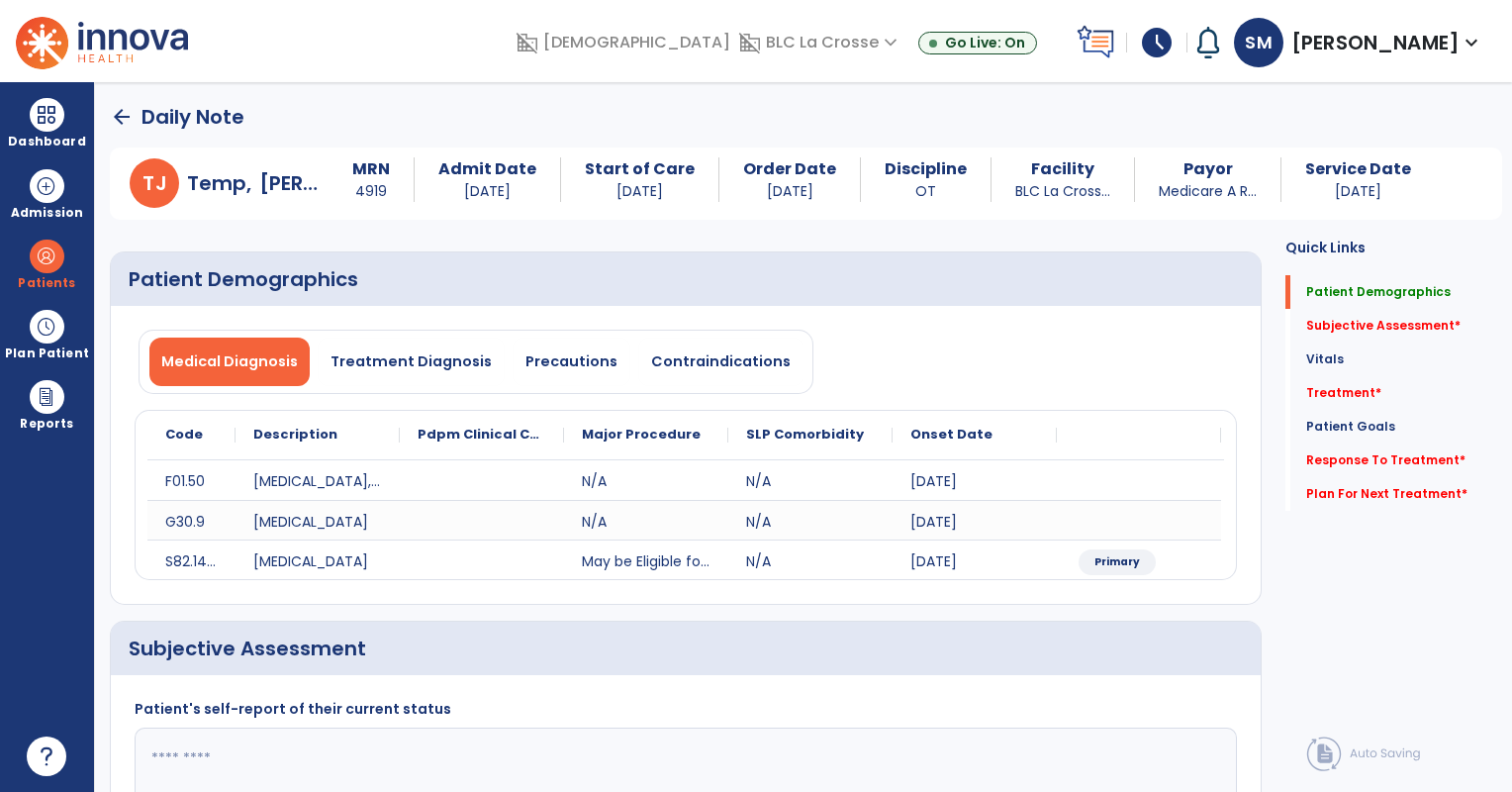 click 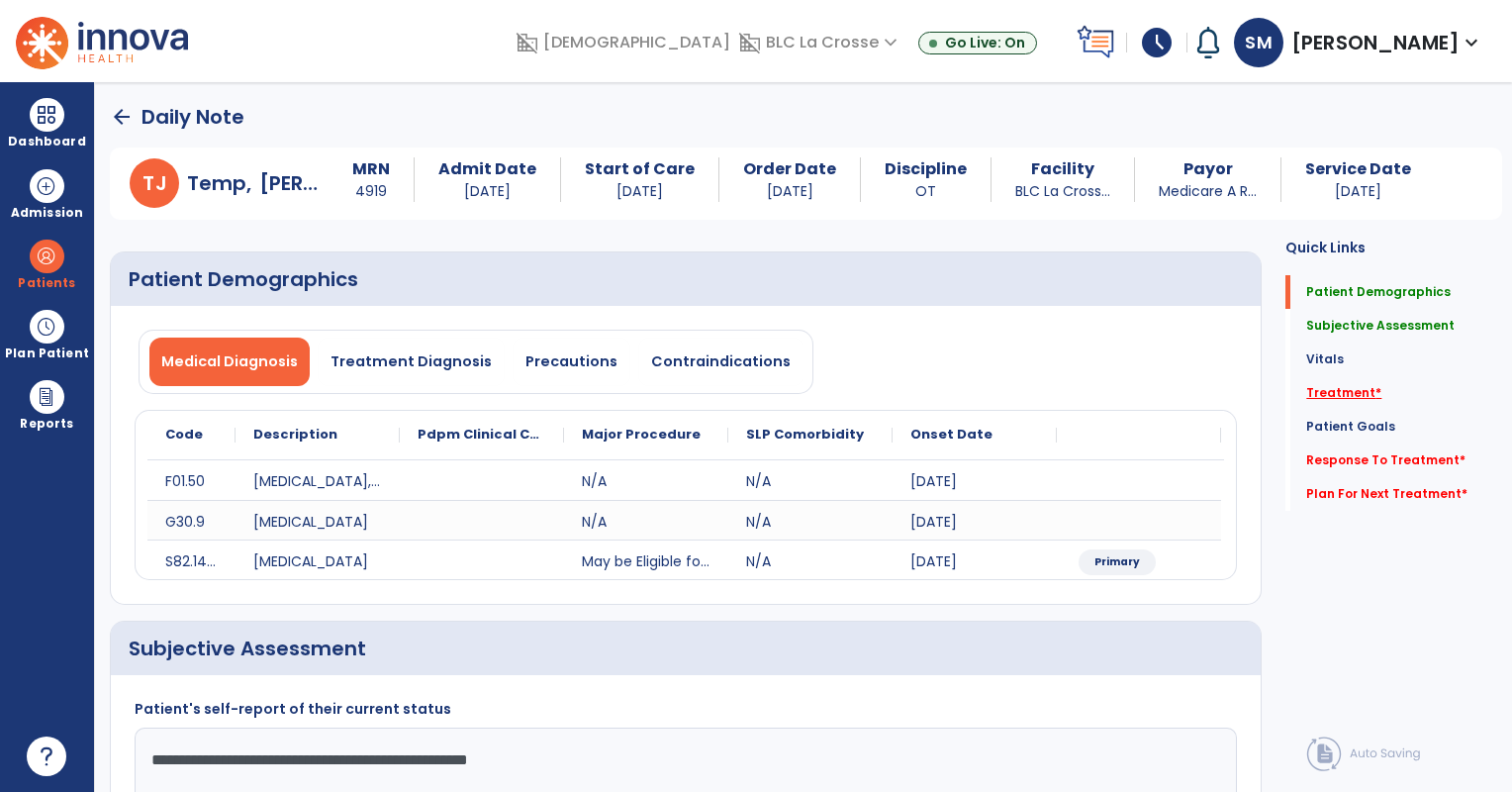 type on "**********" 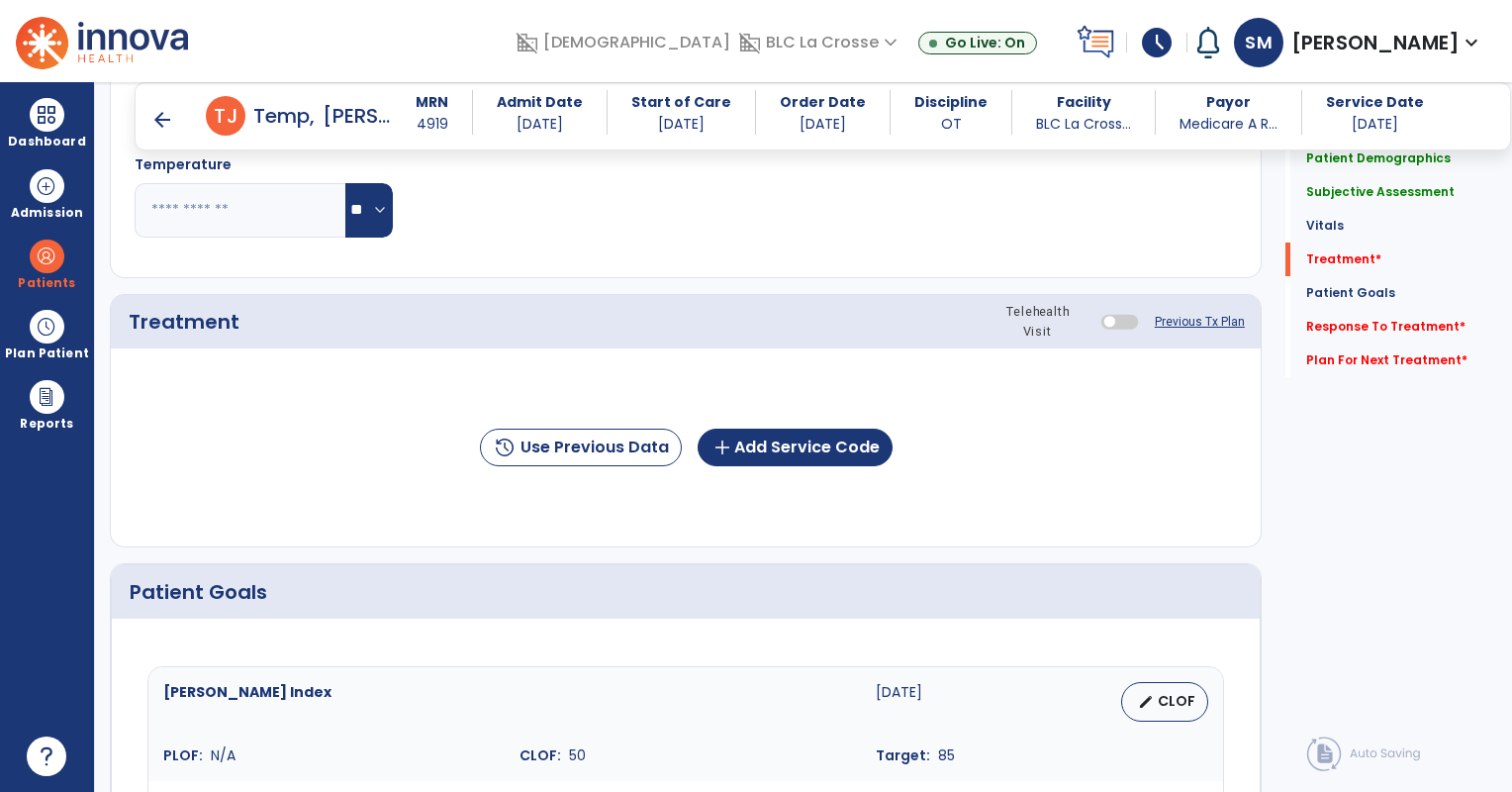 scroll, scrollTop: 1023, scrollLeft: 0, axis: vertical 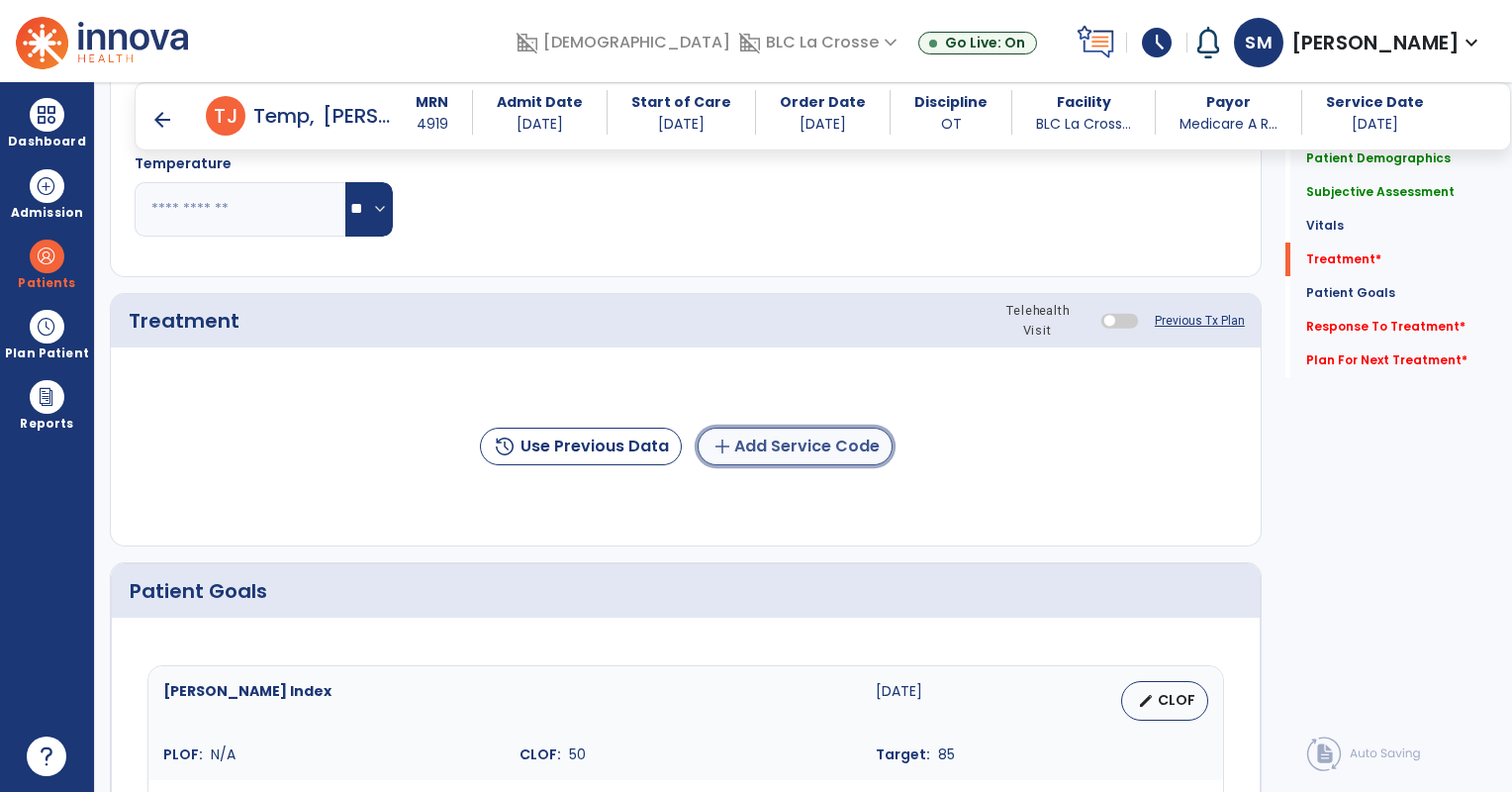 click on "add  Add Service Code" 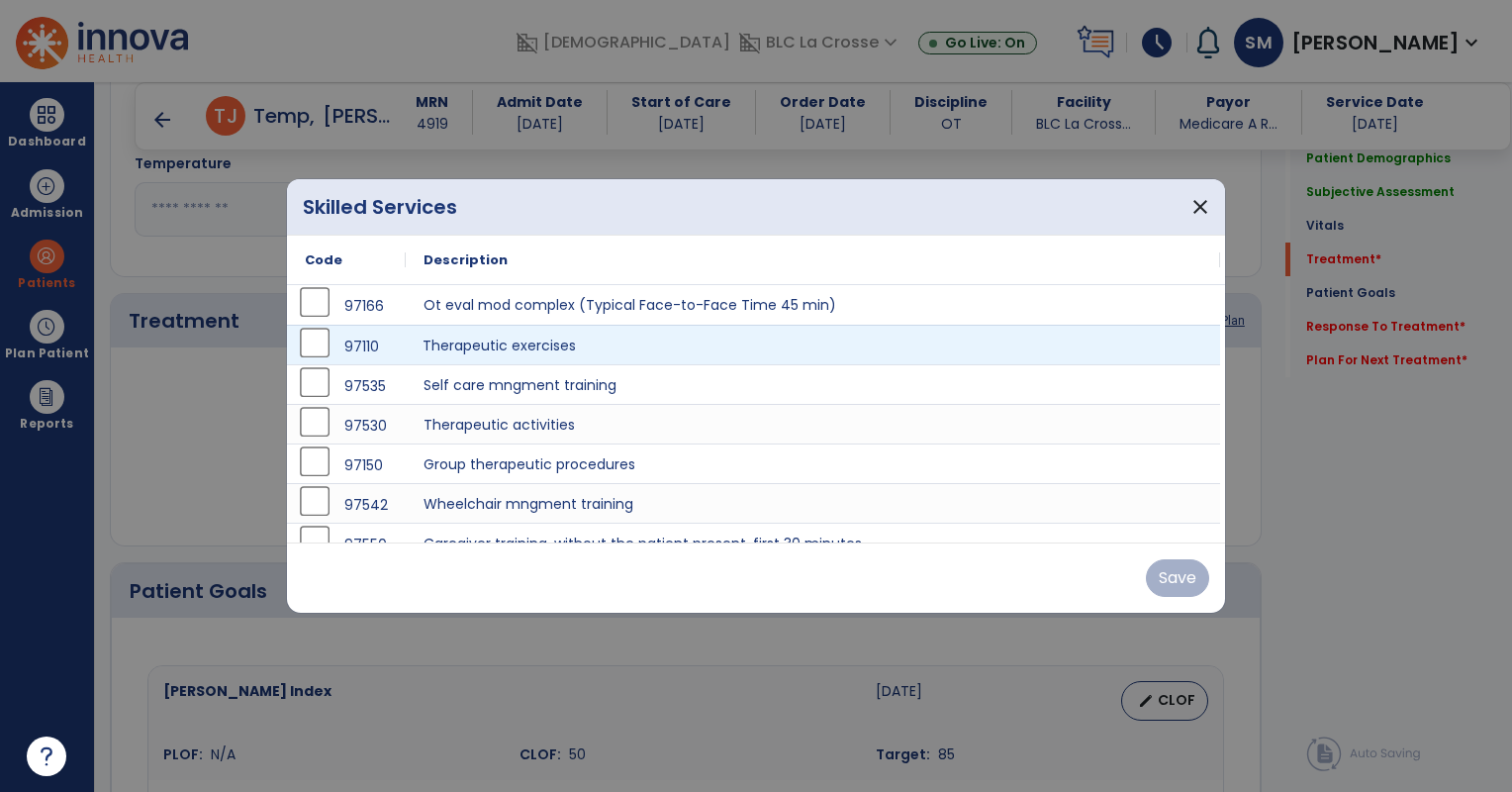 click on "Therapeutic exercises" at bounding box center [812, 345] 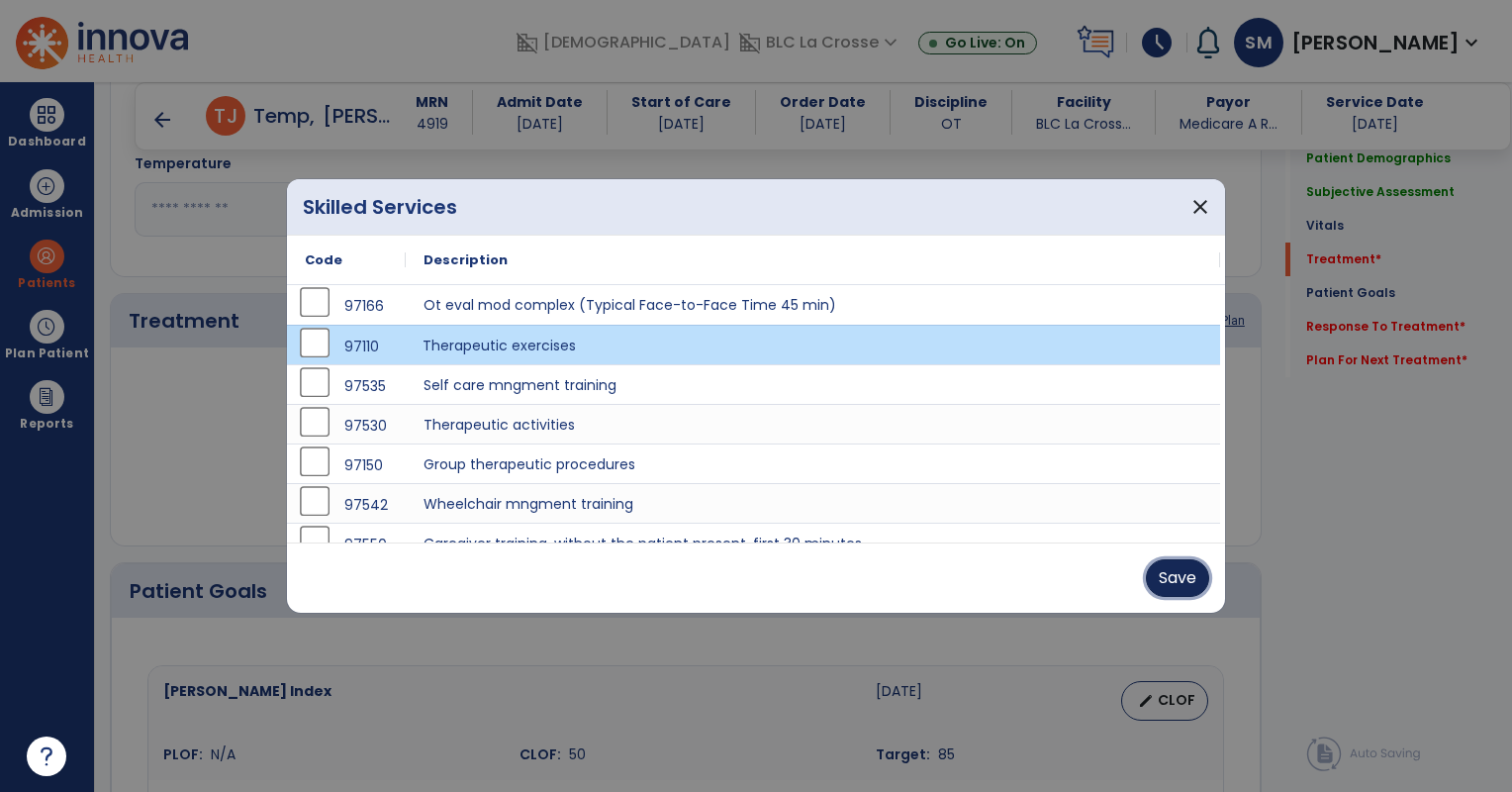 click on "Save" at bounding box center (1178, 578) 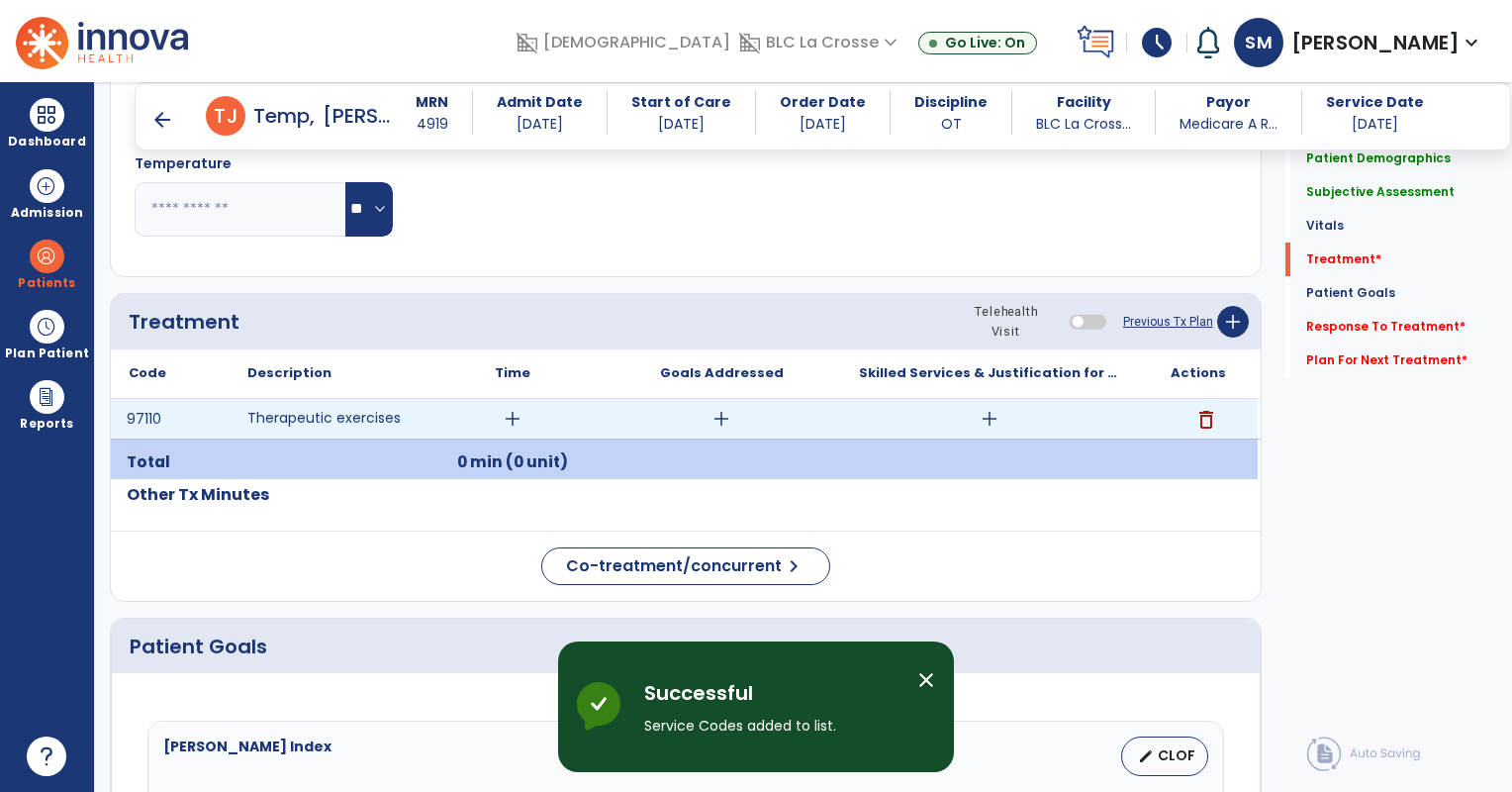 click on "add" at bounding box center (990, 419) 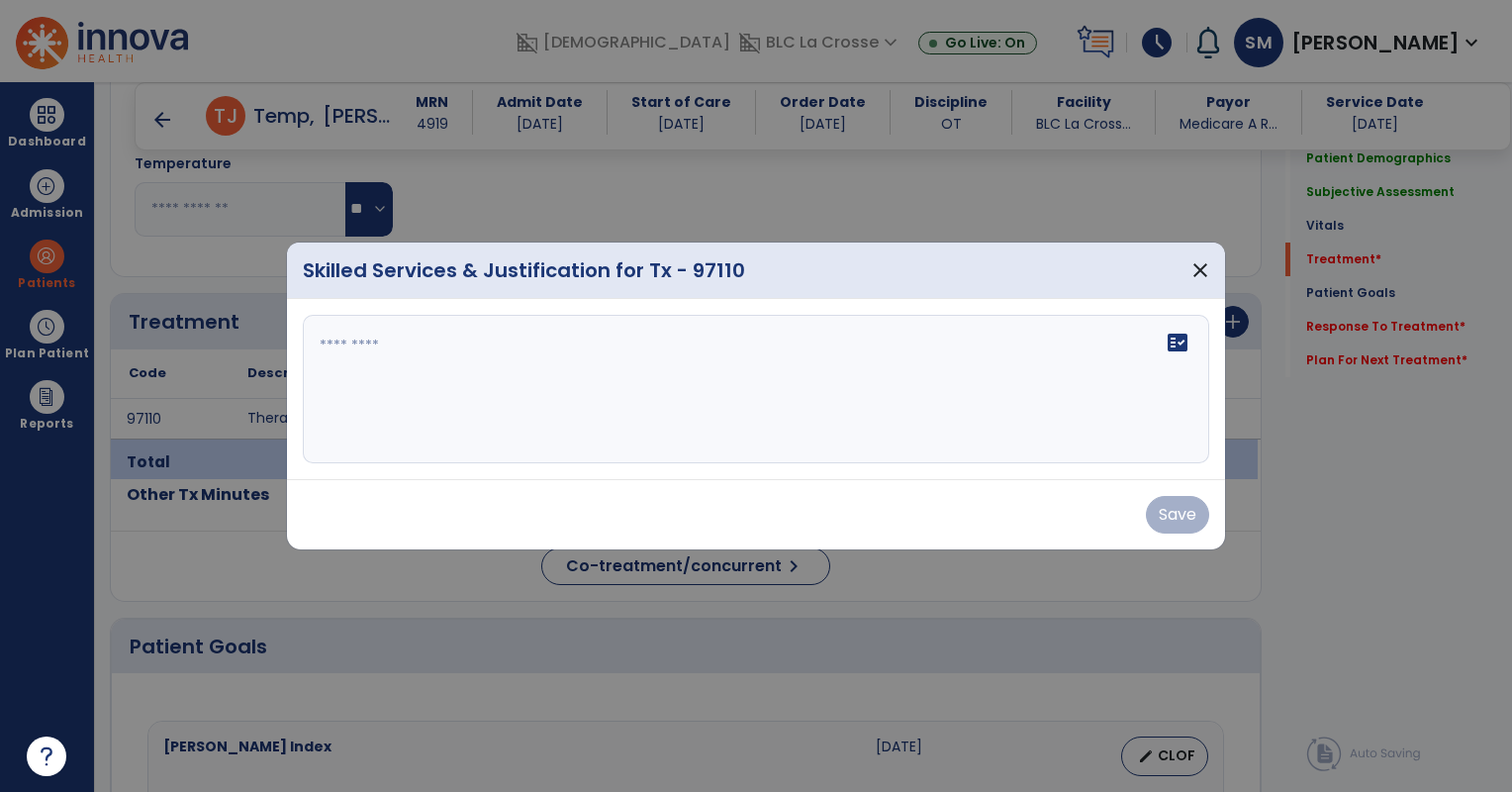 click on "fact_check" at bounding box center [756, 389] 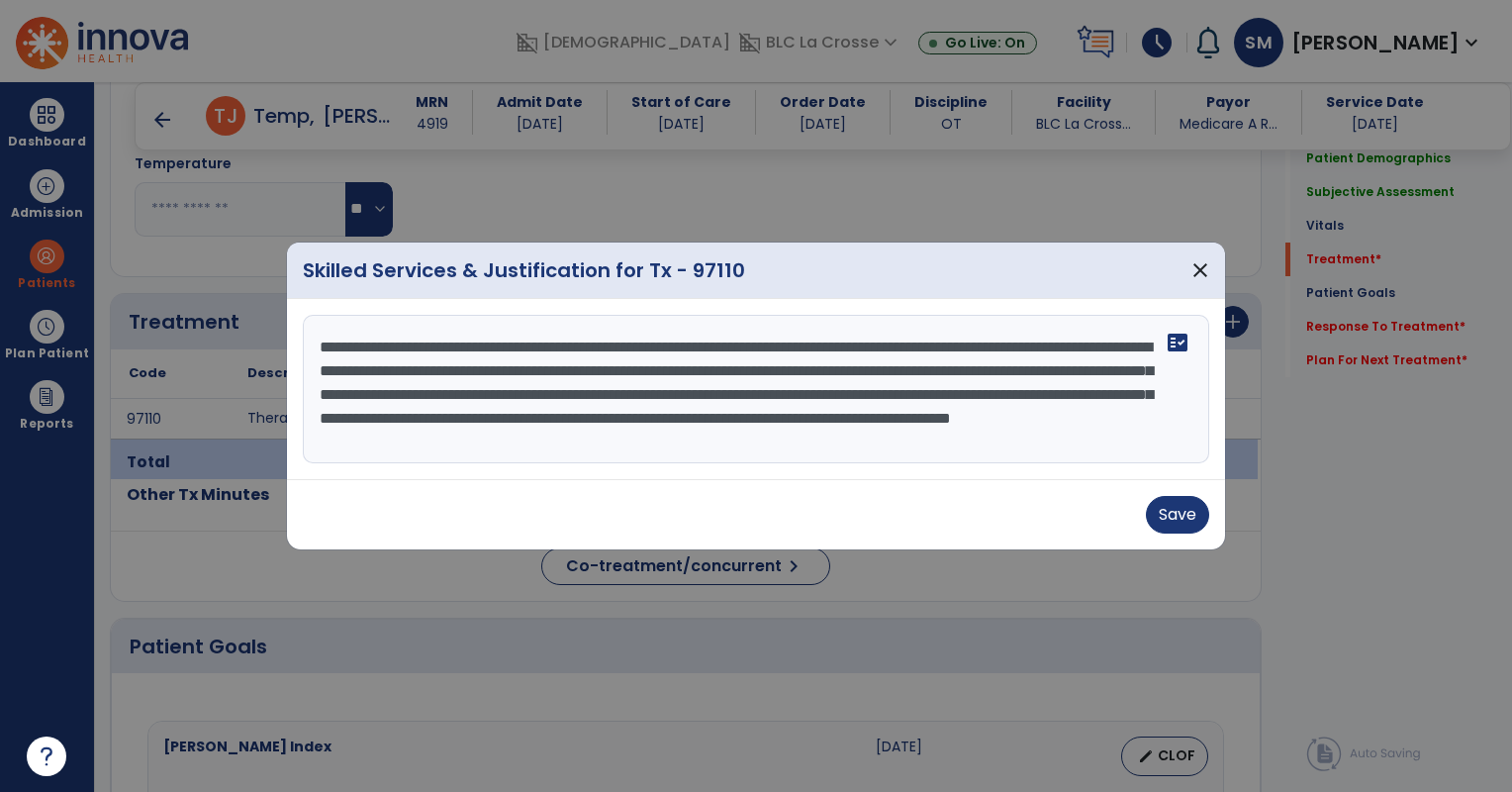 scroll, scrollTop: 16, scrollLeft: 0, axis: vertical 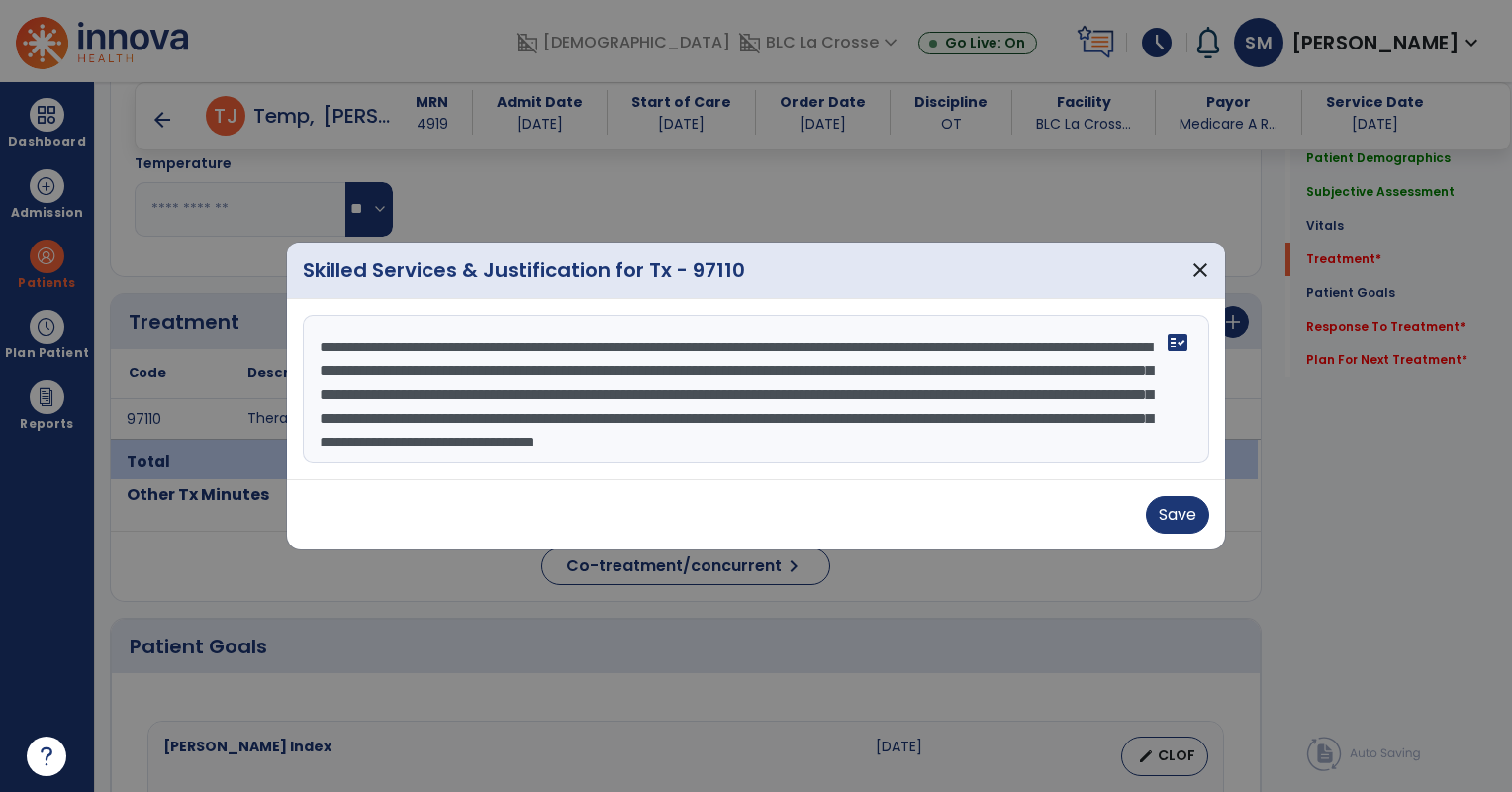 click on "**********" at bounding box center (756, 389) 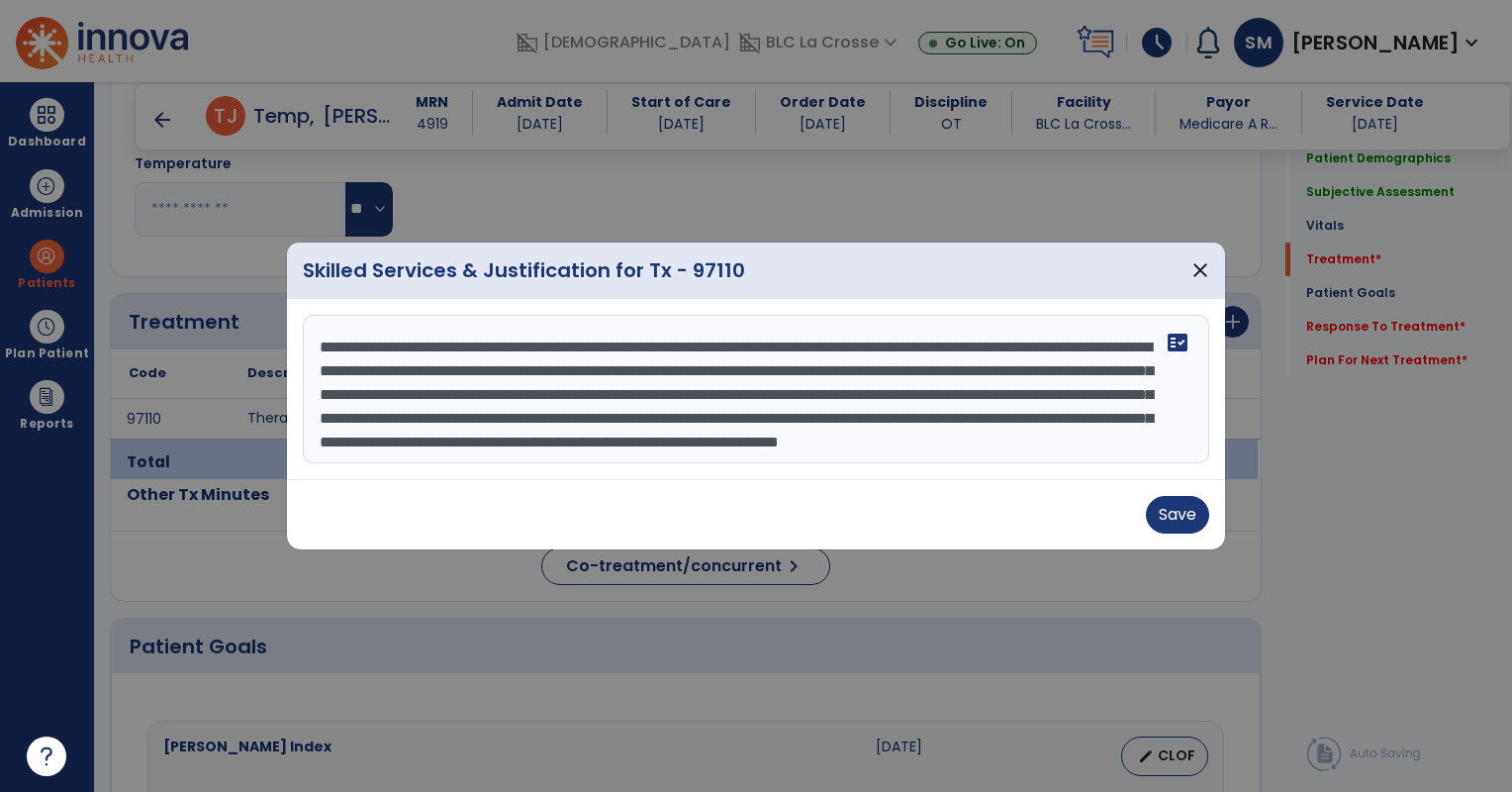 scroll, scrollTop: 48, scrollLeft: 0, axis: vertical 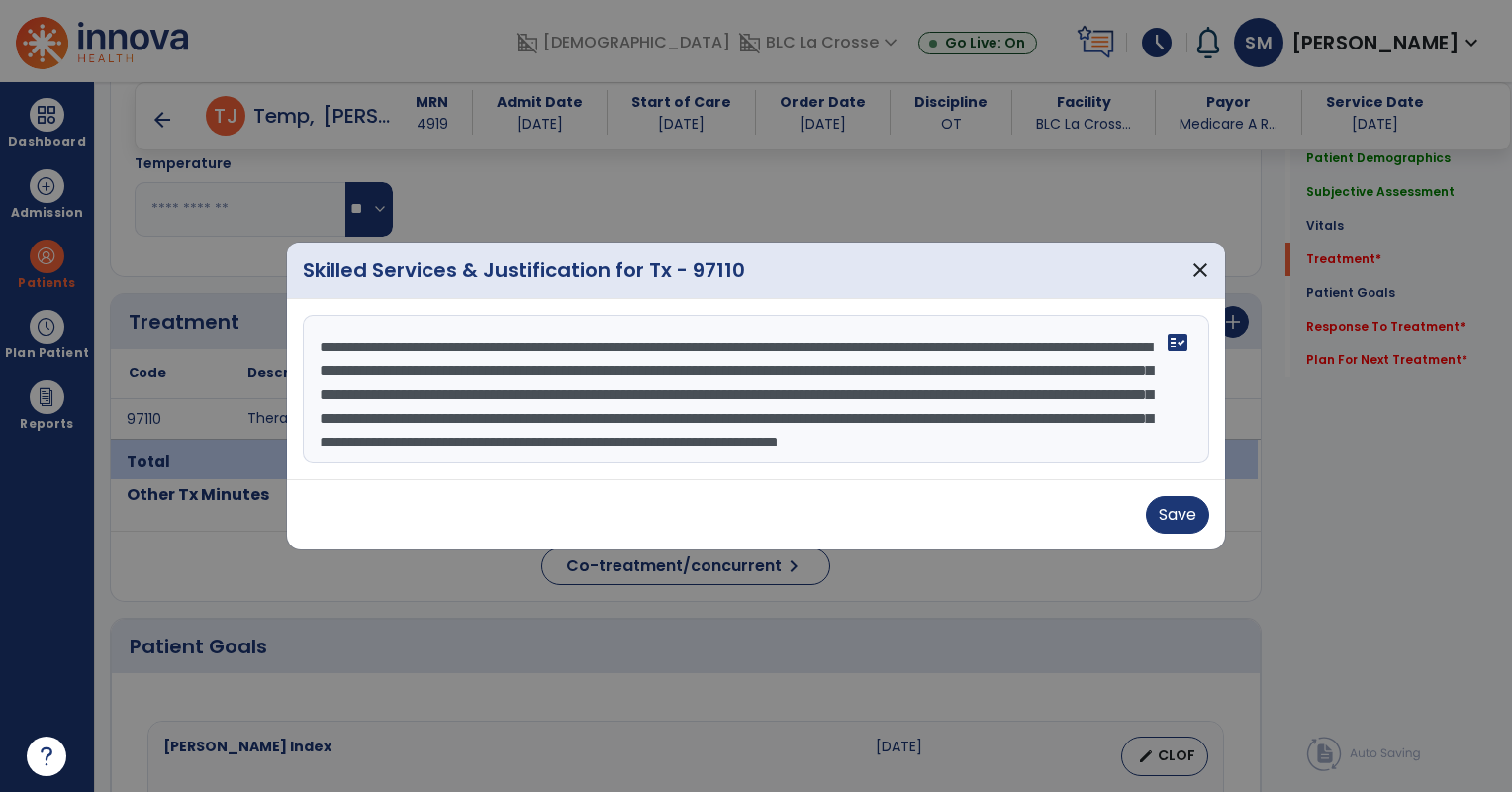 click on "**********" at bounding box center (756, 389) 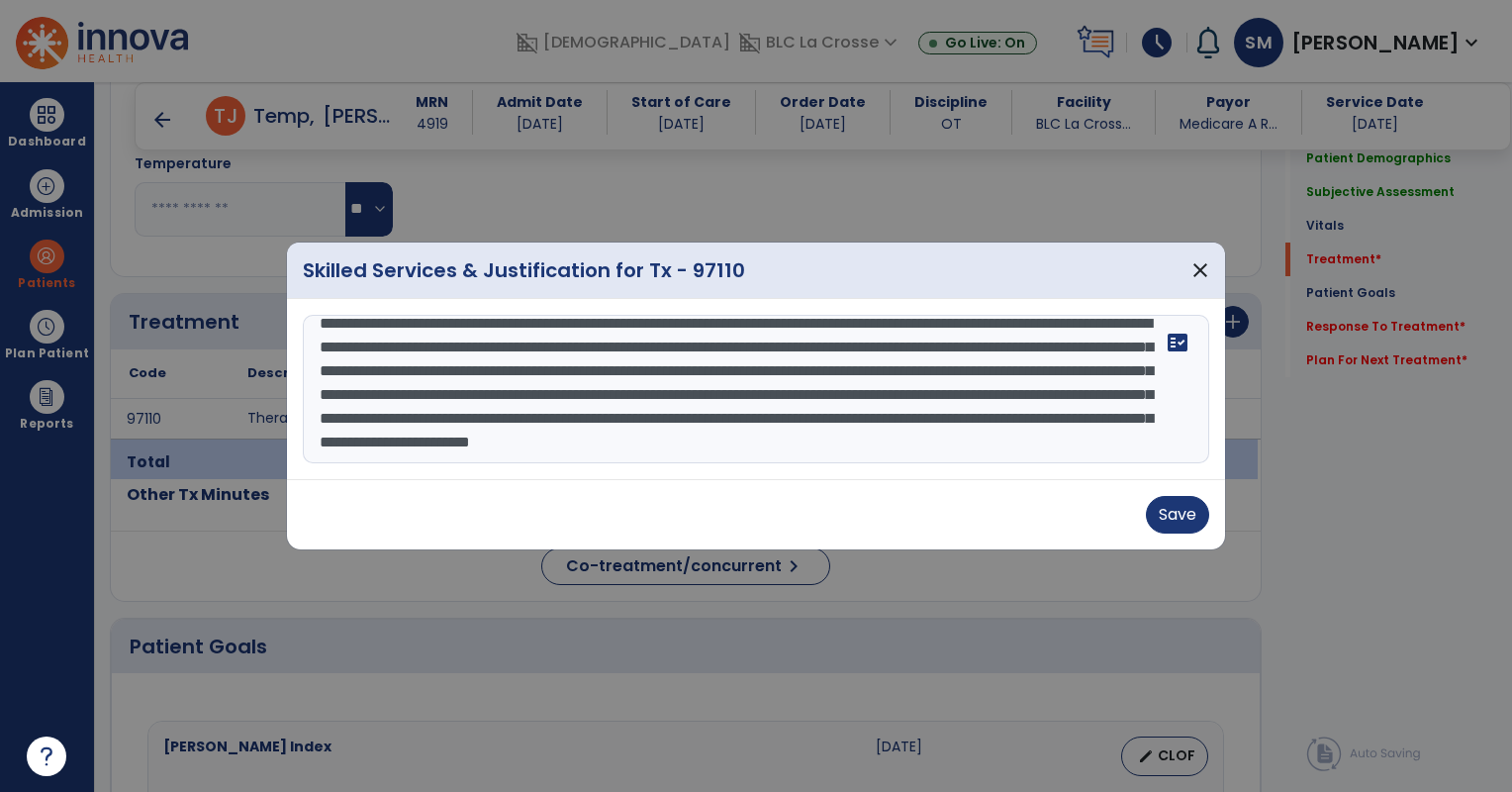 scroll, scrollTop: 63, scrollLeft: 0, axis: vertical 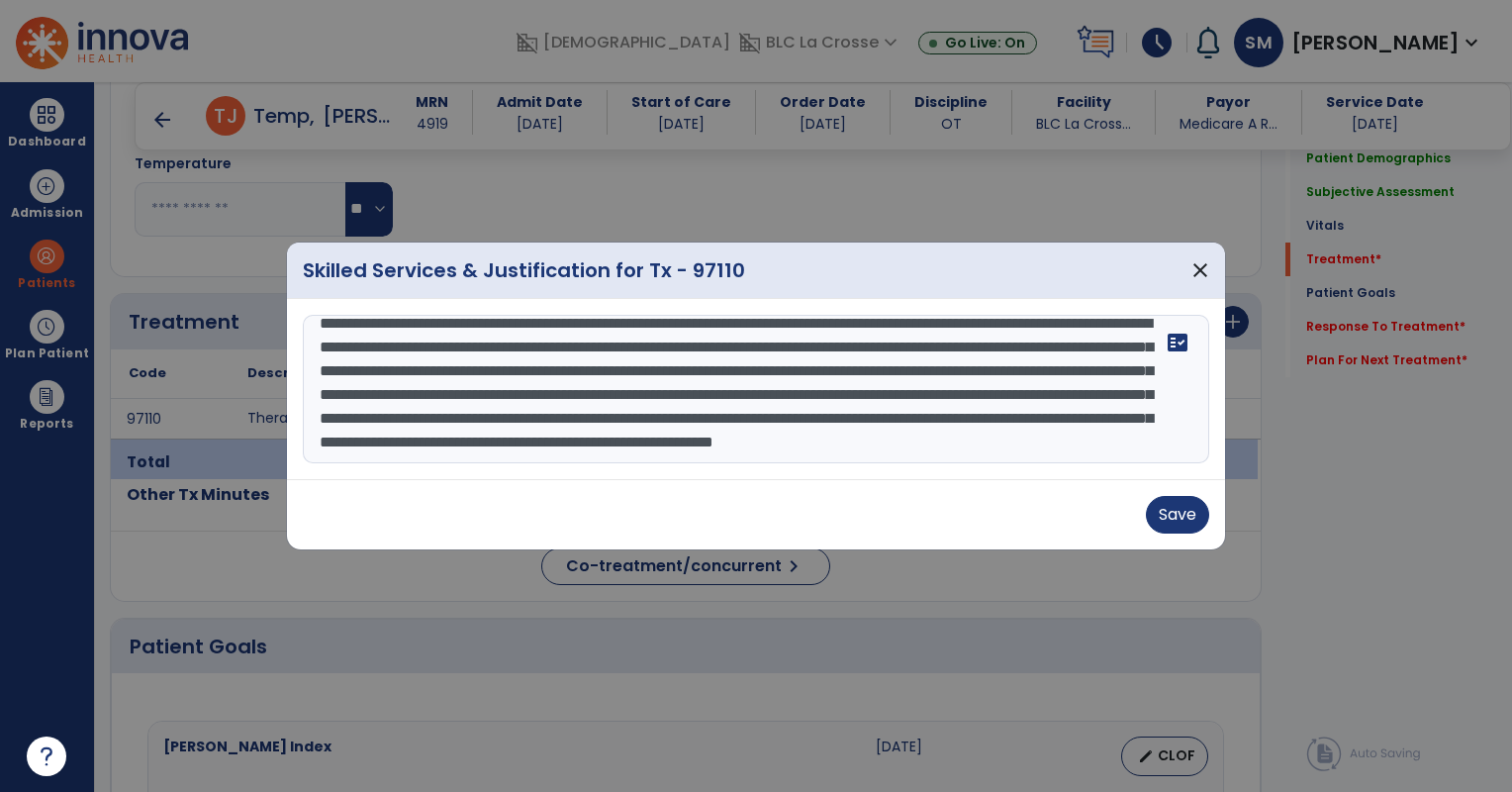 drag, startPoint x: 490, startPoint y: 426, endPoint x: 720, endPoint y: 444, distance: 230.70327 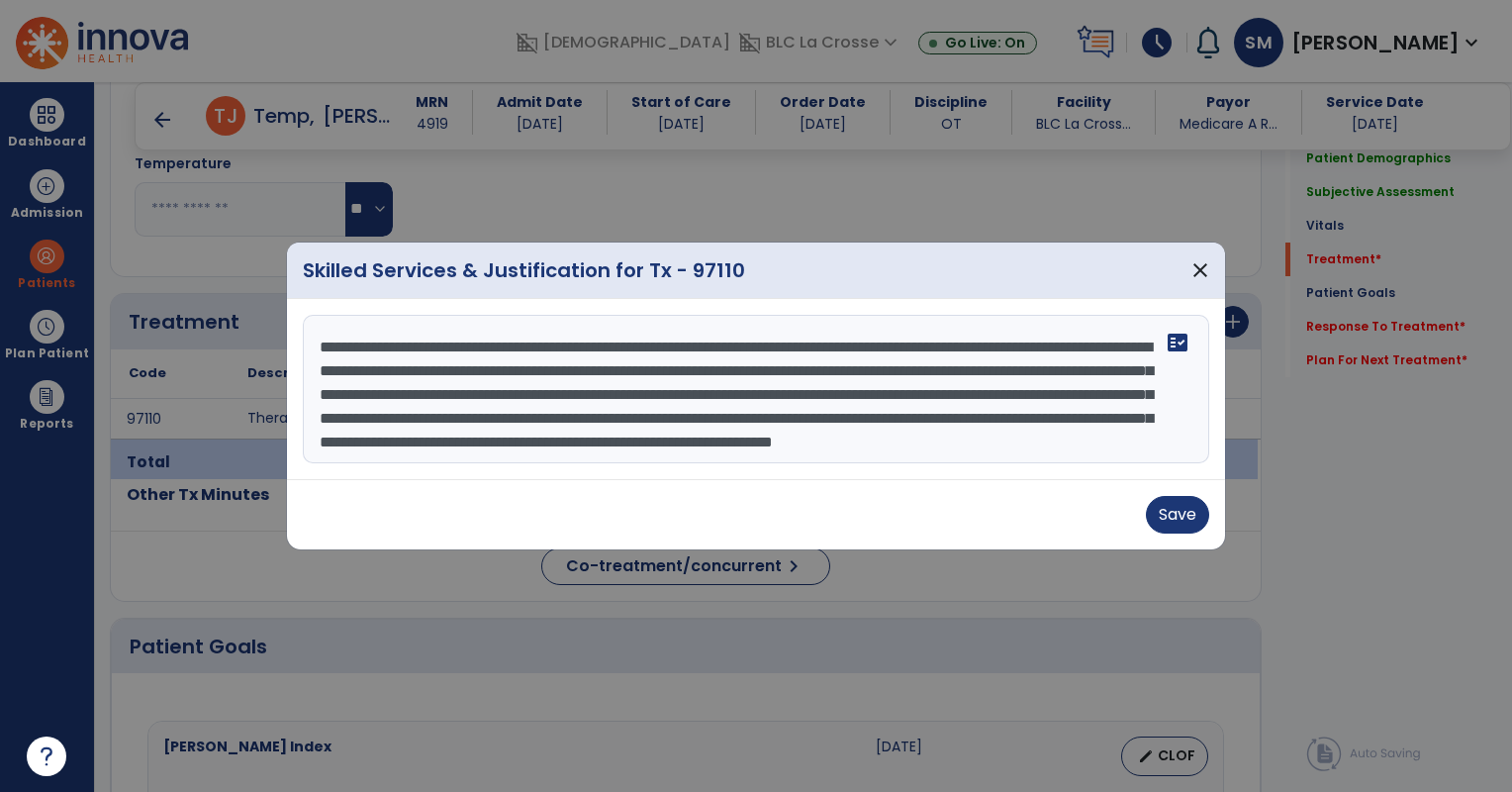scroll, scrollTop: 48, scrollLeft: 0, axis: vertical 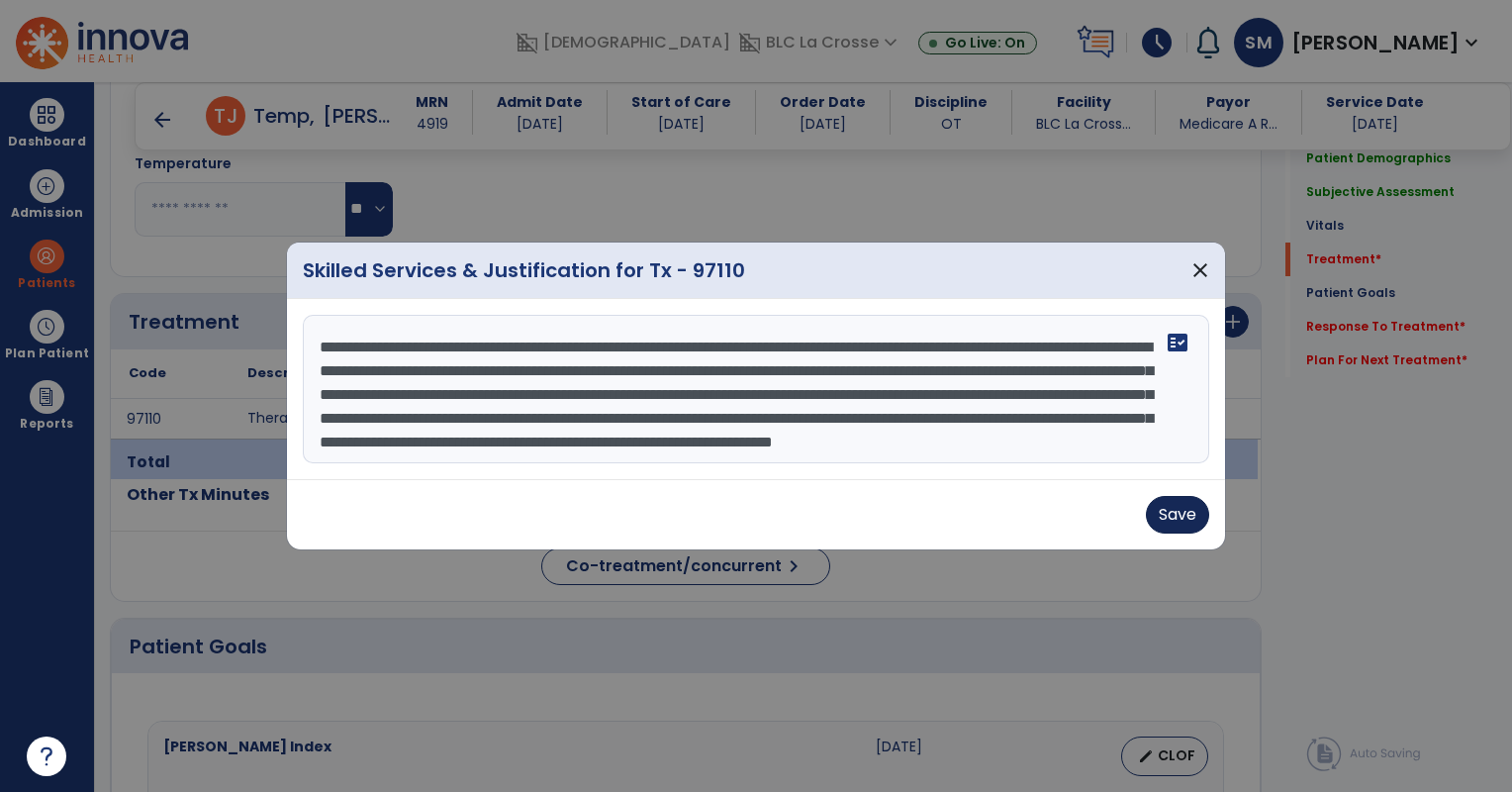 type on "**********" 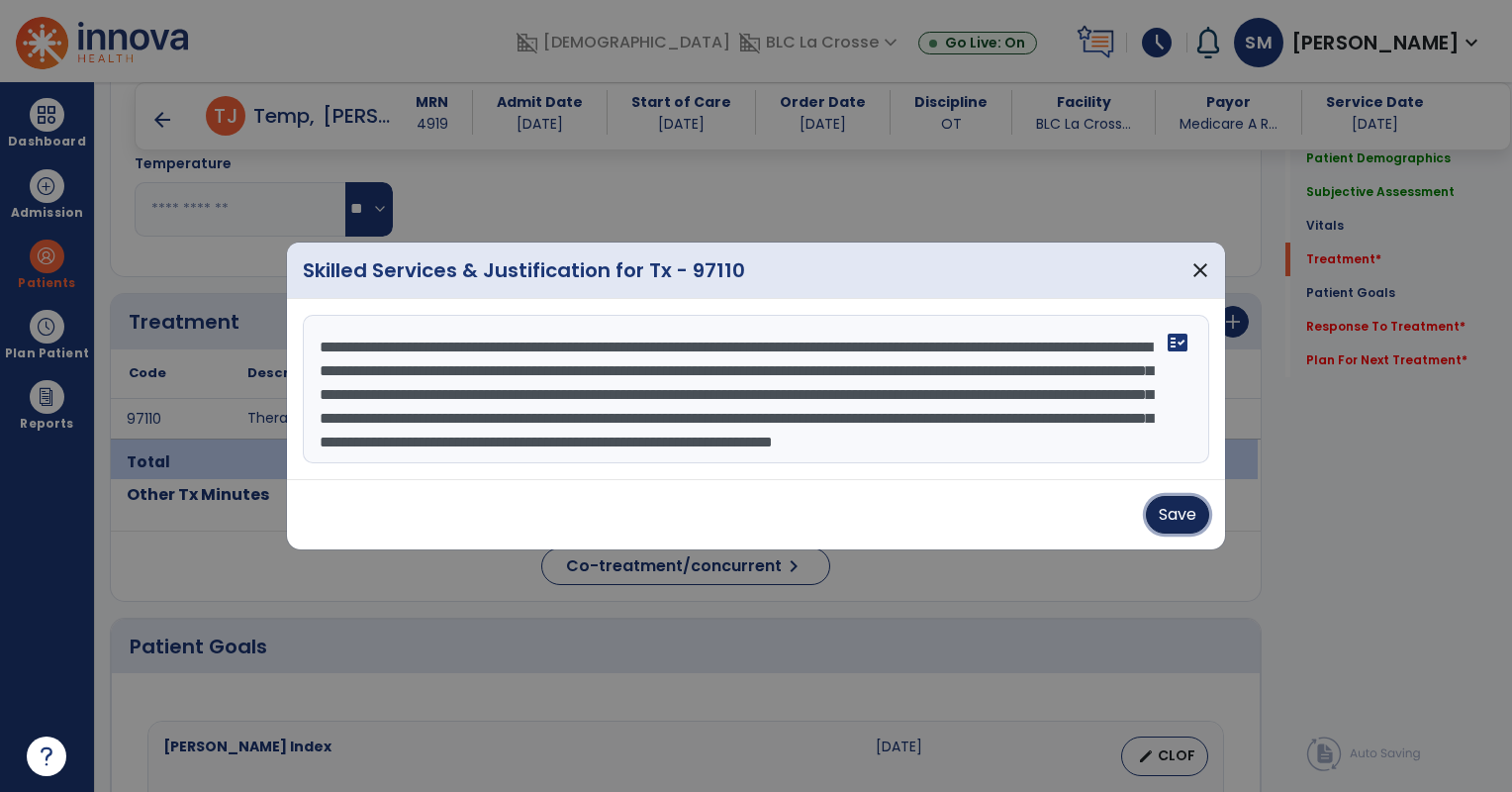 click on "Save" at bounding box center [1178, 515] 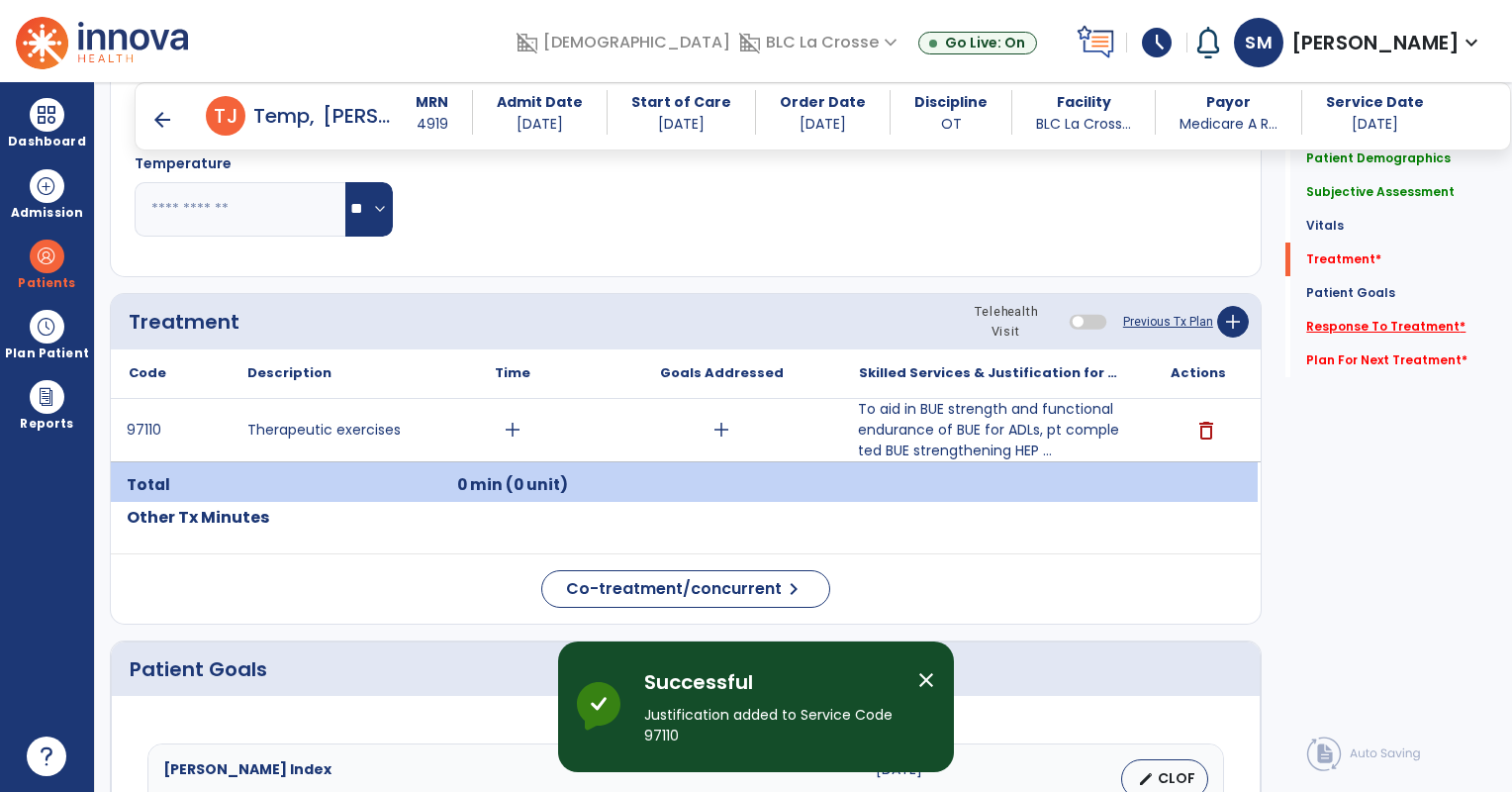 click on "Response To Treatment   *" 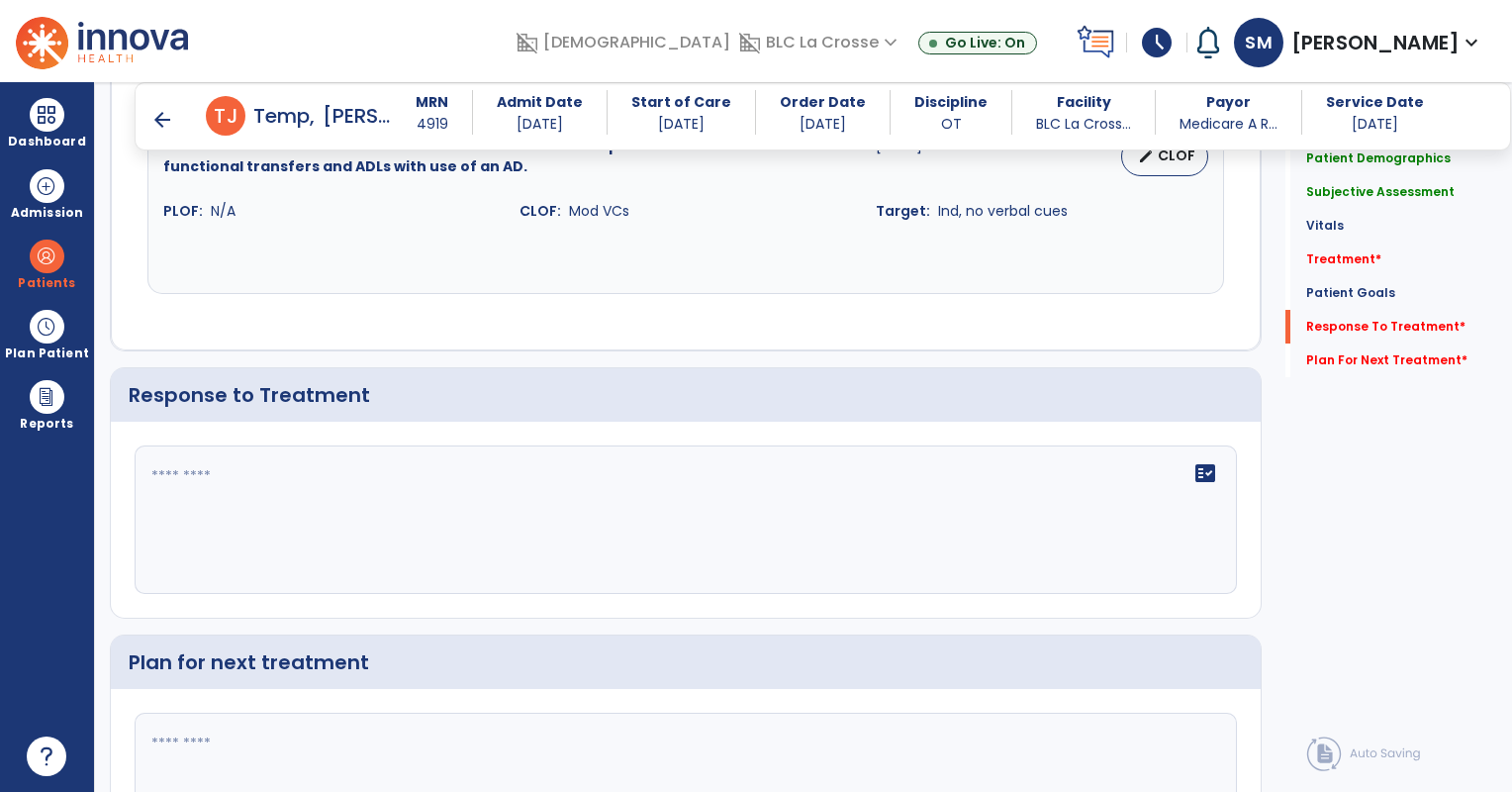 scroll, scrollTop: 2807, scrollLeft: 0, axis: vertical 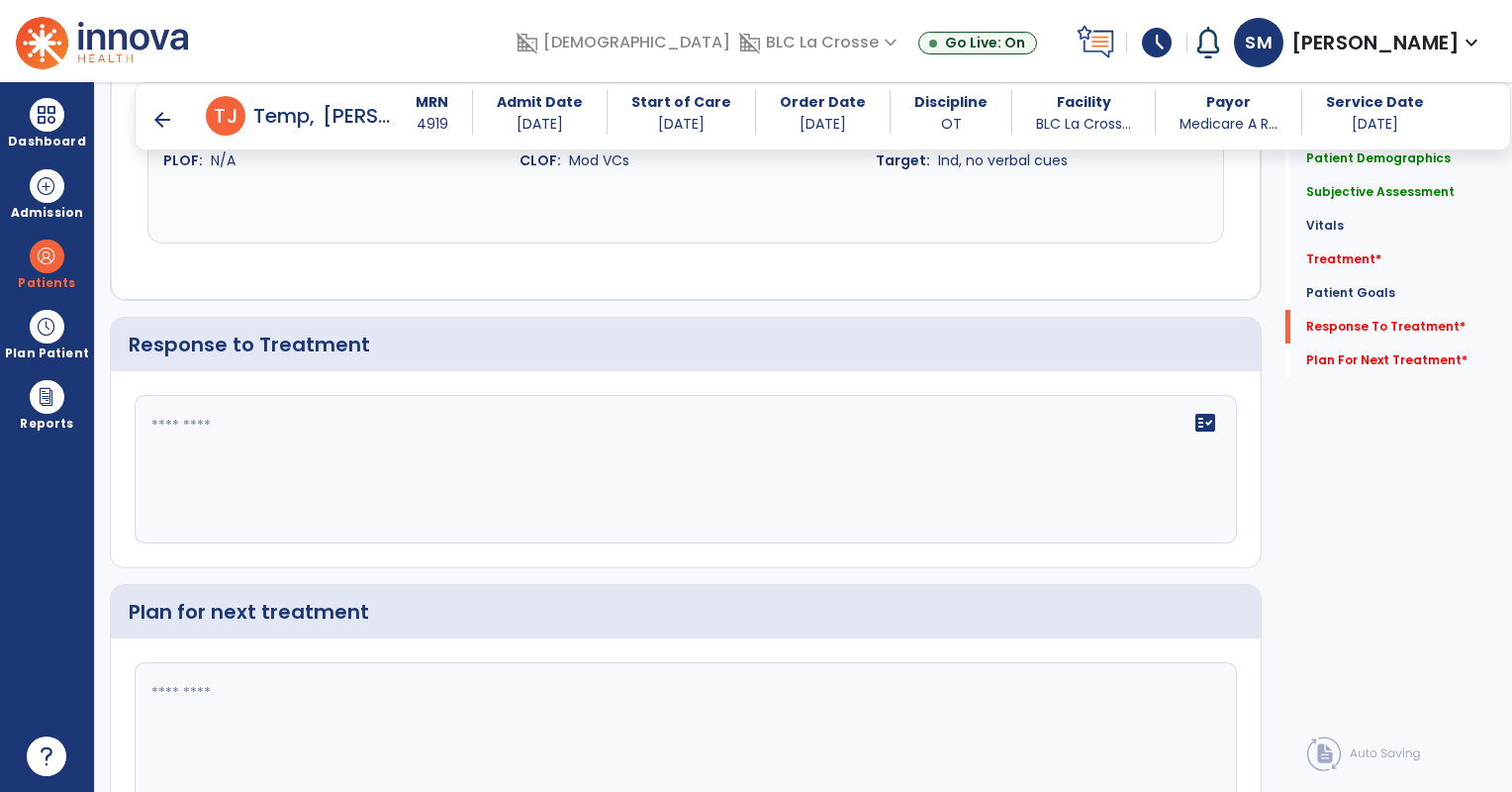 click 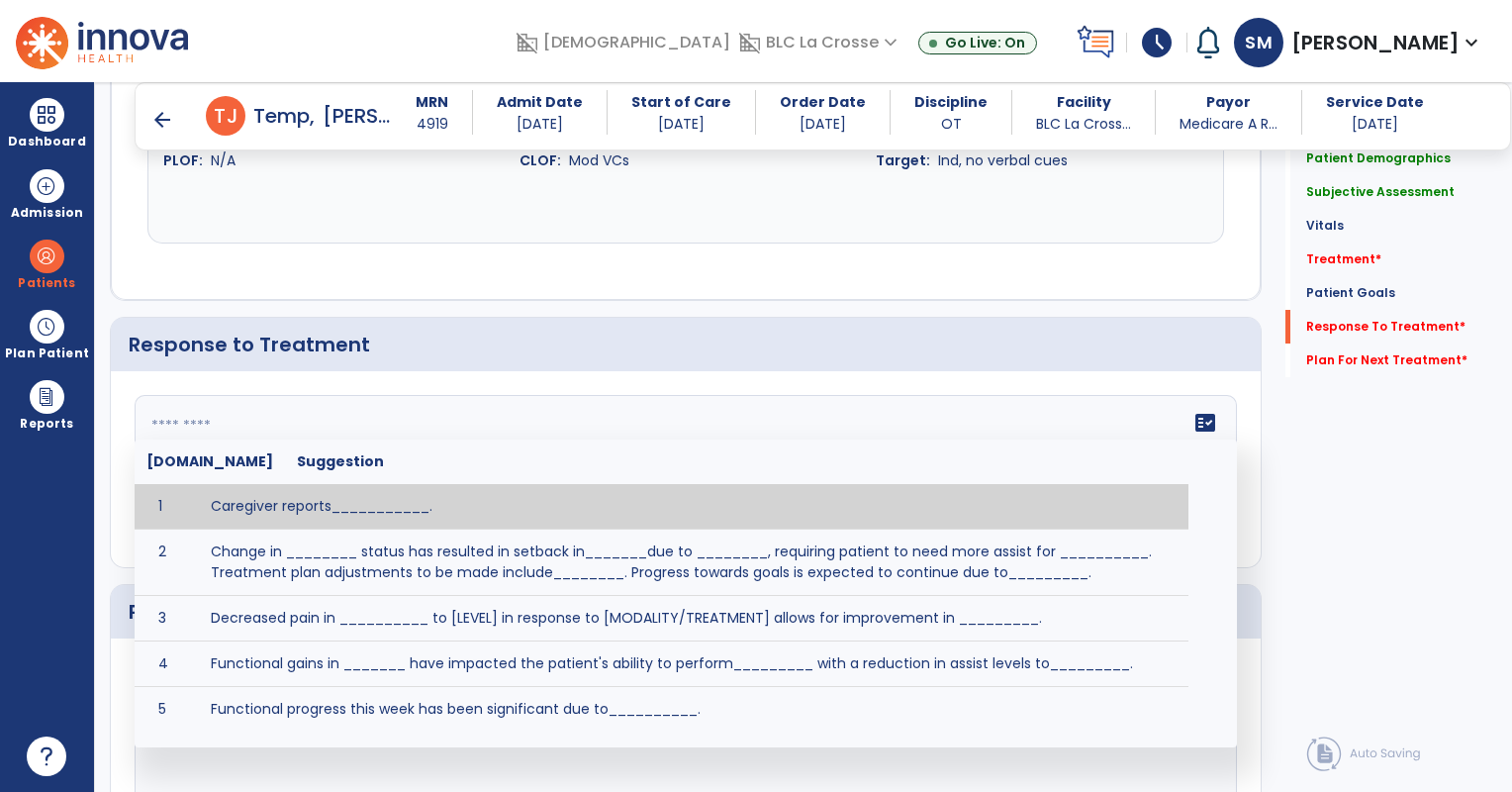 paste on "**********" 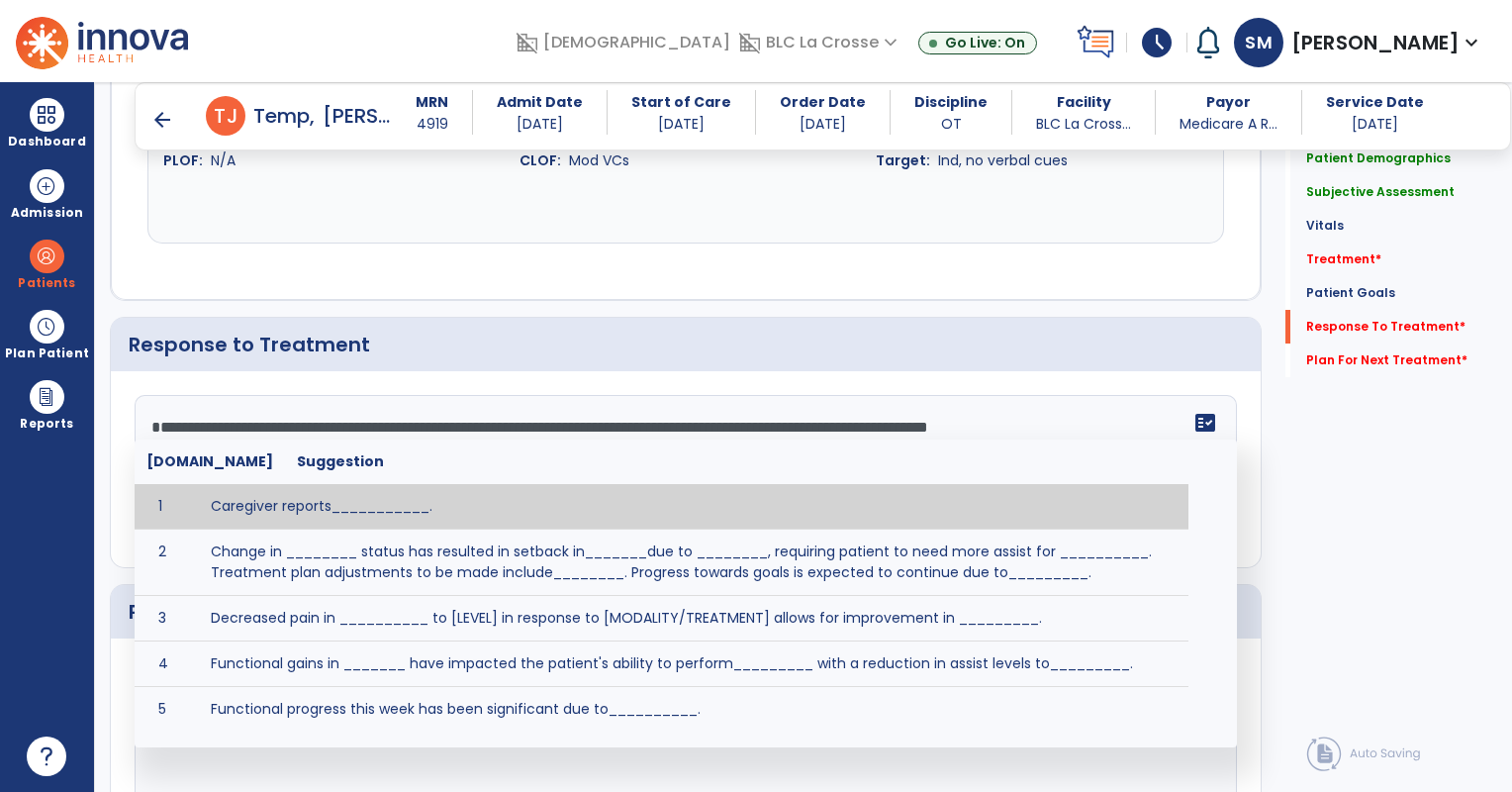 click on "**********" 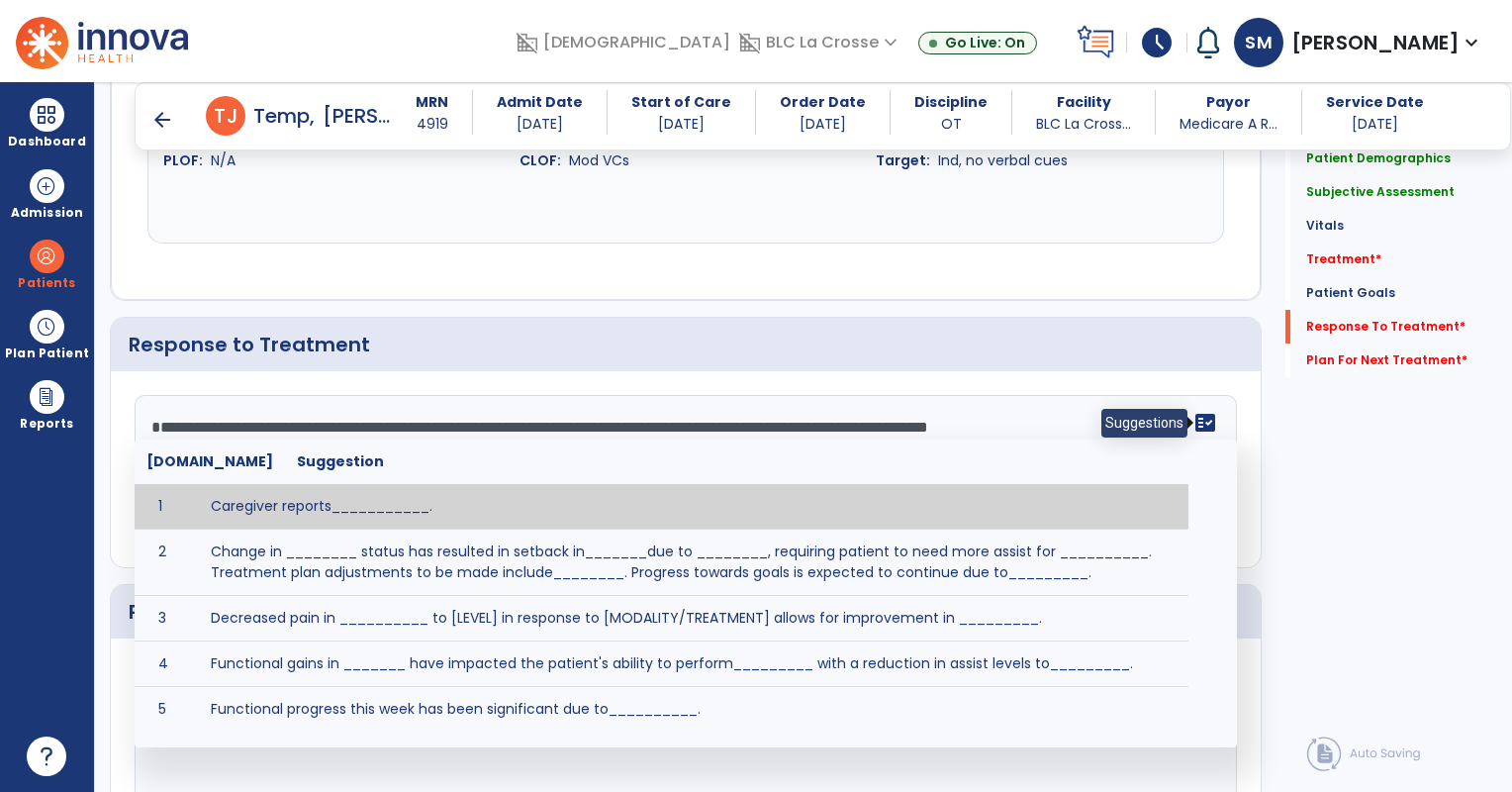 type on "**********" 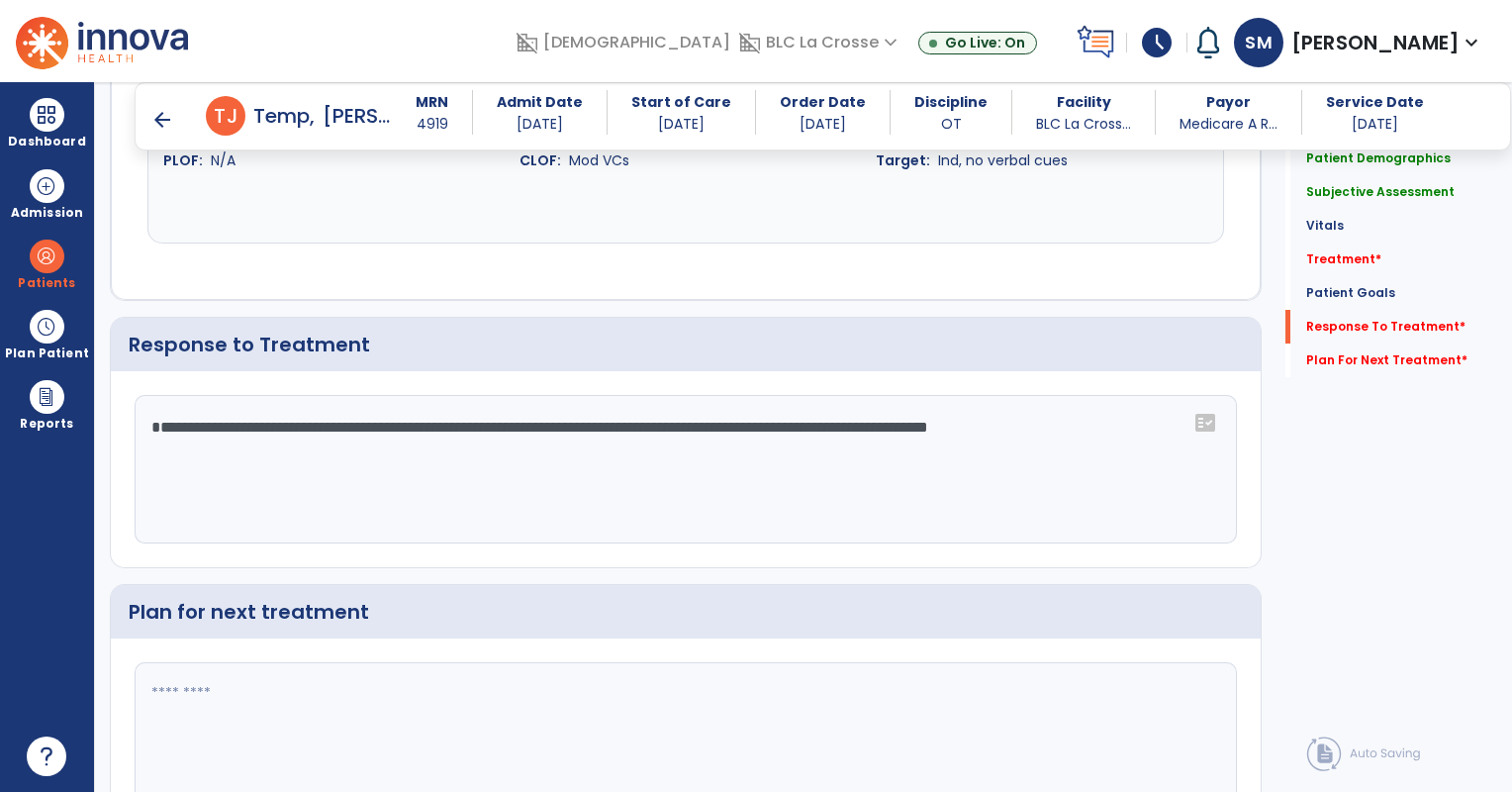 click 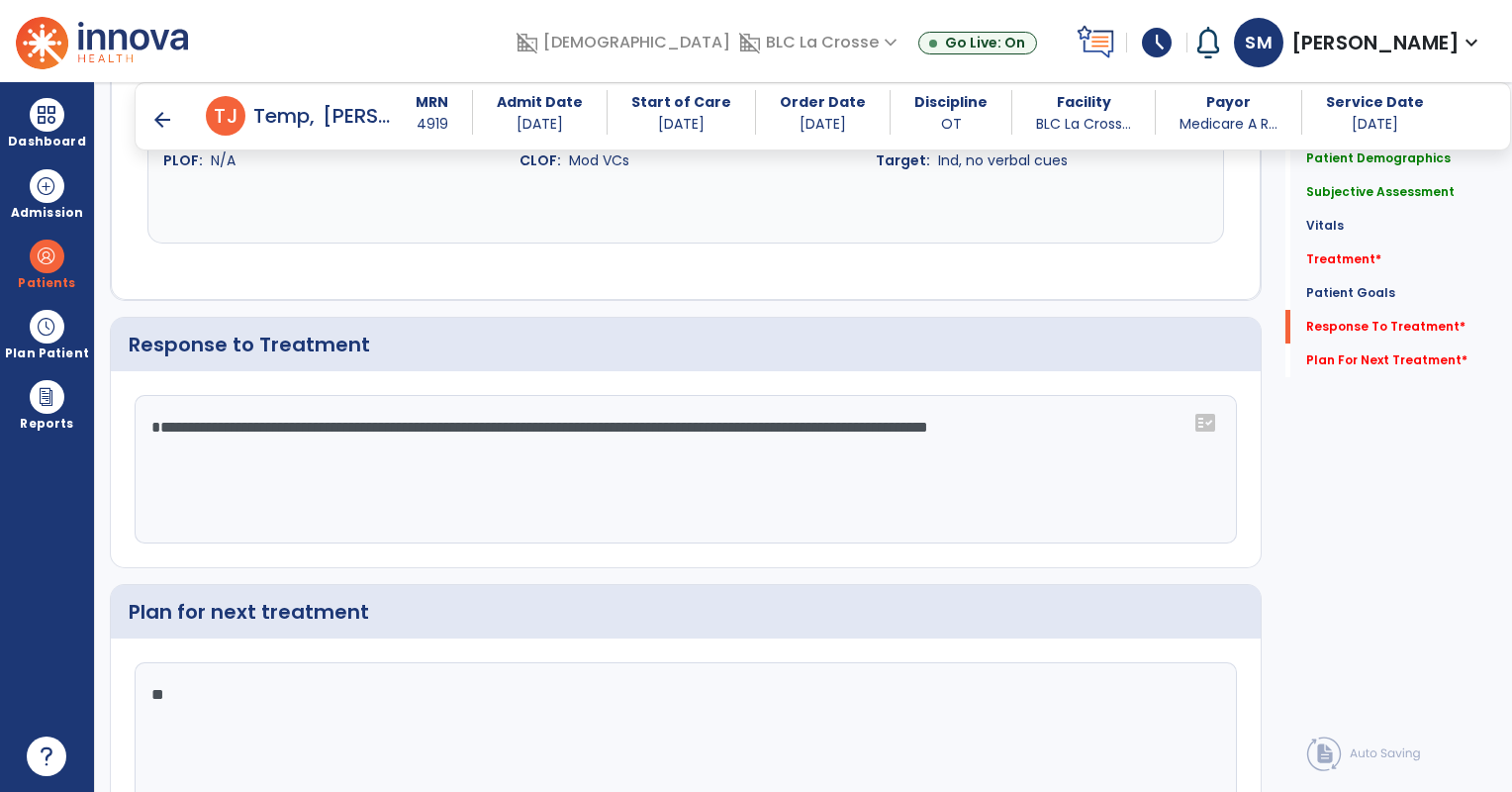 type on "*" 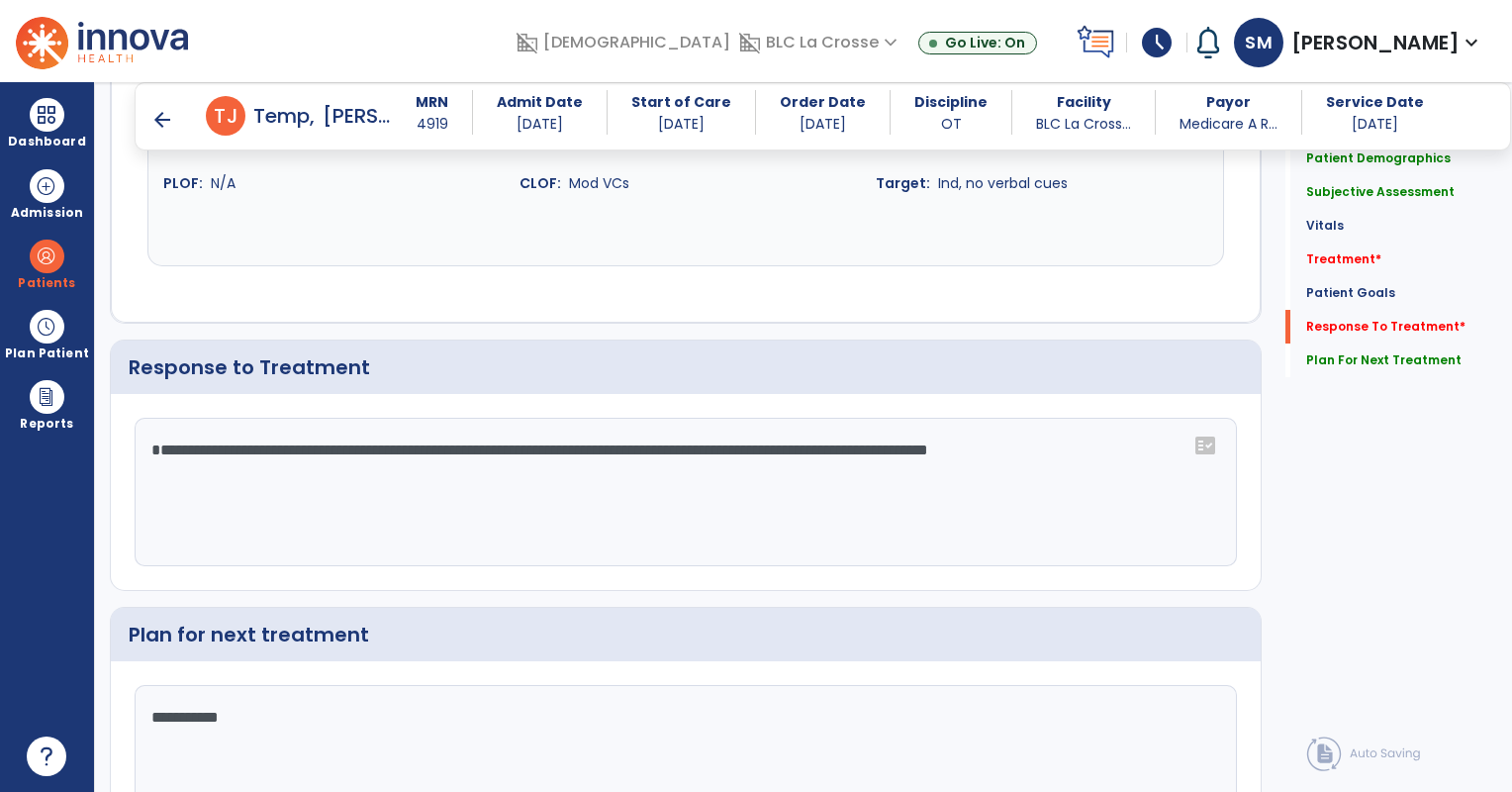 scroll, scrollTop: 2808, scrollLeft: 0, axis: vertical 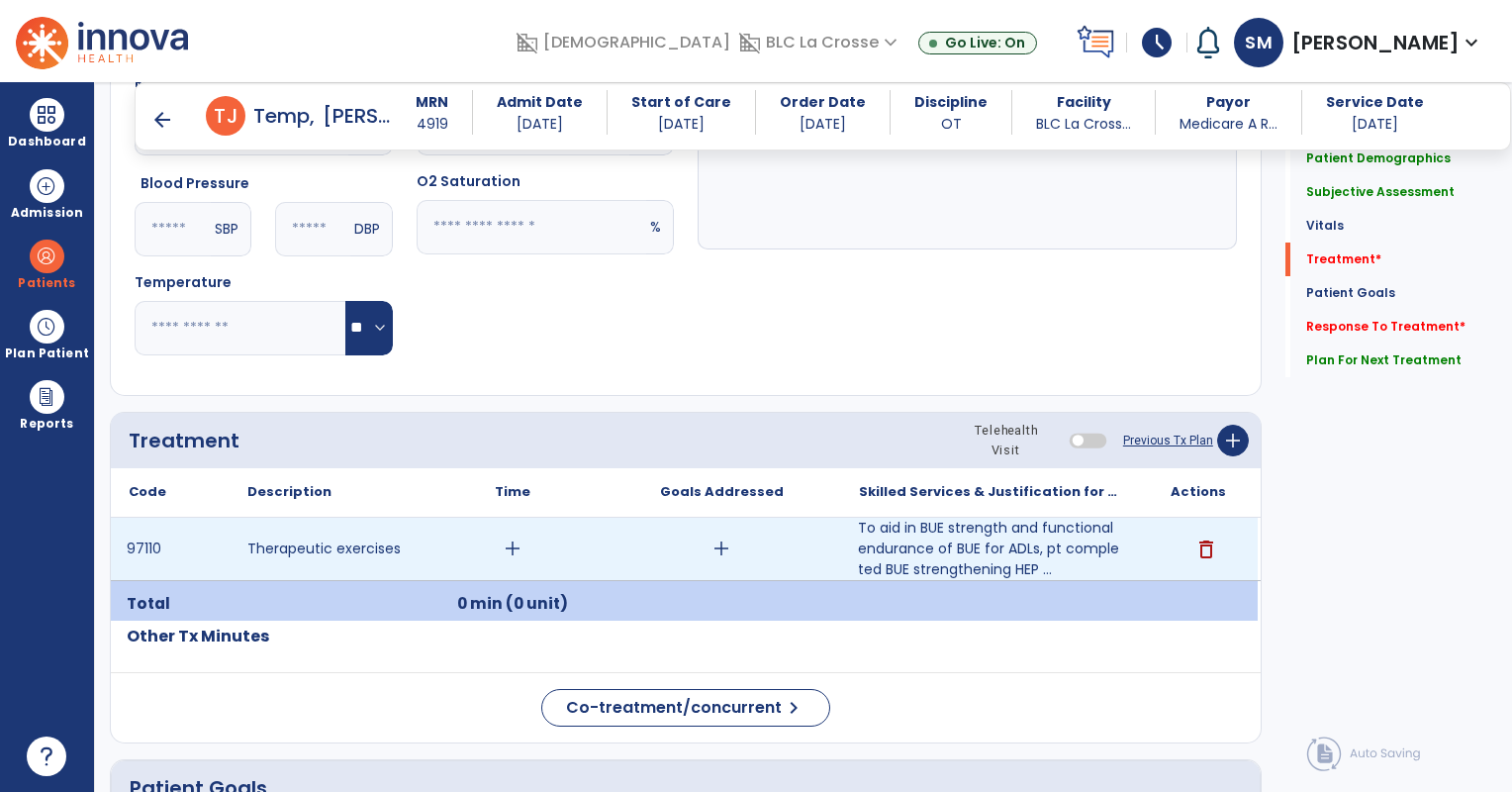 type on "**********" 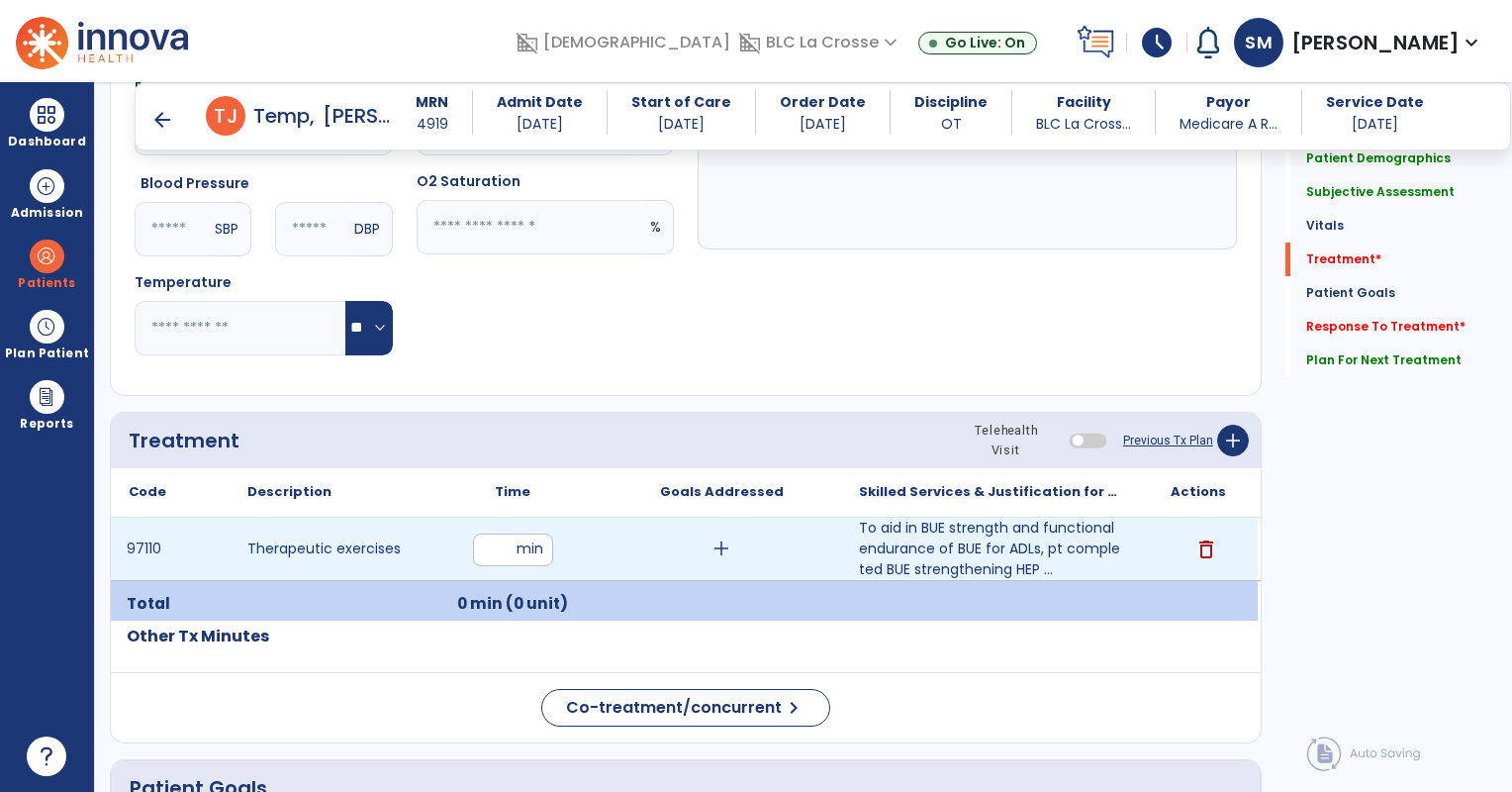 type on "**" 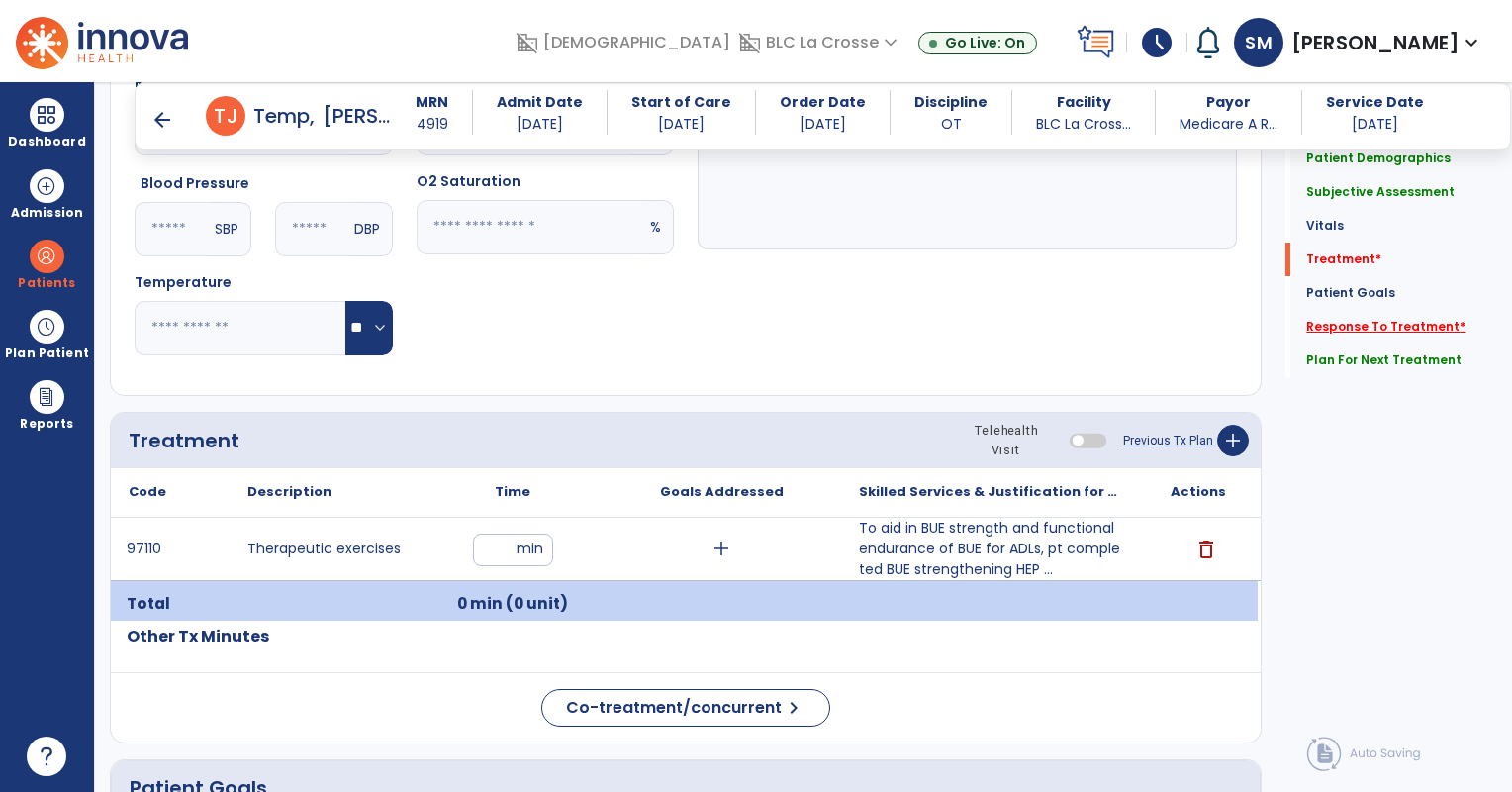 click on "Response To Treatment   *" 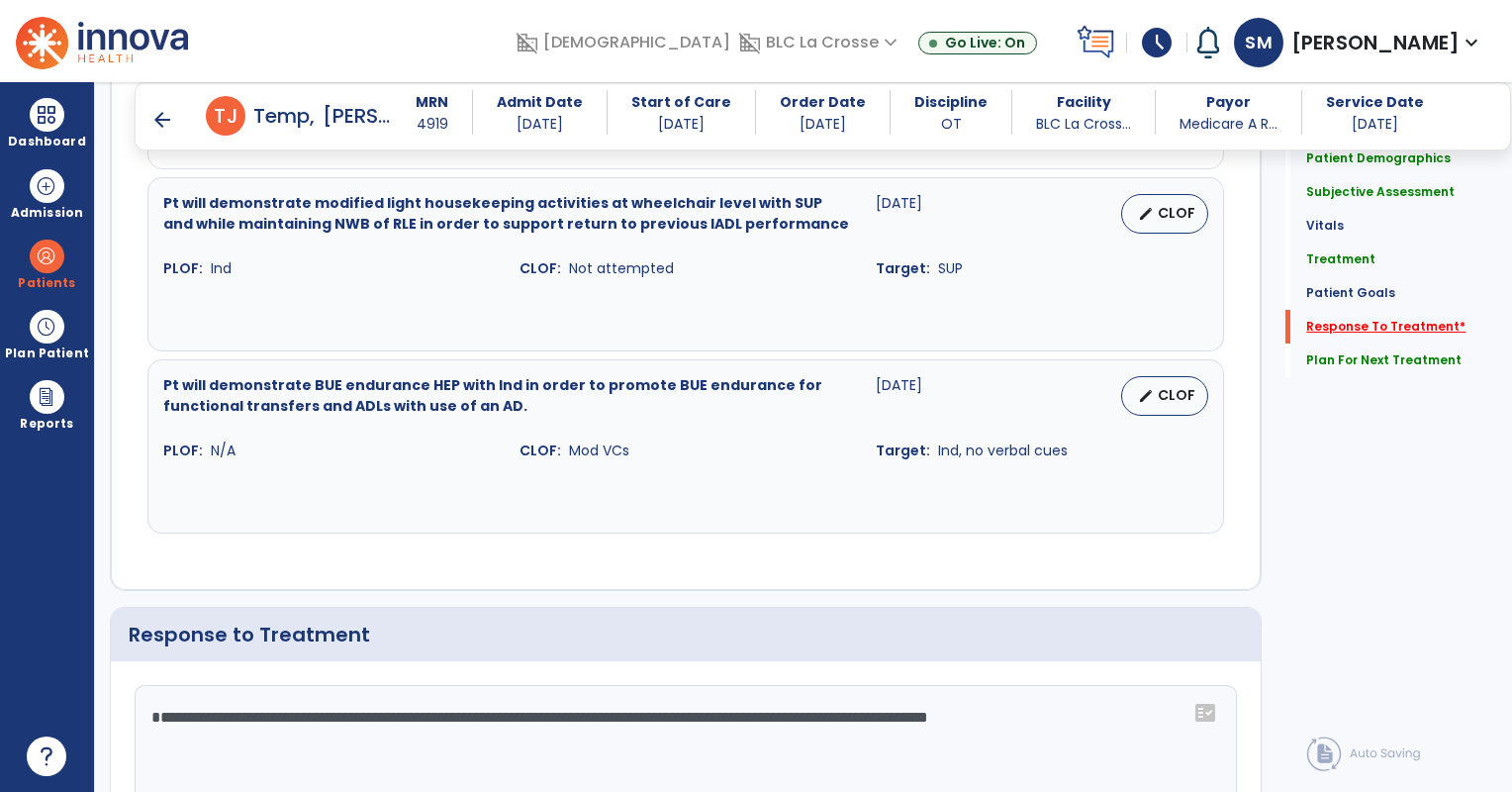 scroll, scrollTop: 2784, scrollLeft: 0, axis: vertical 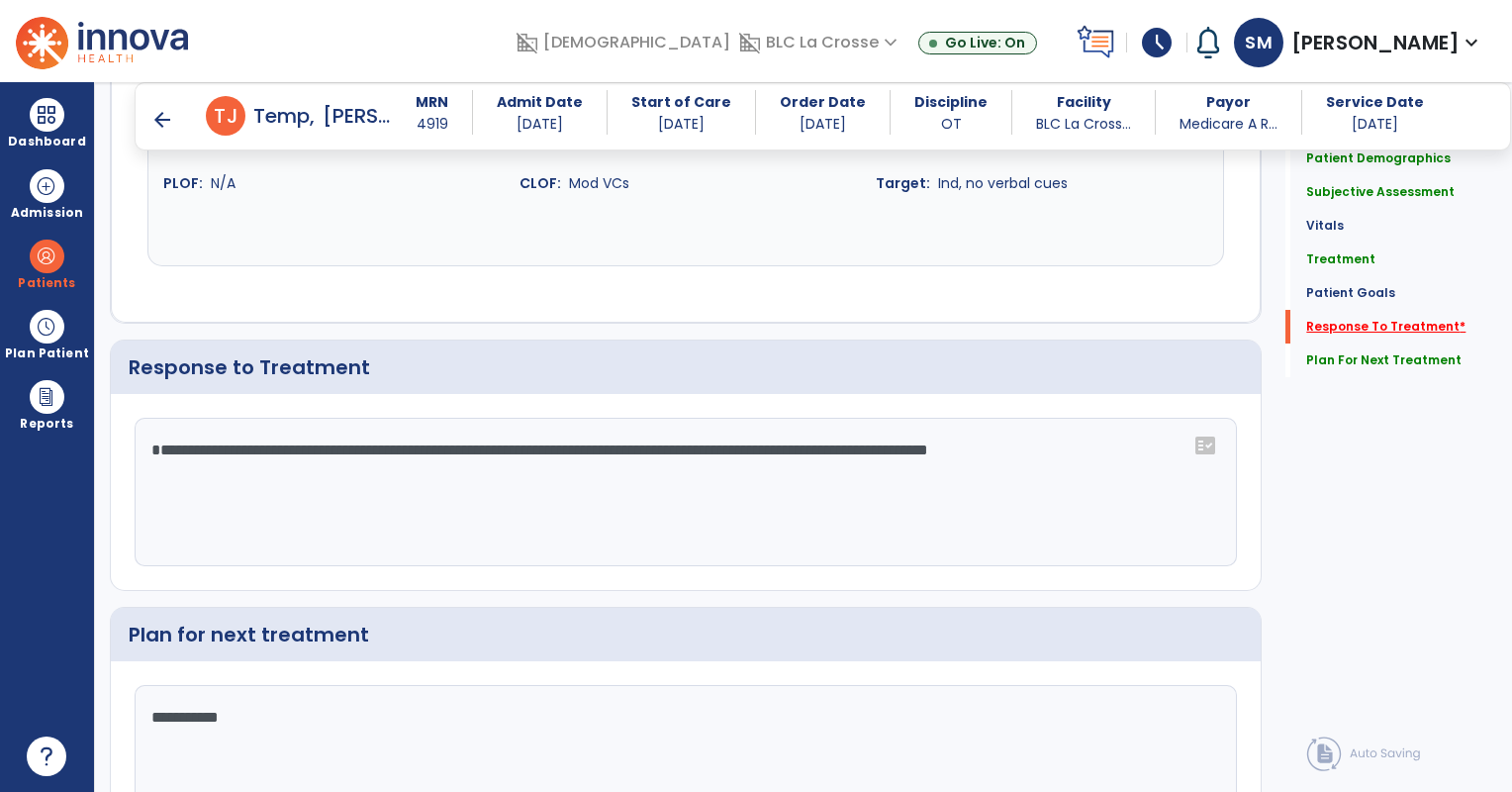 click on "Response To Treatment   *" 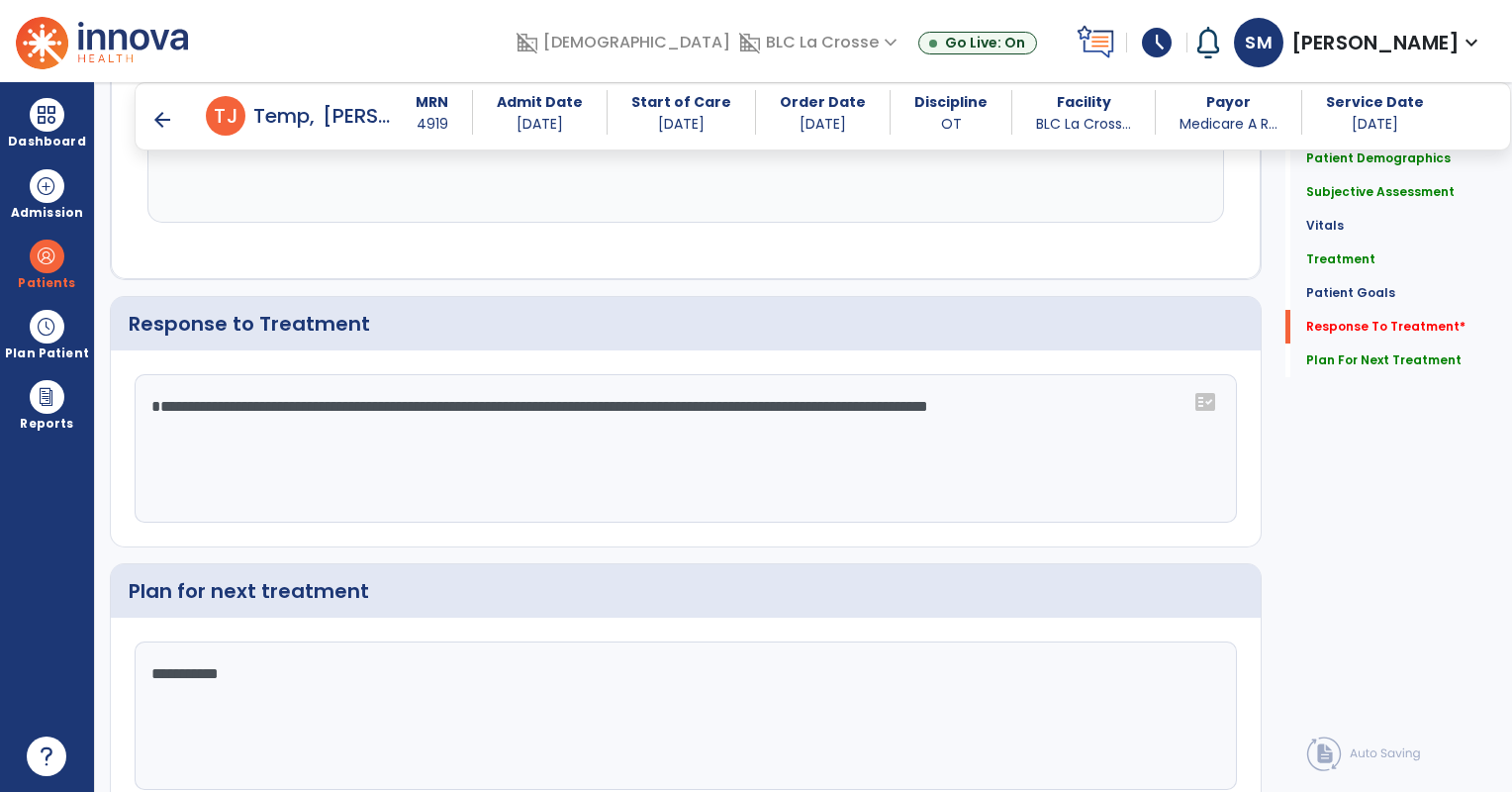 scroll, scrollTop: 2831, scrollLeft: 0, axis: vertical 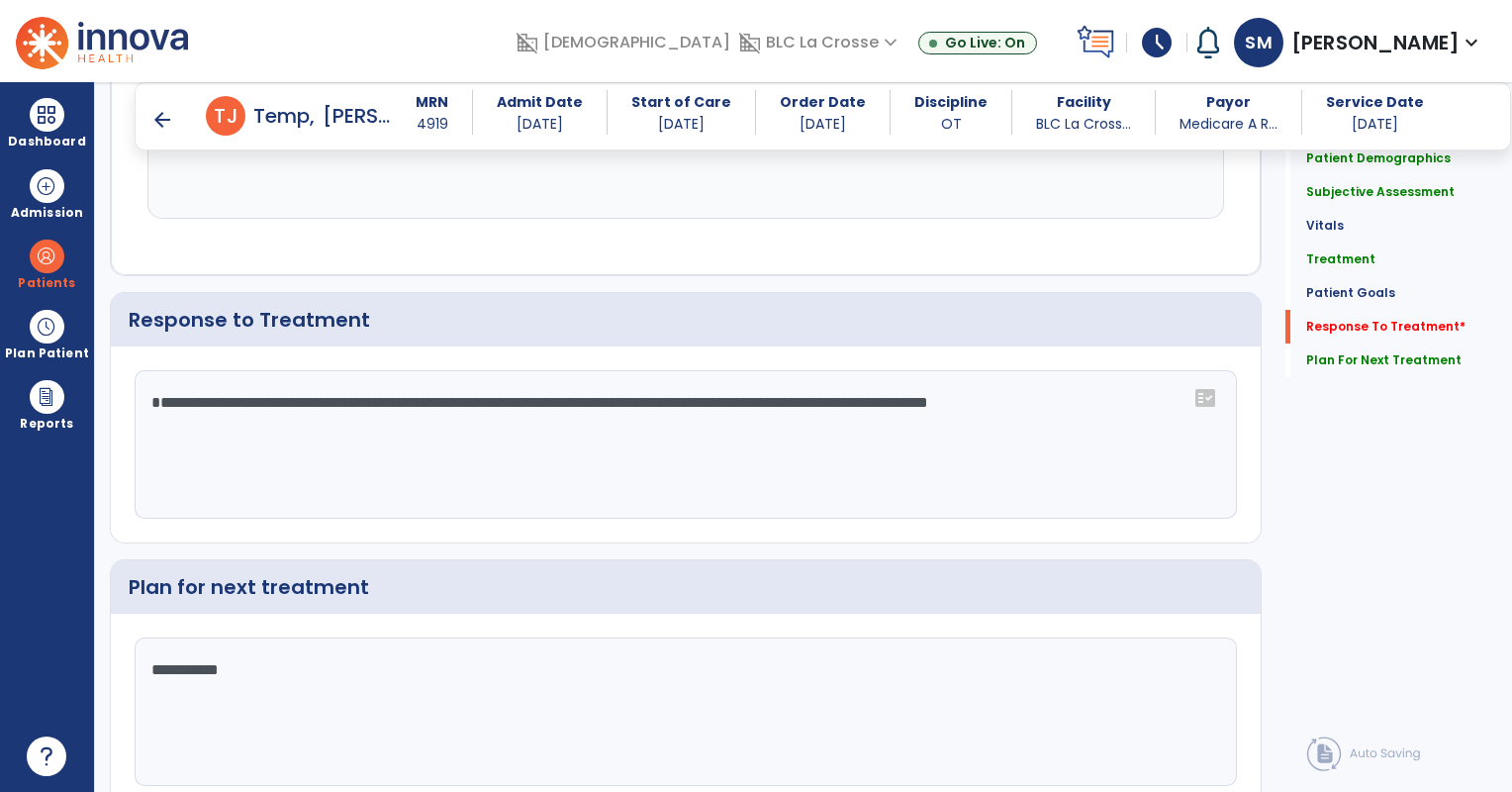click on "**********" 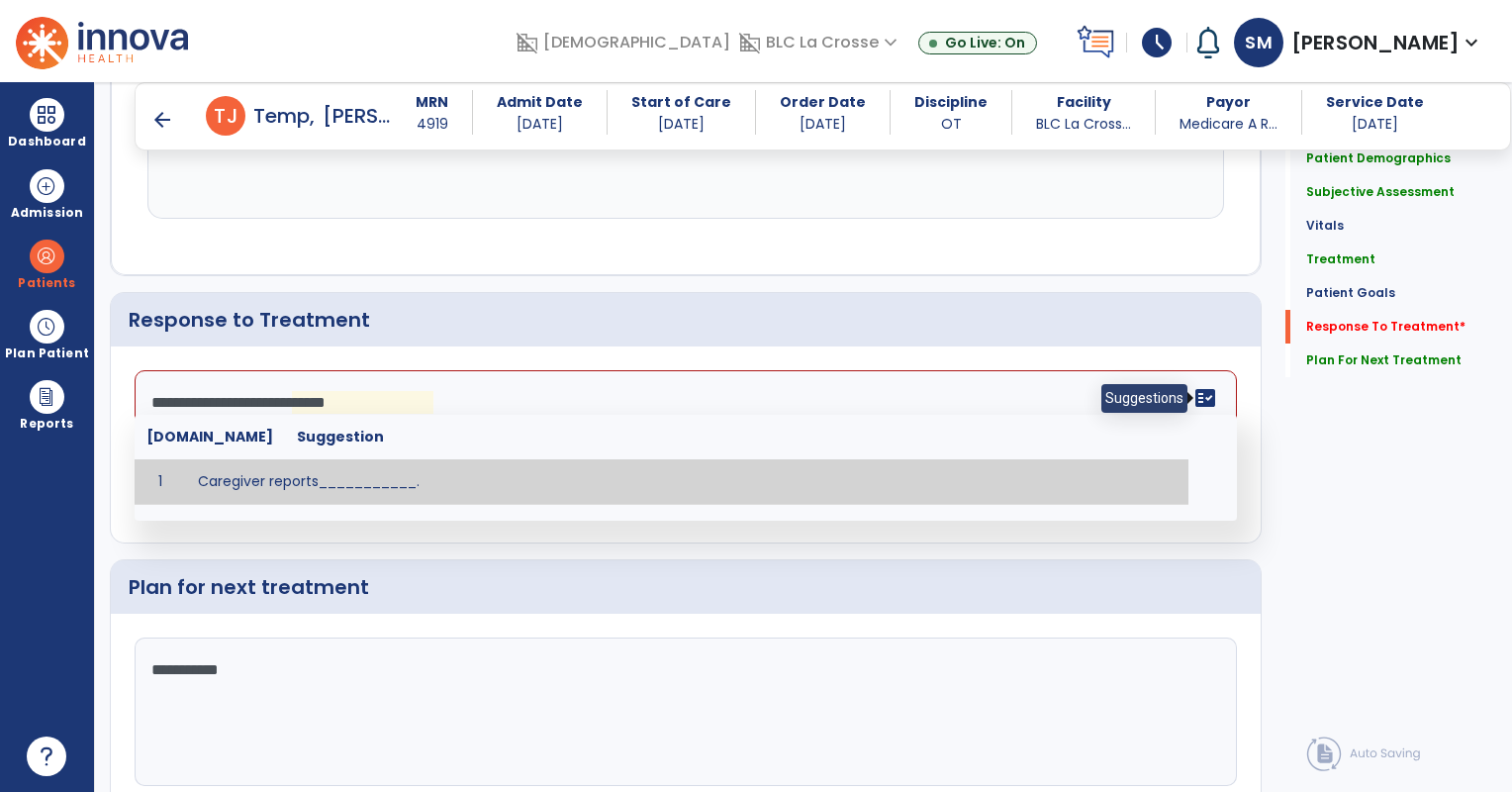 click on "fact_check" 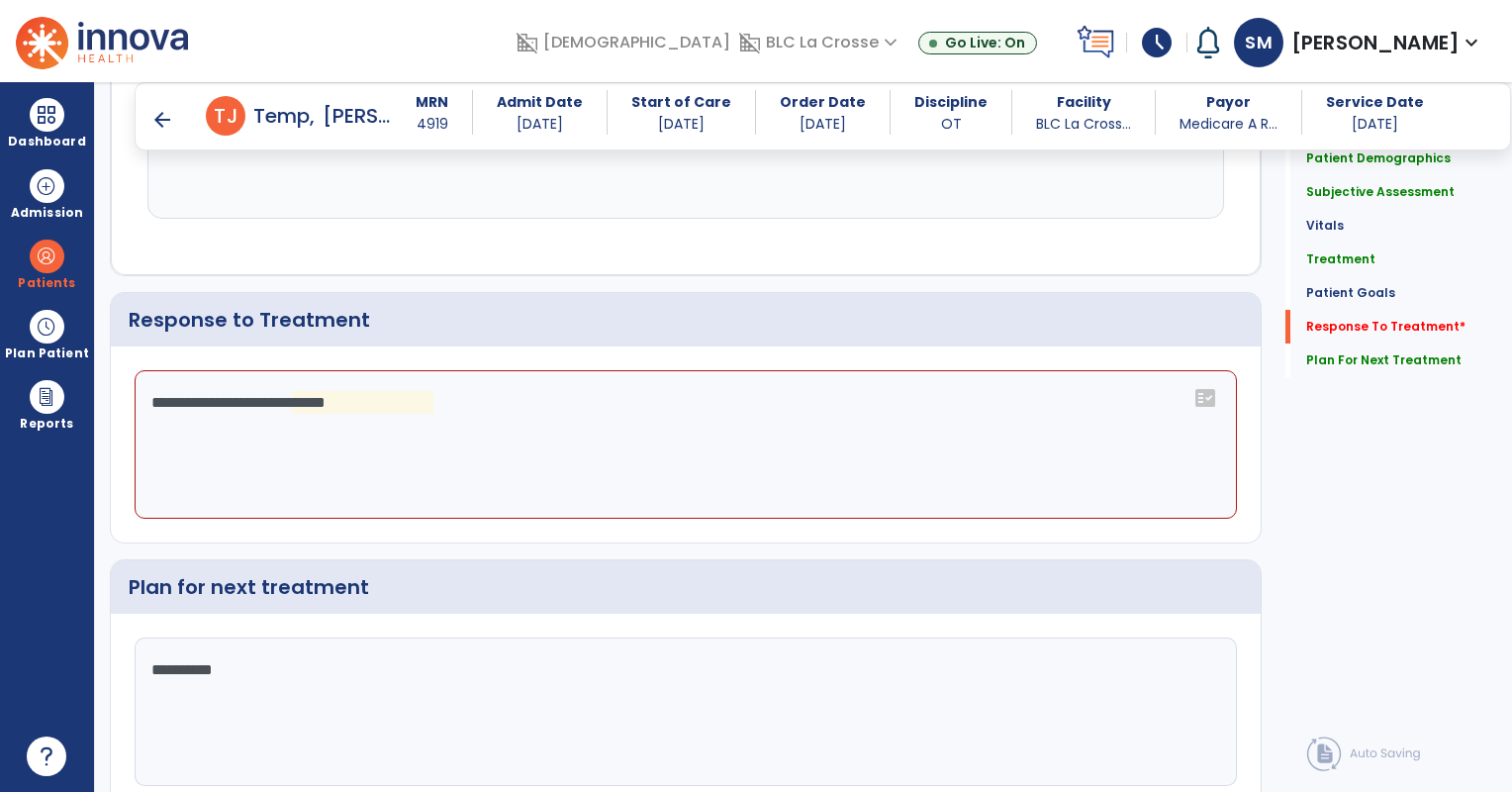 type on "**********" 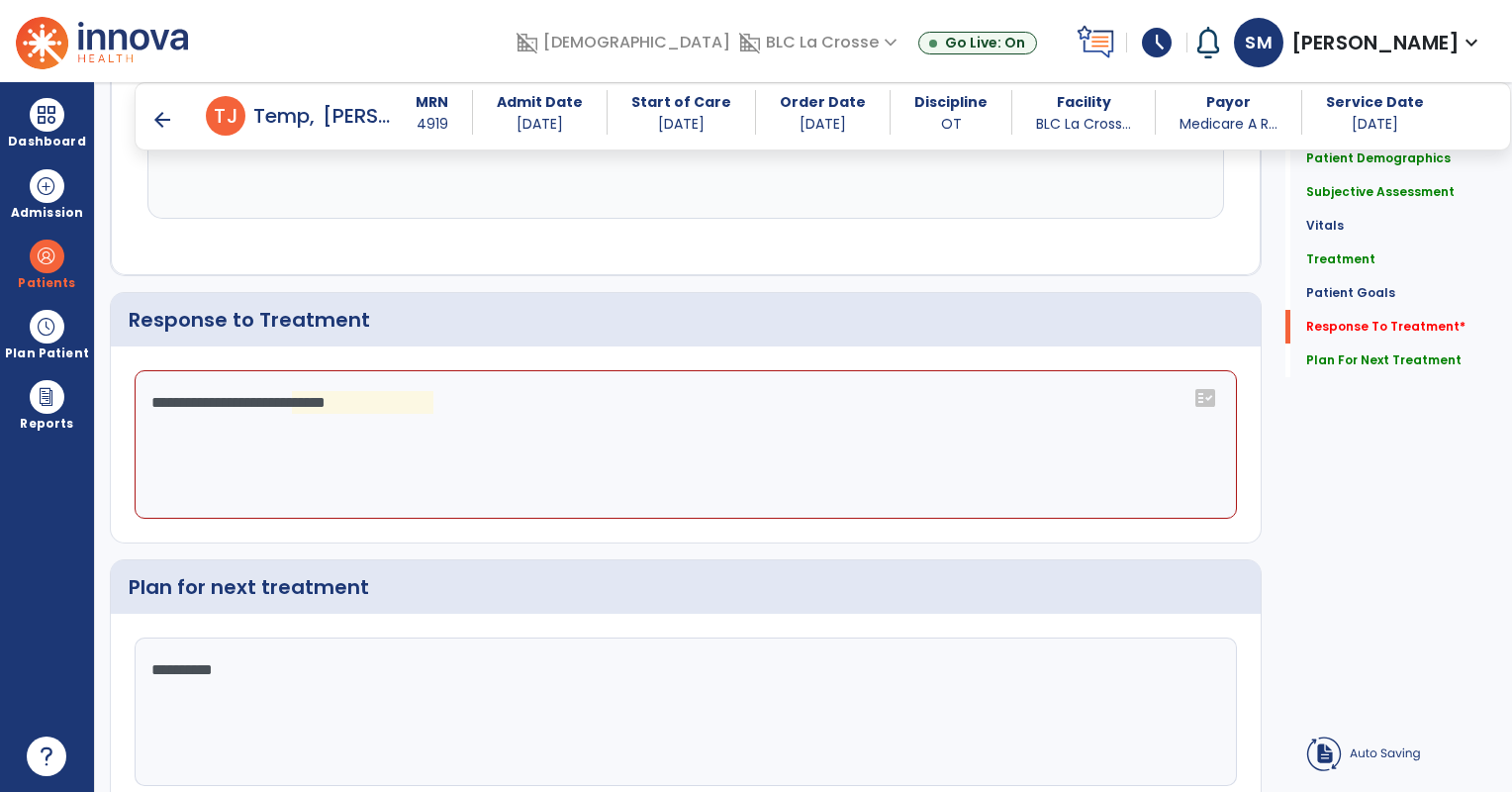 type on "**********" 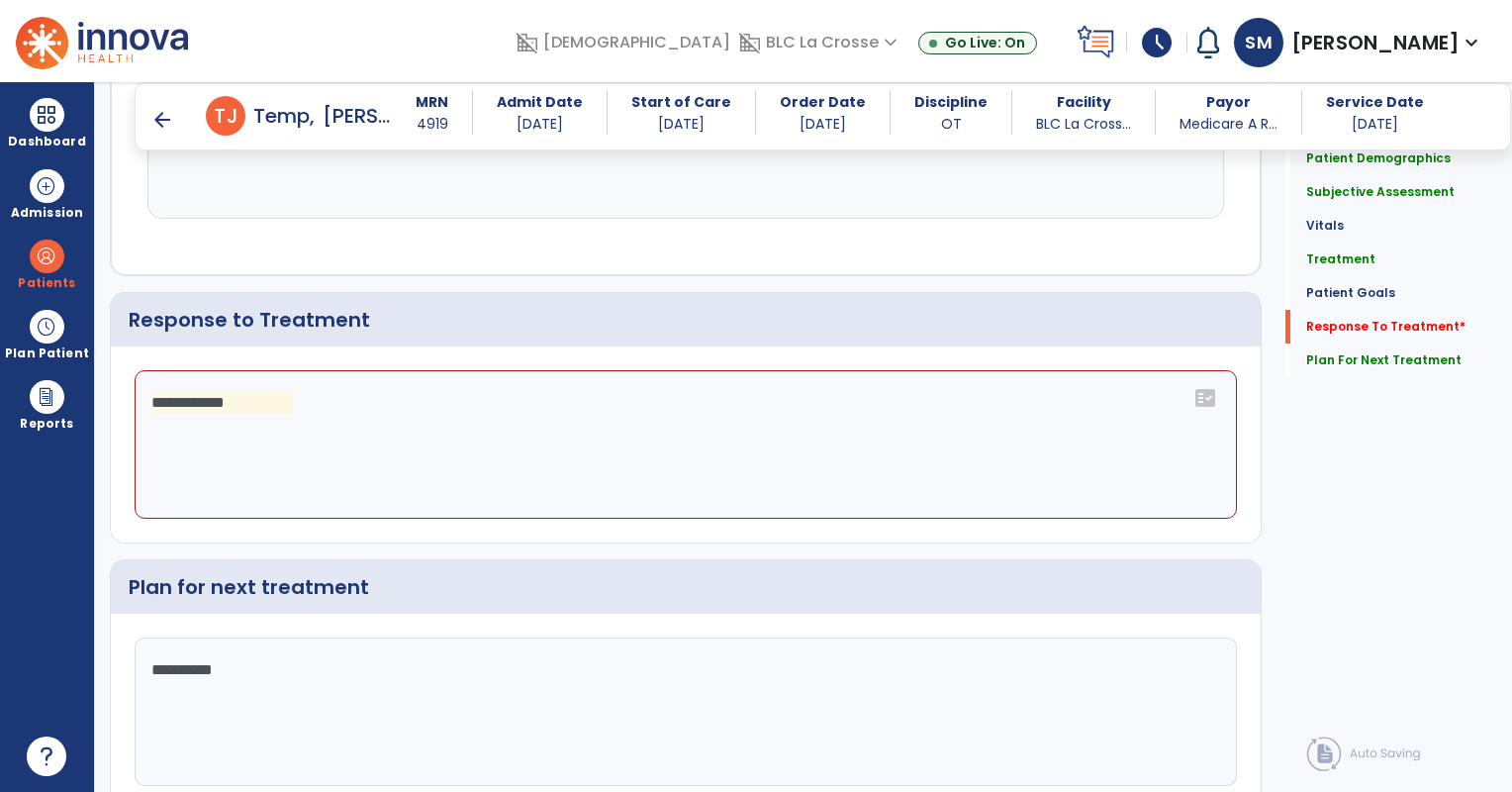 scroll, scrollTop: 2831, scrollLeft: 0, axis: vertical 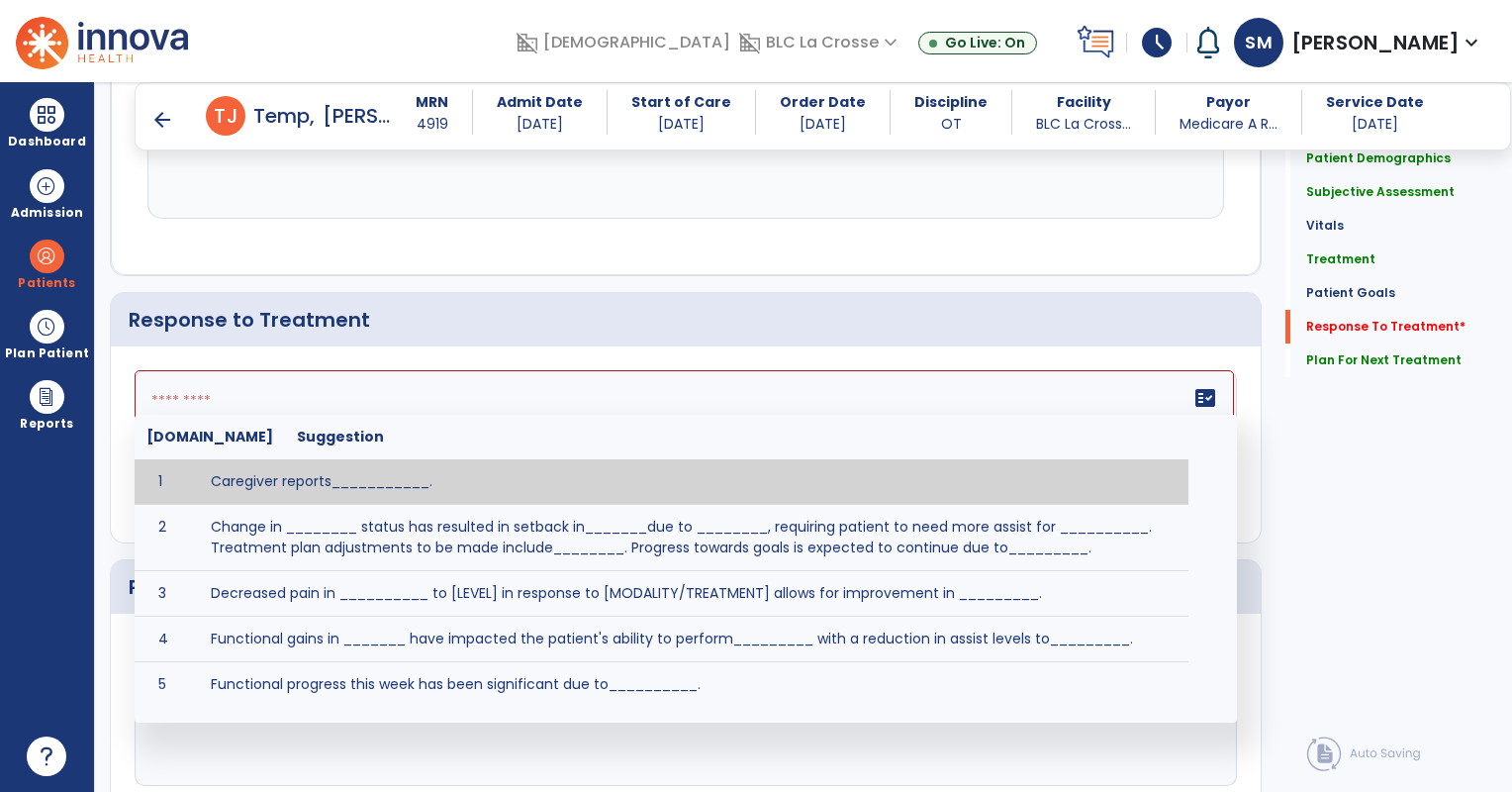 paste on "**********" 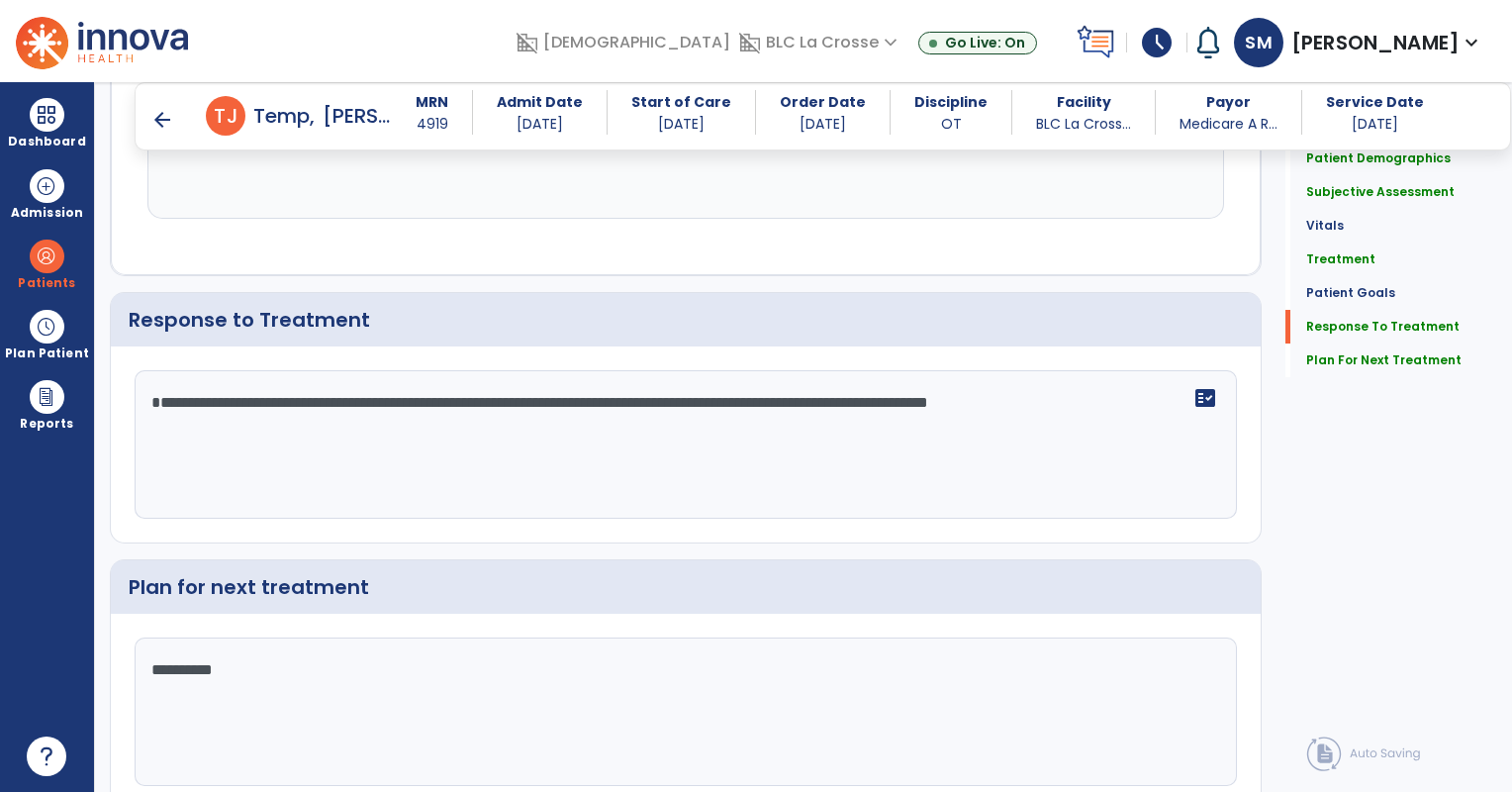 scroll, scrollTop: 2831, scrollLeft: 0, axis: vertical 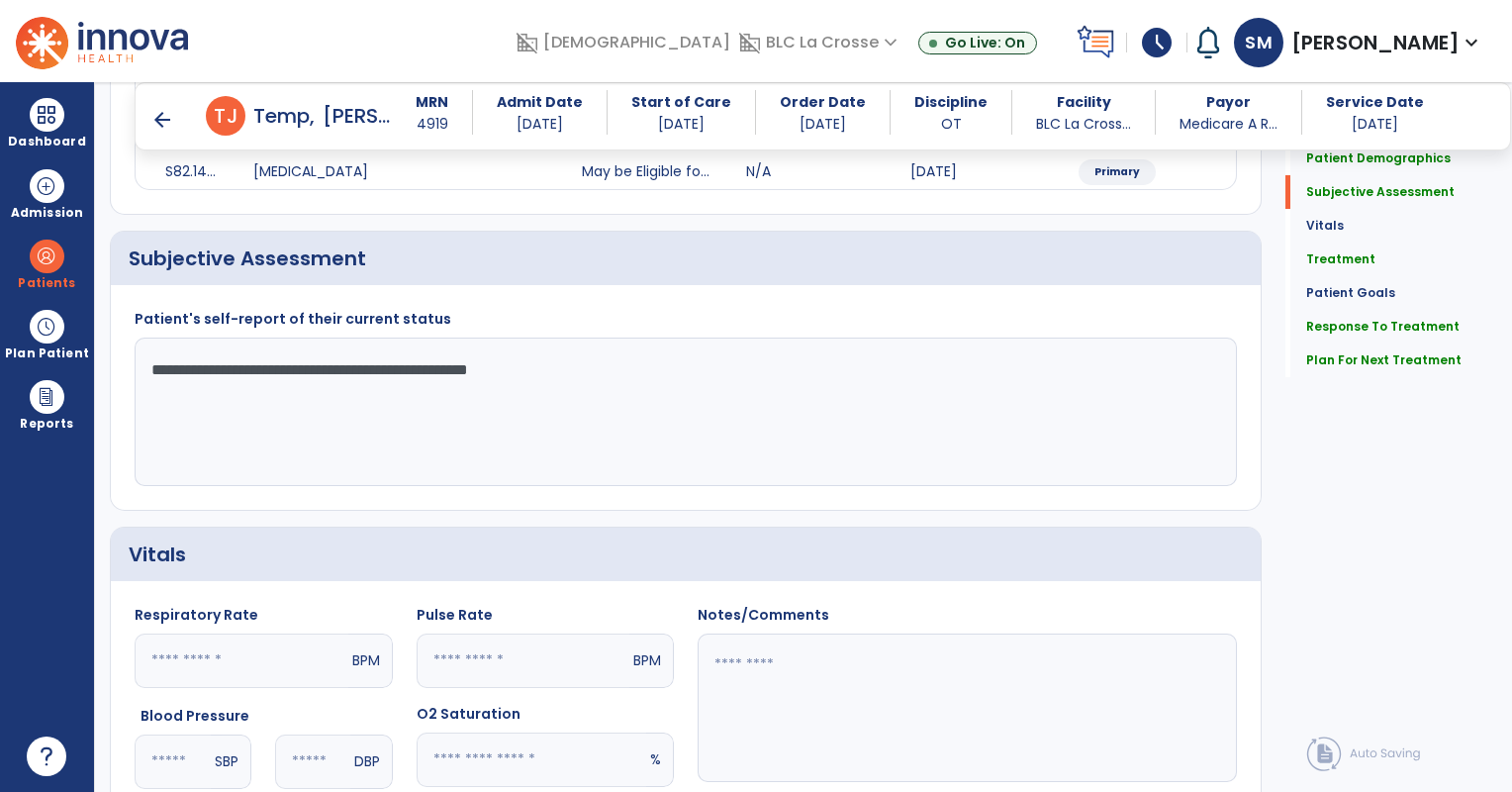 click on "**********" 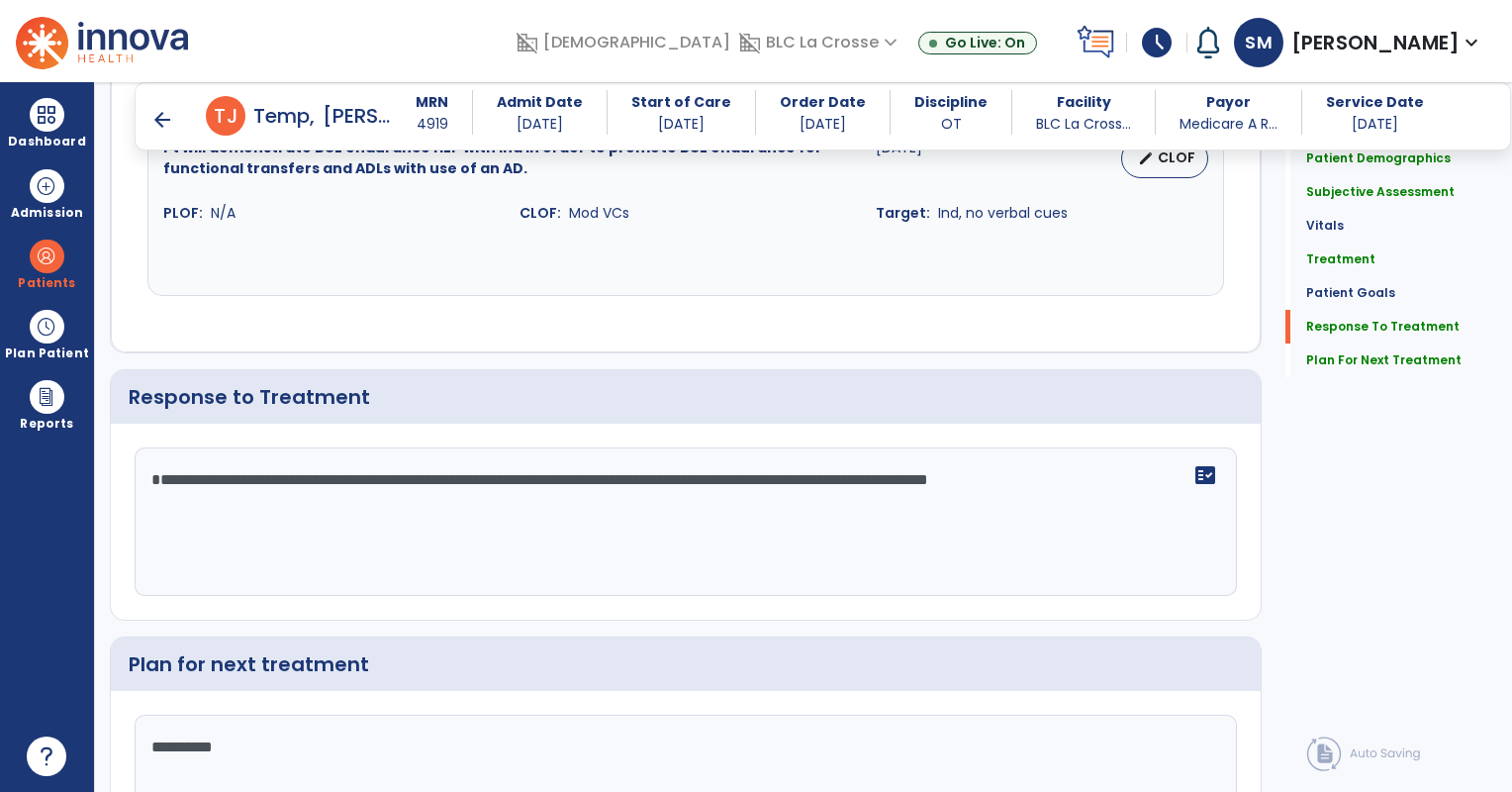 scroll, scrollTop: 2908, scrollLeft: 0, axis: vertical 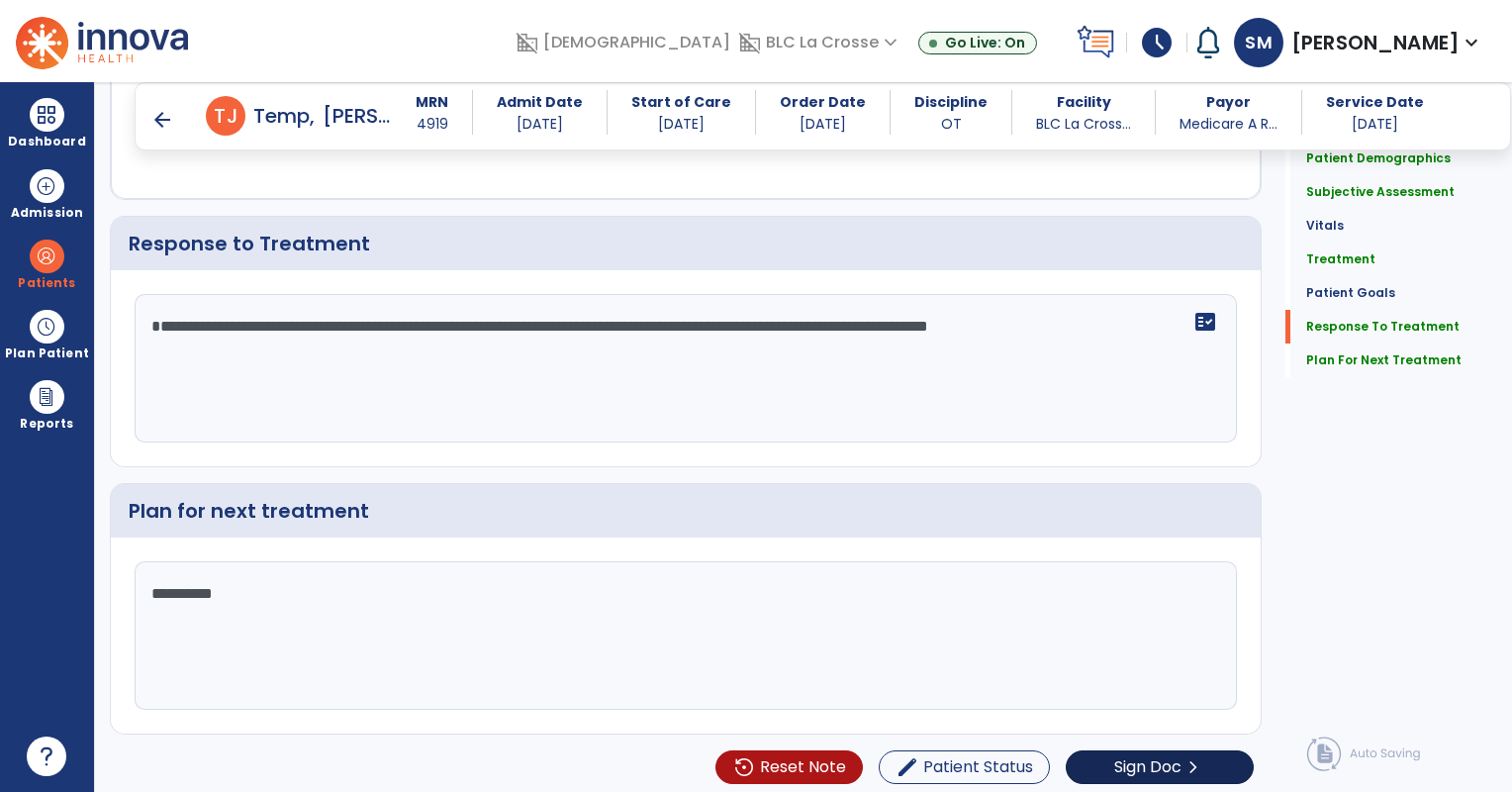 type on "**********" 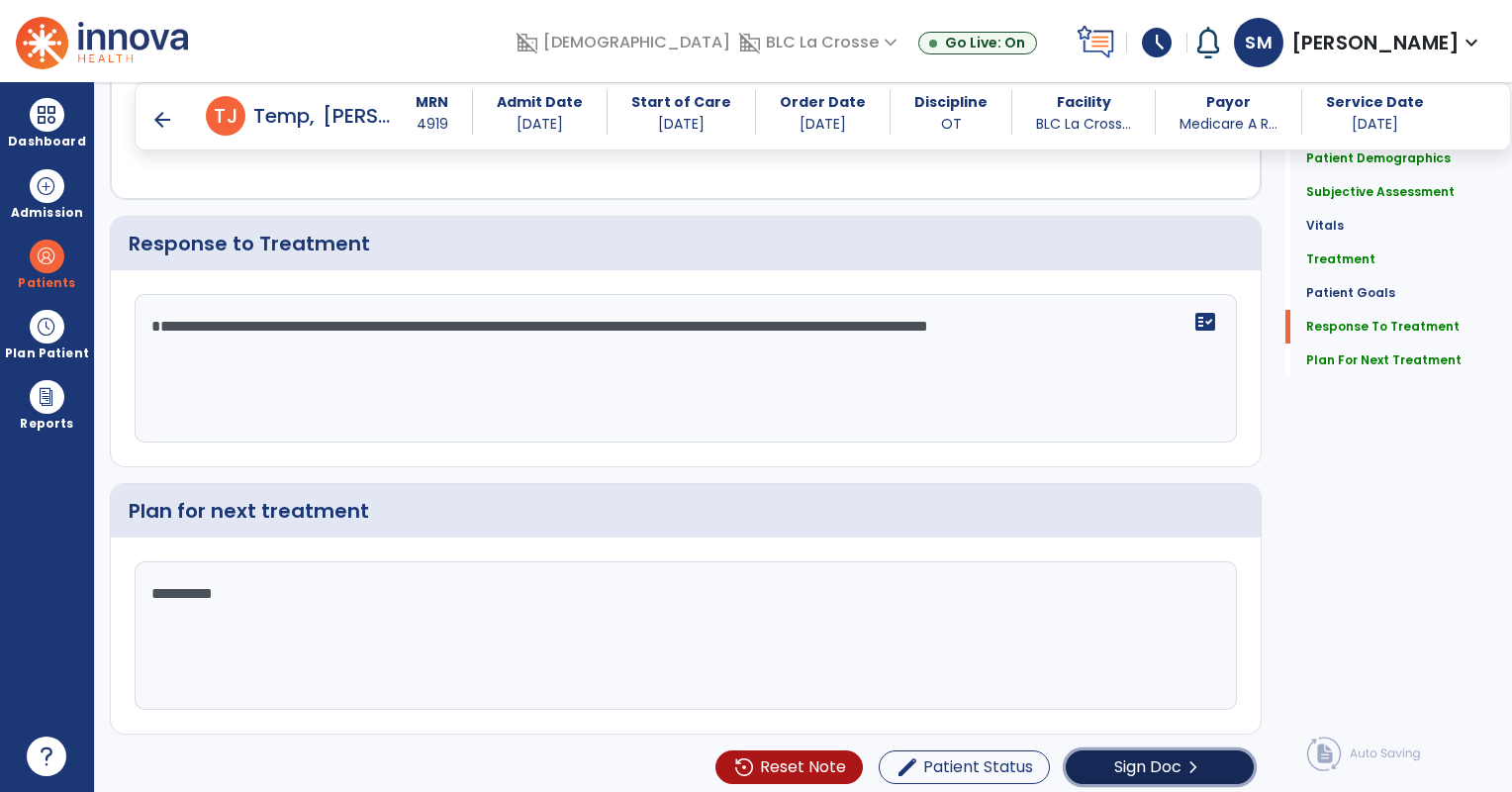 click on "chevron_right" 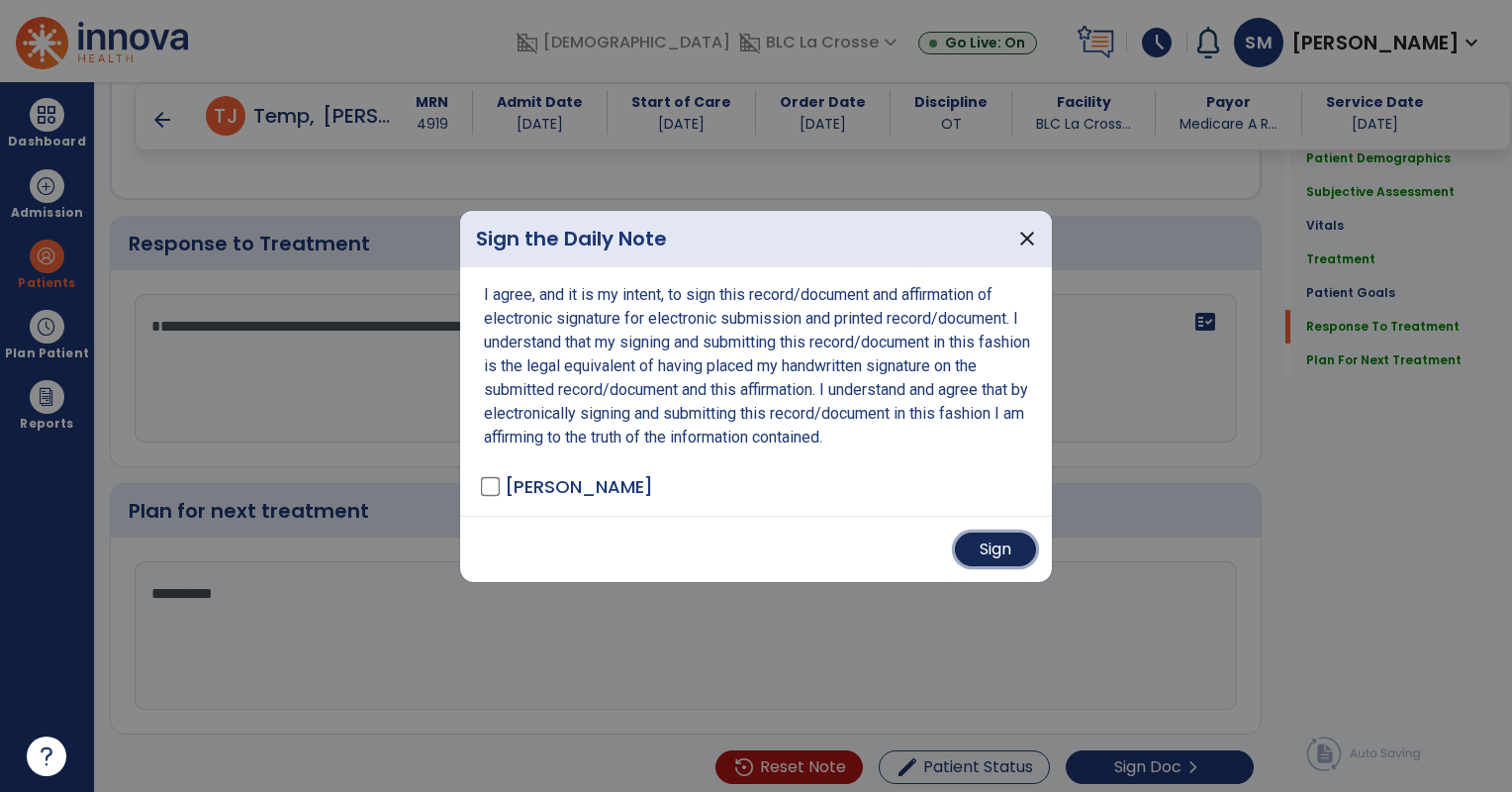 click on "Sign" at bounding box center [995, 549] 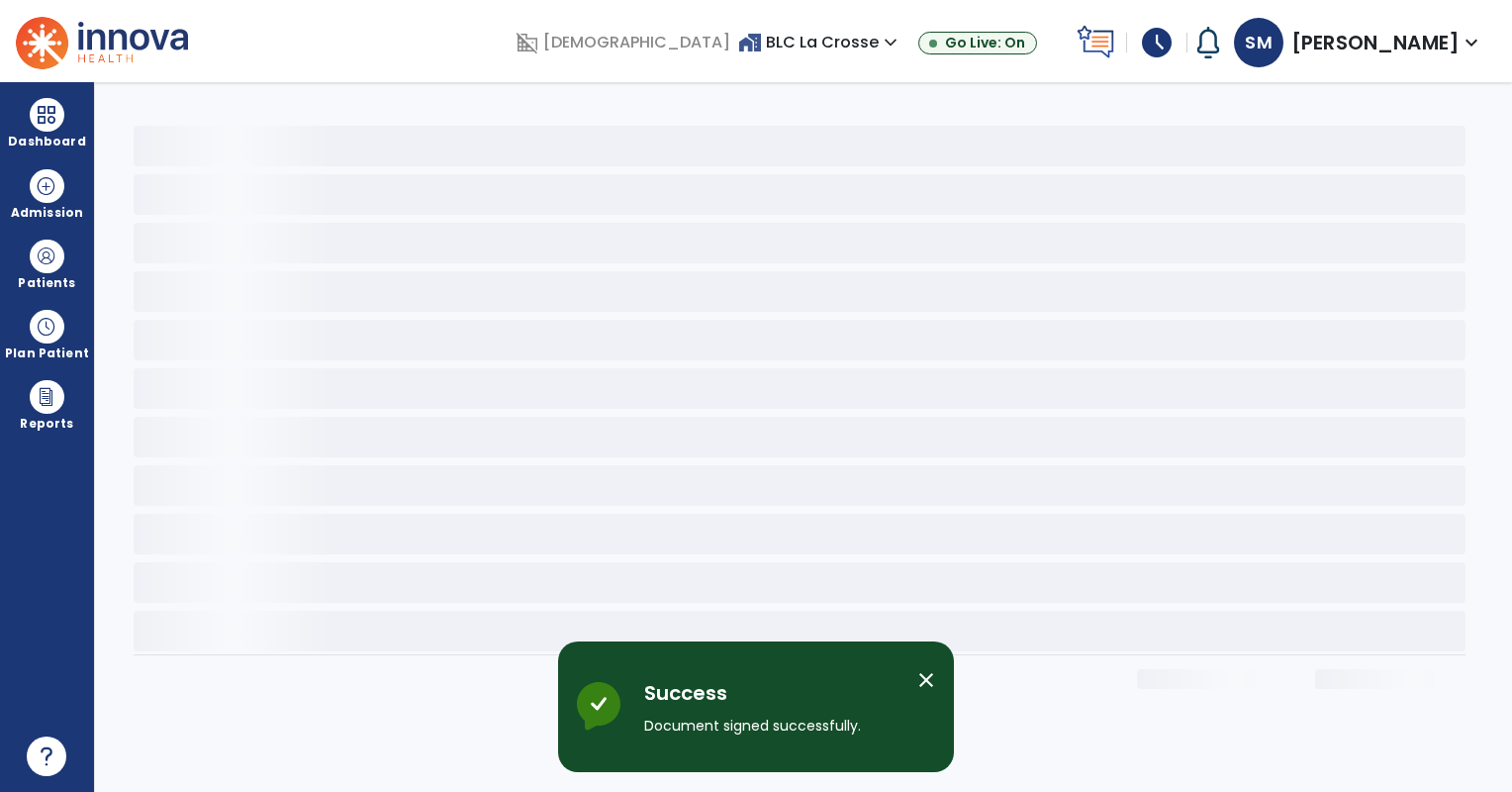 scroll, scrollTop: 0, scrollLeft: 0, axis: both 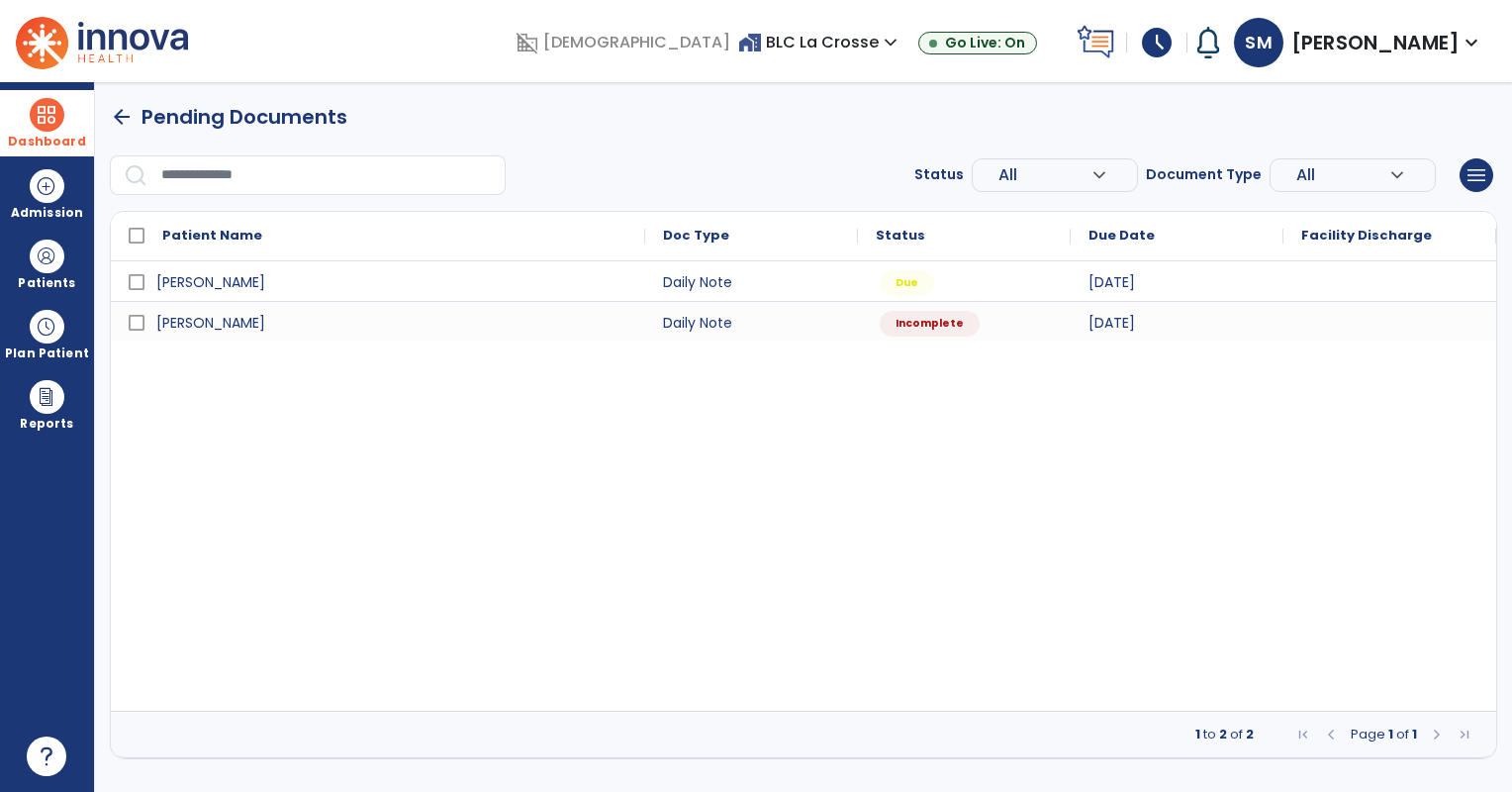 click at bounding box center [47, 115] 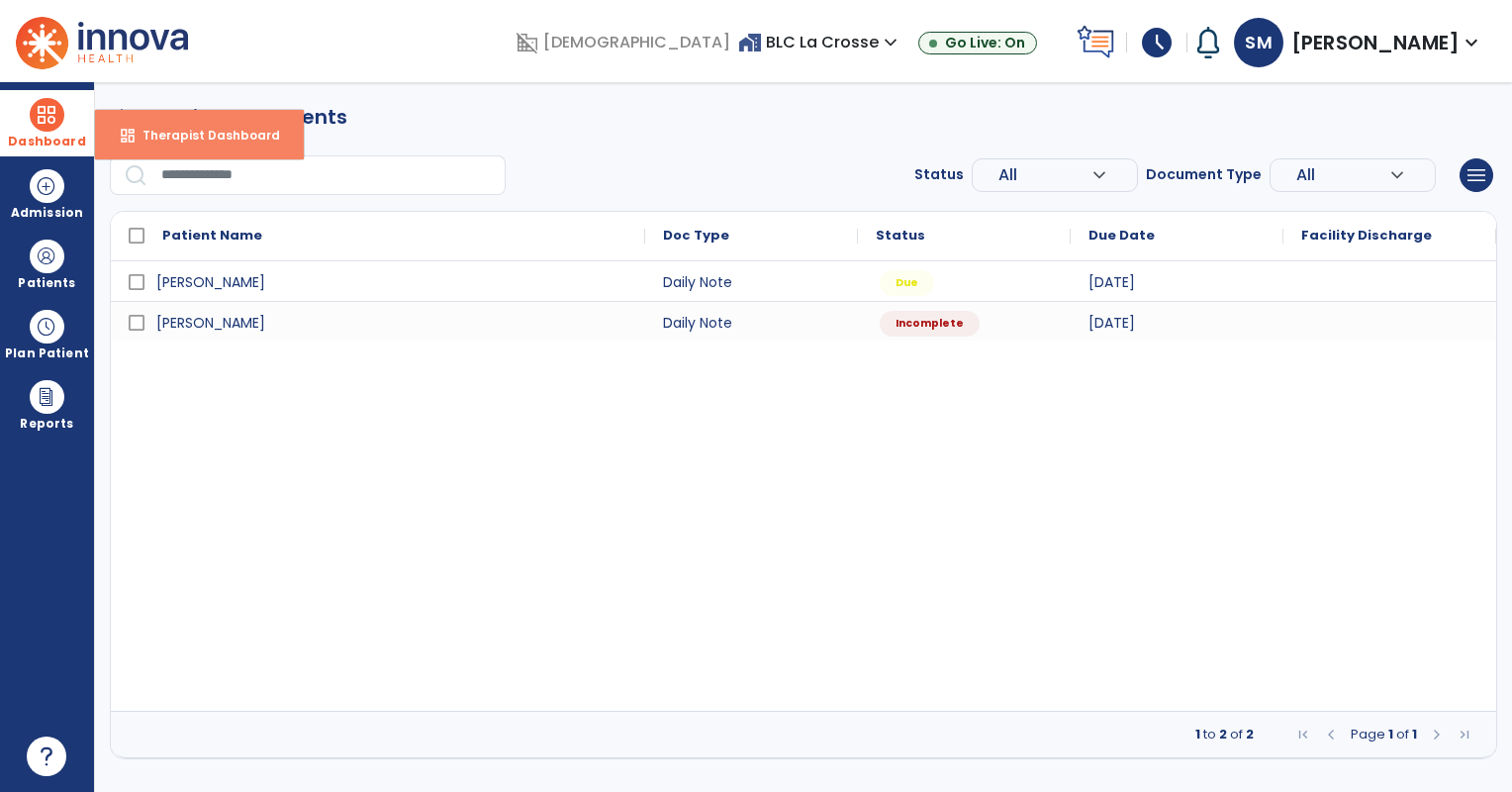 click on "Therapist Dashboard" at bounding box center (203, 135) 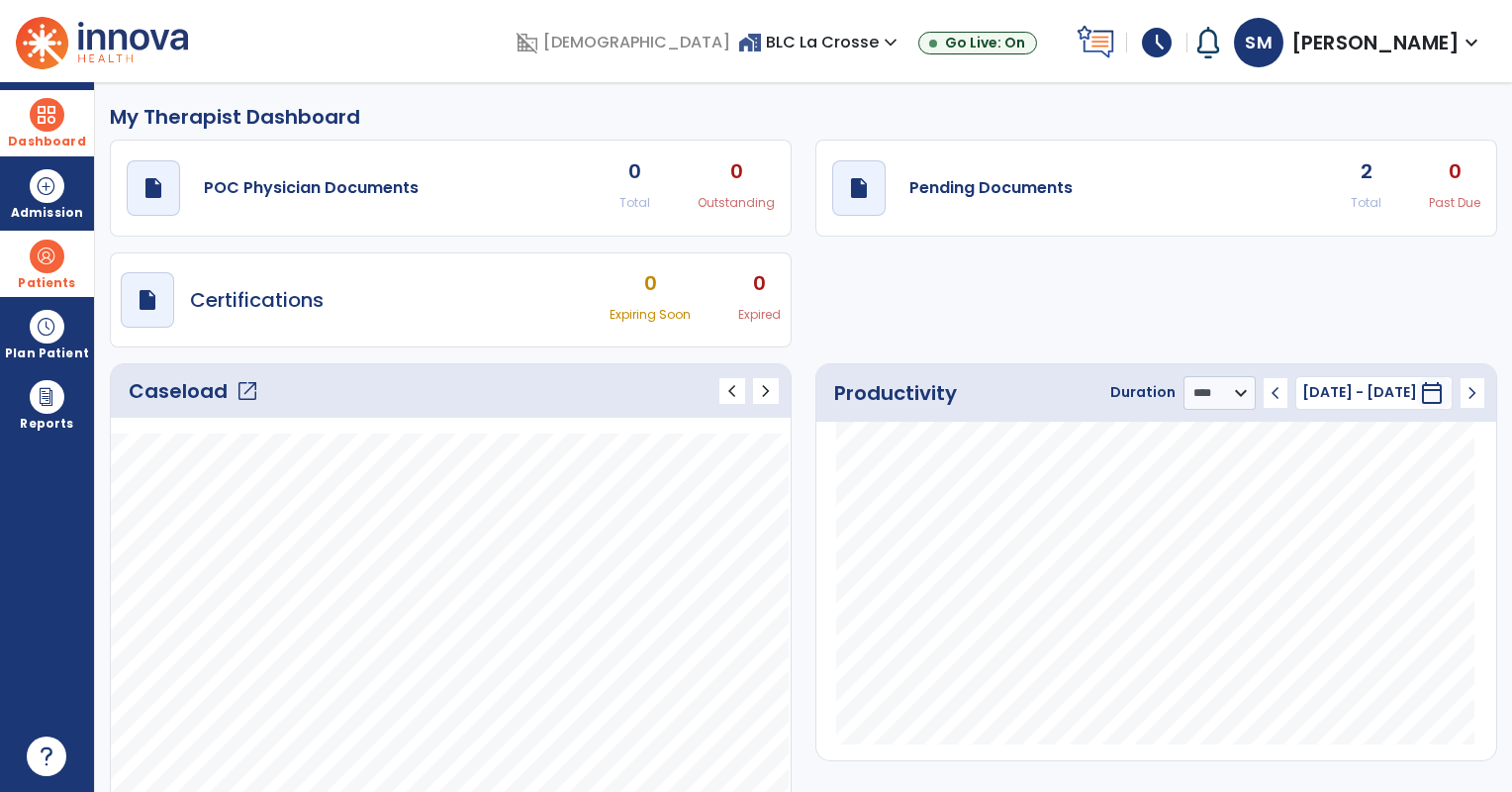 click at bounding box center [47, 256] 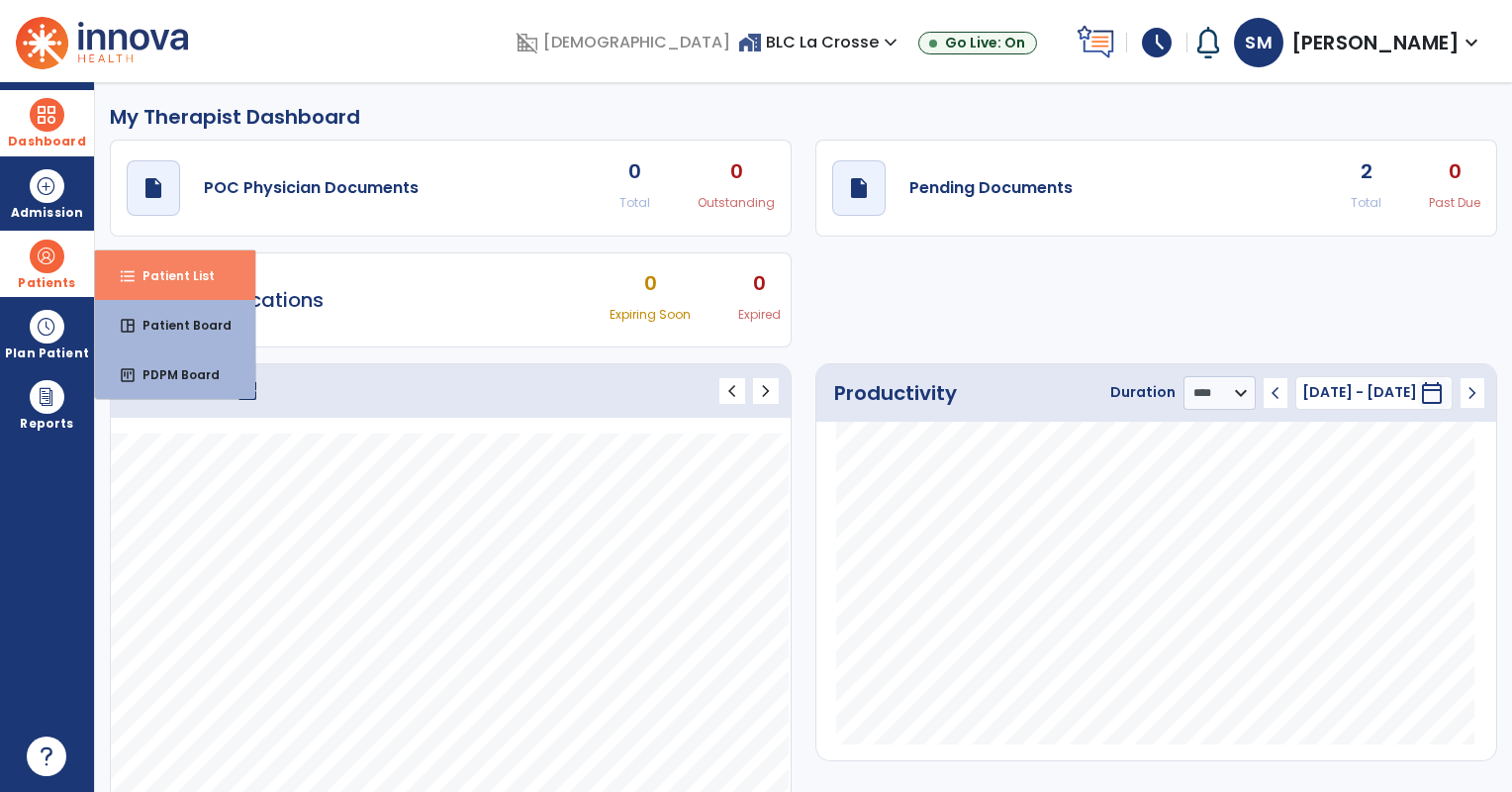 click on "format_list_bulleted" at bounding box center [128, 276] 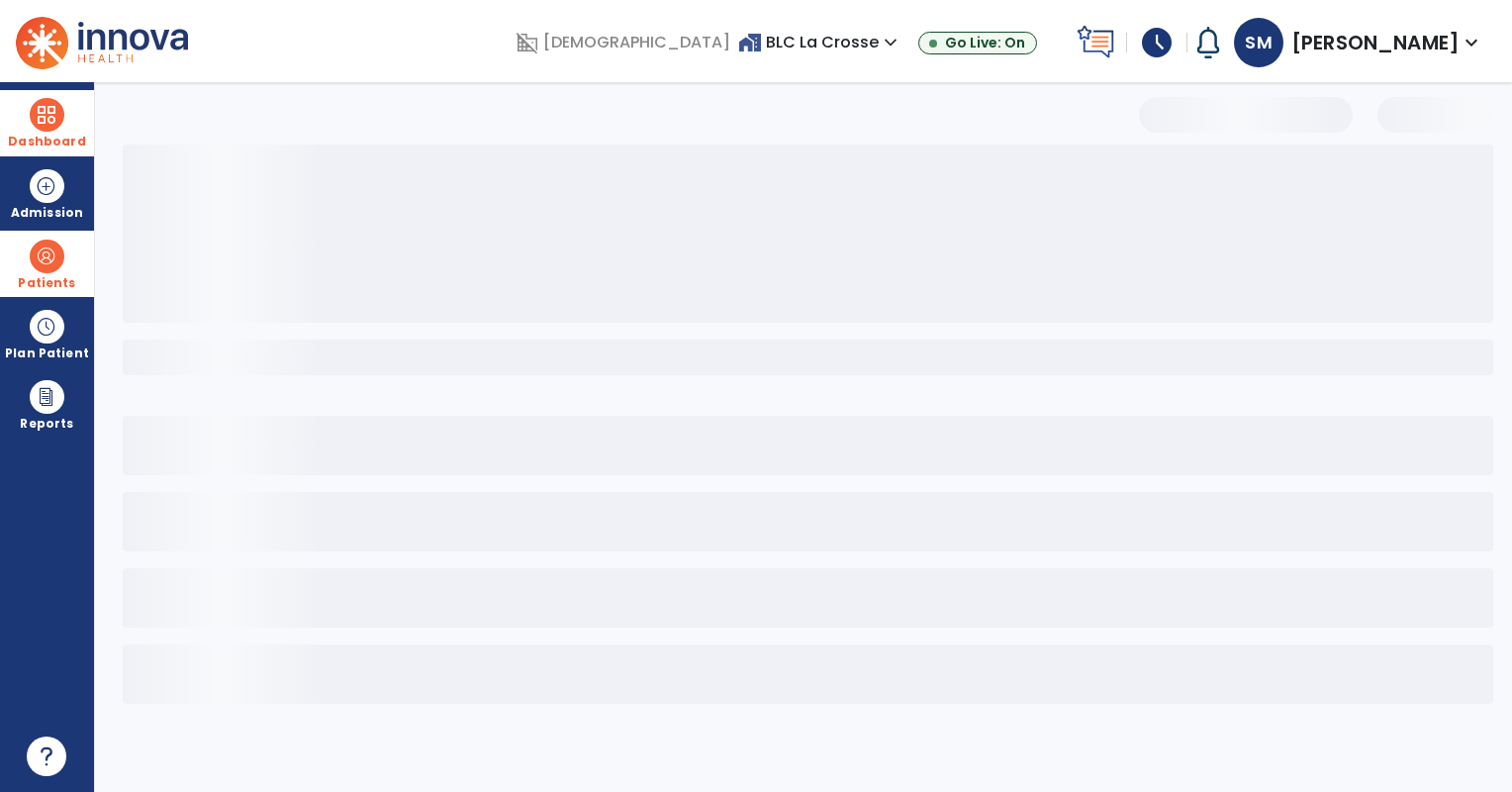 select on "***" 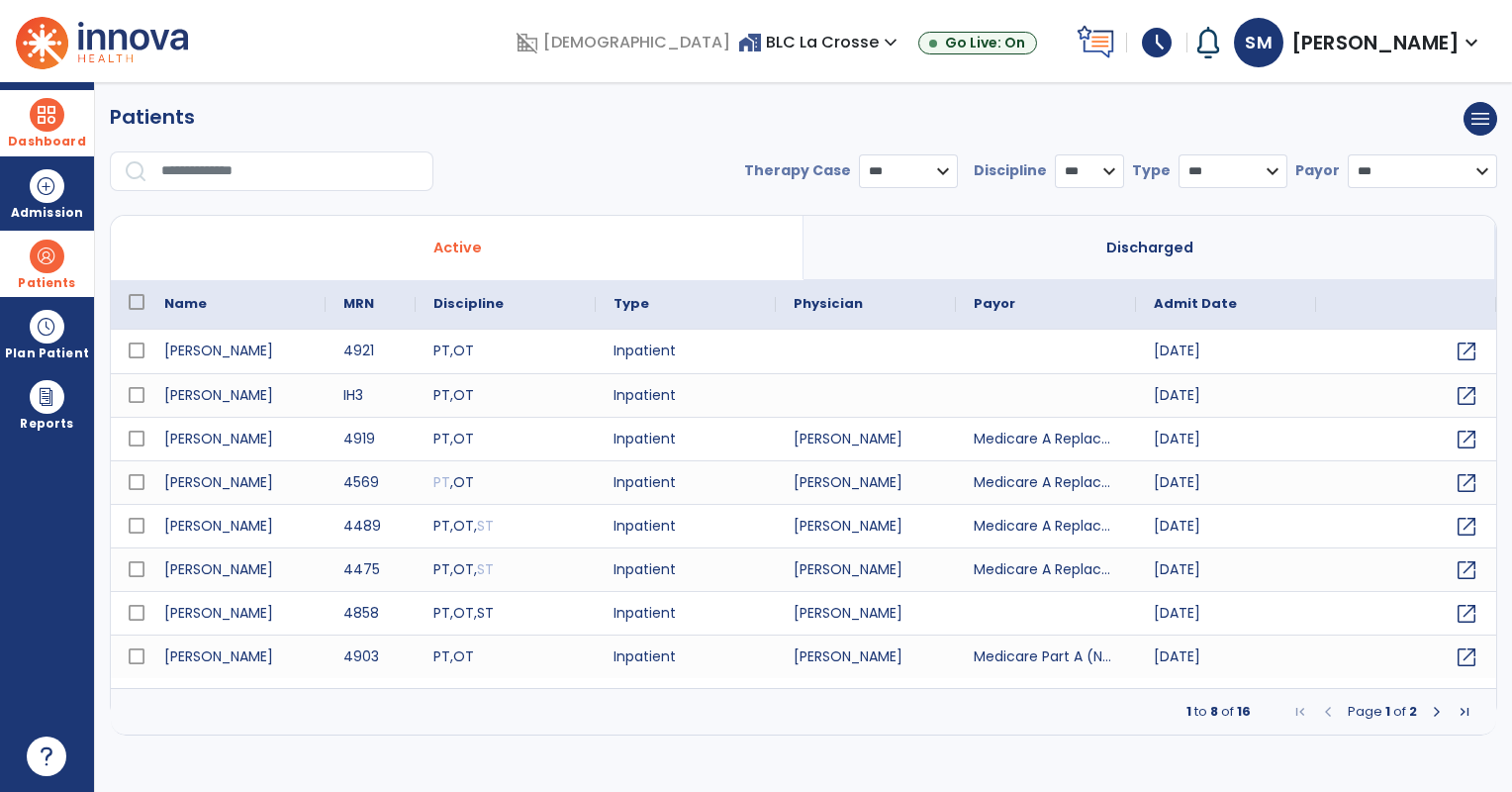 click at bounding box center [290, 171] 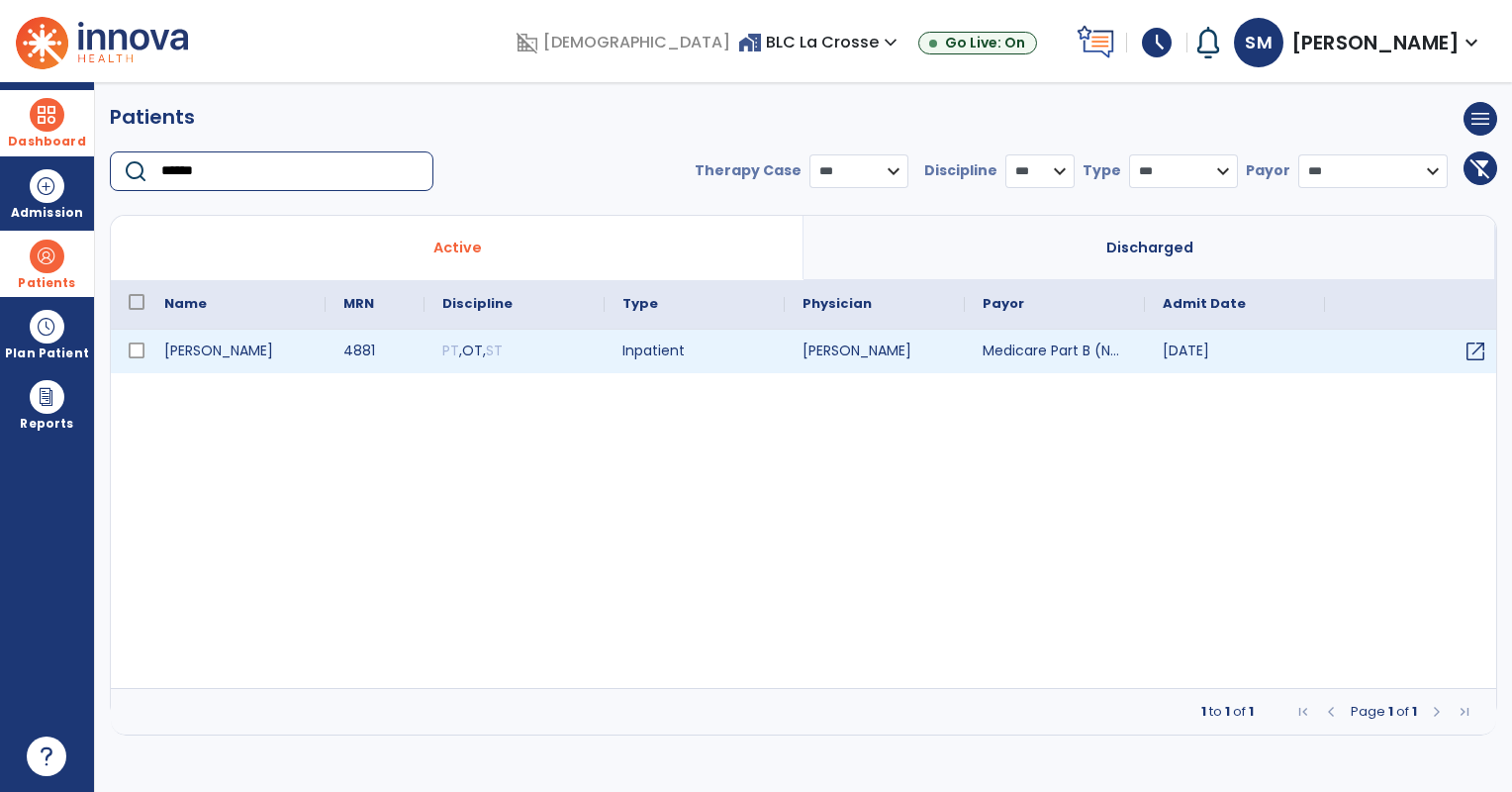 type on "******" 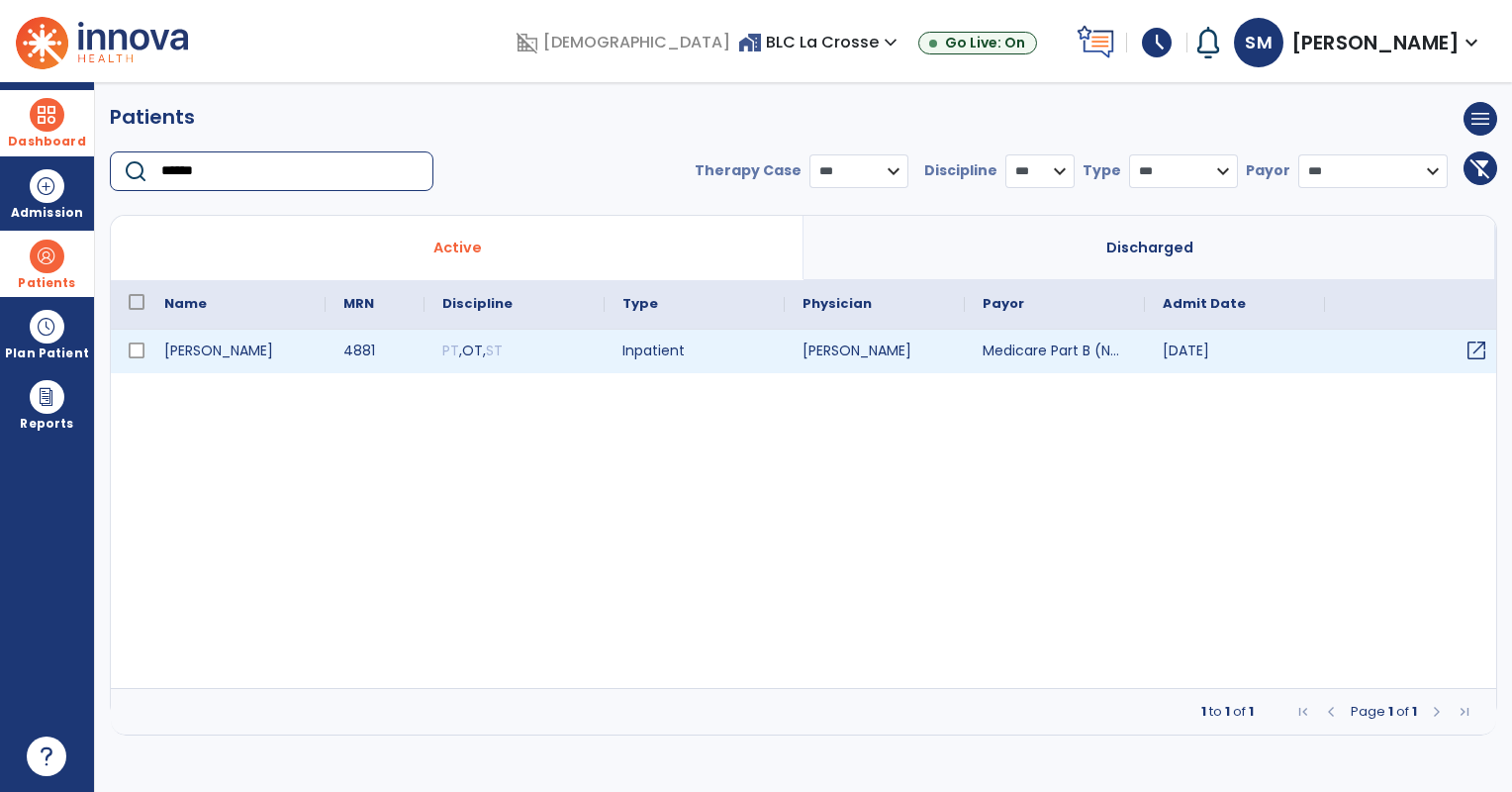 click on "open_in_new" at bounding box center (1476, 350) 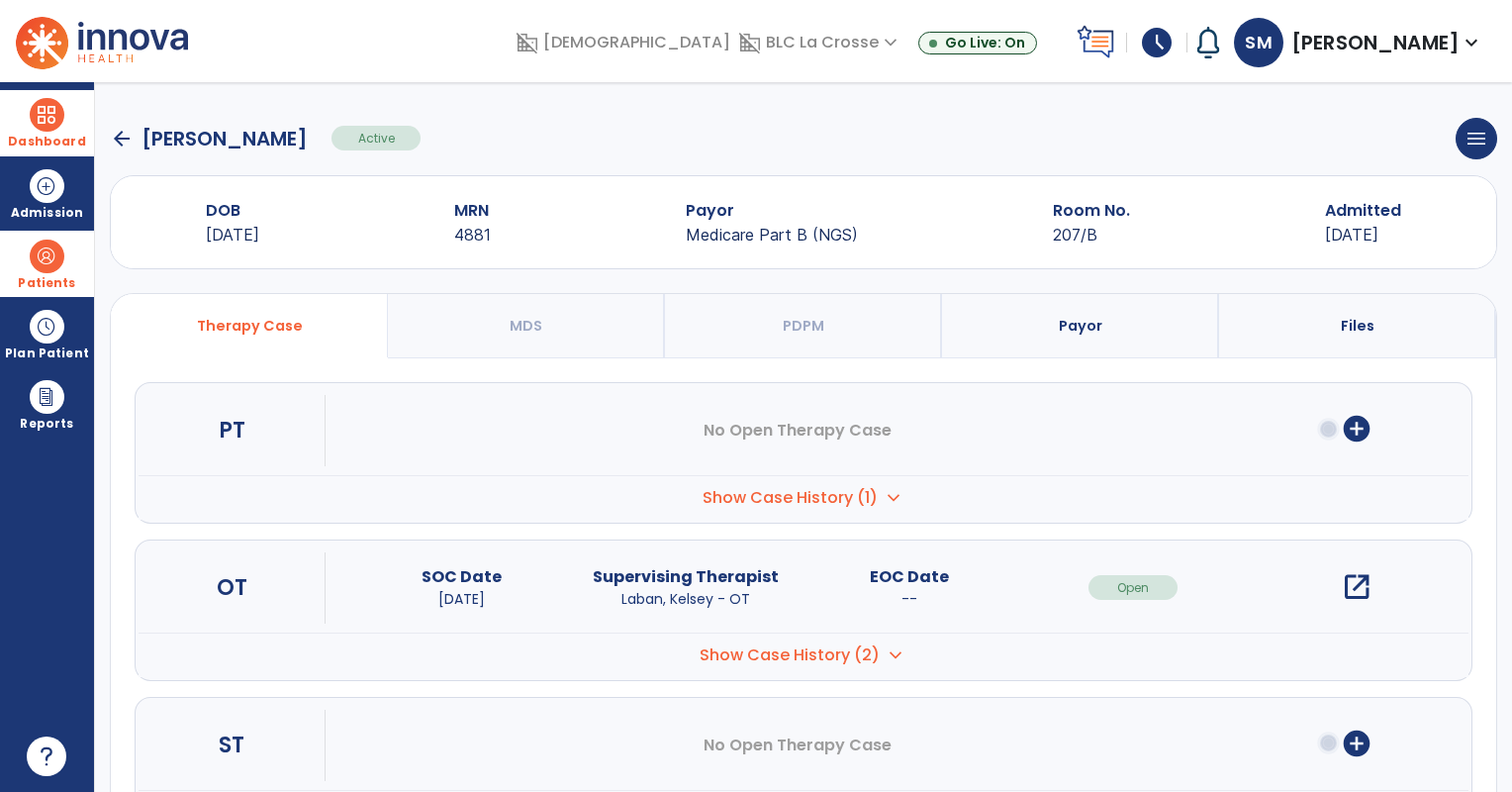 click on "open_in_new" at bounding box center (1357, 587) 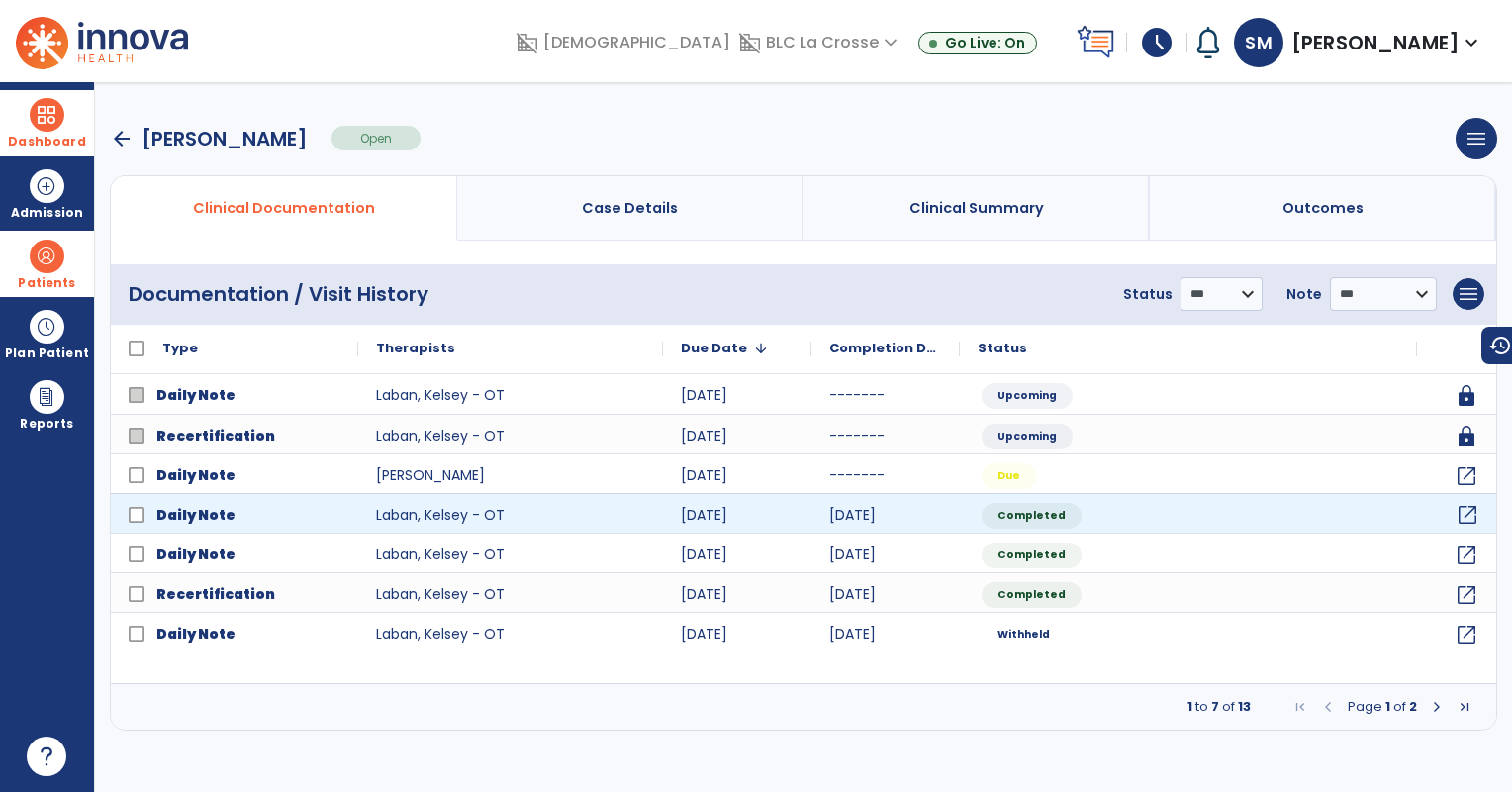 click on "open_in_new" 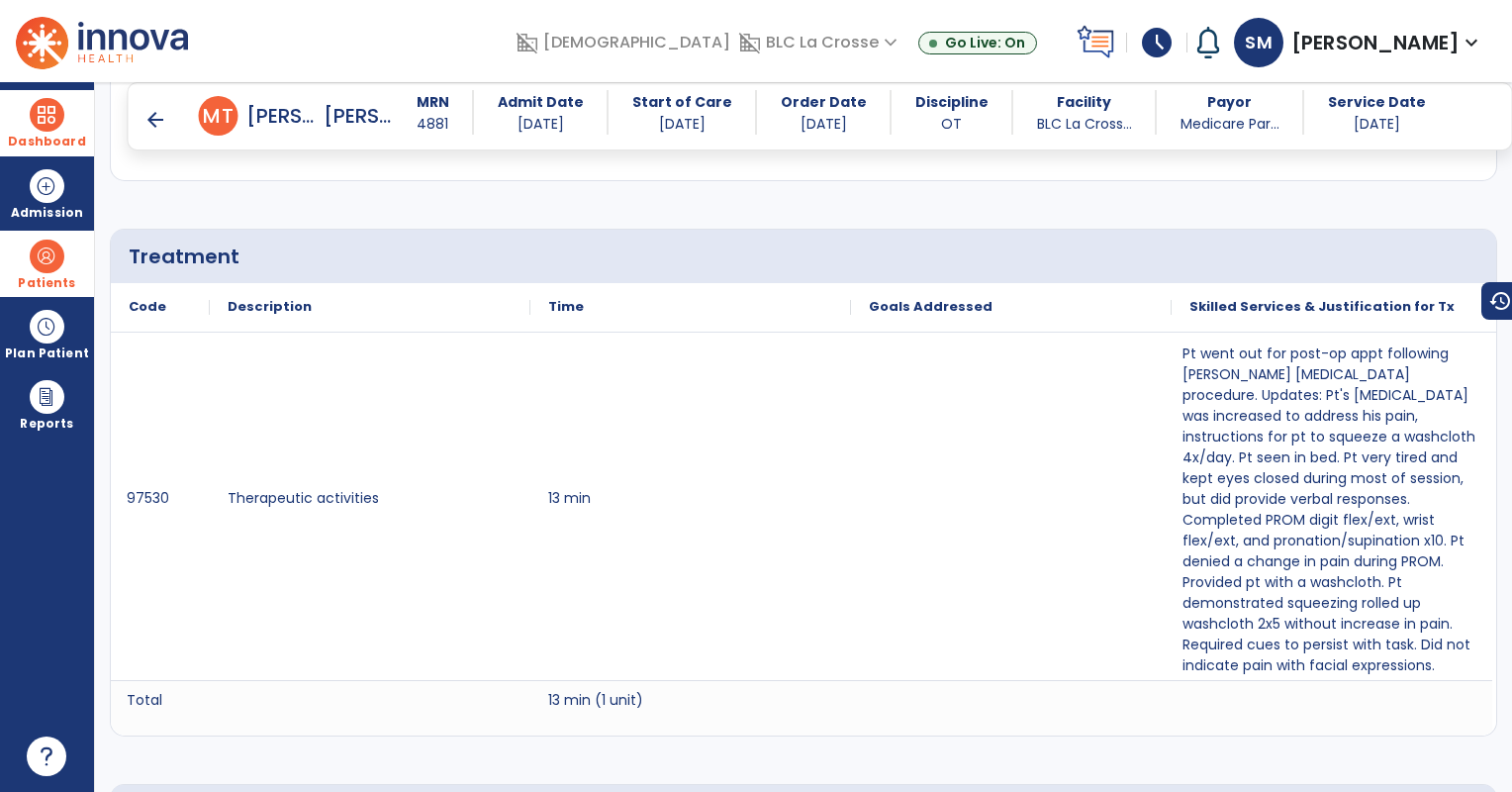 scroll, scrollTop: 1129, scrollLeft: 0, axis: vertical 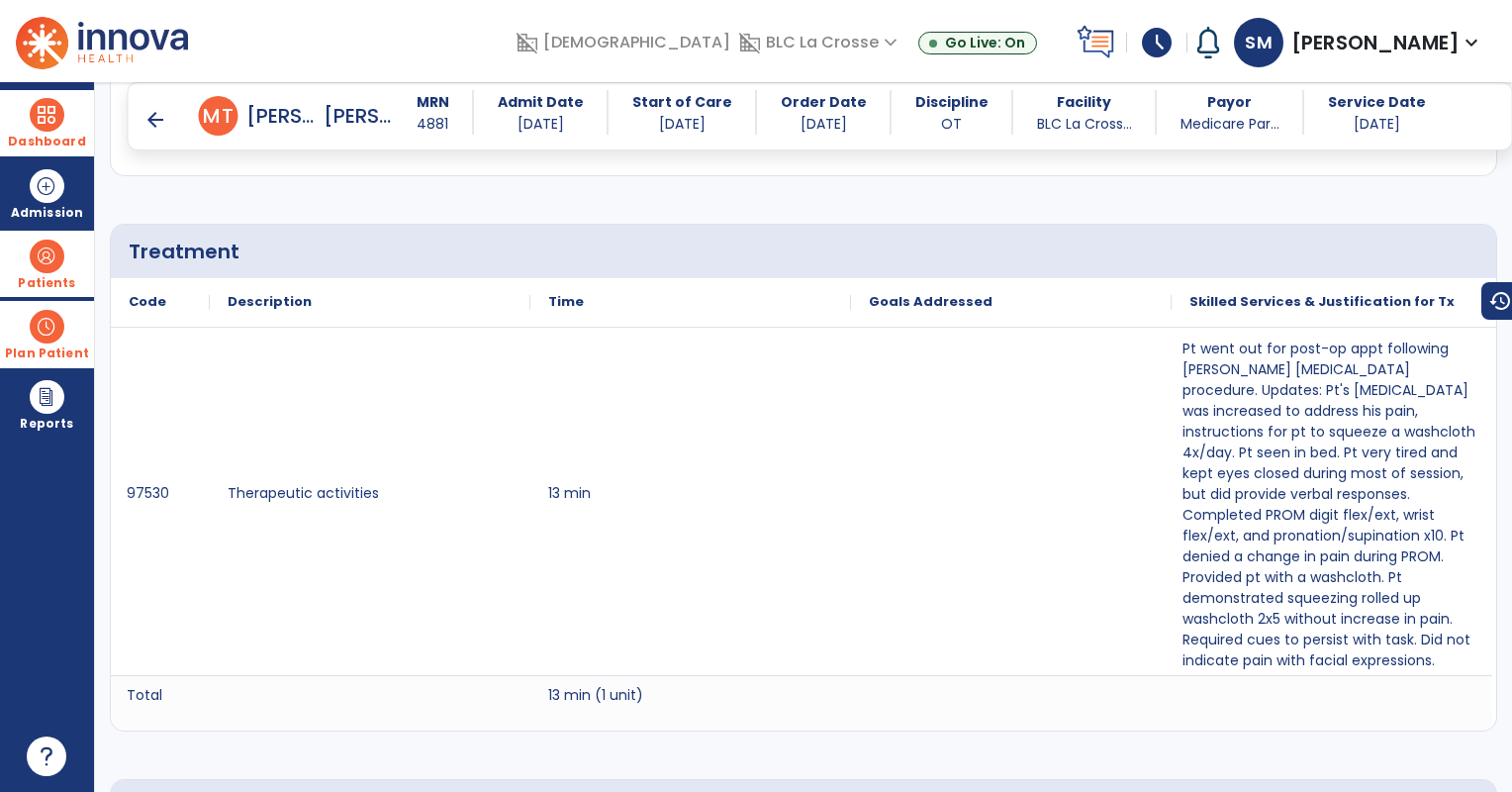 click at bounding box center [47, 327] 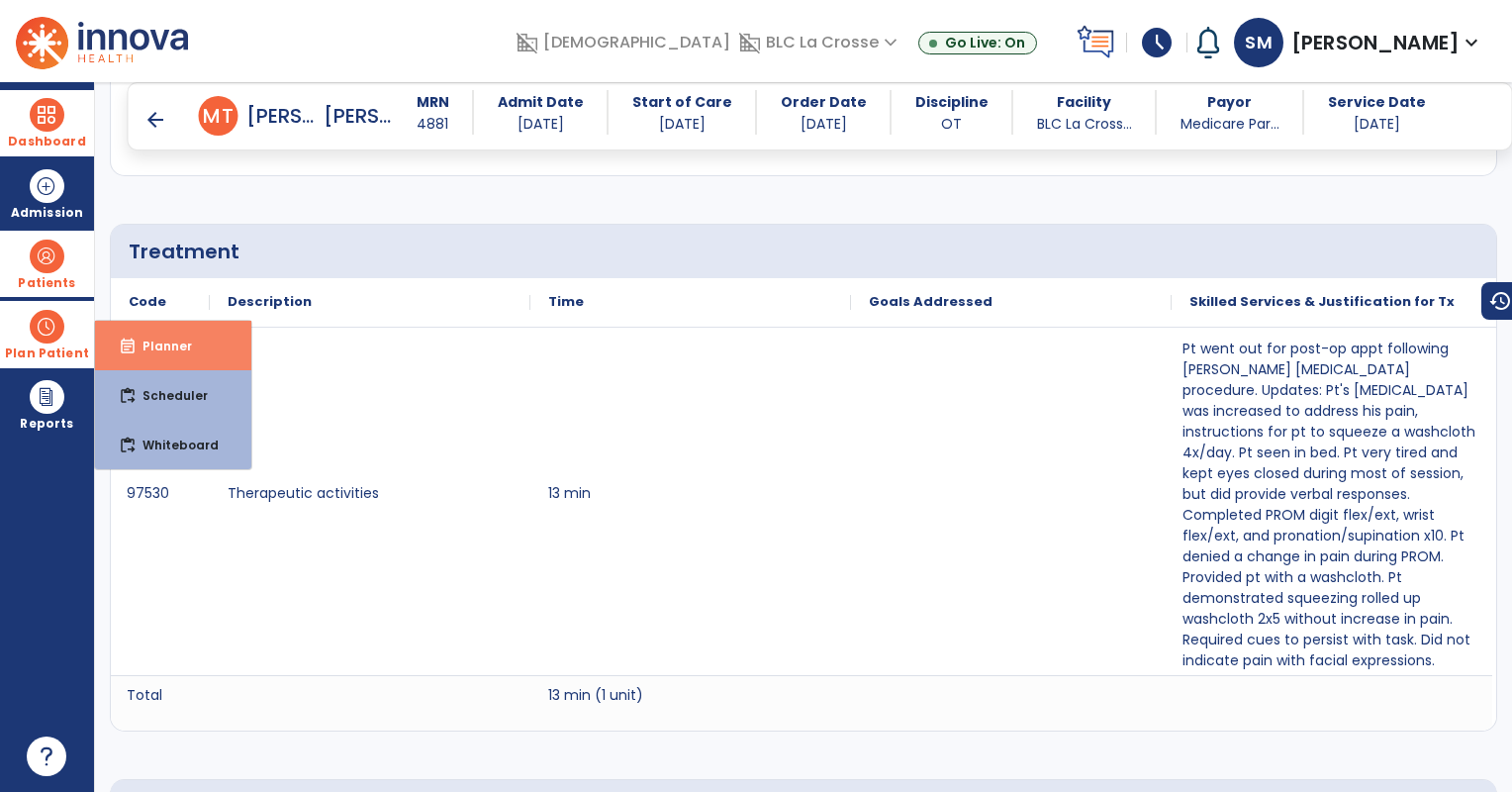 click on "event_note" at bounding box center (128, 346) 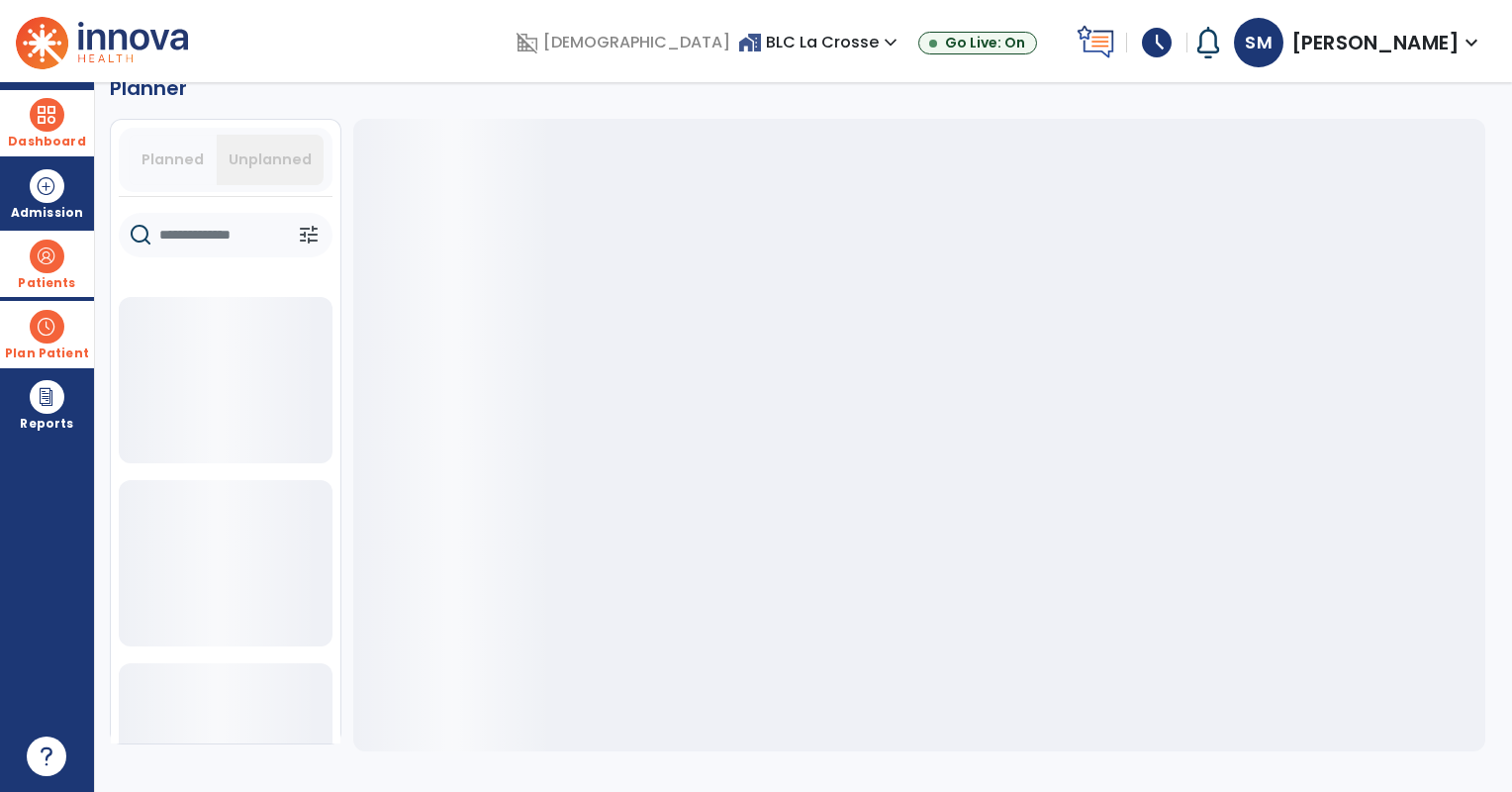 scroll, scrollTop: 36, scrollLeft: 0, axis: vertical 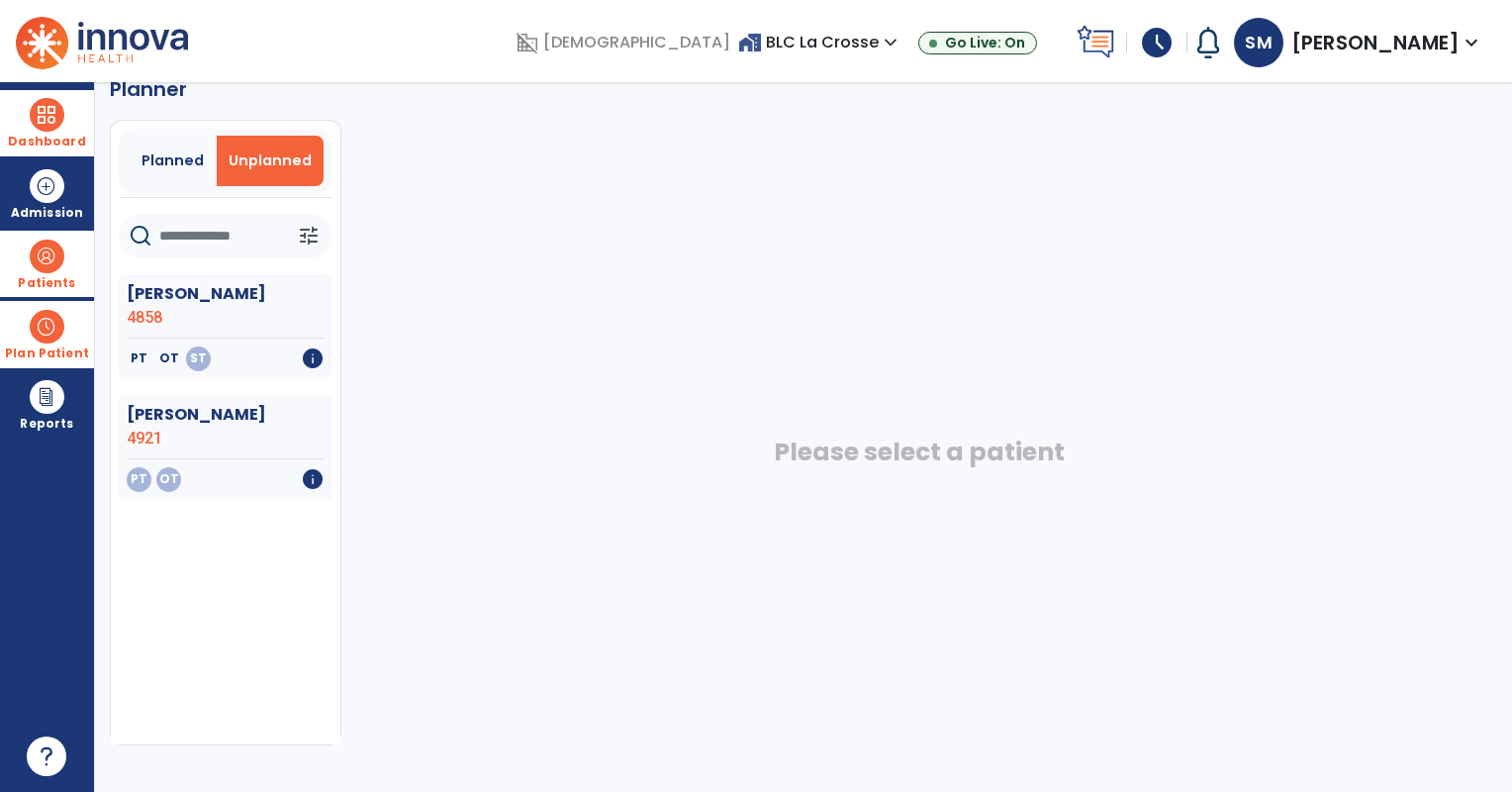 click at bounding box center (47, 327) 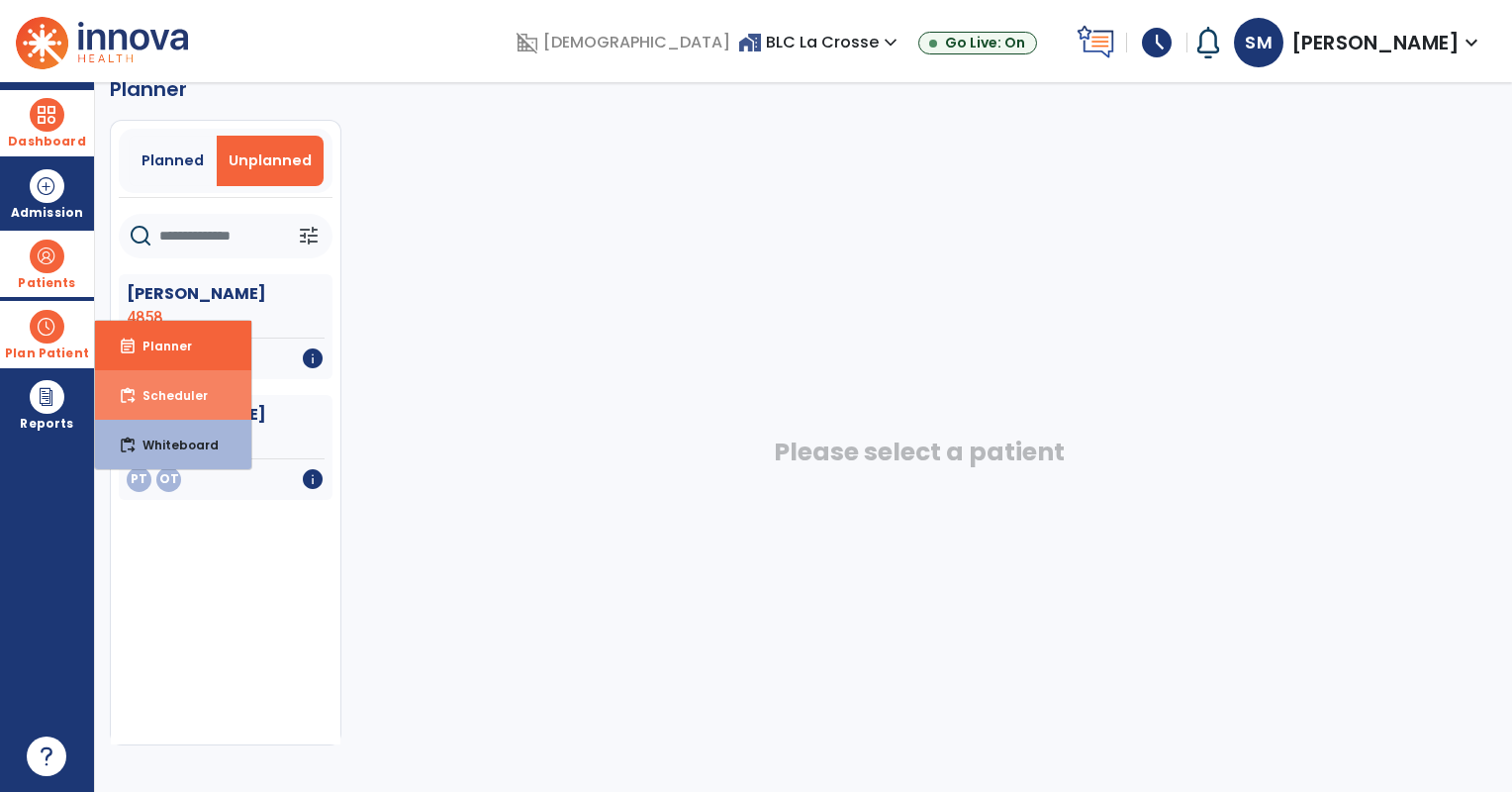 click on "Scheduler" at bounding box center (167, 395) 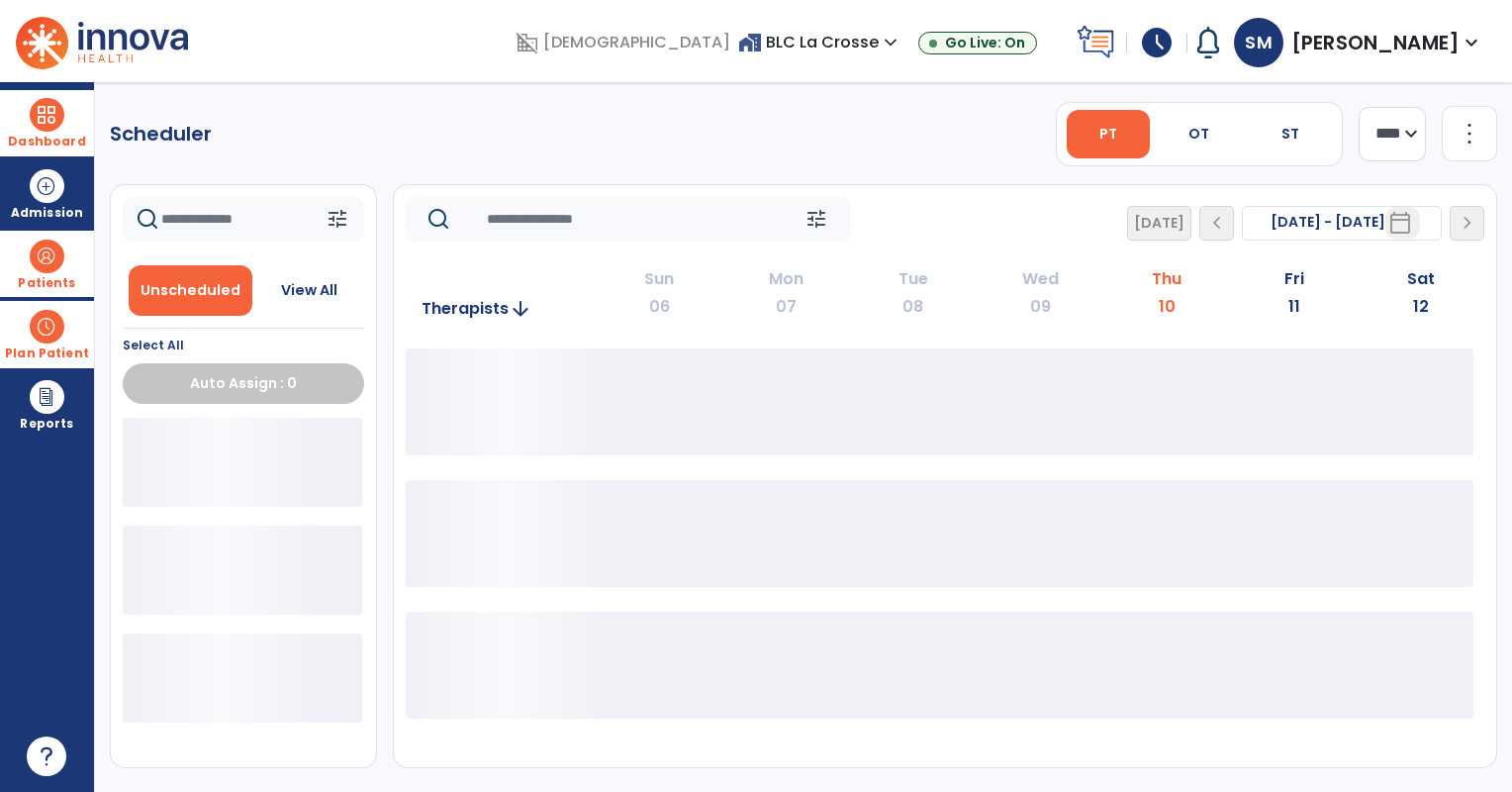 scroll, scrollTop: 0, scrollLeft: 0, axis: both 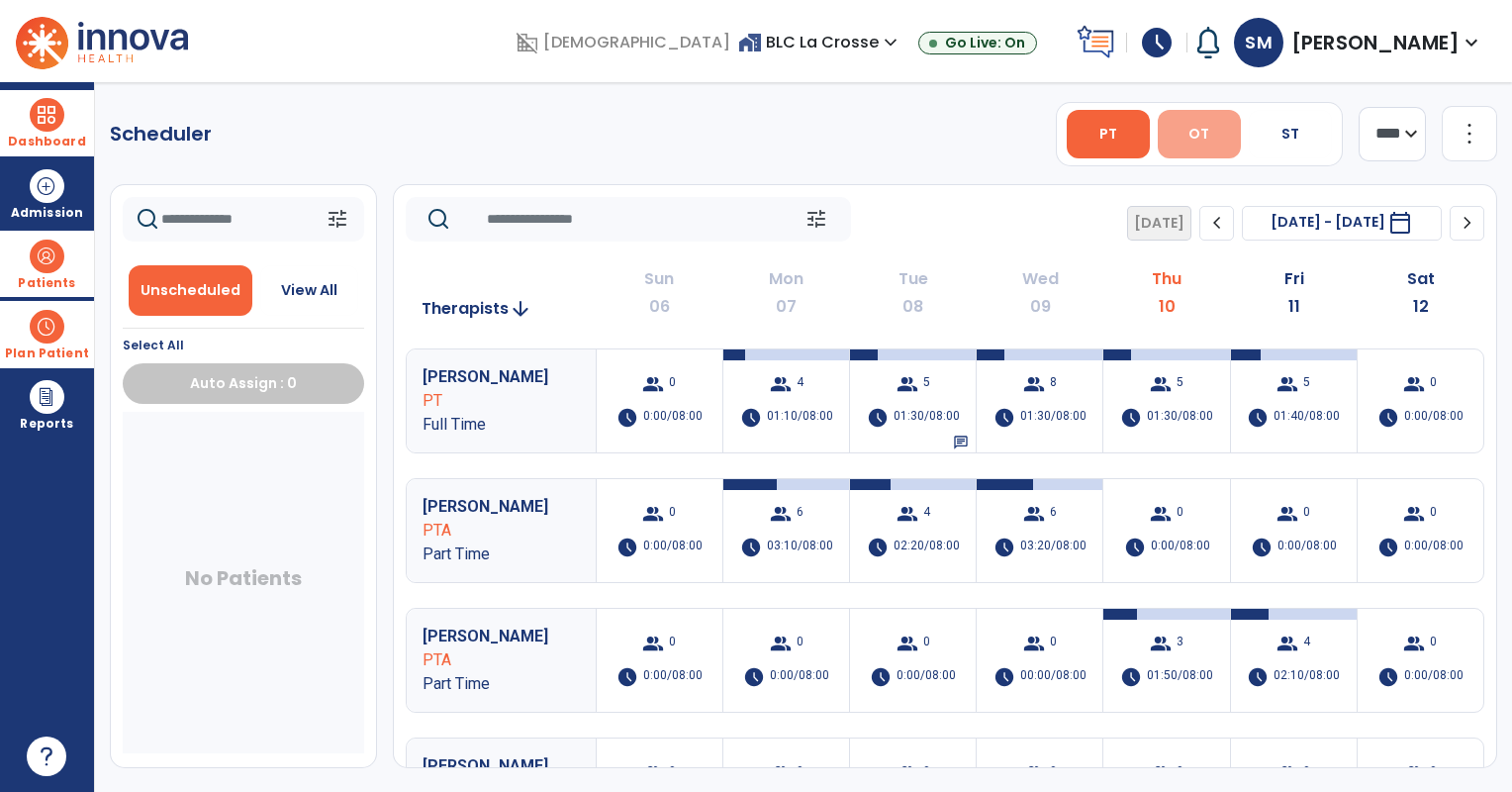 click on "OT" at bounding box center (1198, 134) 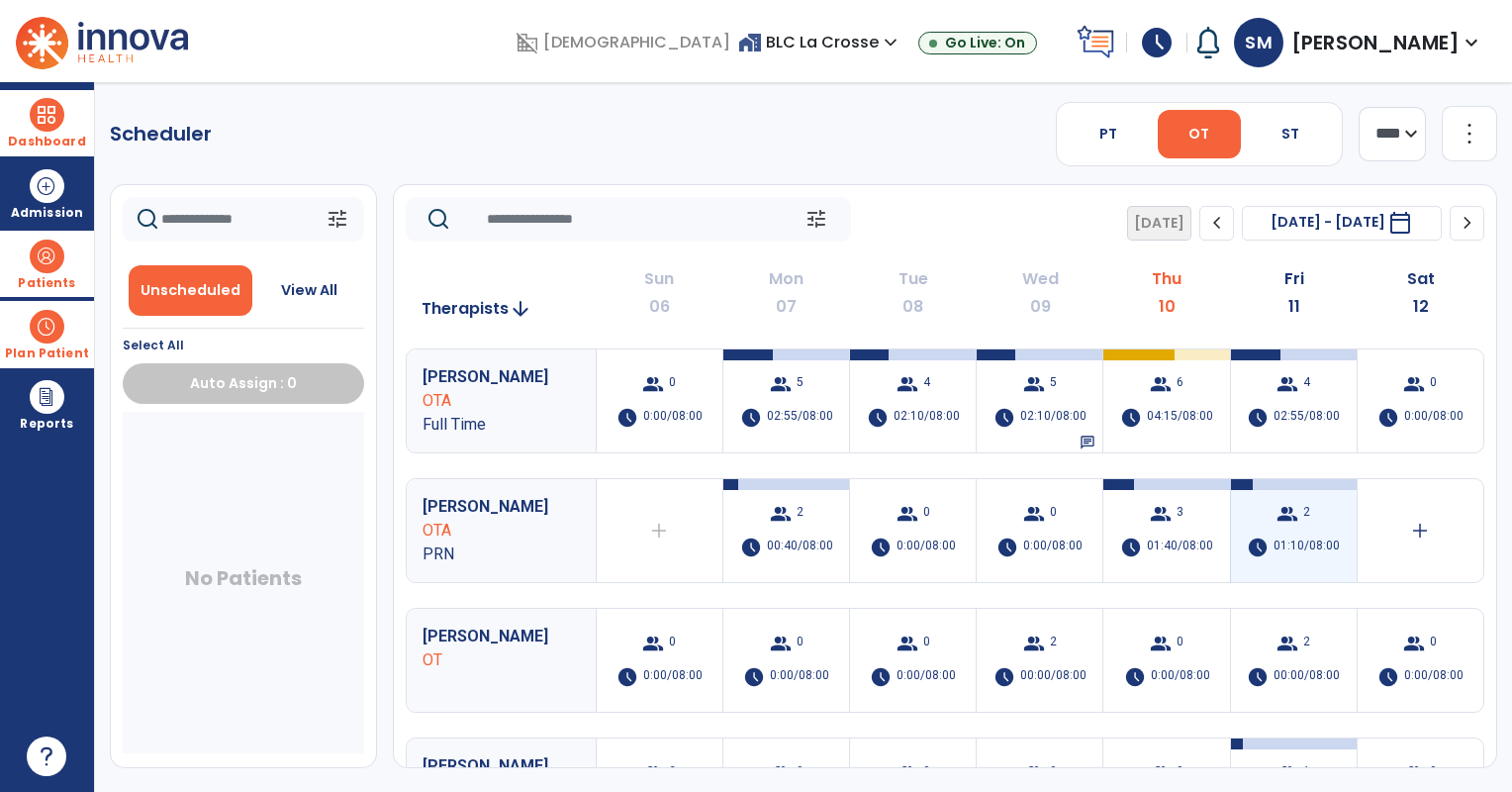 click on "schedule" at bounding box center (1258, 547) 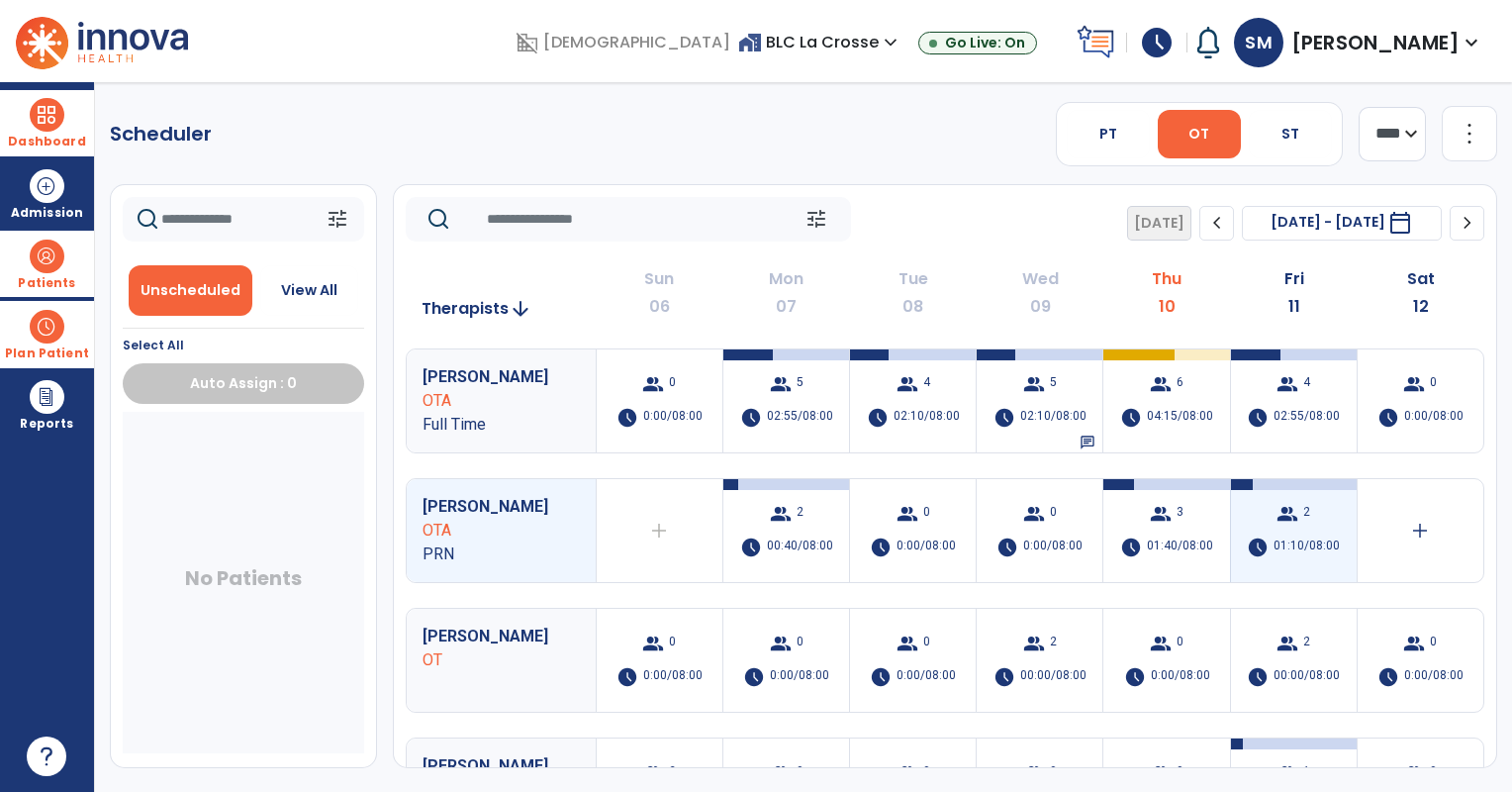 click on "schedule" at bounding box center (1258, 547) 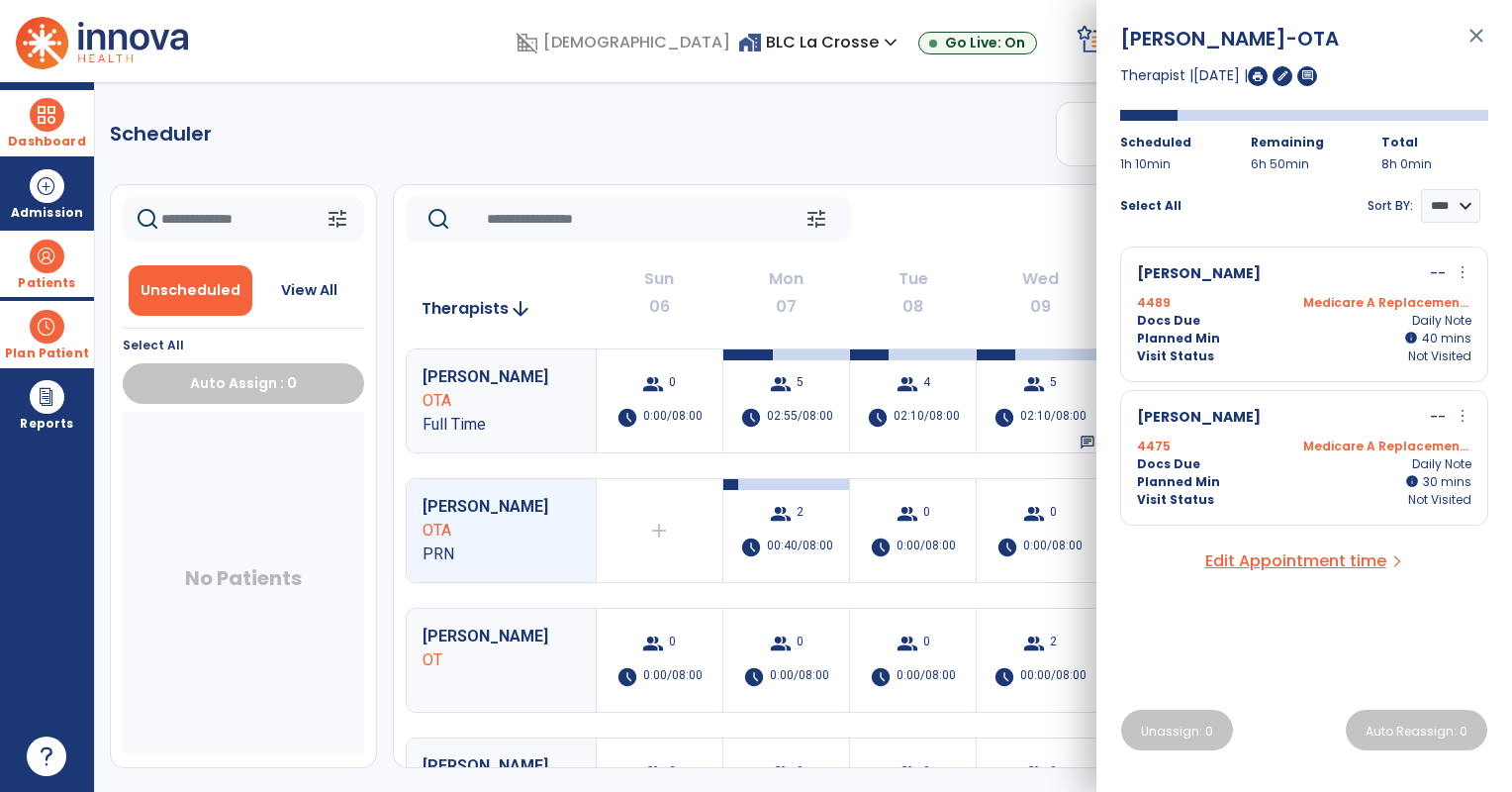 click on "Scheduler   PT   OT   ST  **** *** more_vert  Manage Labor   View All Therapists   Print" 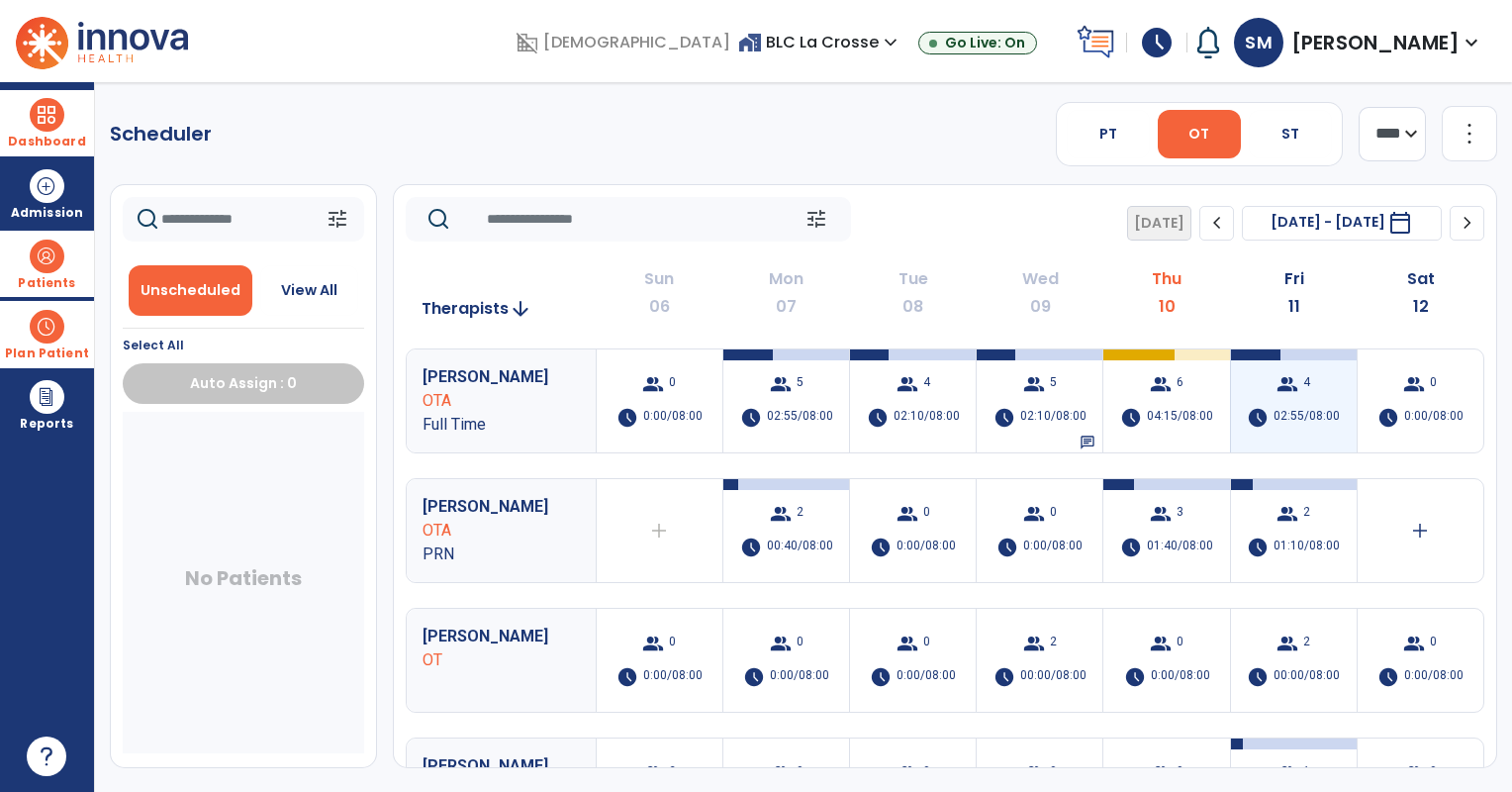 click on "schedule" at bounding box center (1258, 418) 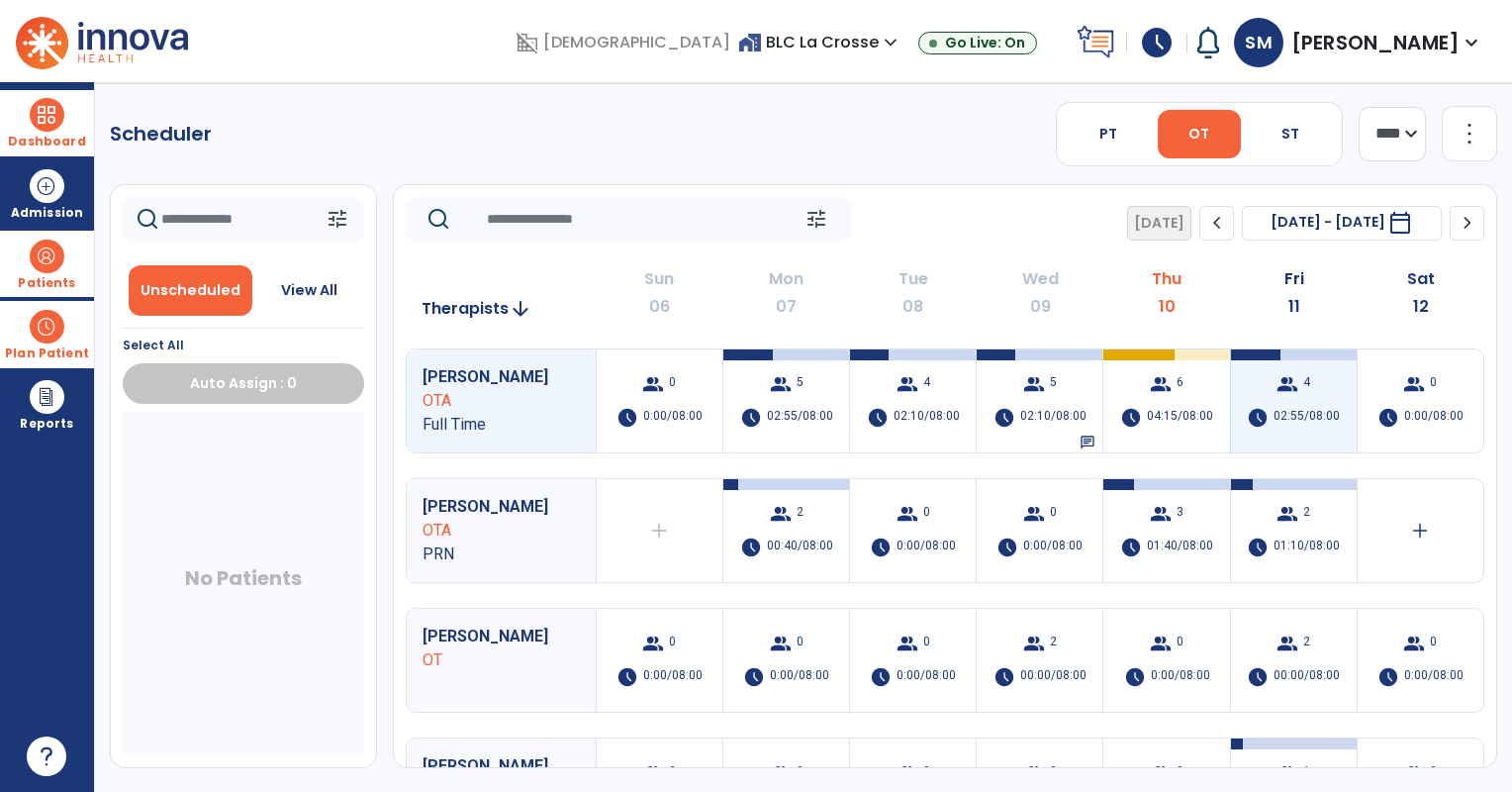 click on "schedule" at bounding box center [1258, 418] 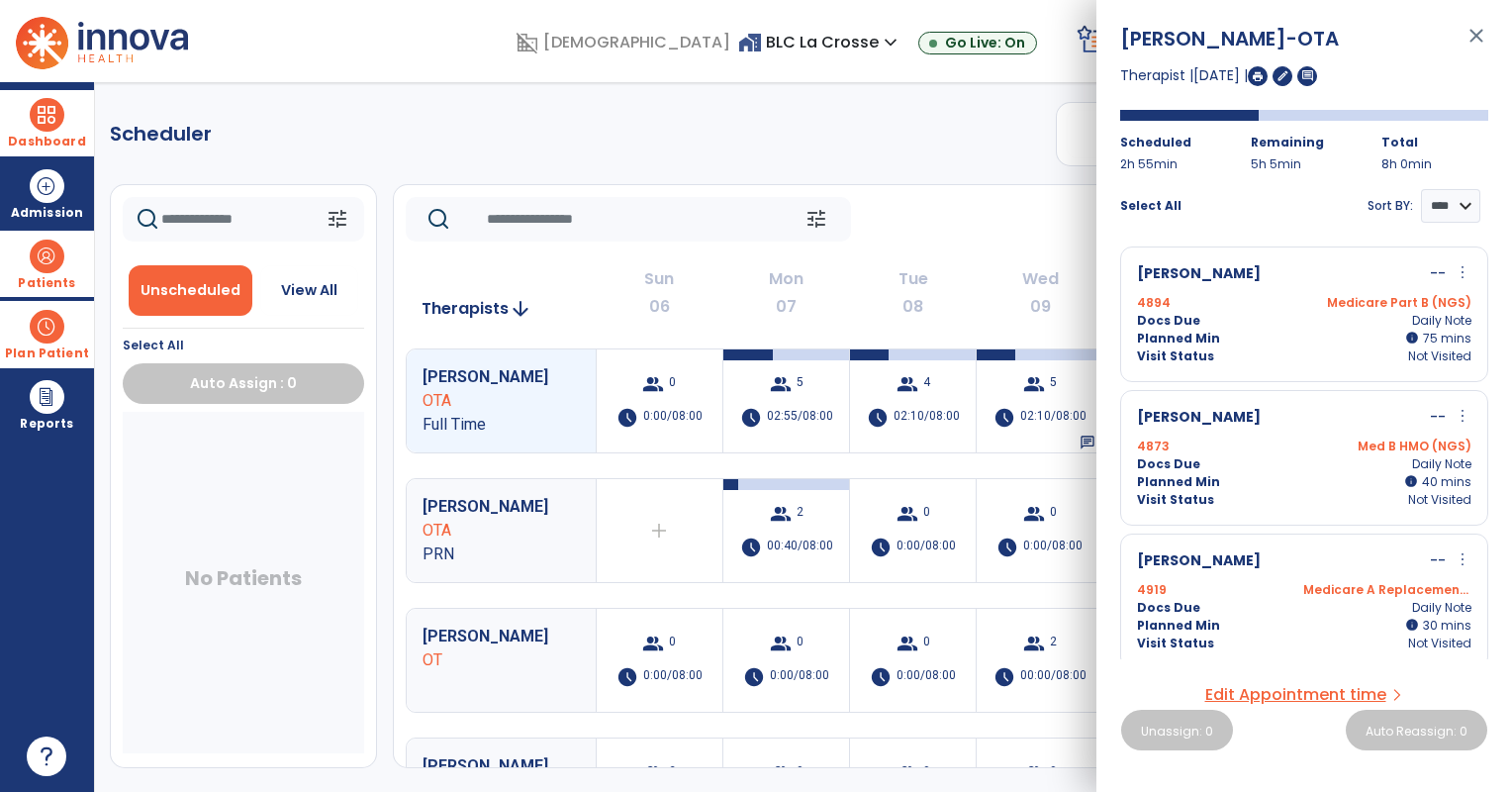 click on "[PERSON_NAME]   --  more_vert  edit   Edit Session   alt_route   Split Minutes  4873 Med B HMO (NGS)  Docs Due Daily Note   Planned Min  info   40 I 40 mins  Visit Status  Not Visited" at bounding box center [1304, 457] 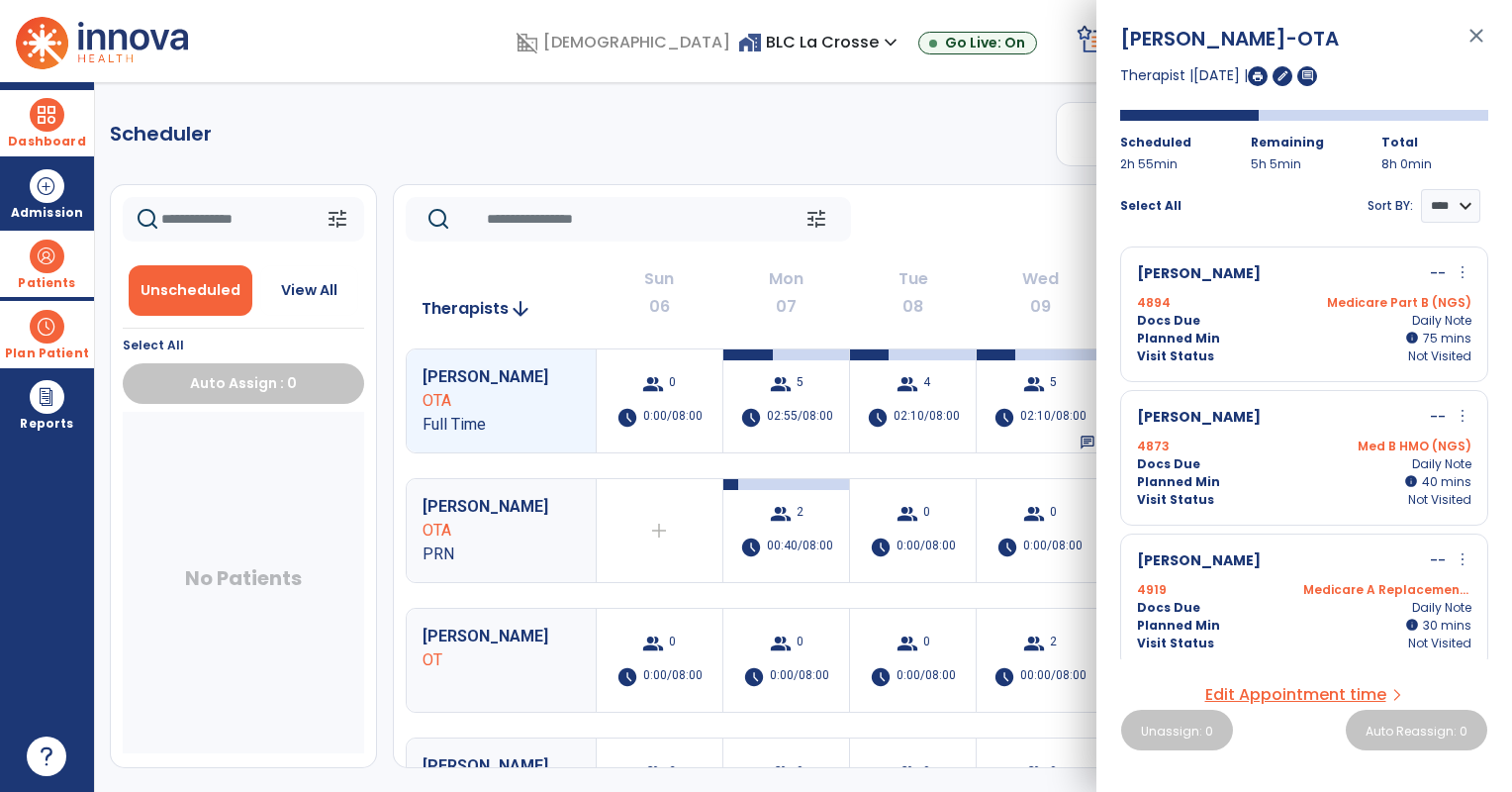 scroll, scrollTop: 0, scrollLeft: 0, axis: both 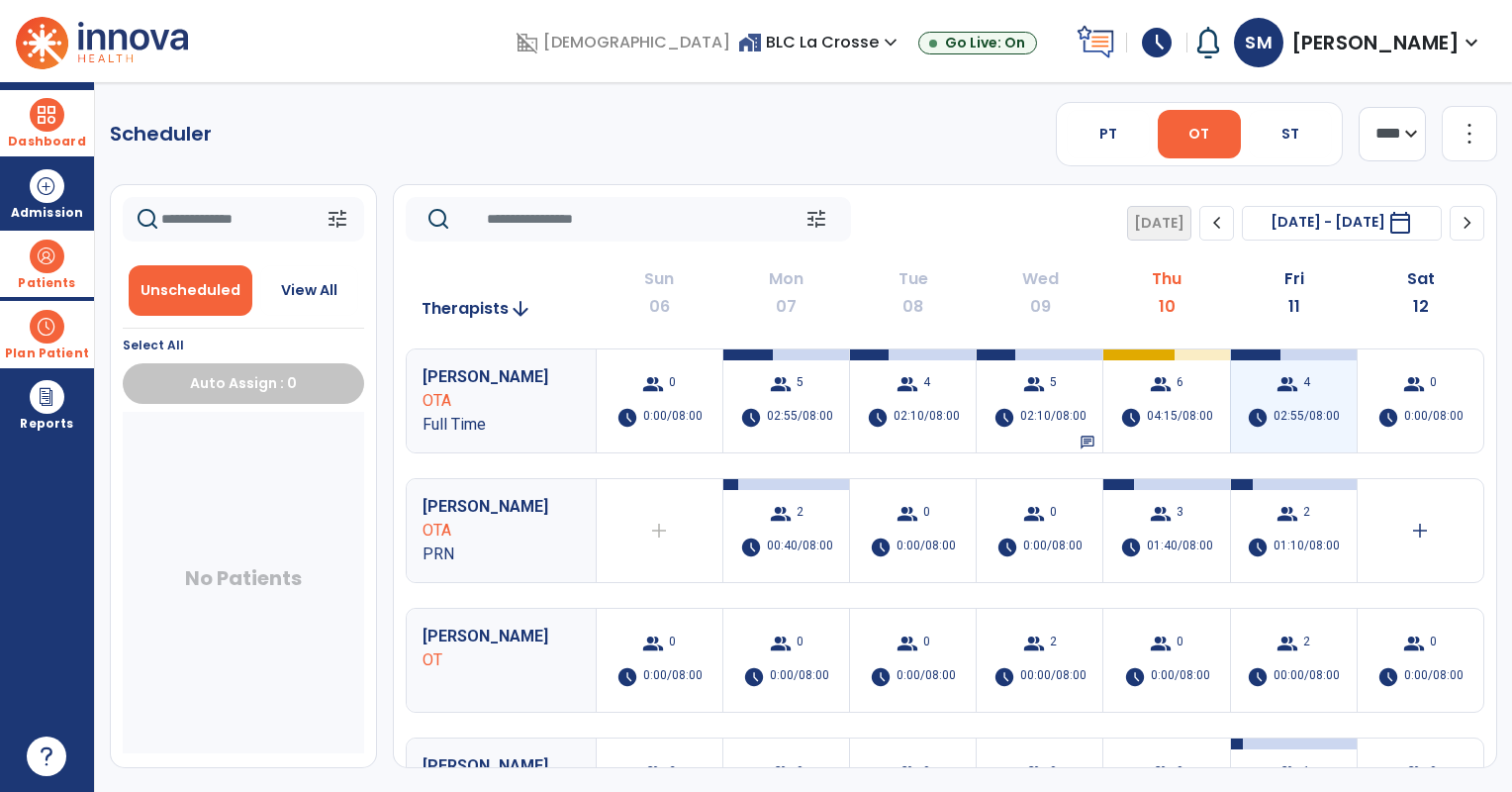 click on "schedule" at bounding box center [1258, 418] 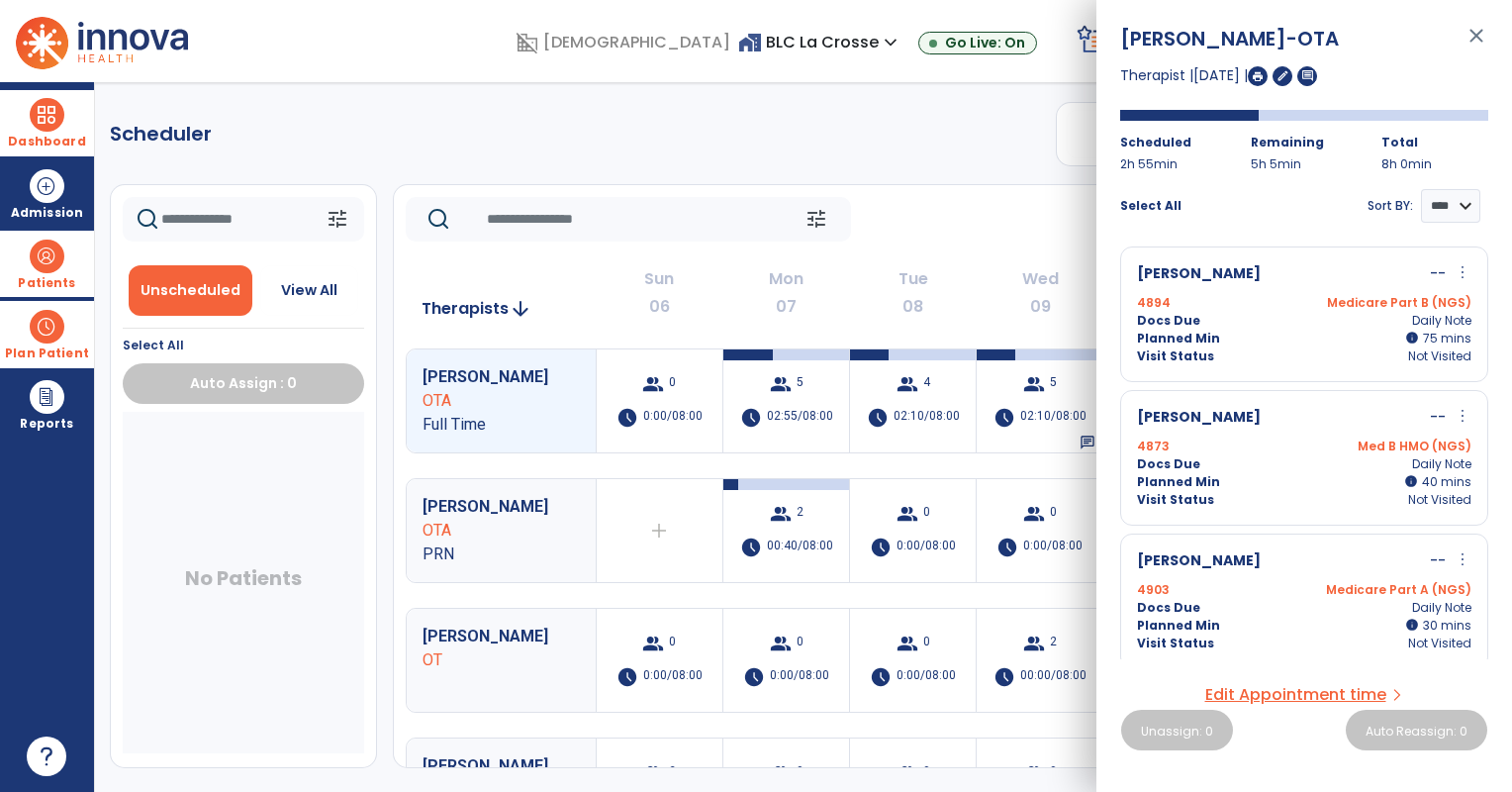 click on "tune   [DATE]  chevron_left [DATE] - [DATE]  *********  calendar_today  chevron_right" 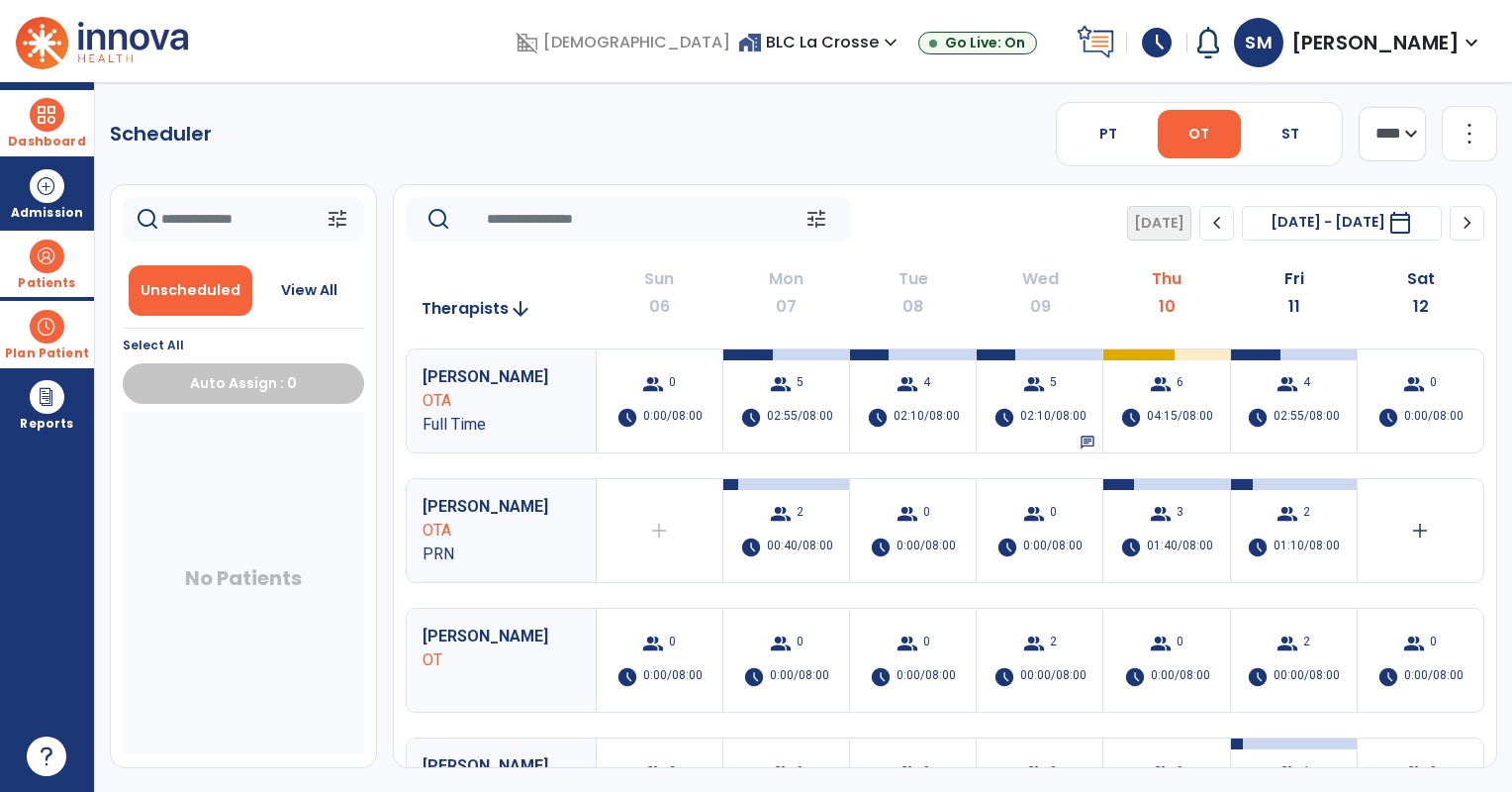 click at bounding box center [47, 115] 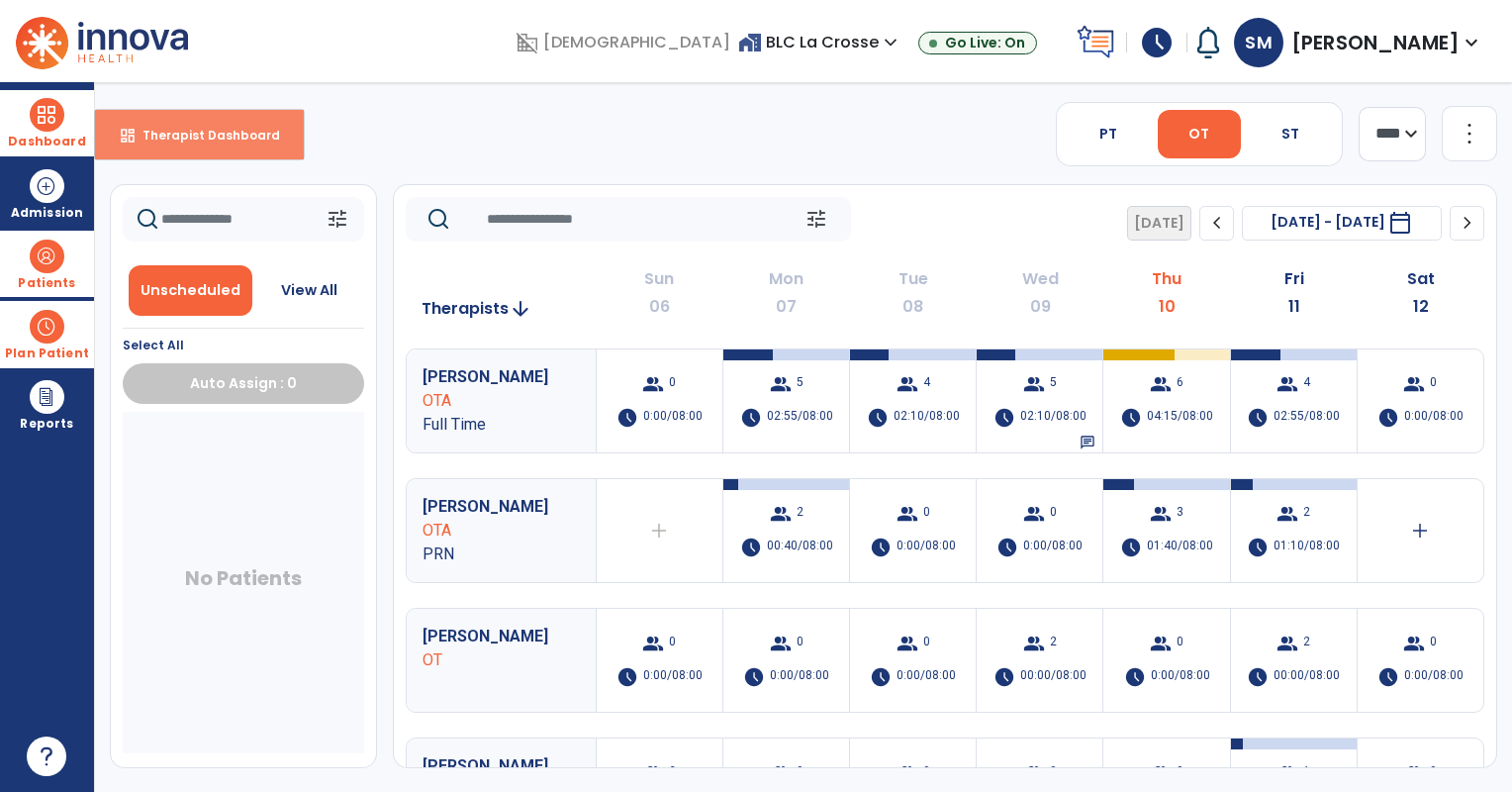 click on "Therapist Dashboard" at bounding box center [203, 135] 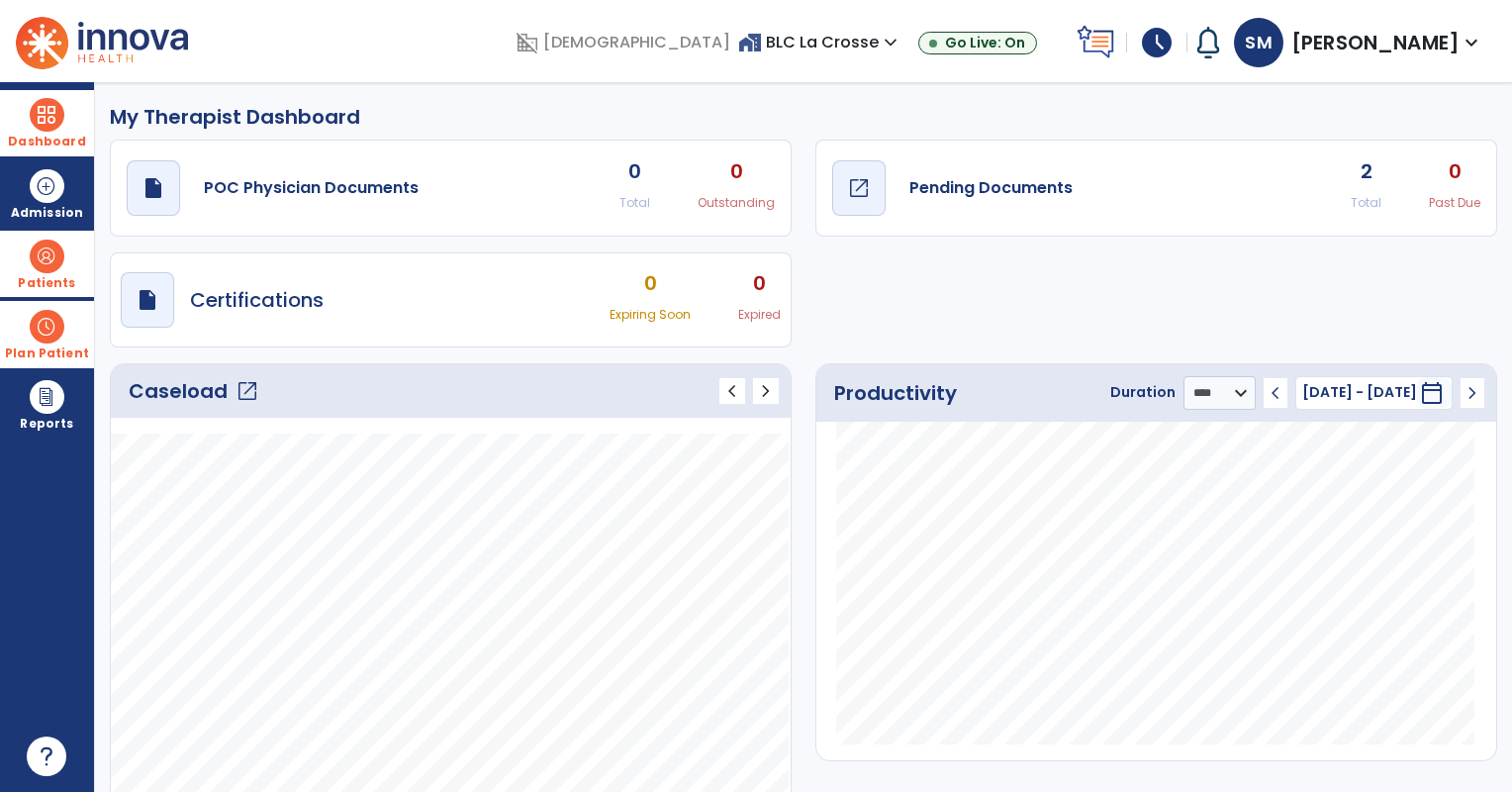 click on "Pending Documents" 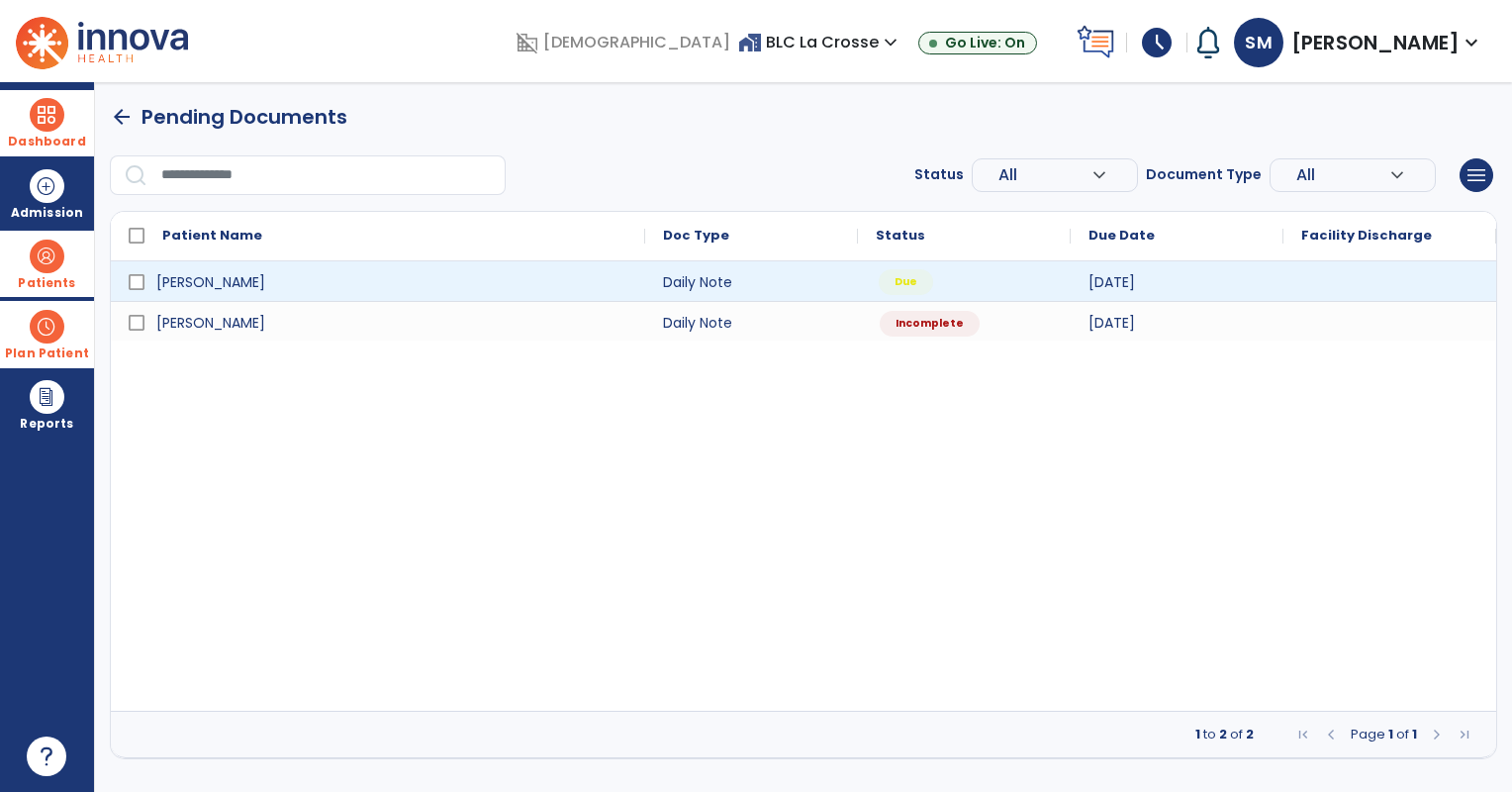 click on "Due" at bounding box center [905, 282] 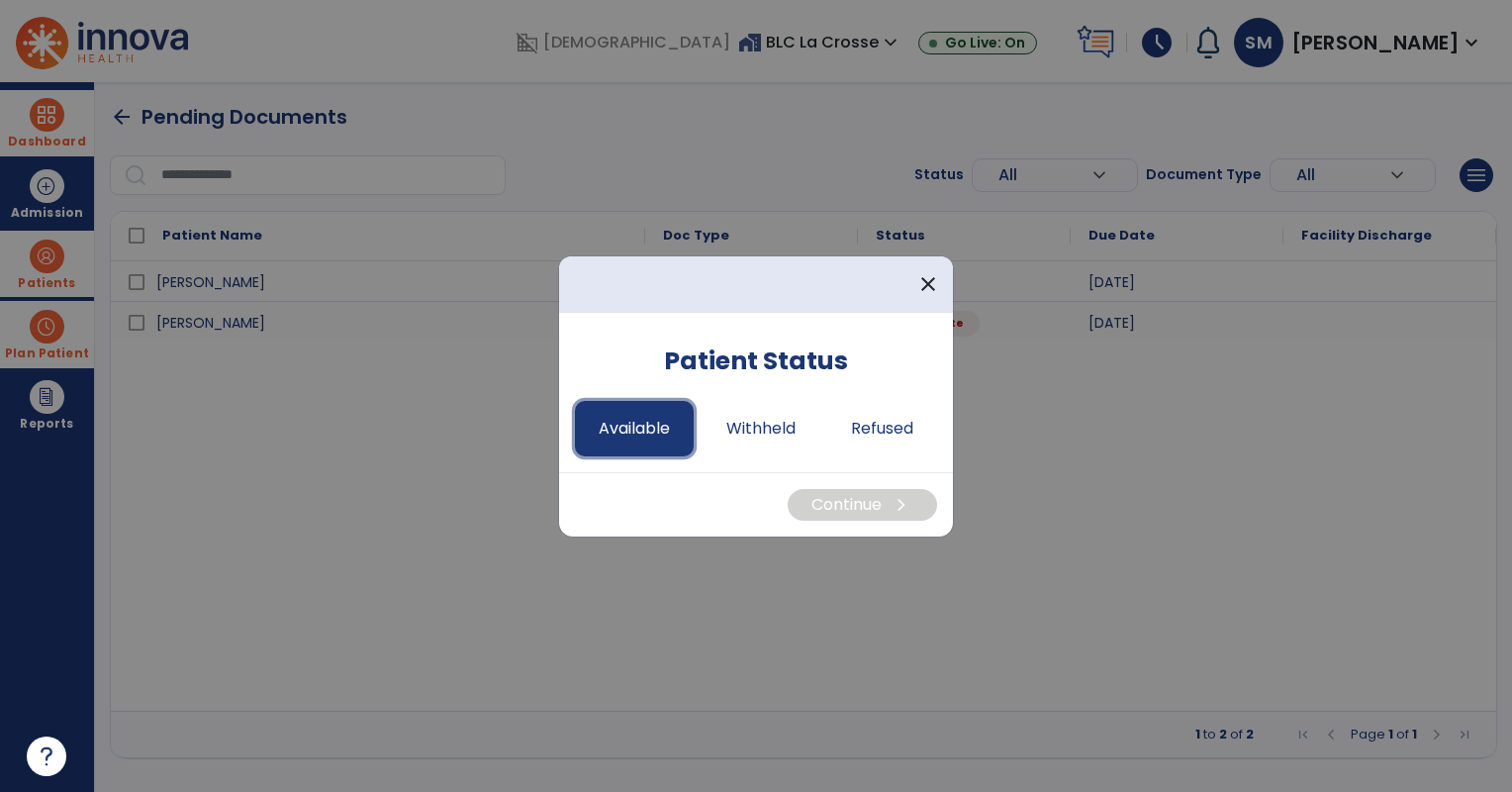 click on "Available" at bounding box center [634, 429] 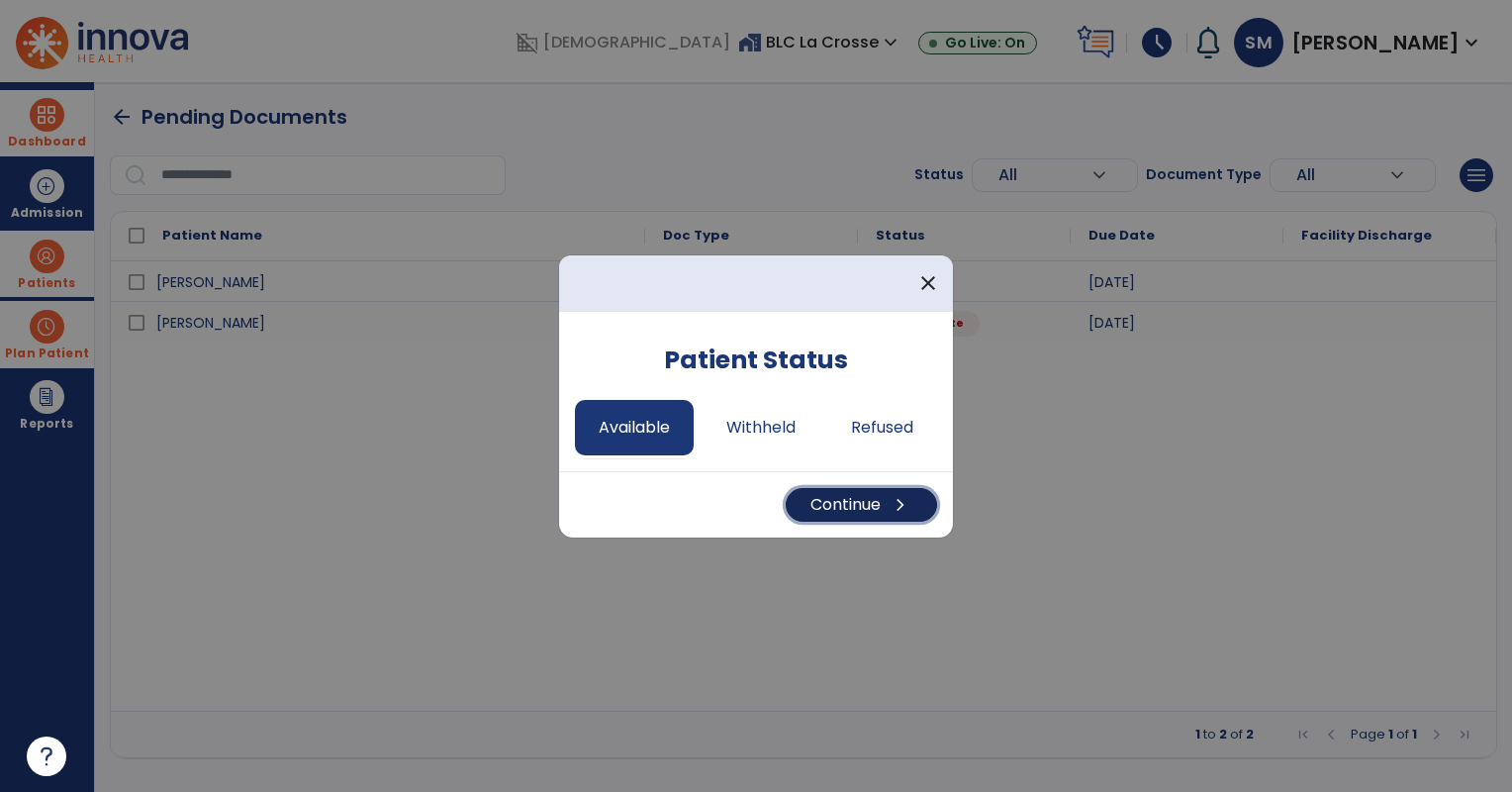 click on "Continue   chevron_right" at bounding box center (861, 505) 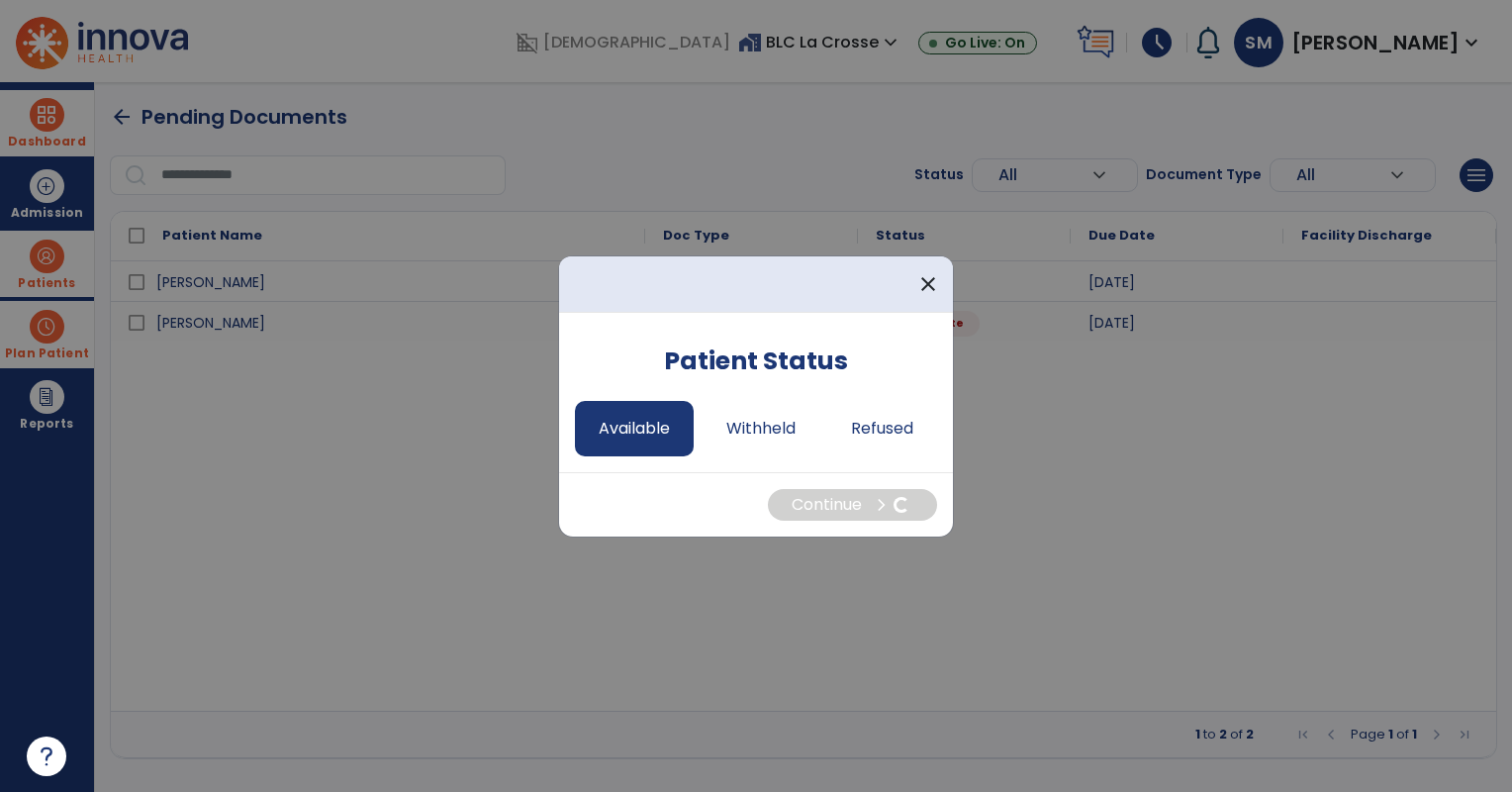 select on "*" 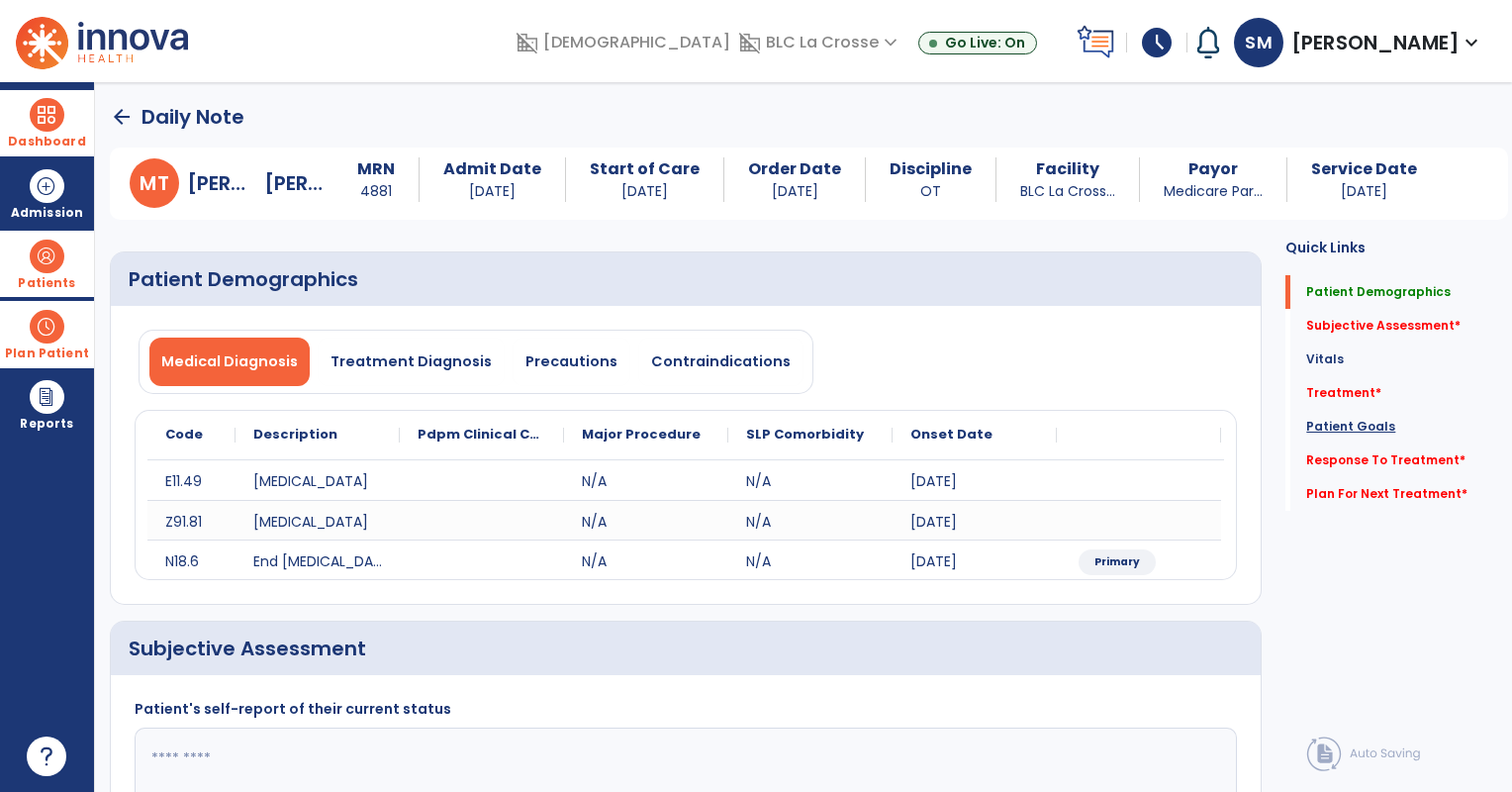 click on "Patient Goals" 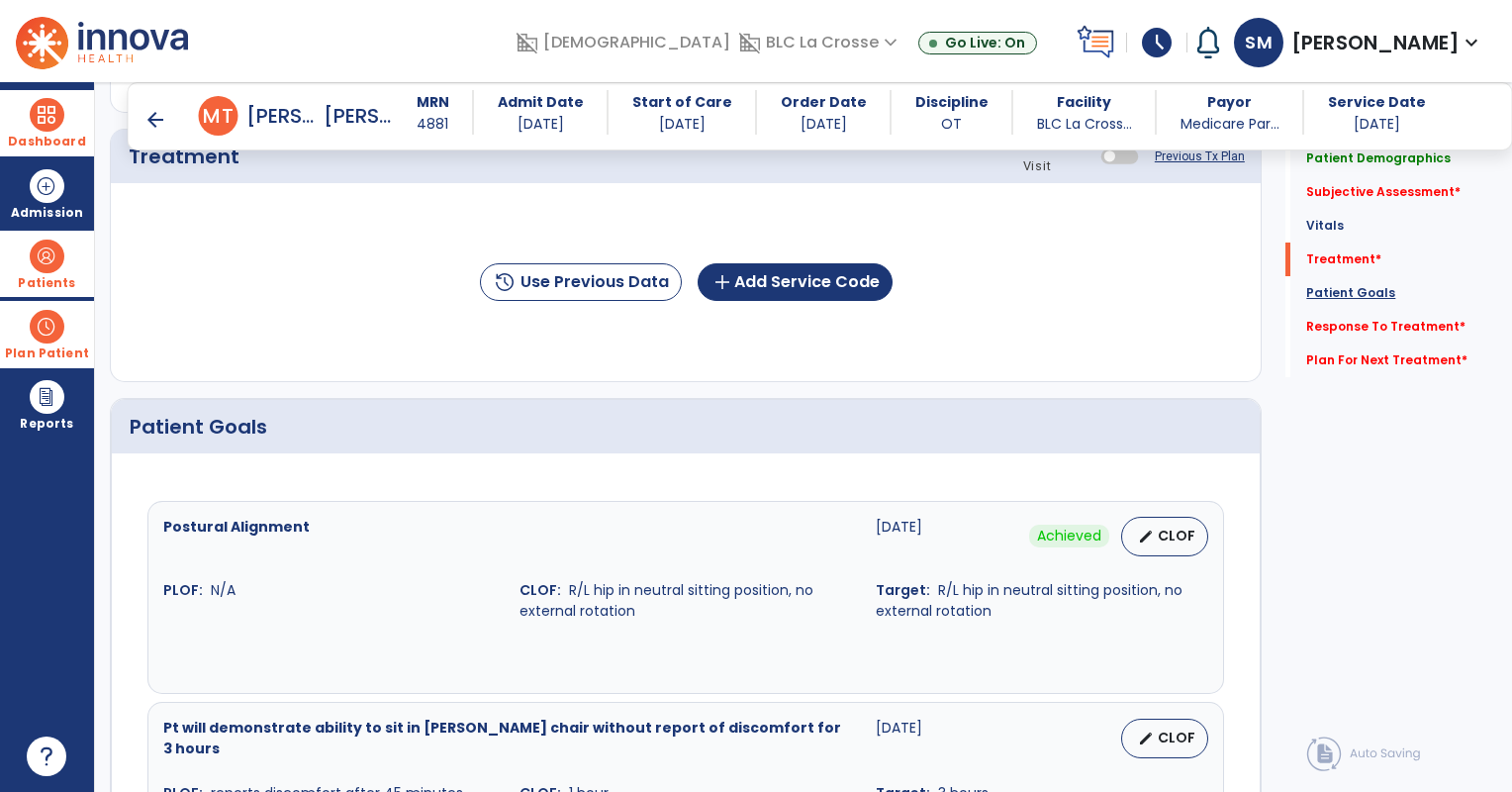 scroll, scrollTop: 1566, scrollLeft: 0, axis: vertical 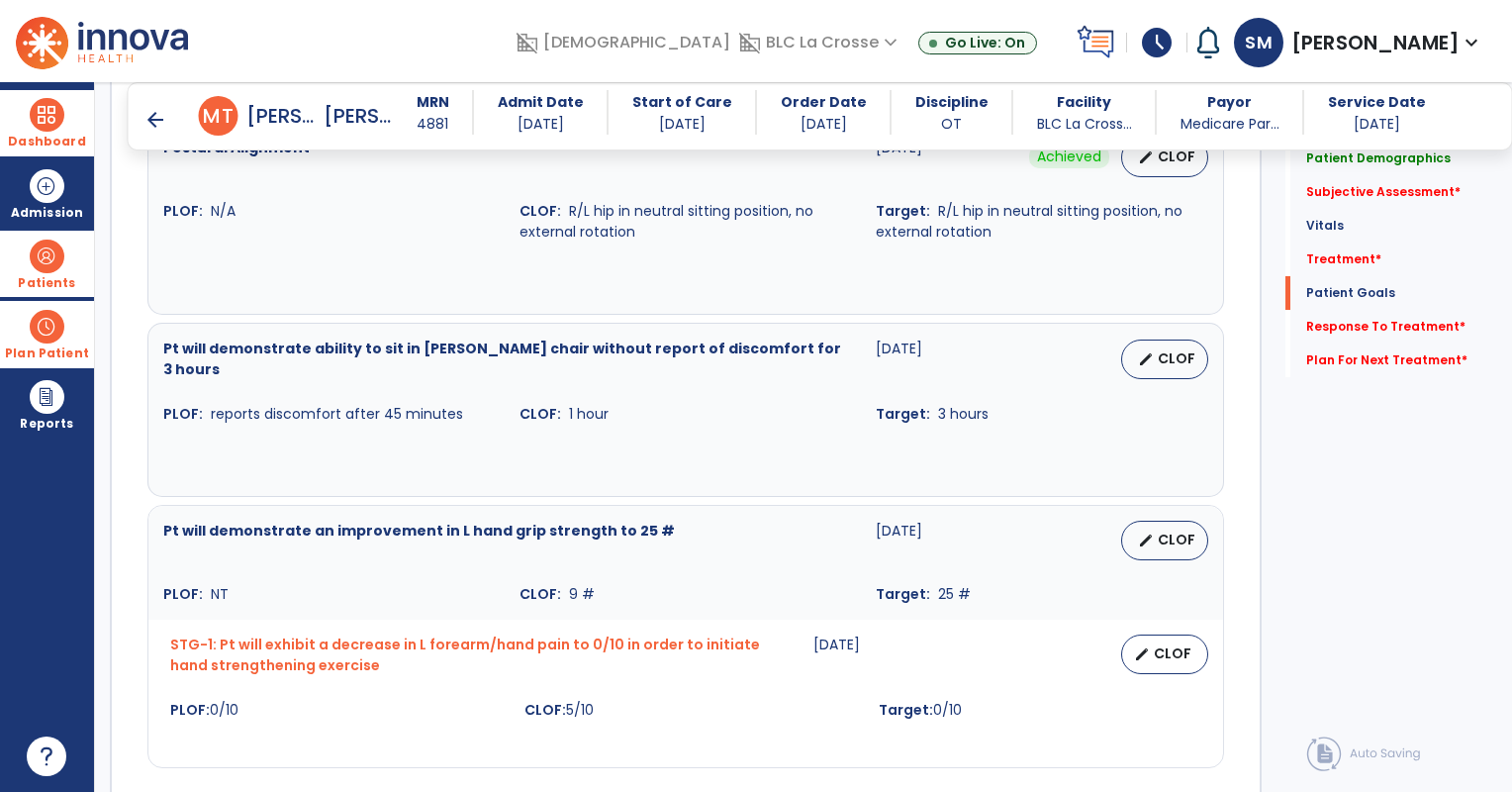 click at bounding box center [47, 256] 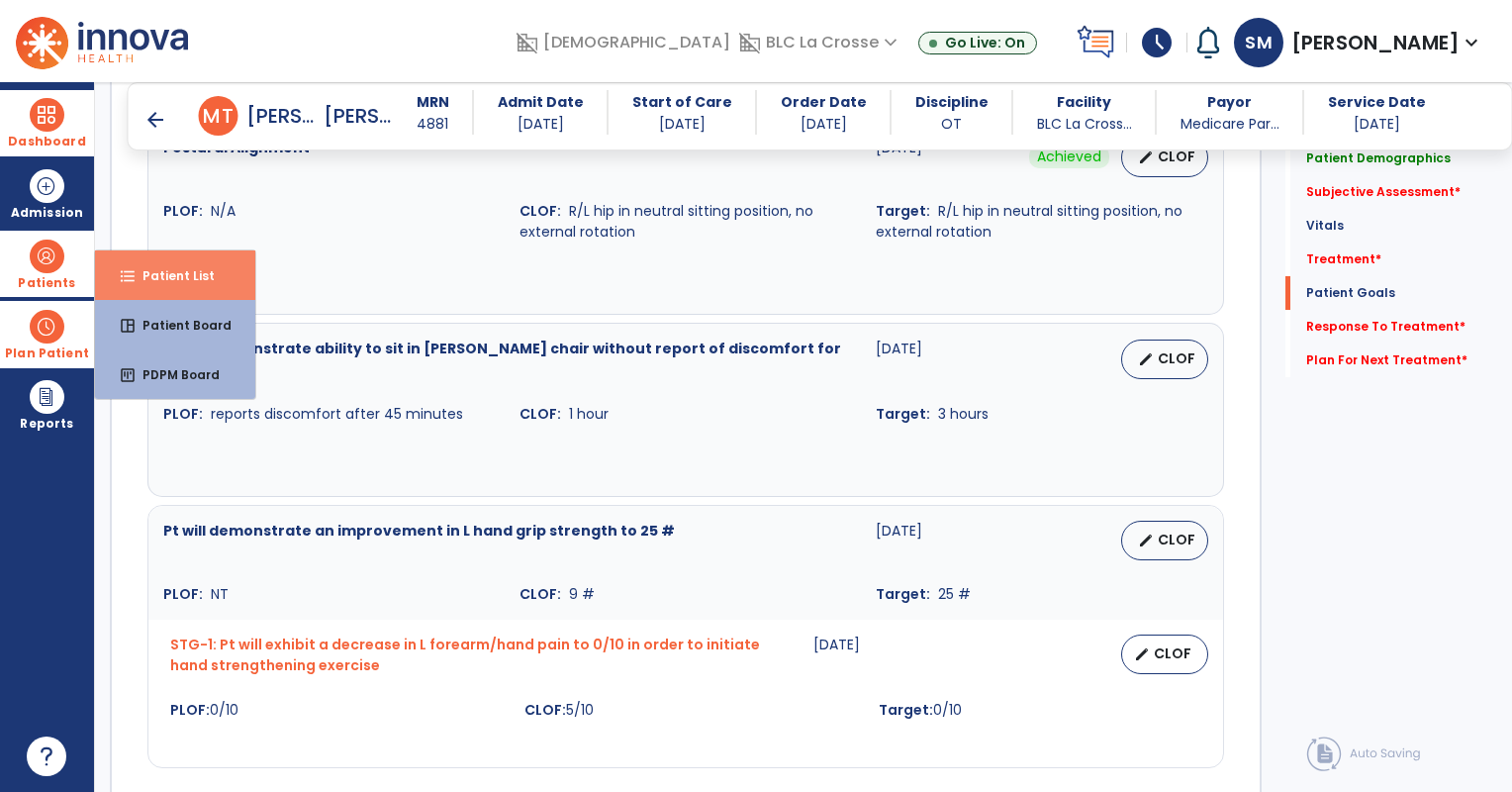 click on "Patient List" at bounding box center [170, 275] 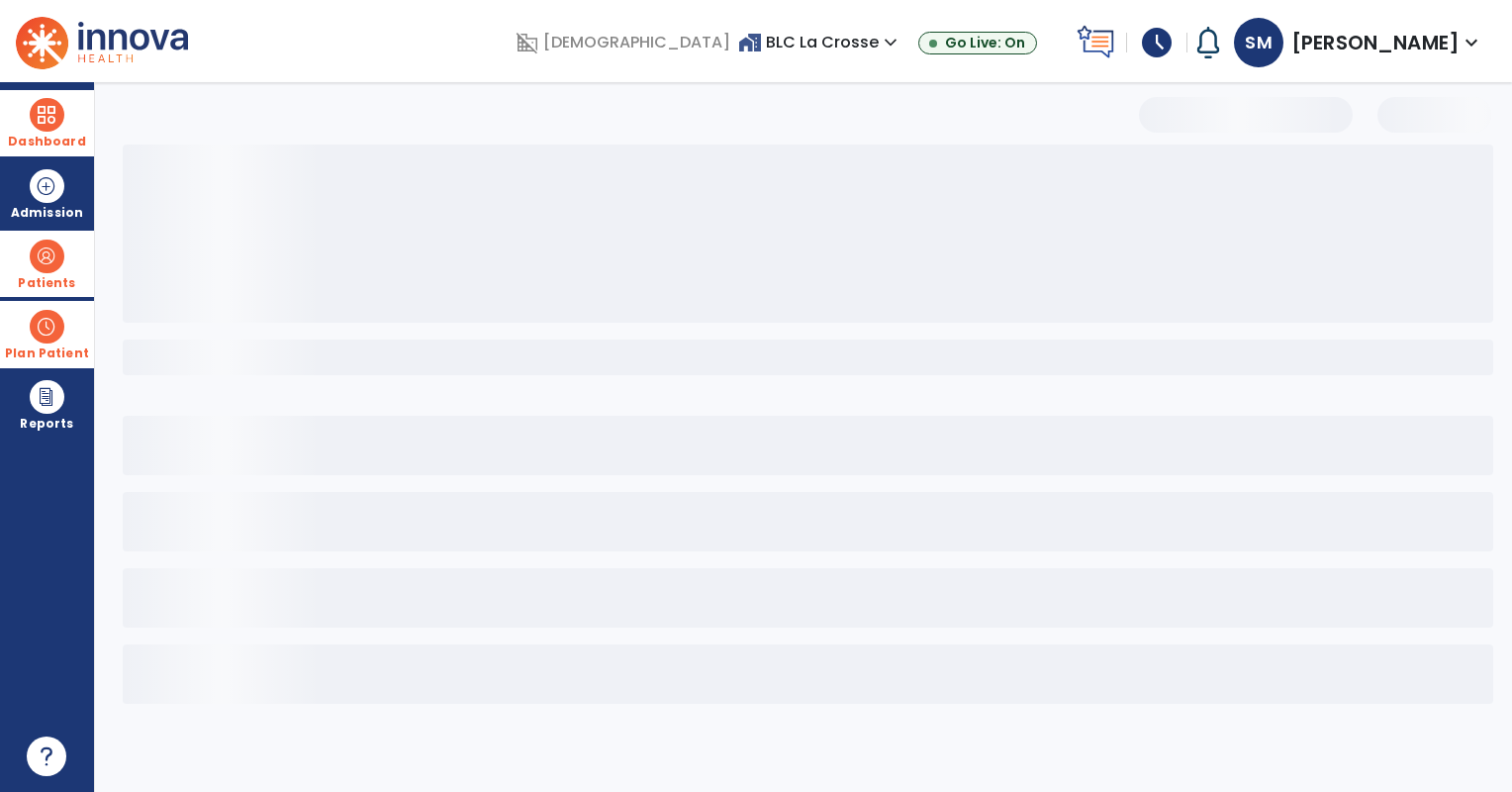 select on "***" 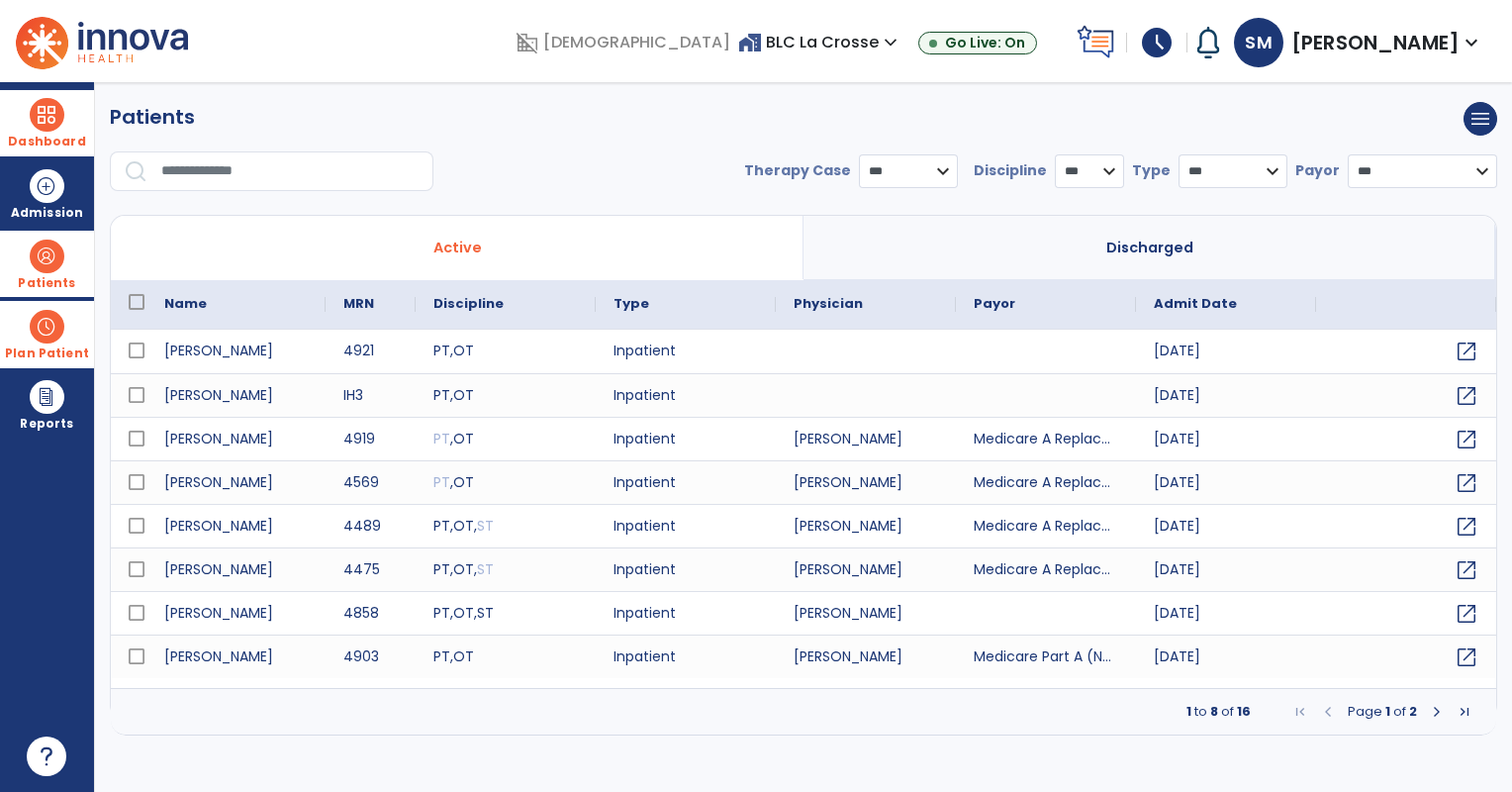 click at bounding box center [290, 171] 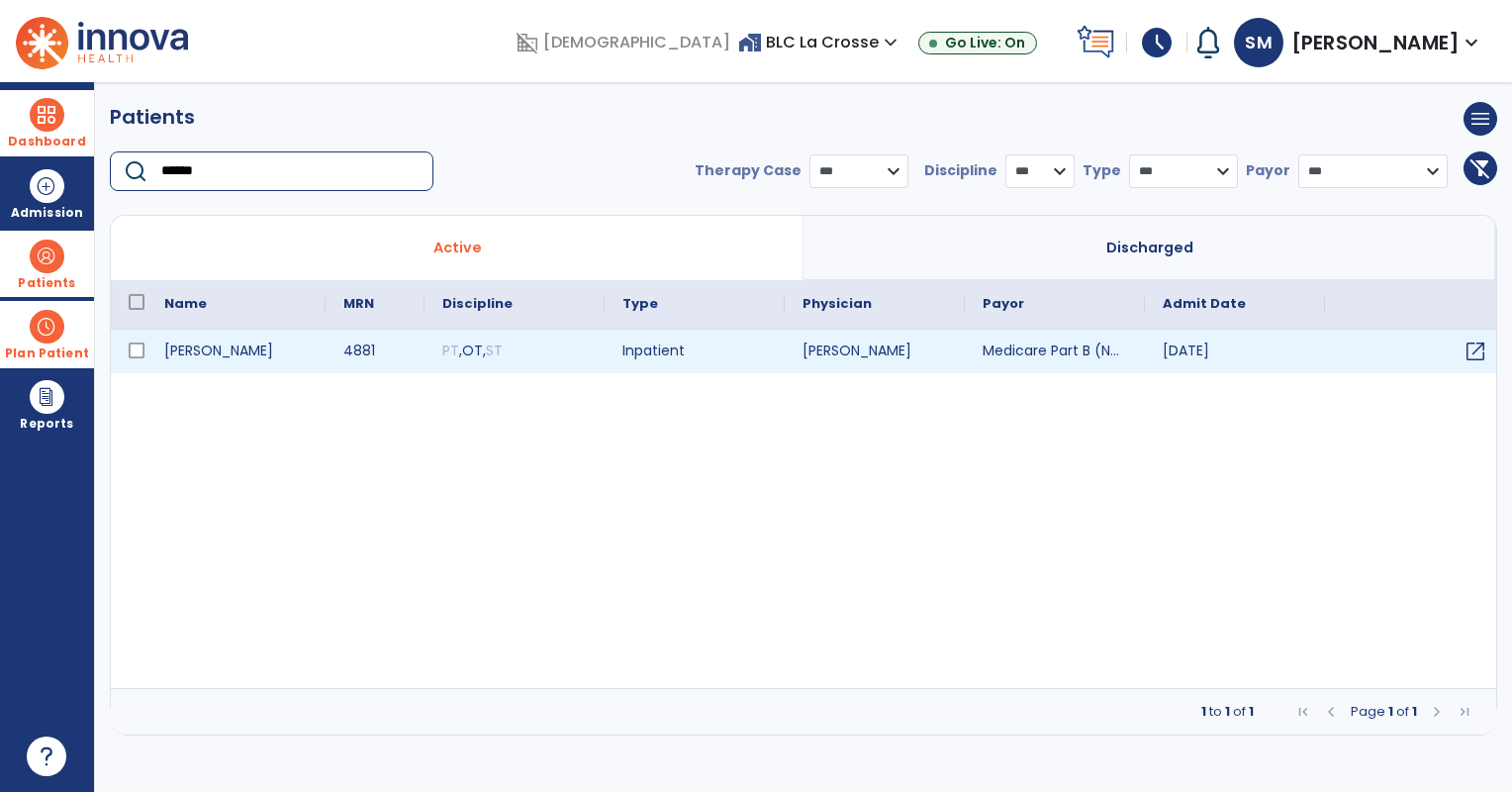type on "******" 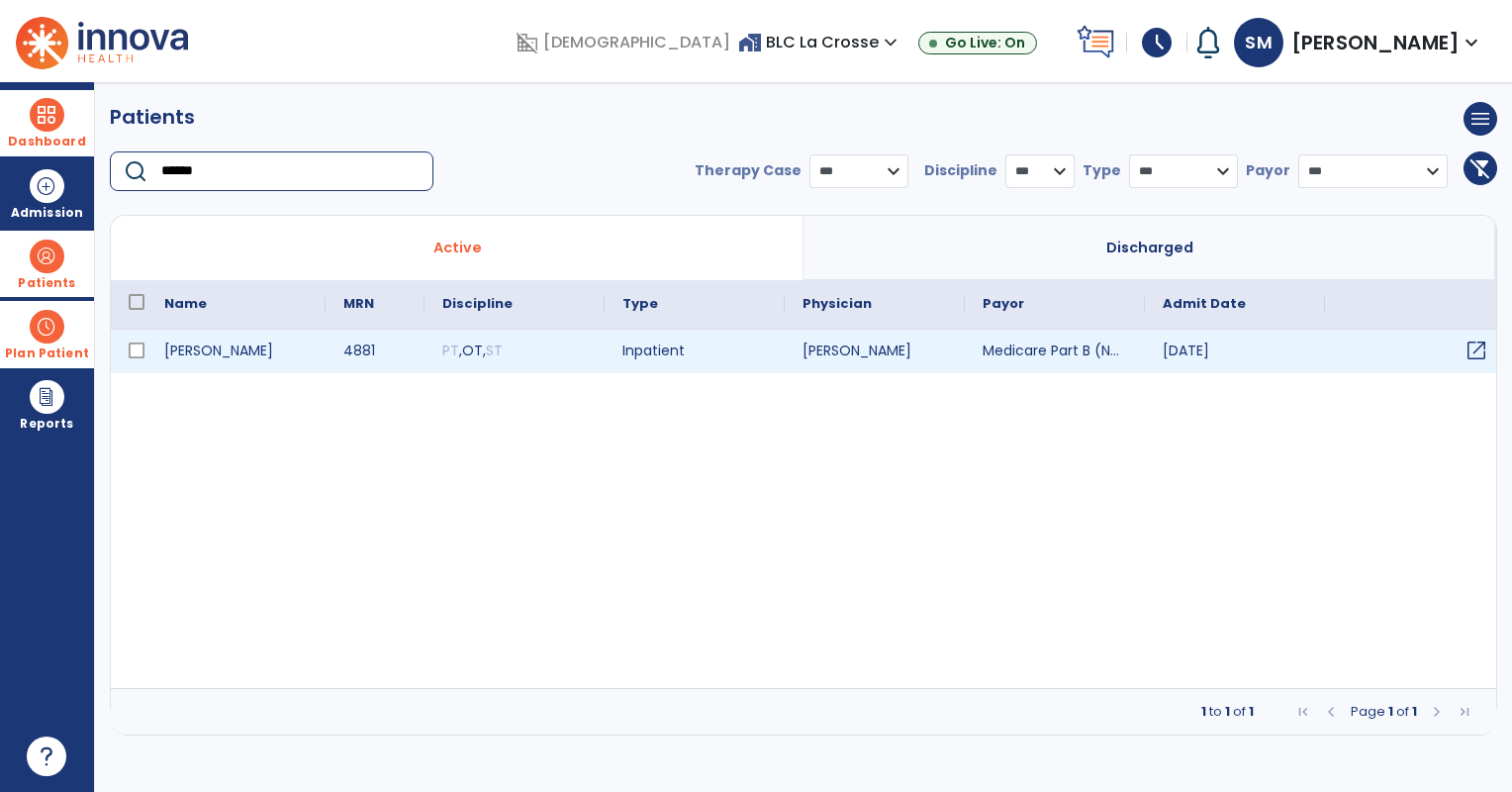 click on "open_in_new" at bounding box center (1476, 350) 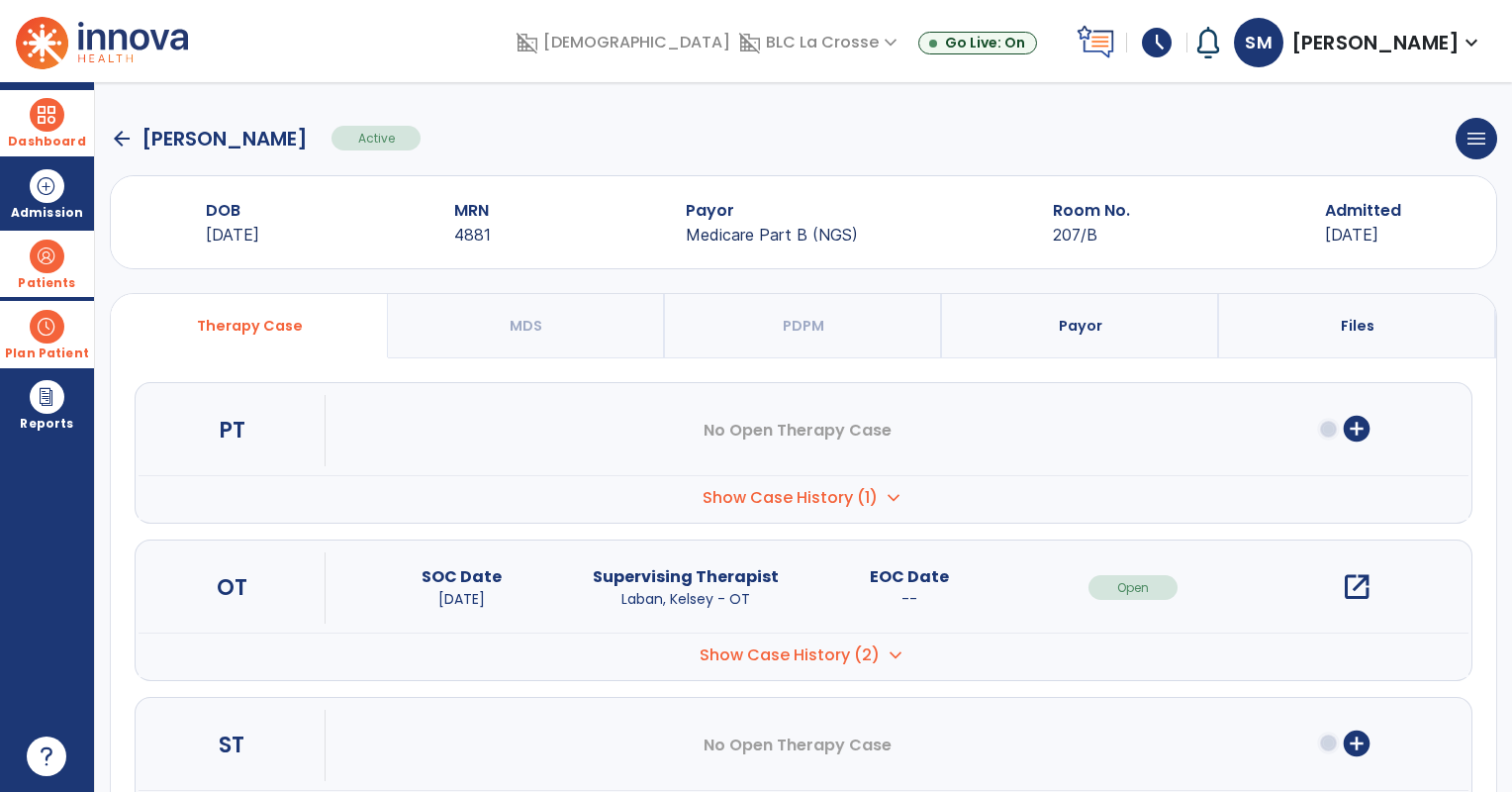 click on "open_in_new" at bounding box center (1357, 587) 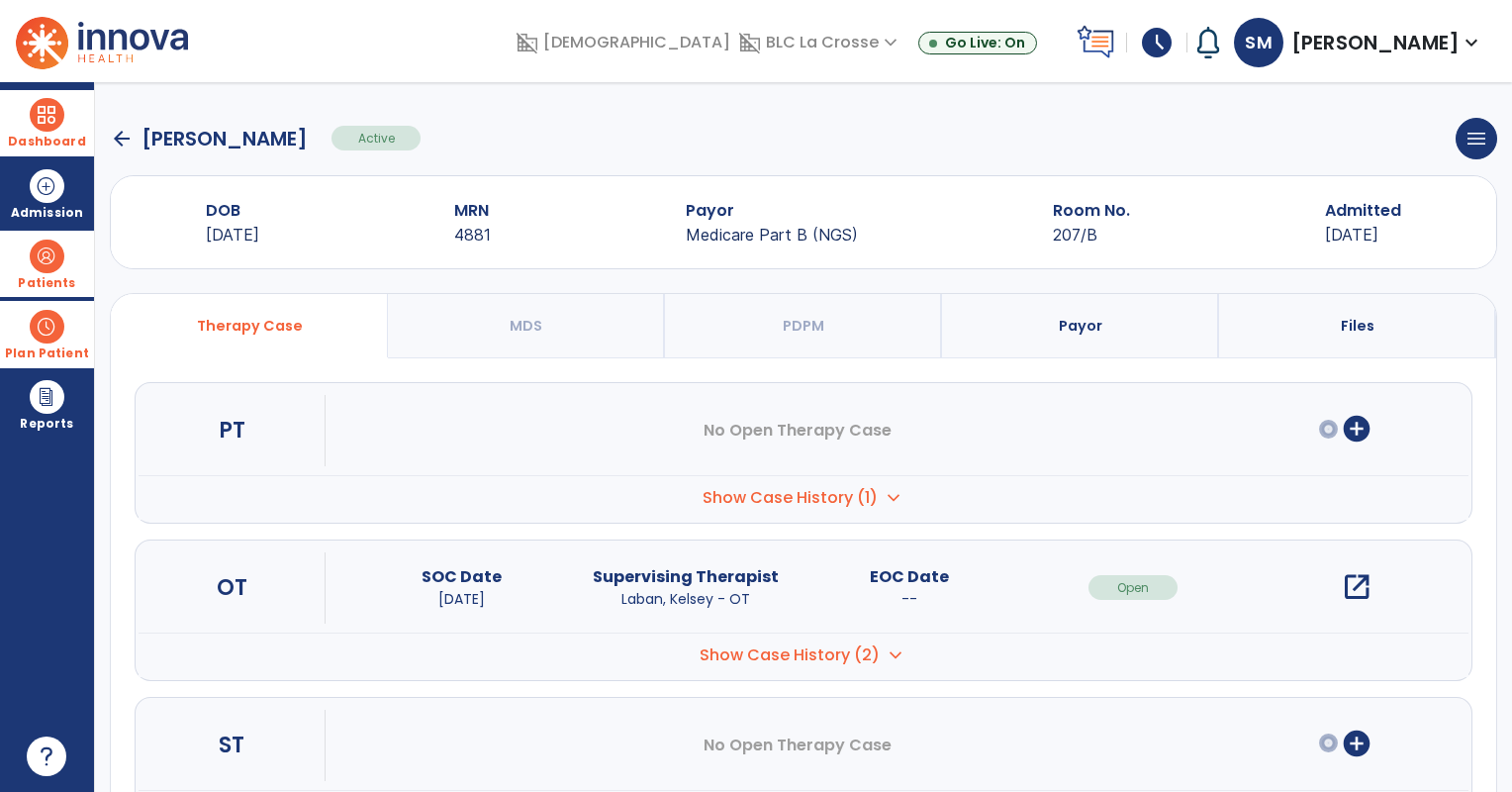 click on "open_in_new" at bounding box center (1357, 587) 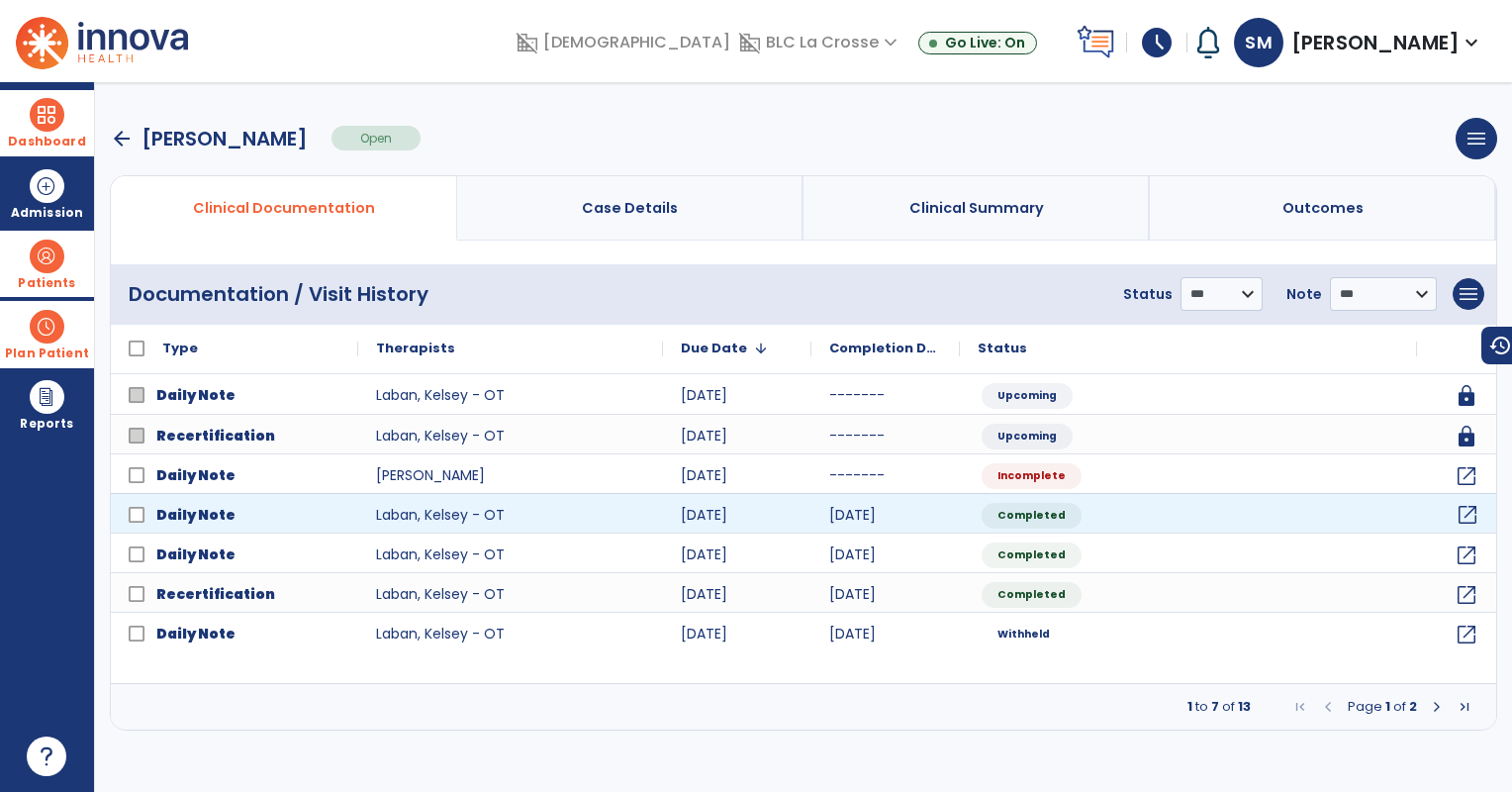 click on "open_in_new" 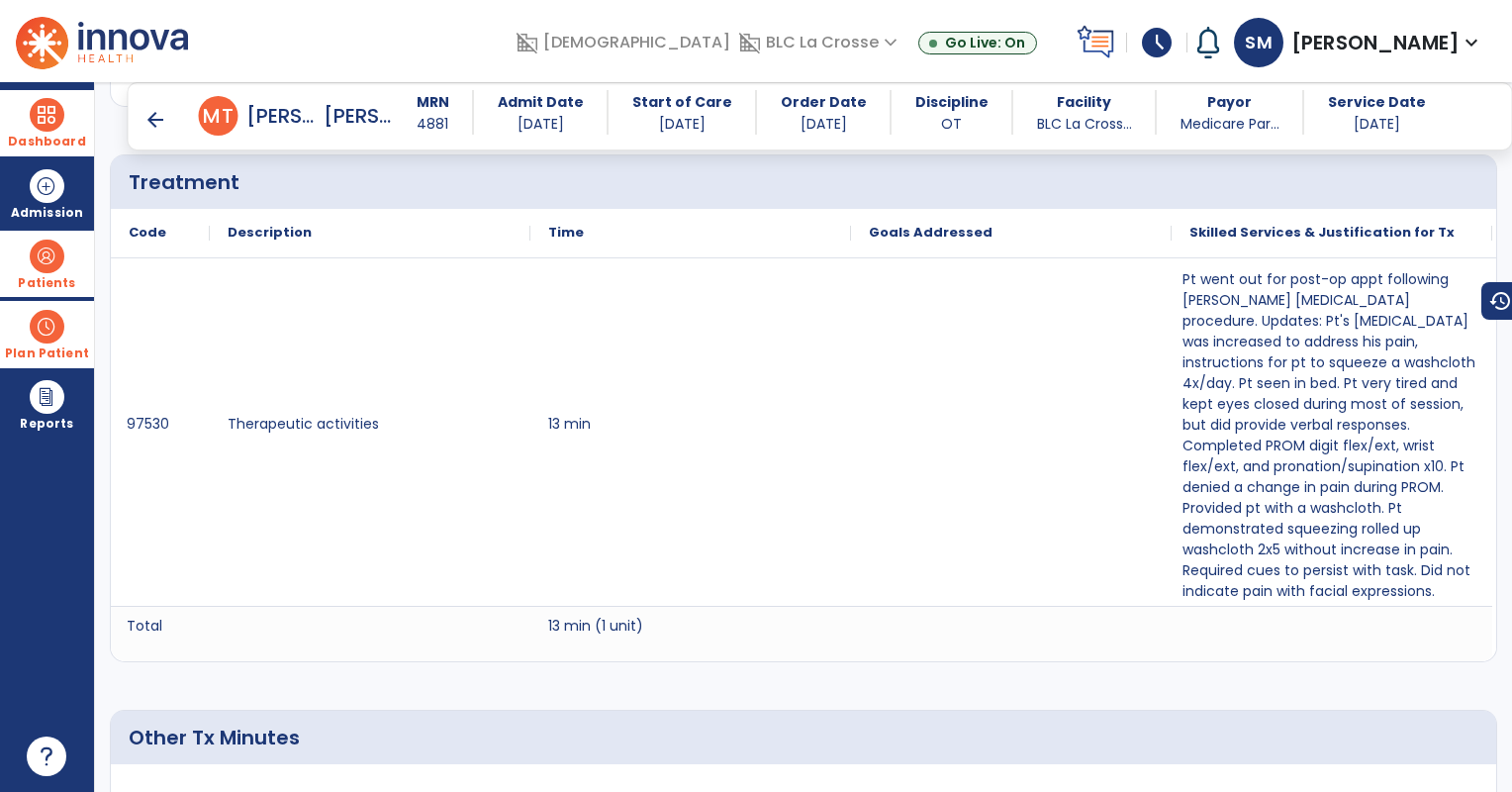 scroll, scrollTop: 1172, scrollLeft: 0, axis: vertical 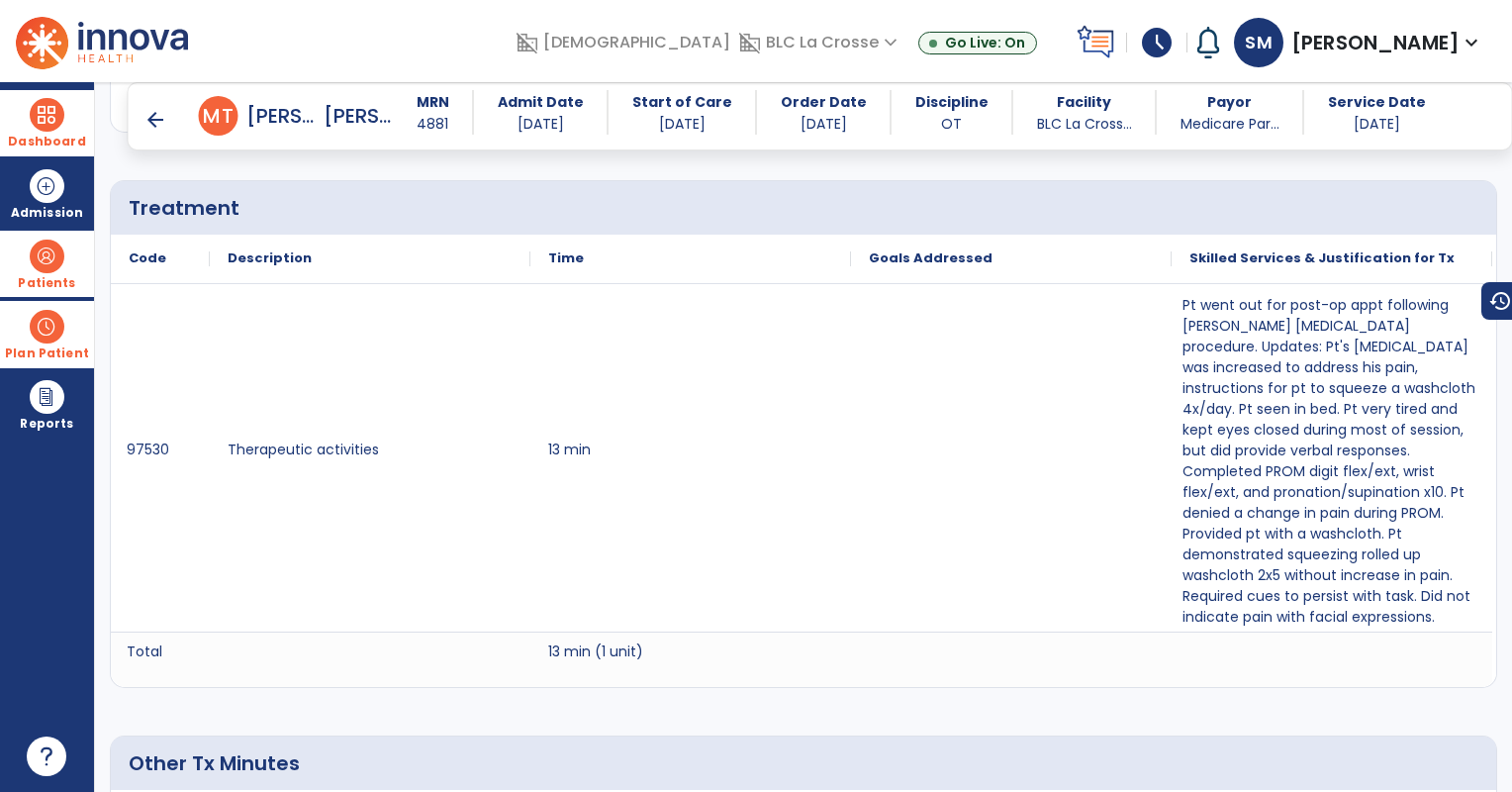 click on "arrow_back" at bounding box center (155, 120) 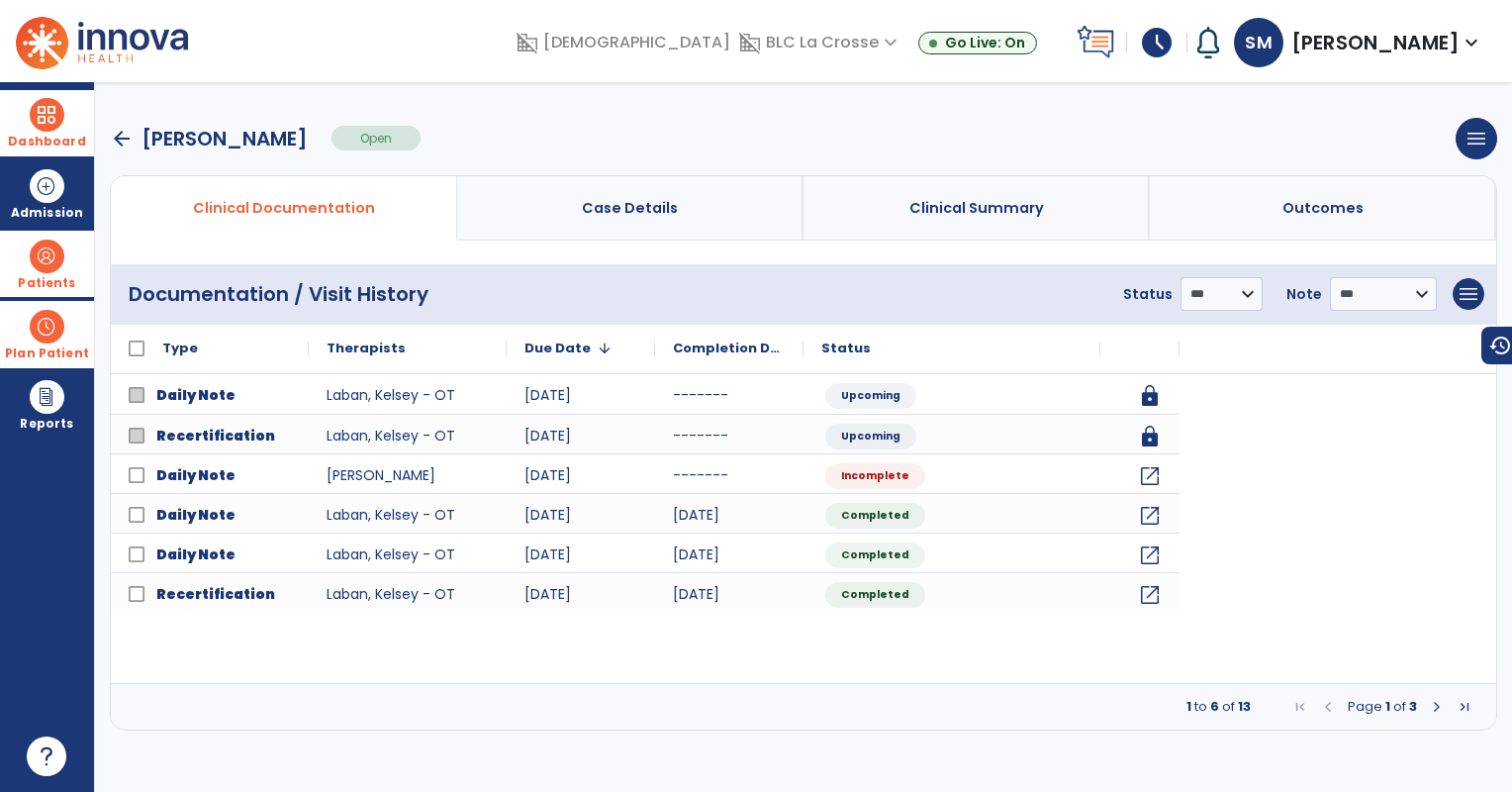 scroll, scrollTop: 0, scrollLeft: 0, axis: both 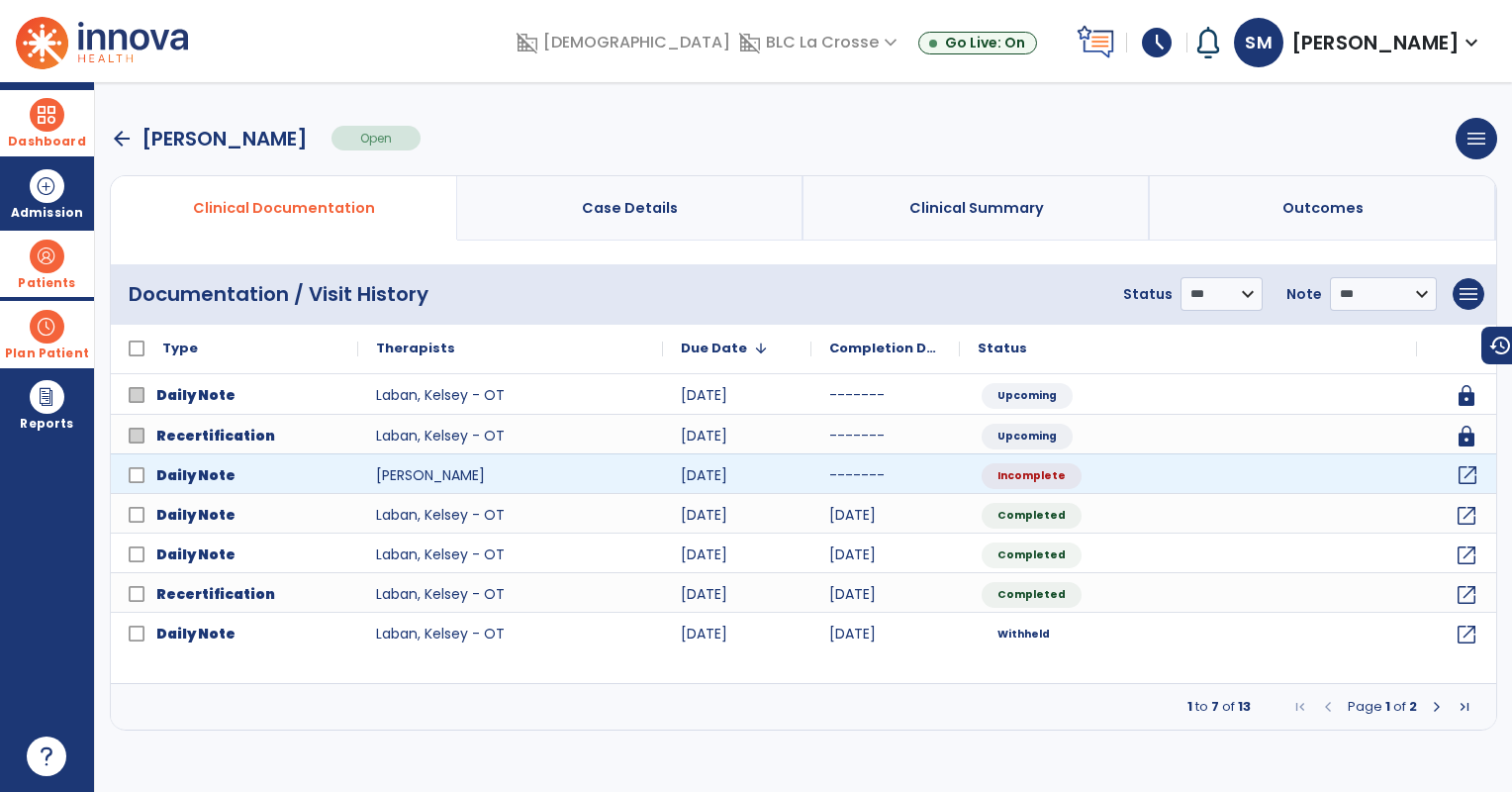 click on "open_in_new" 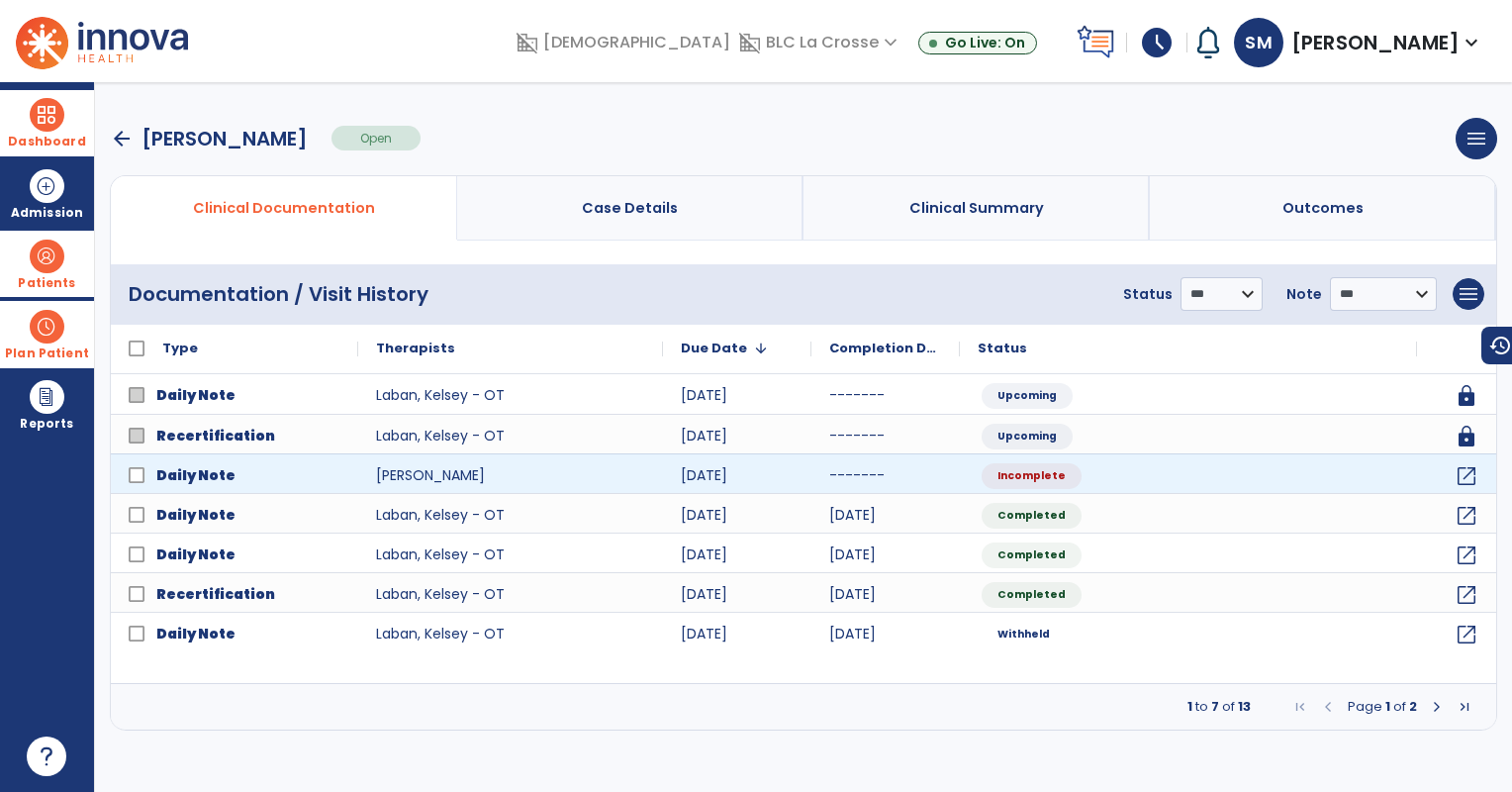 select on "*" 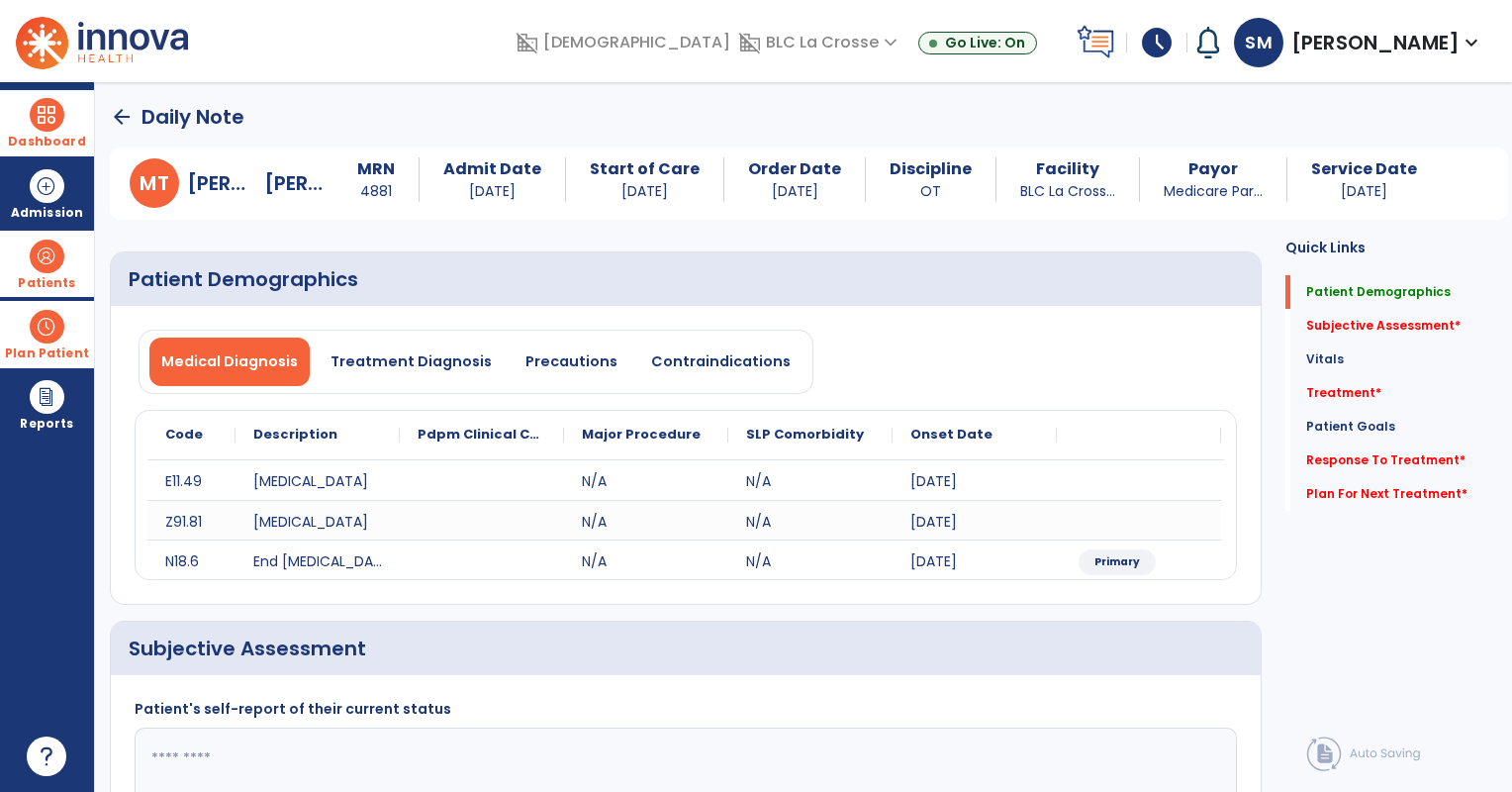 click 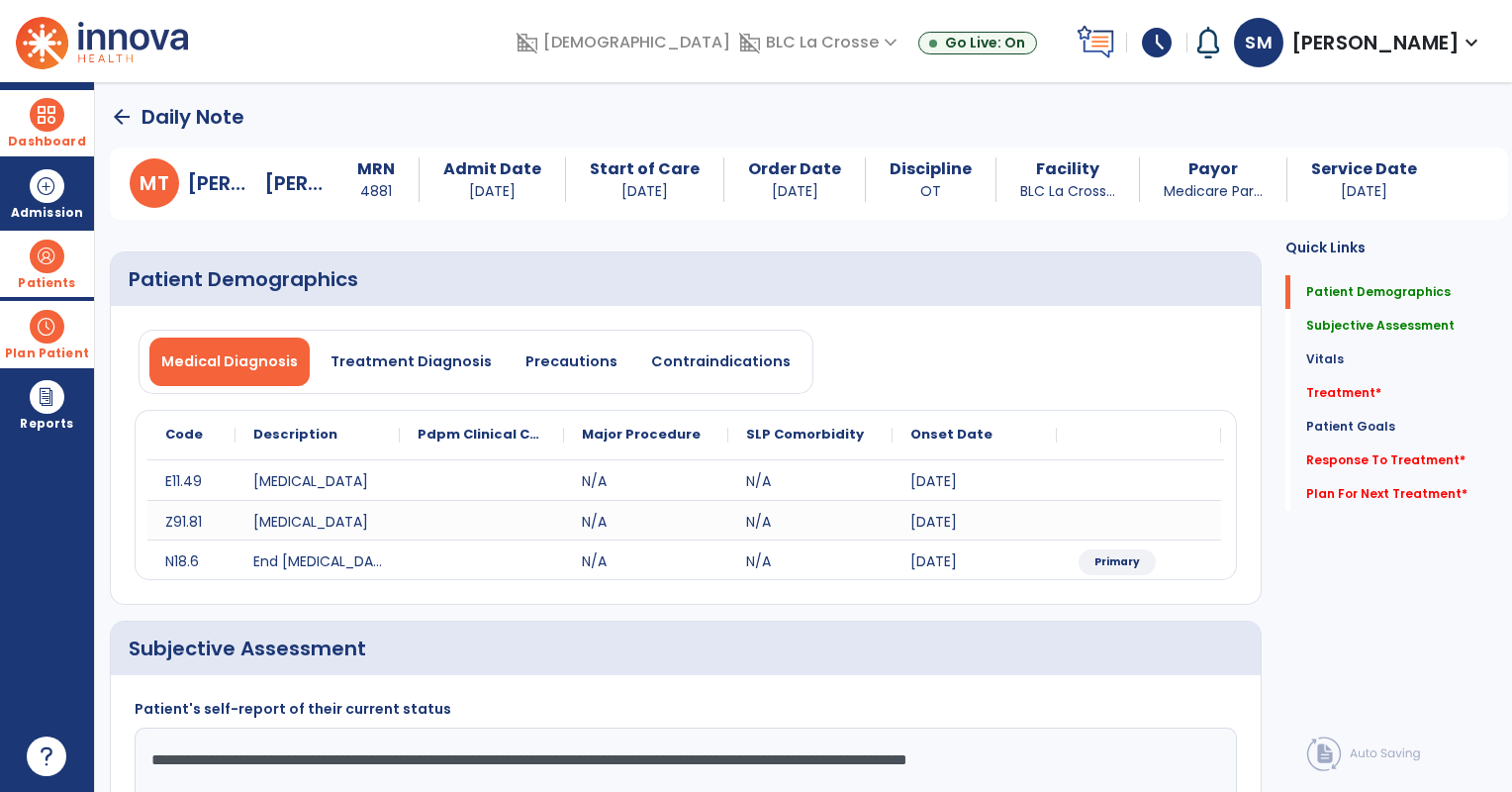 scroll, scrollTop: 2, scrollLeft: 0, axis: vertical 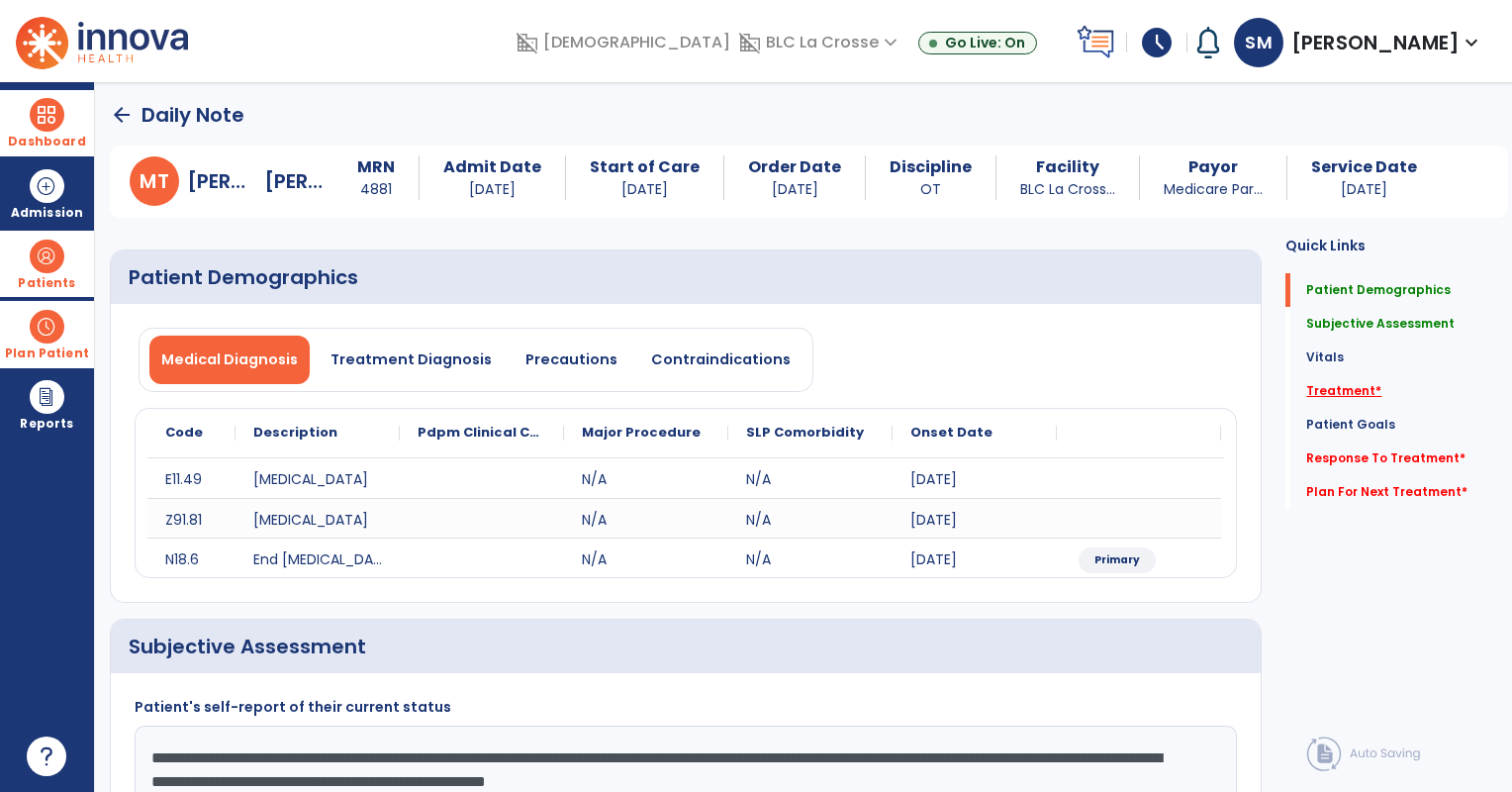 type on "**********" 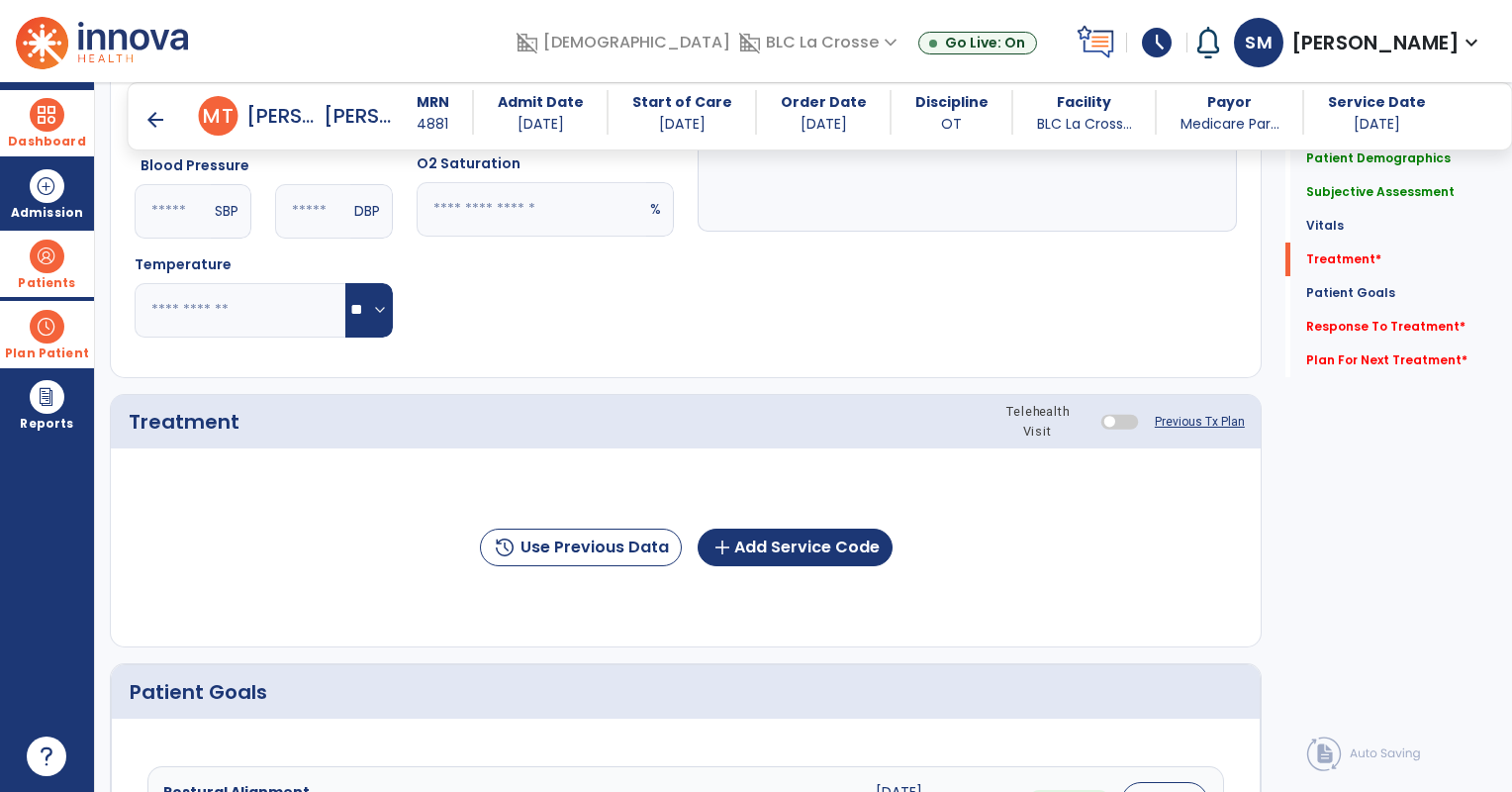 scroll, scrollTop: 1023, scrollLeft: 0, axis: vertical 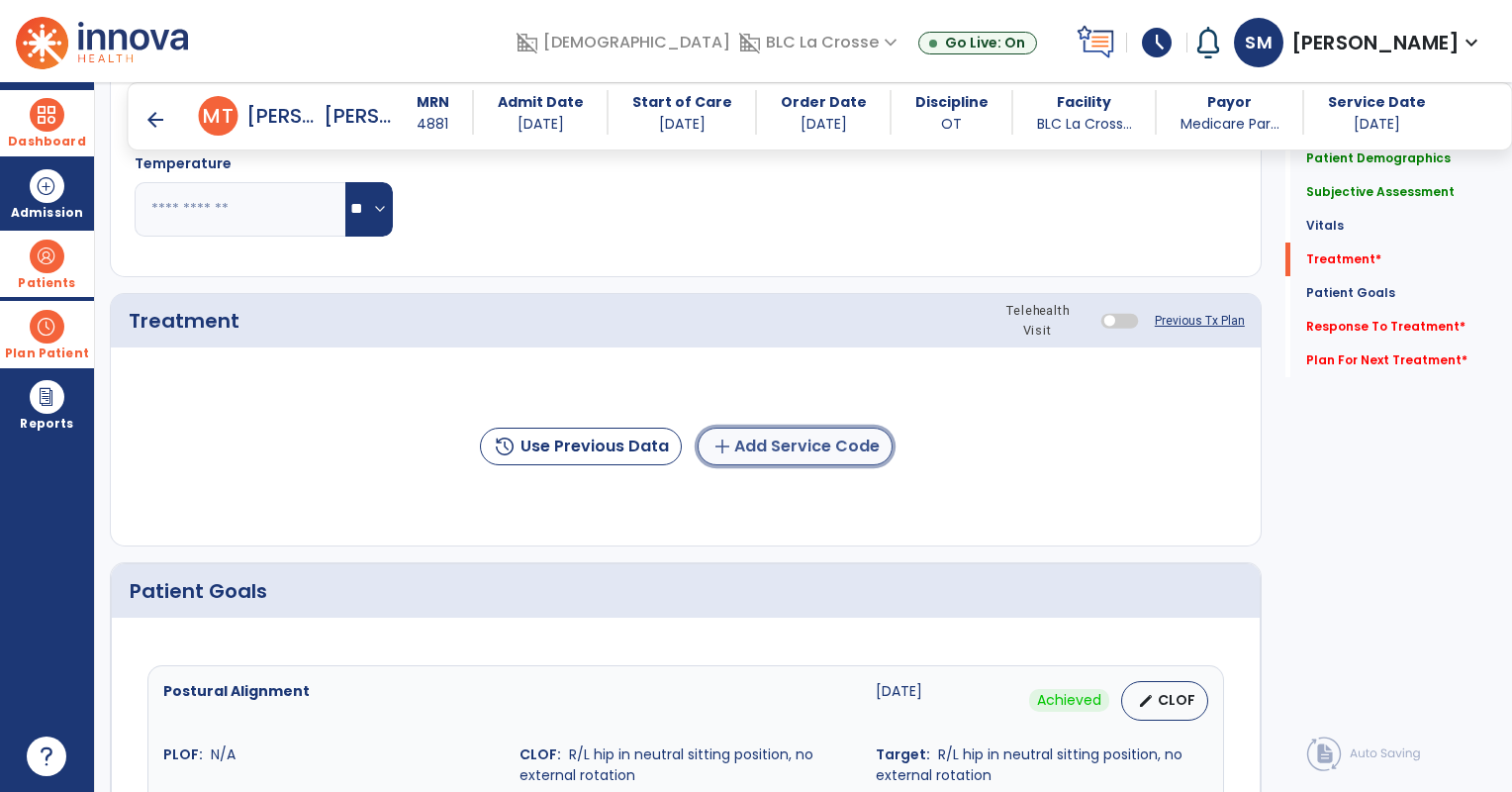 click on "add  Add Service Code" 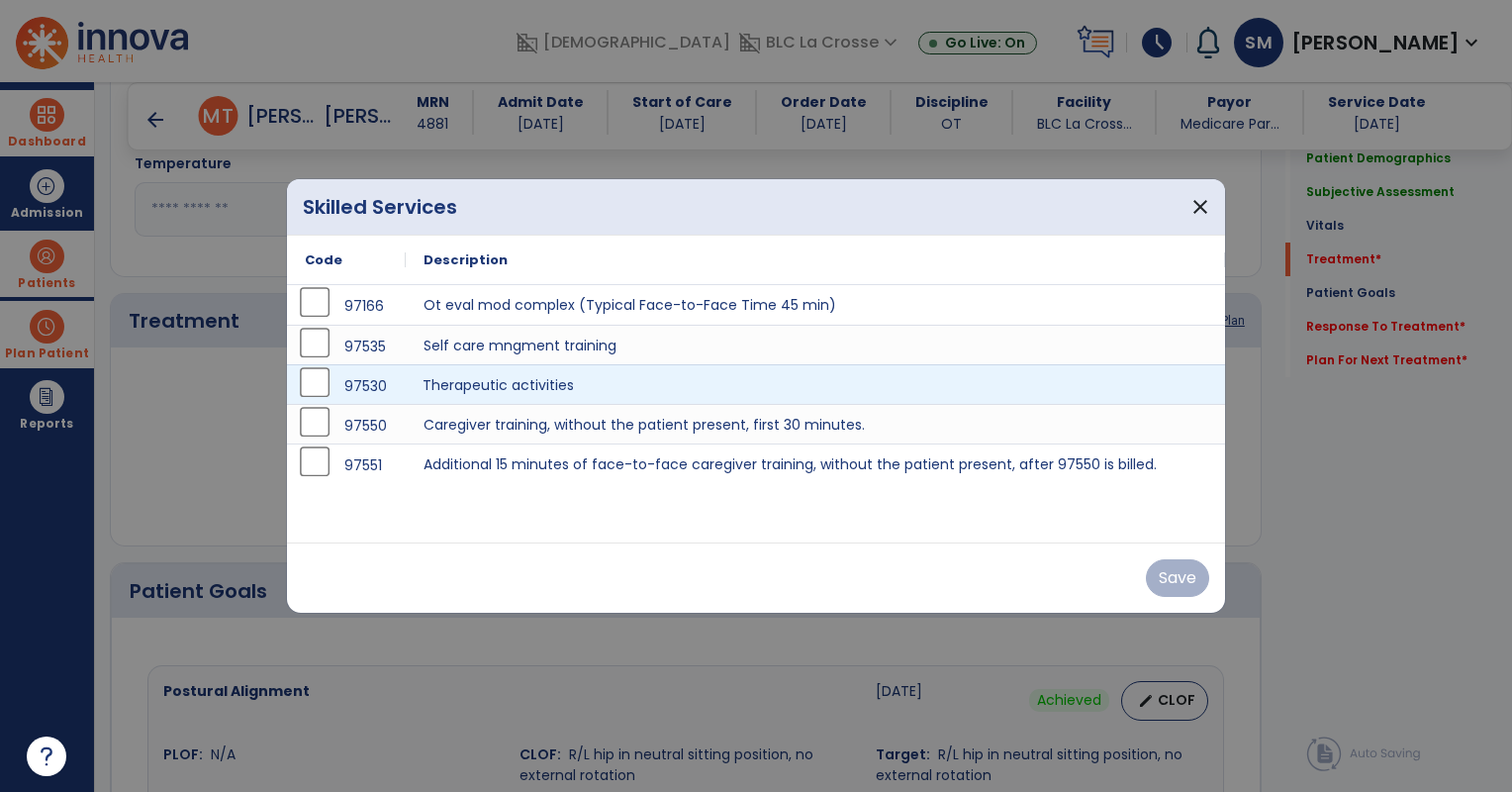 click on "Therapeutic activities" at bounding box center (815, 384) 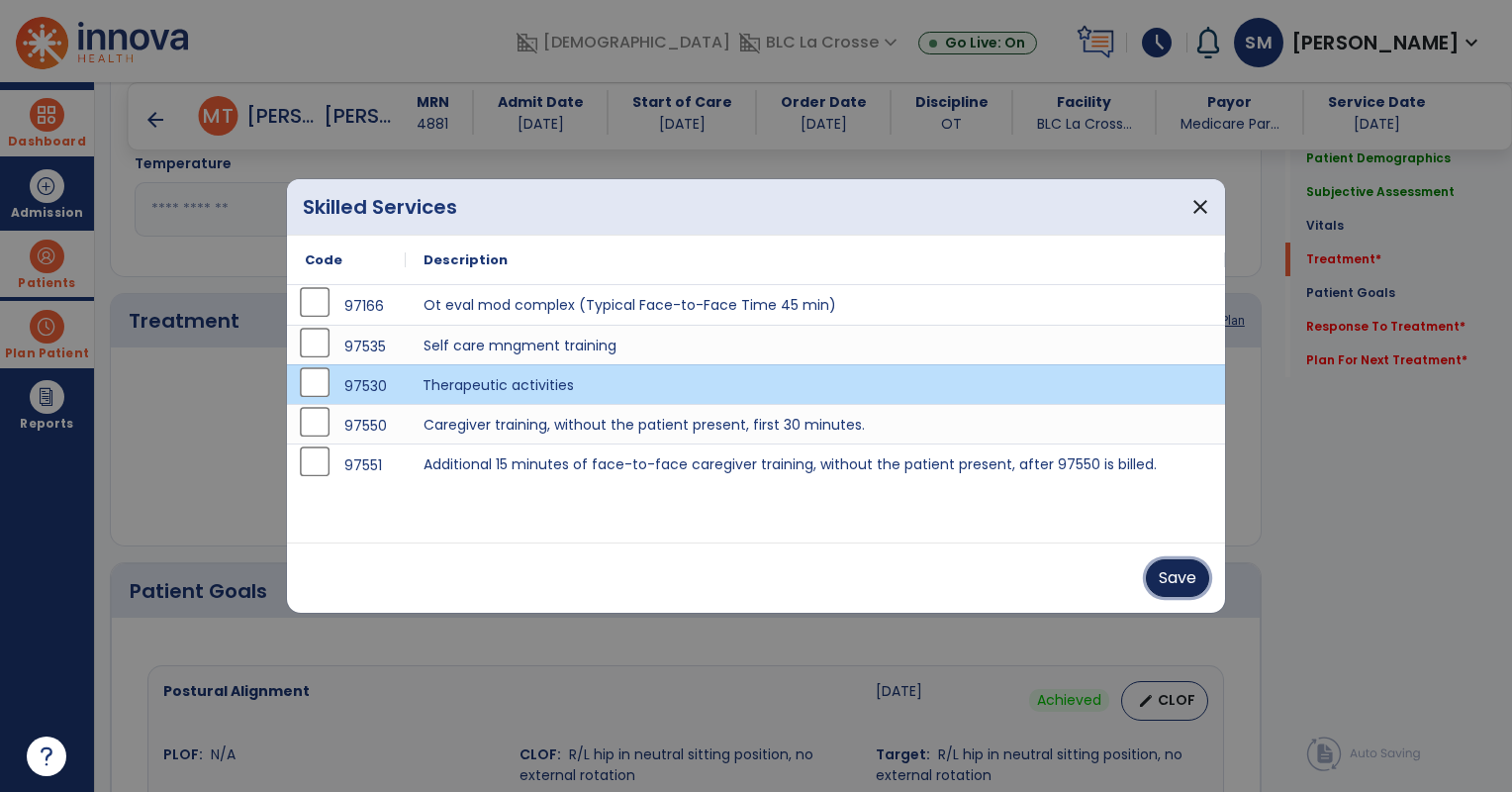 click on "Save" at bounding box center (1178, 578) 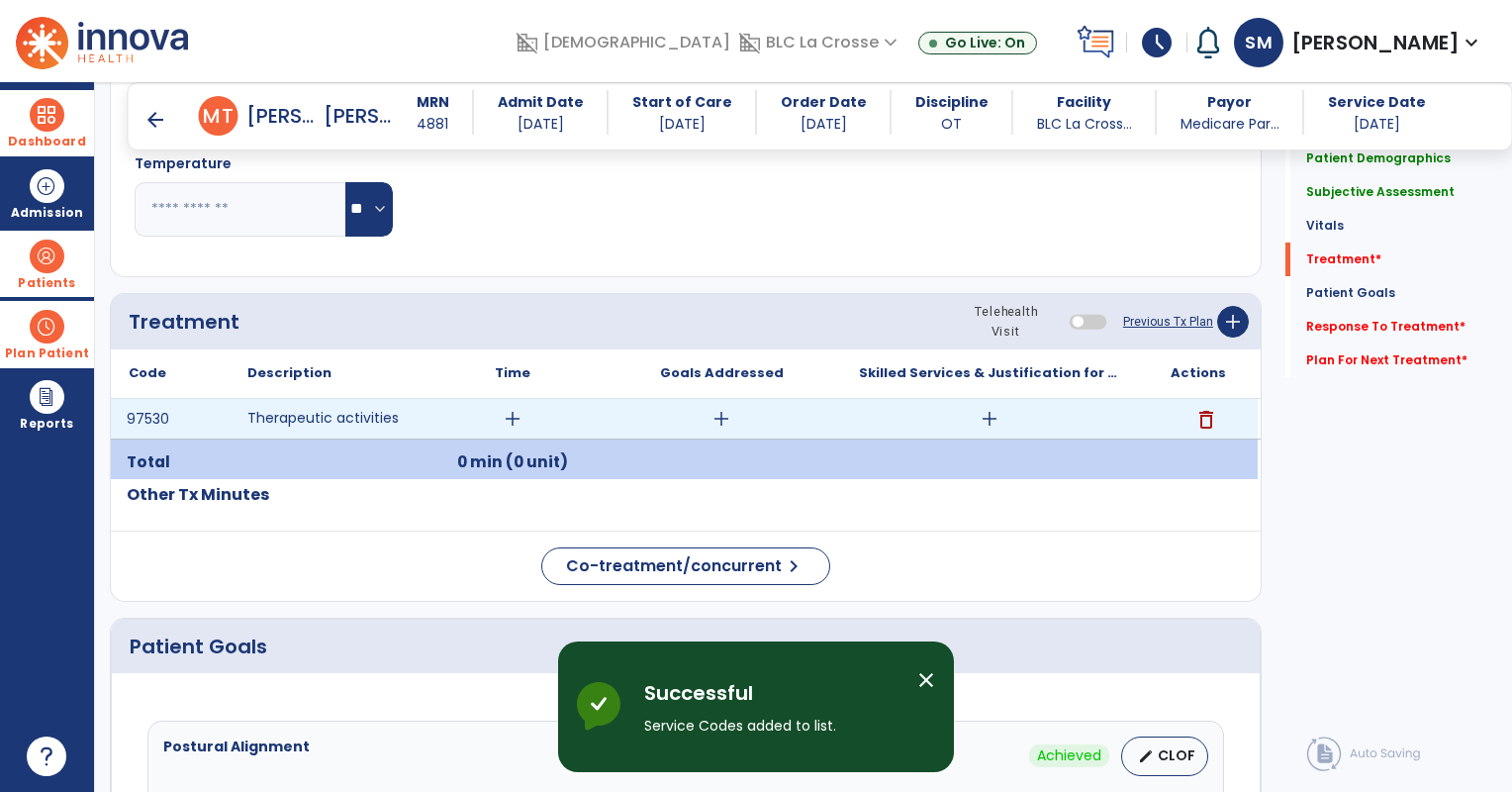 click on "add" at bounding box center [990, 419] 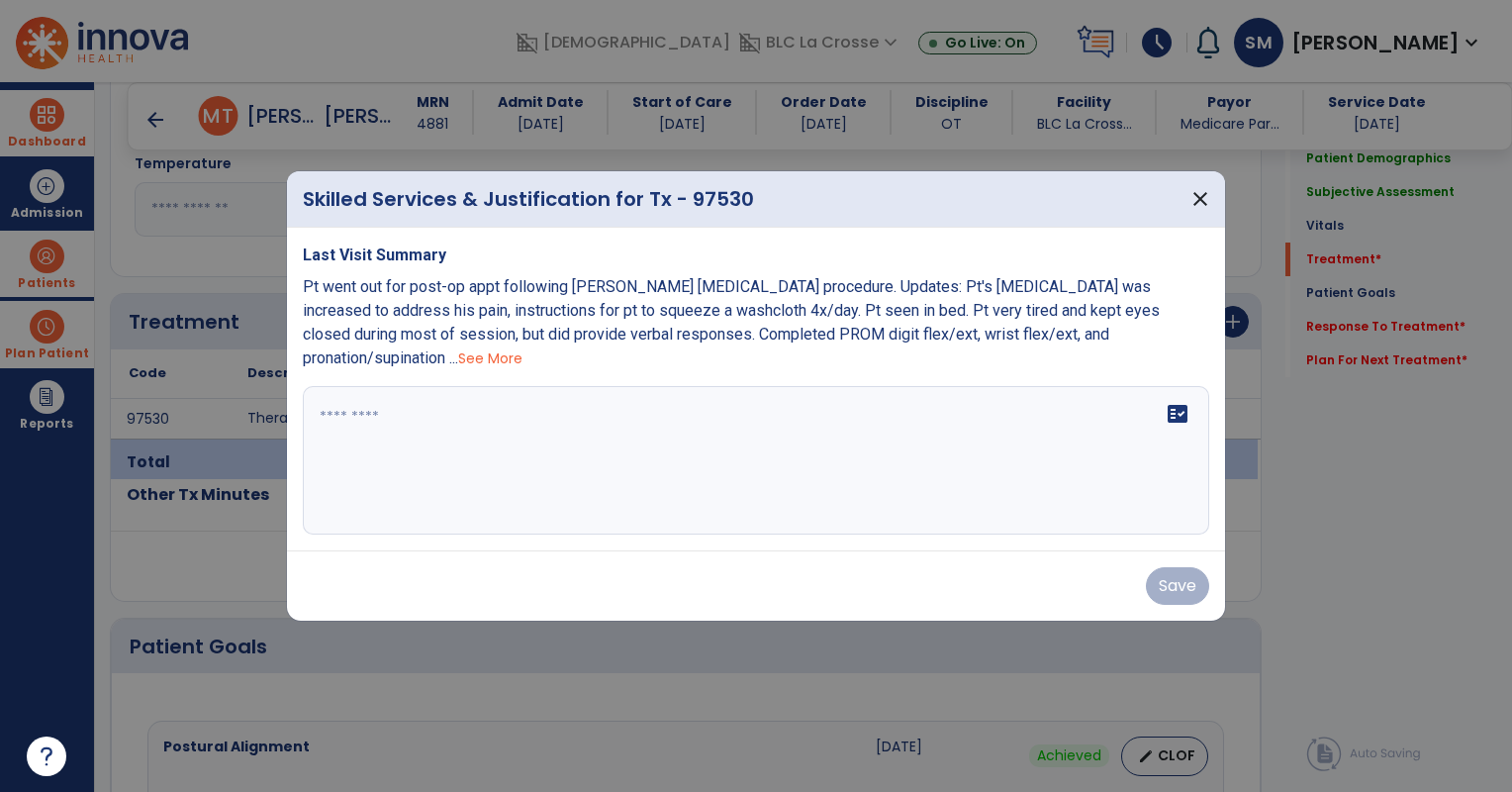 click on "See More" at bounding box center (490, 358) 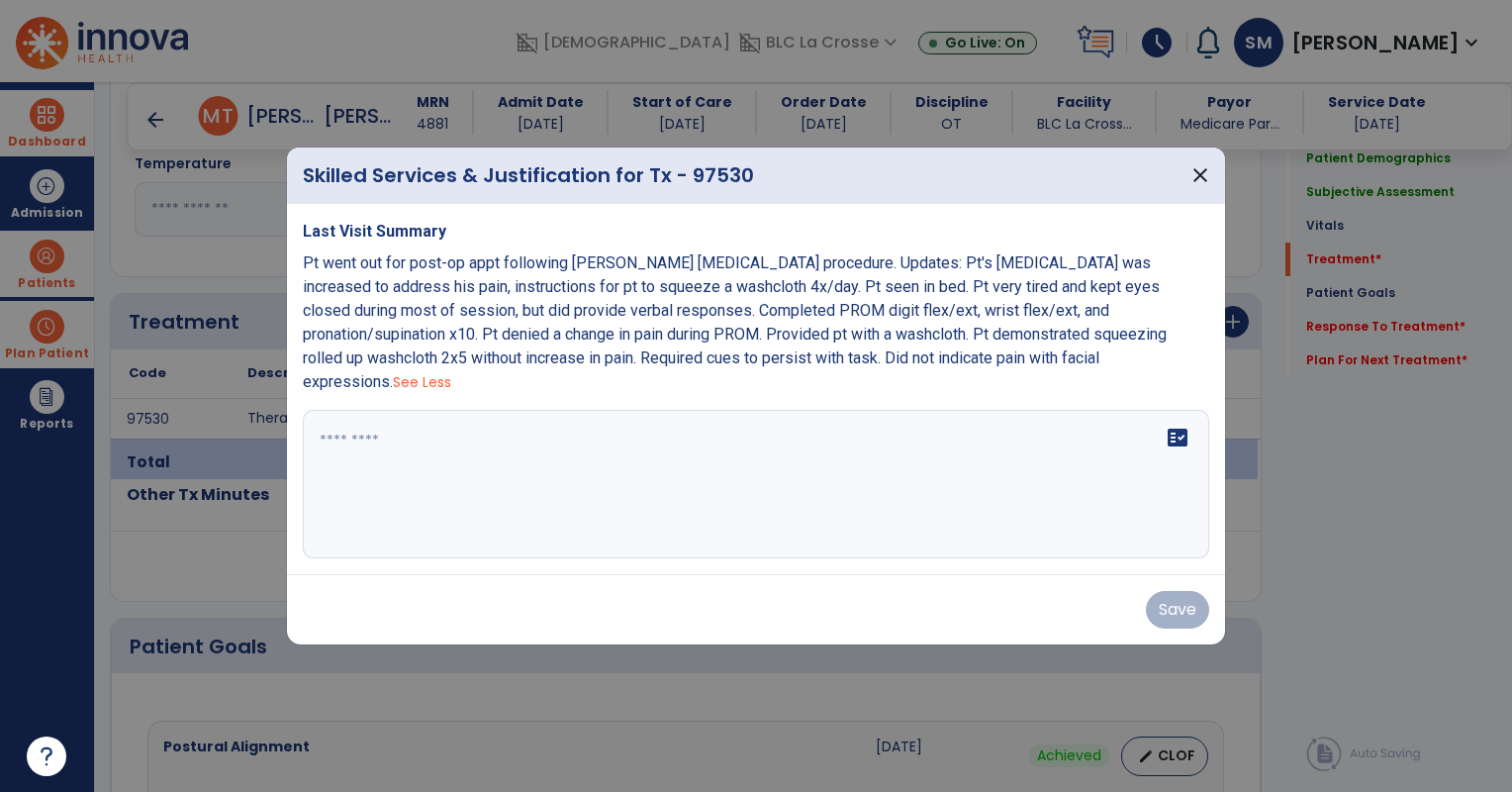 click at bounding box center (756, 484) 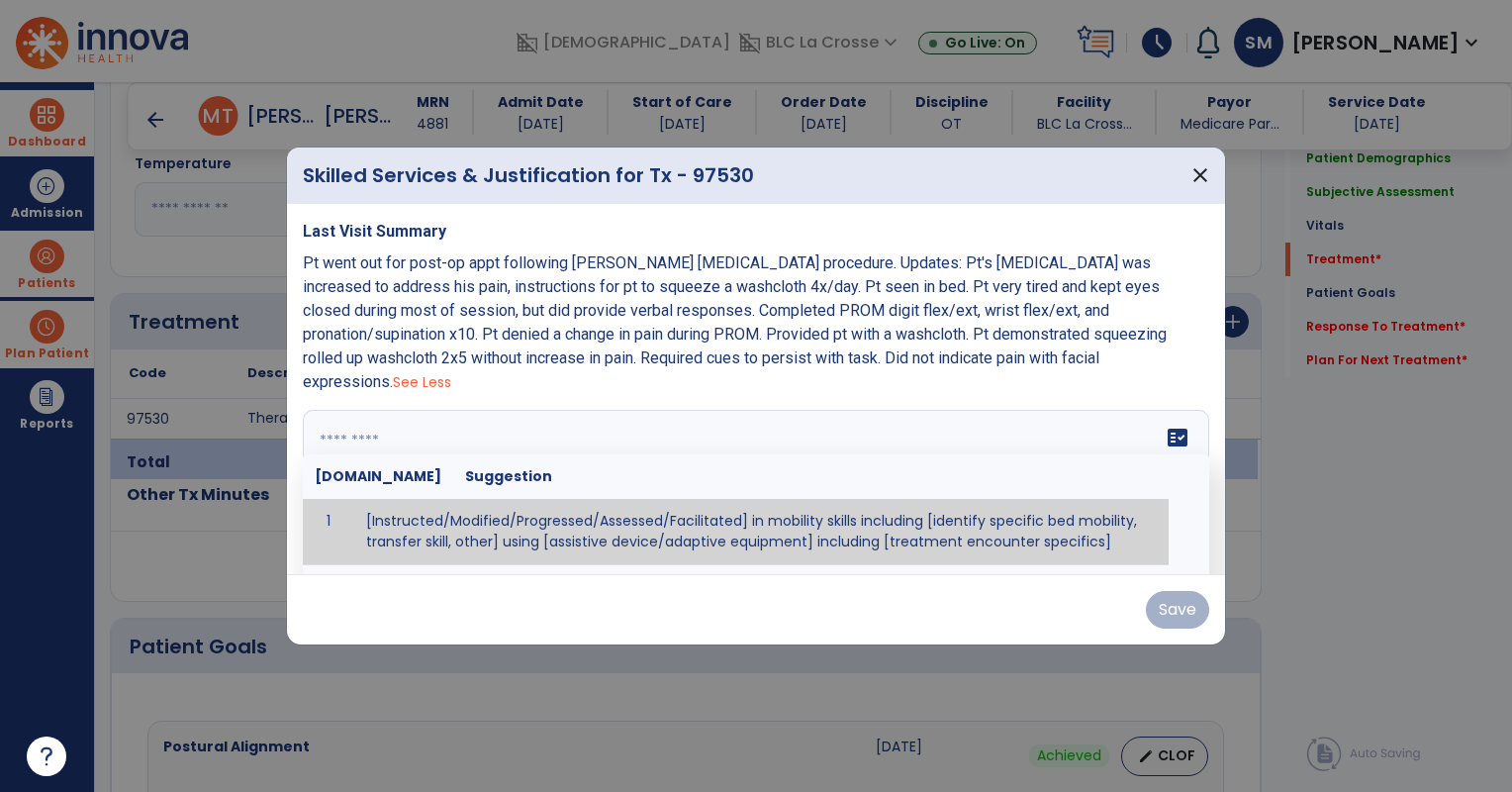 click at bounding box center (754, 484) 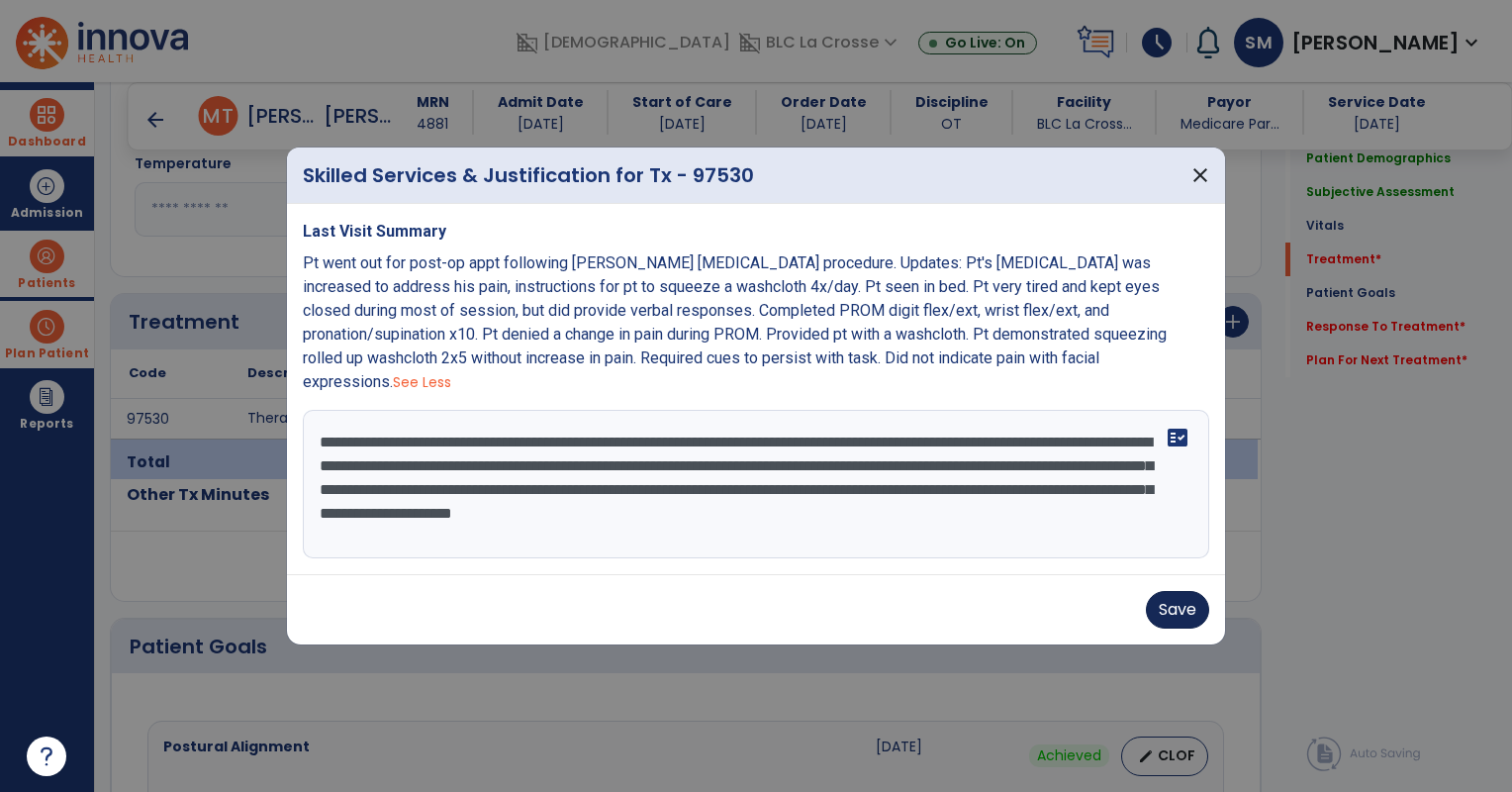 type on "**********" 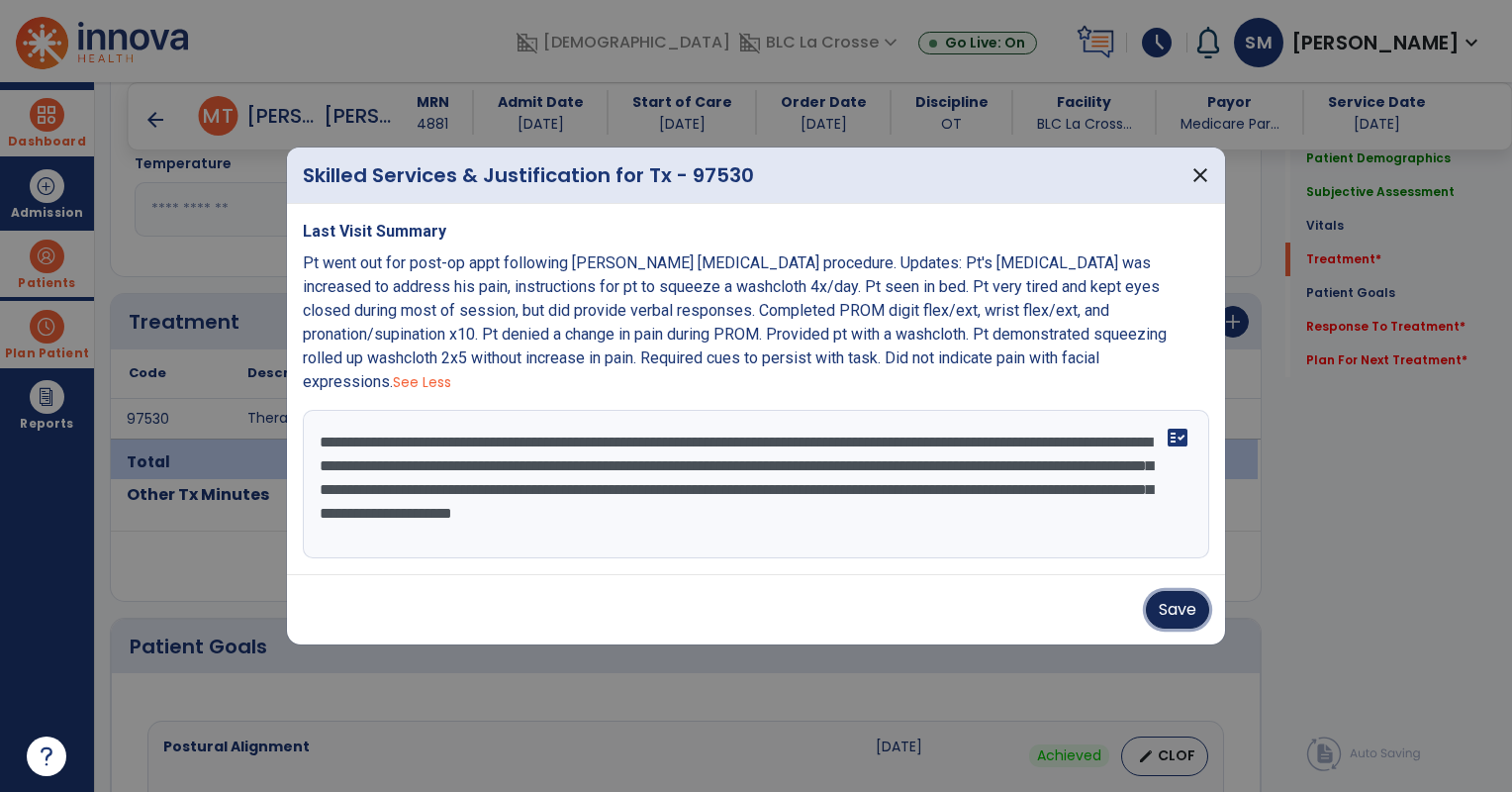 click on "Save" at bounding box center [1178, 610] 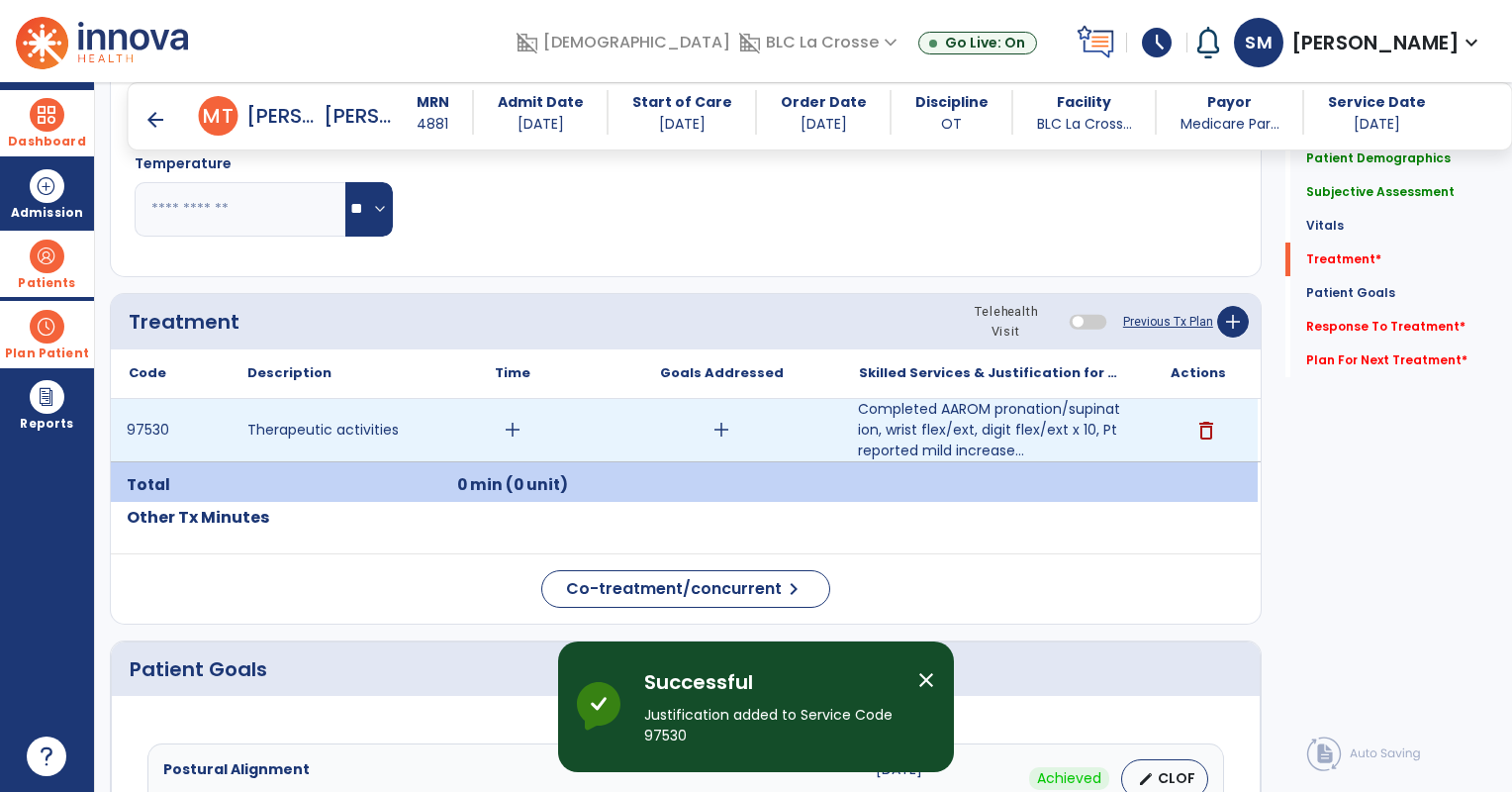click on "add" at bounding box center (513, 430) 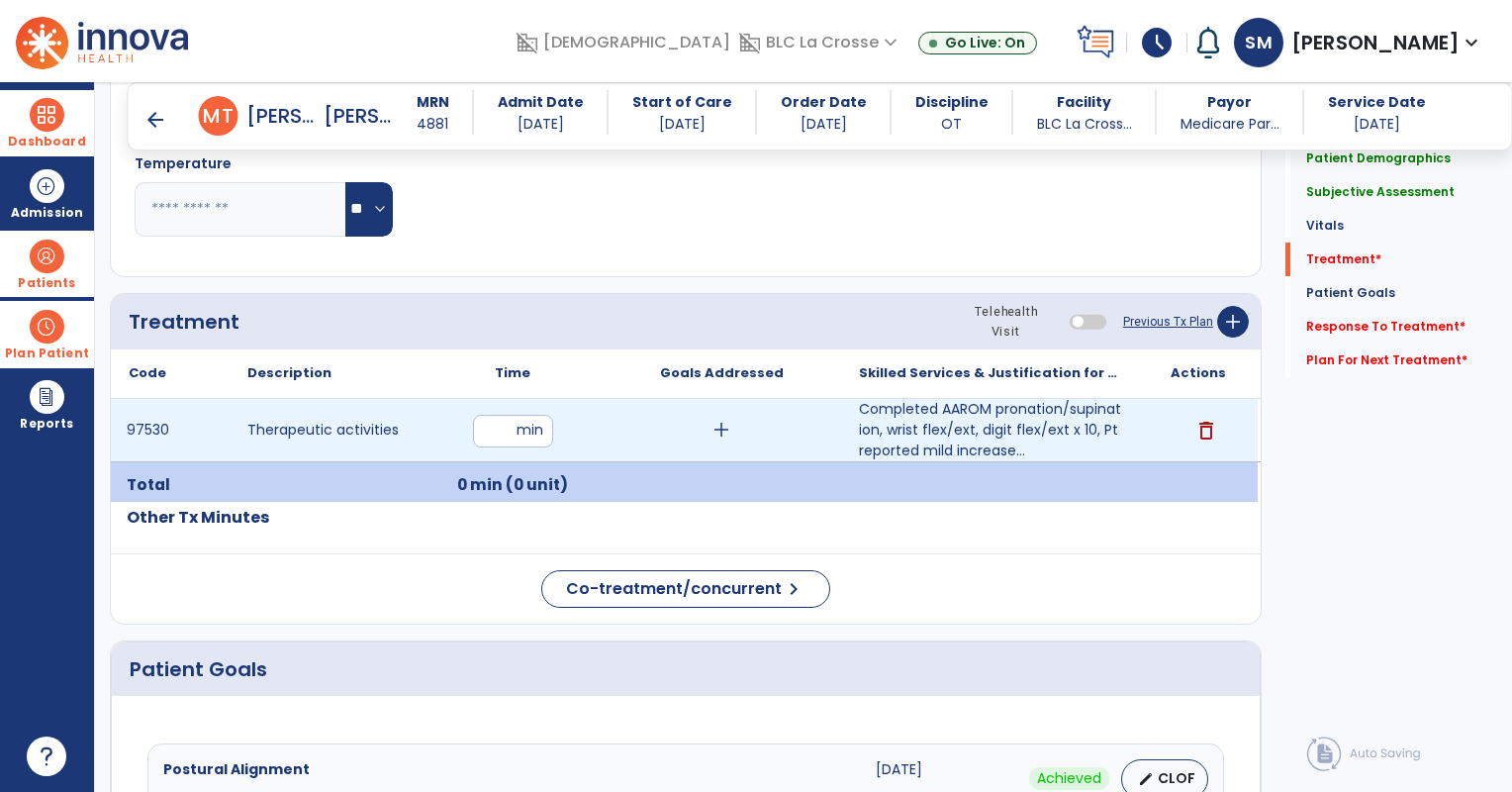 type on "**" 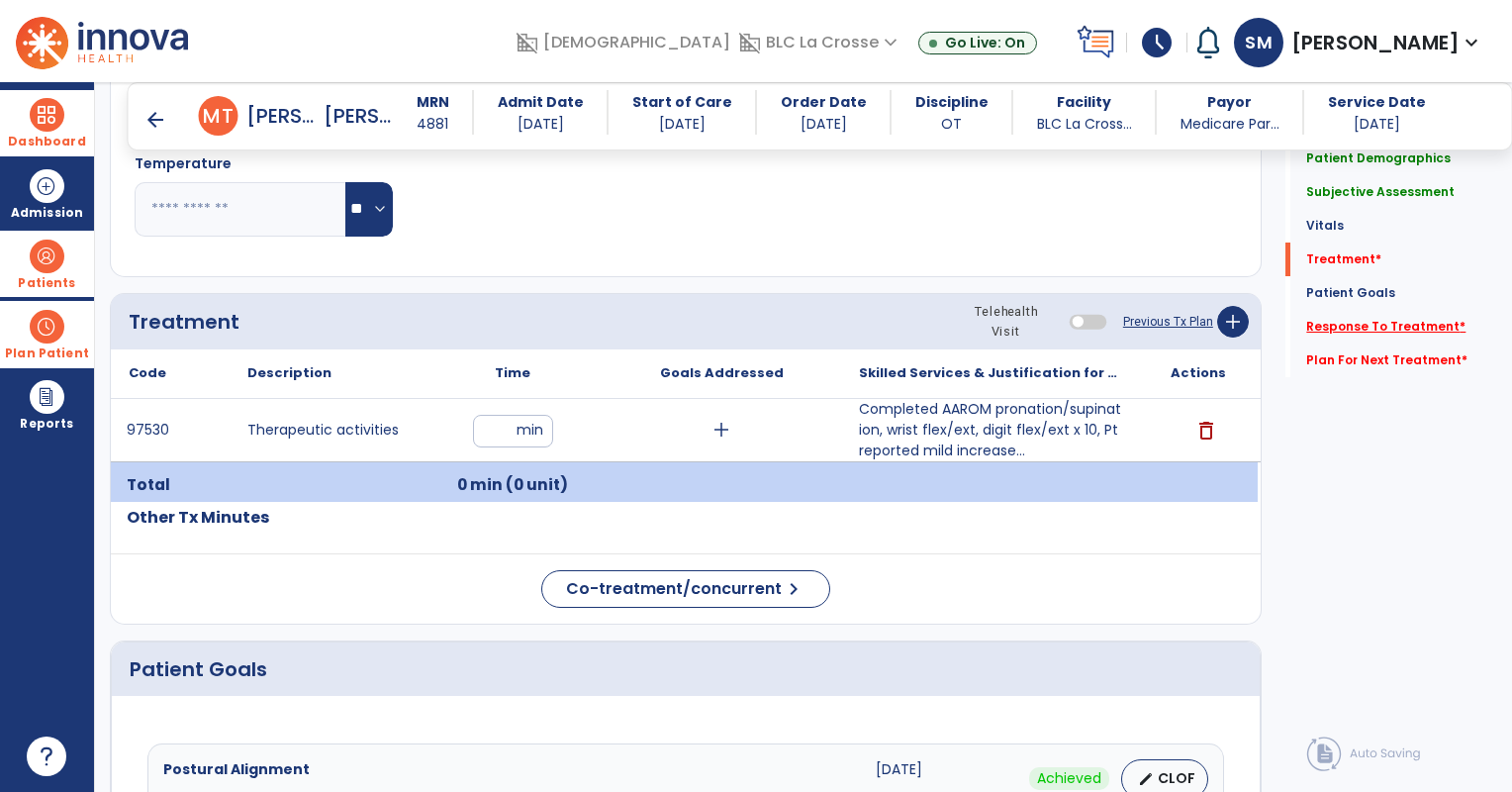 click on "Response To Treatment   *" 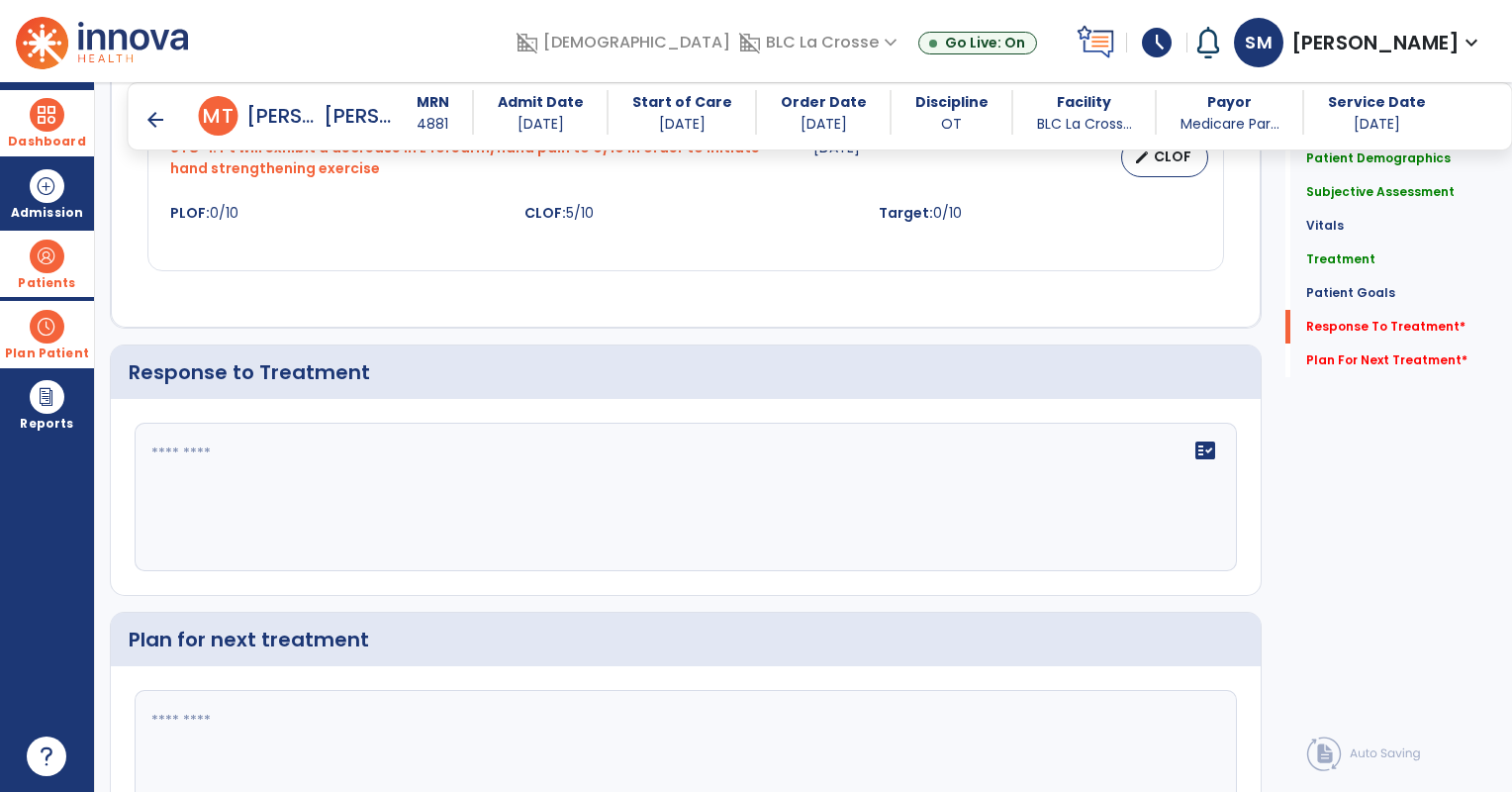 scroll, scrollTop: 2145, scrollLeft: 0, axis: vertical 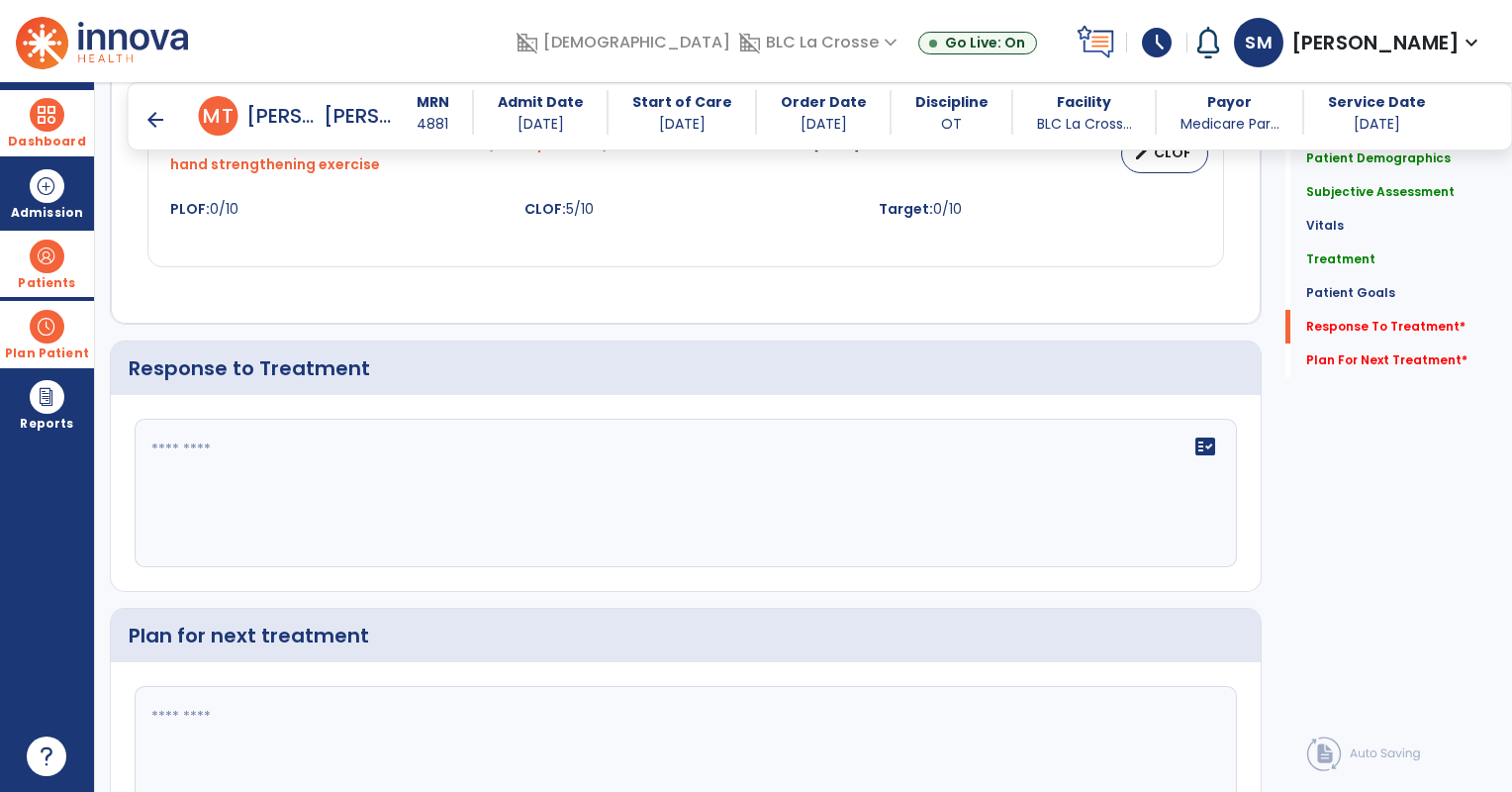 click on "fact_check" 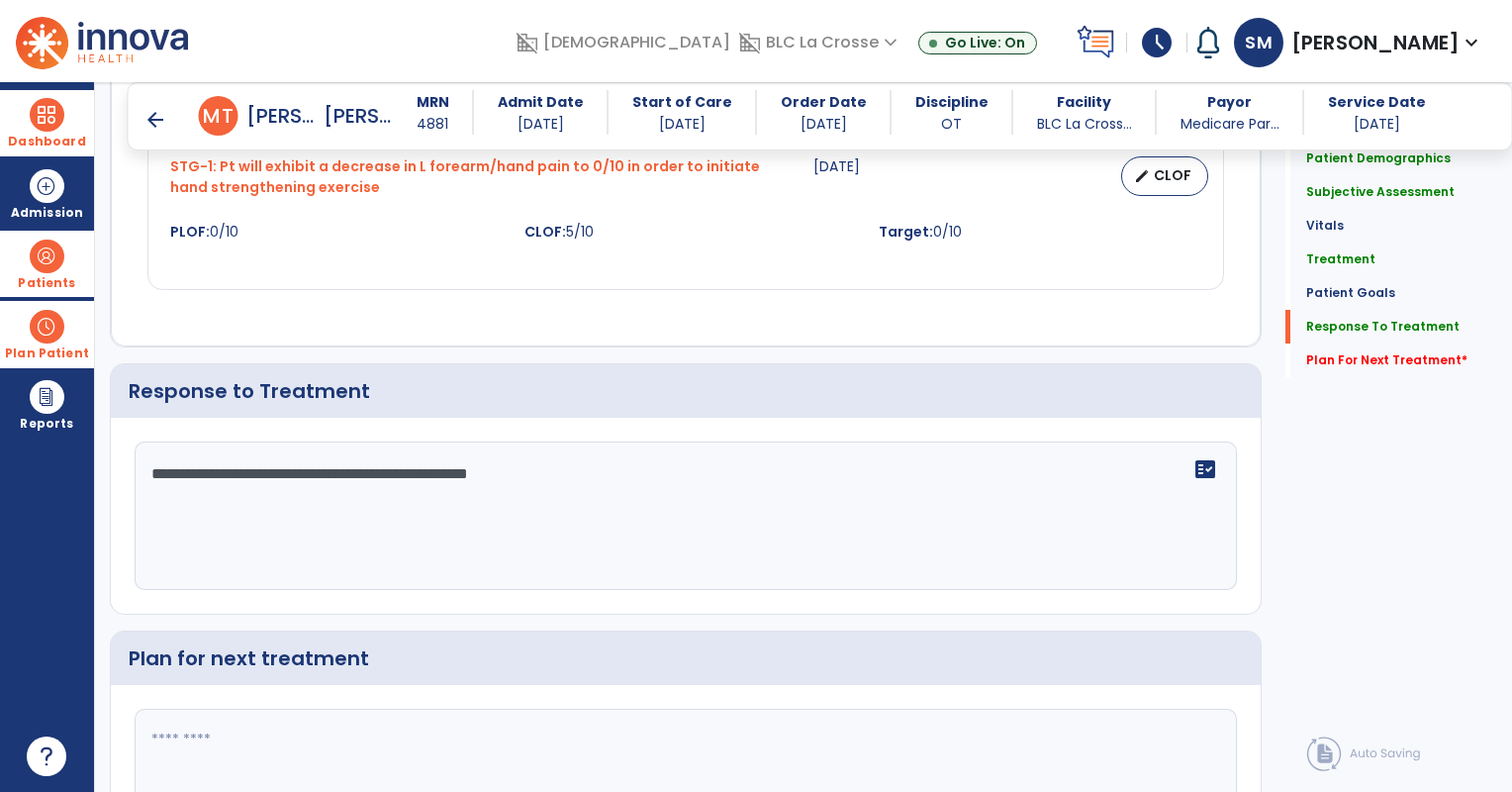 scroll, scrollTop: 2145, scrollLeft: 0, axis: vertical 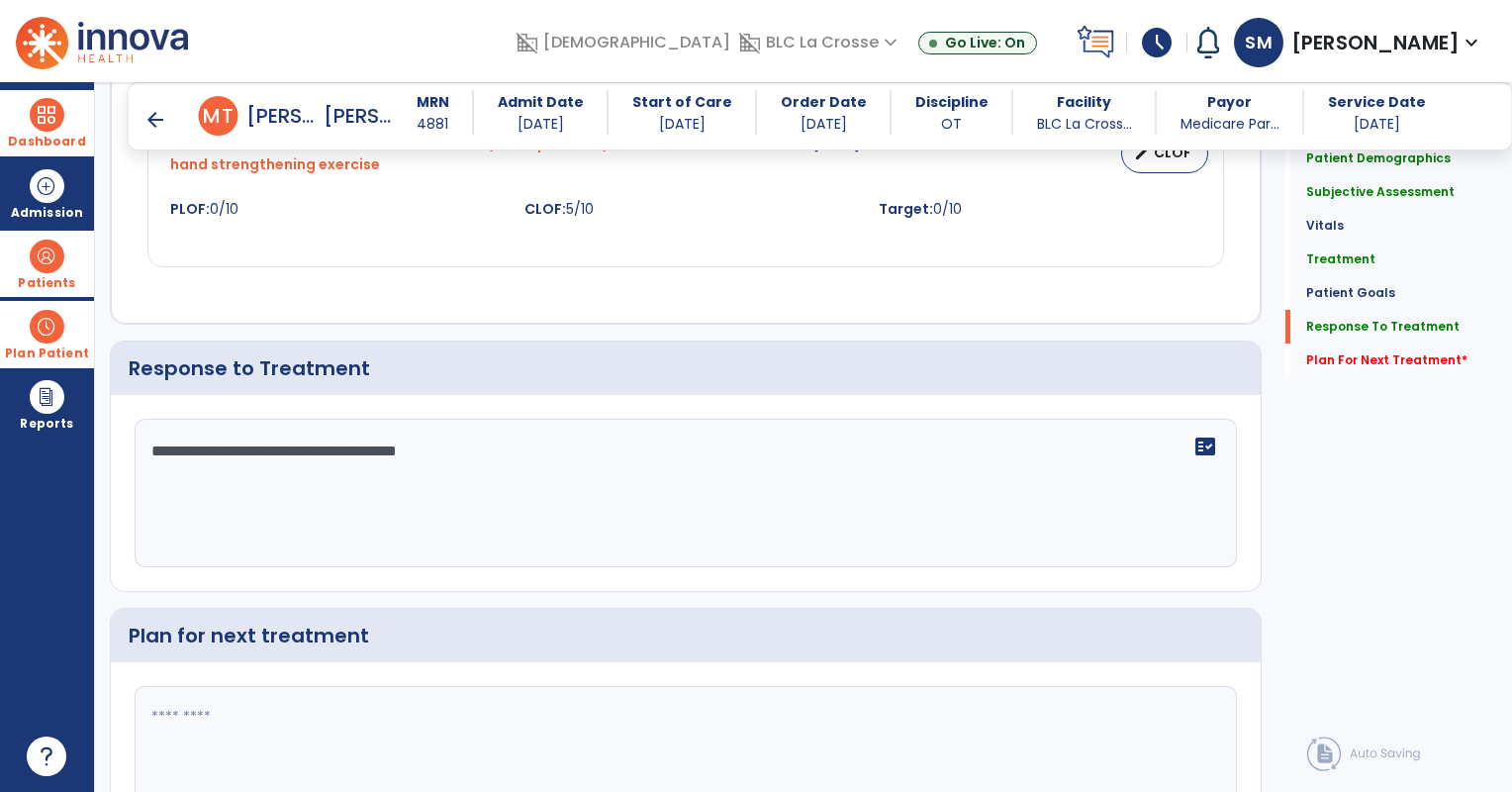 type on "**********" 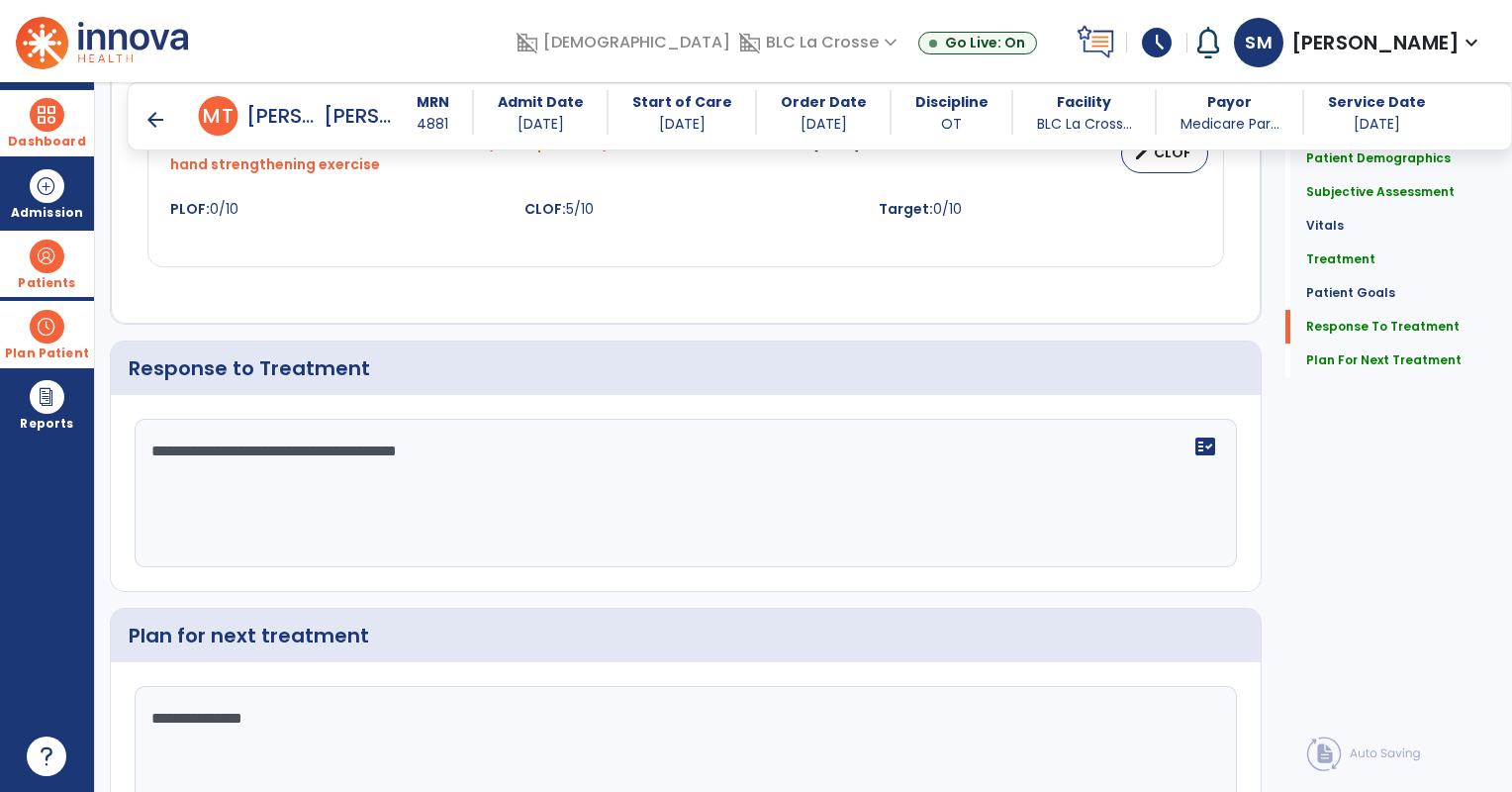 scroll, scrollTop: 2145, scrollLeft: 0, axis: vertical 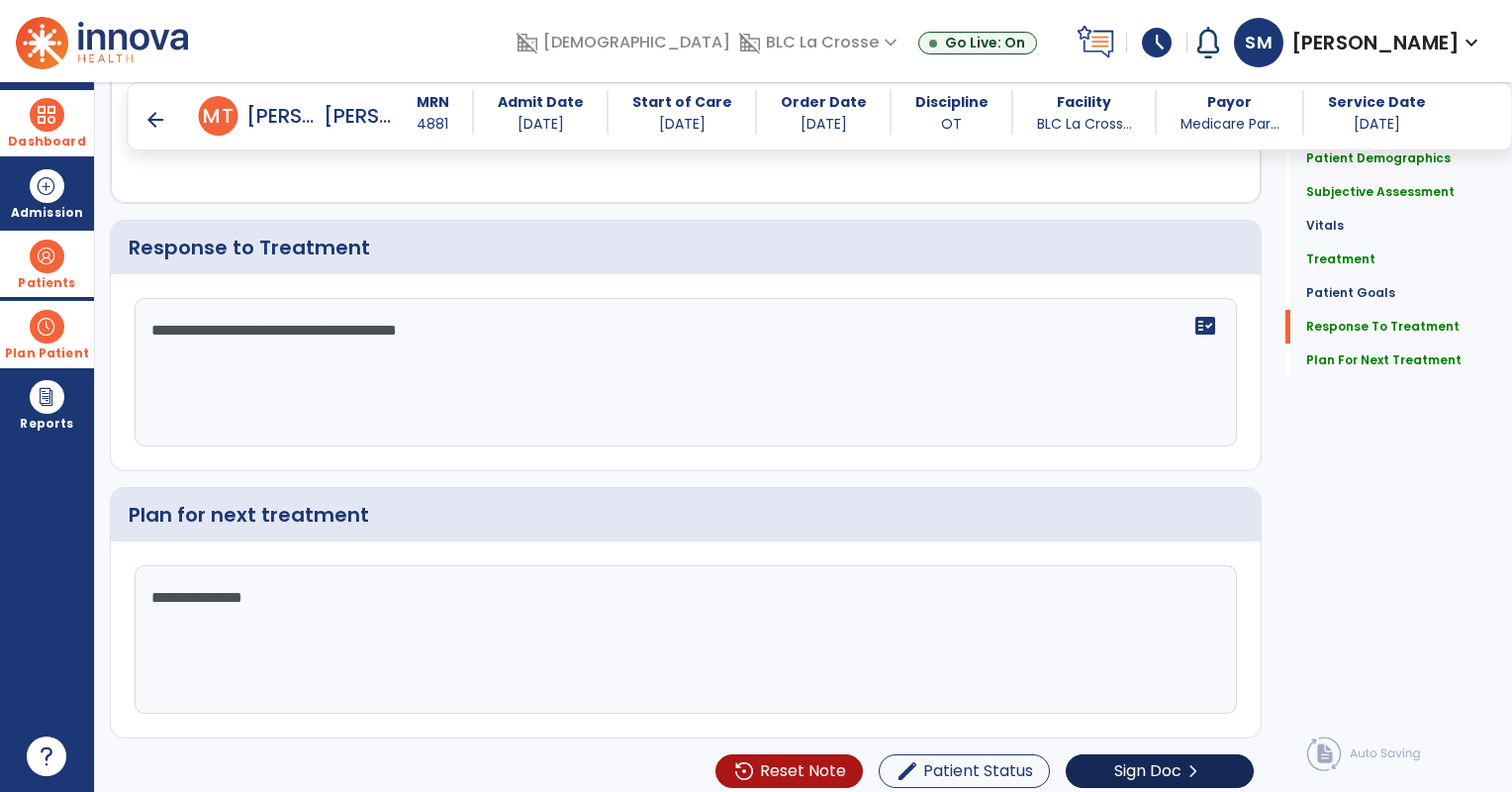 type on "**********" 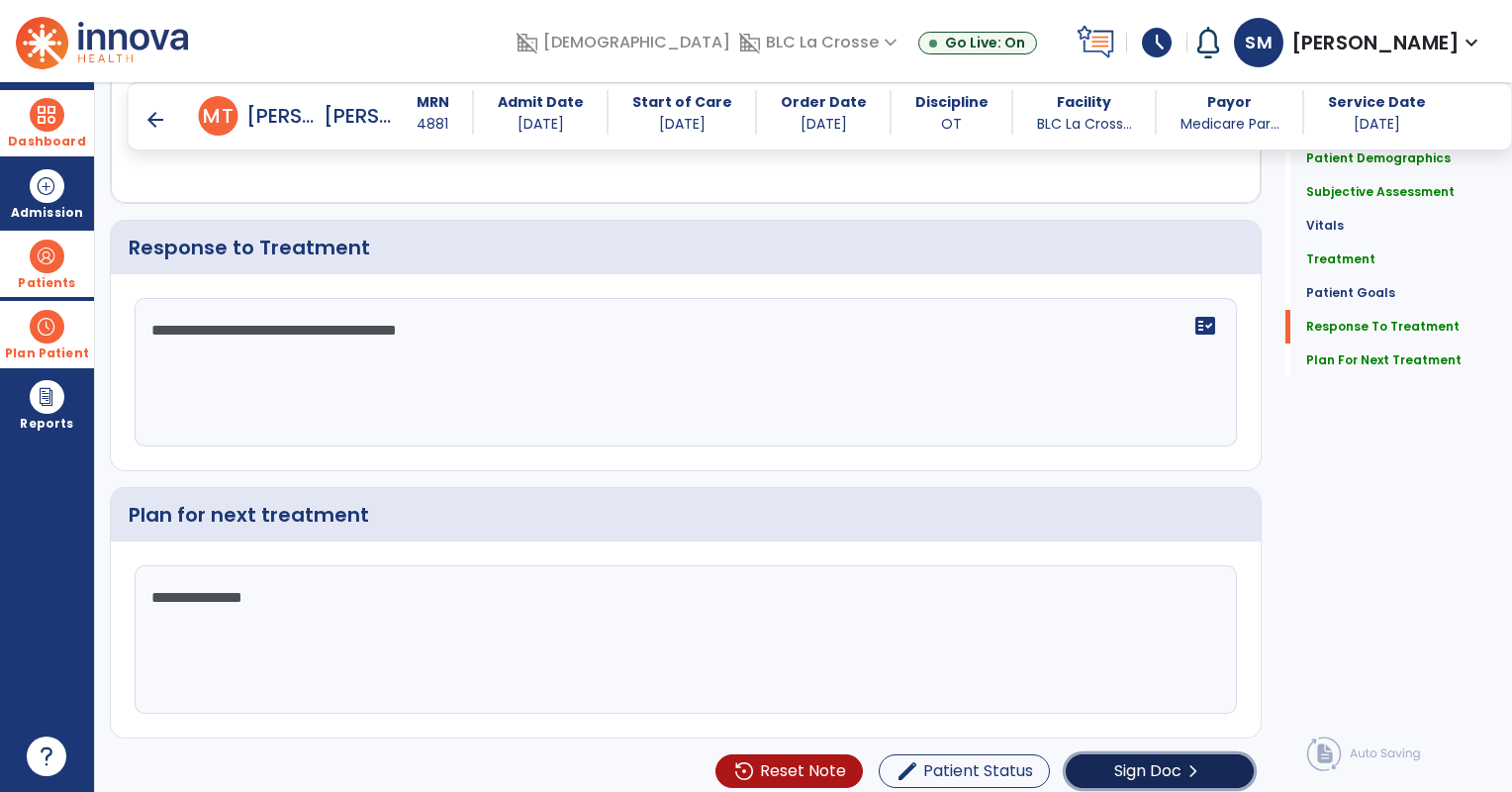 click on "Sign Doc" 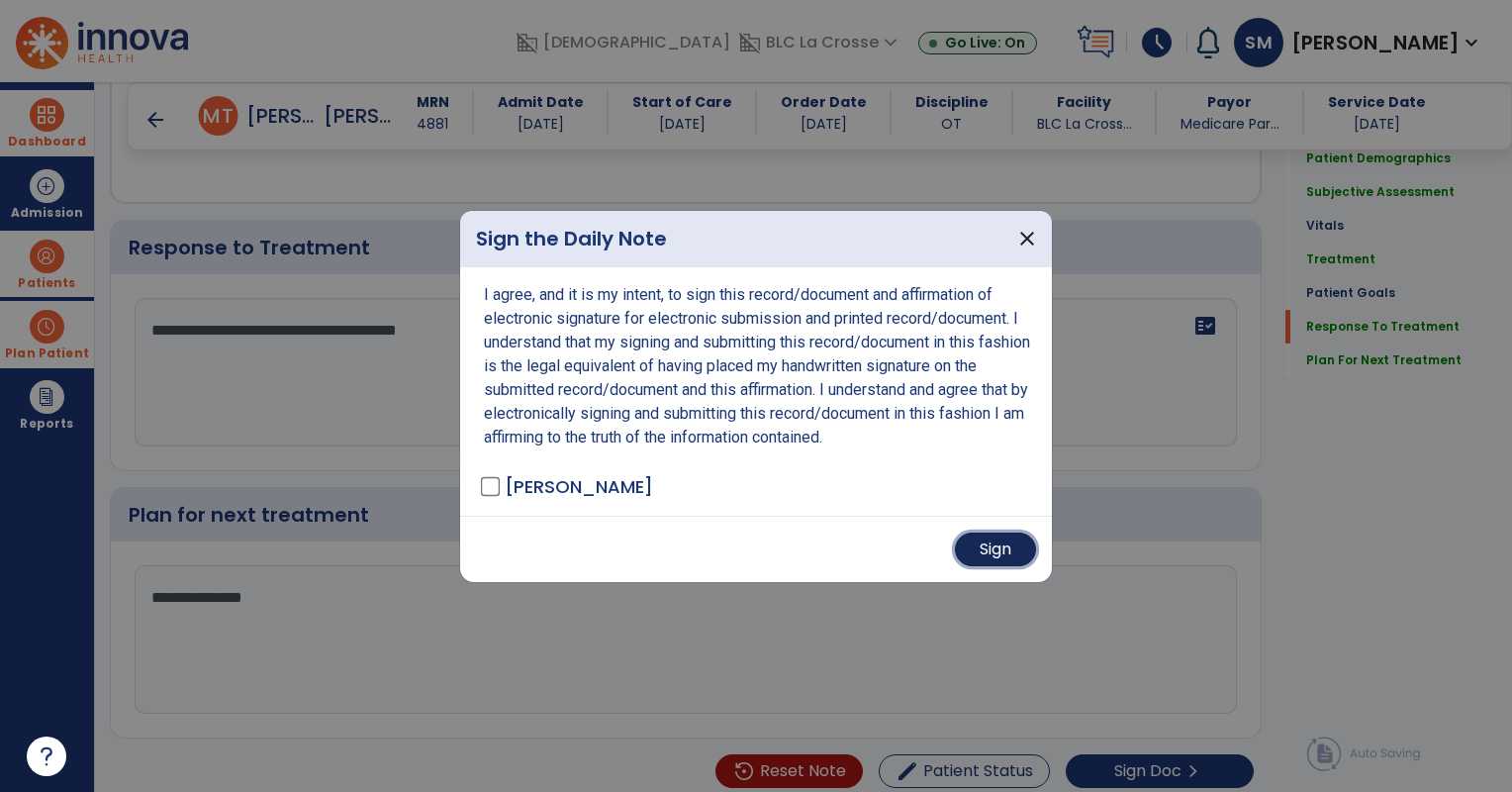 click on "Sign" at bounding box center (995, 549) 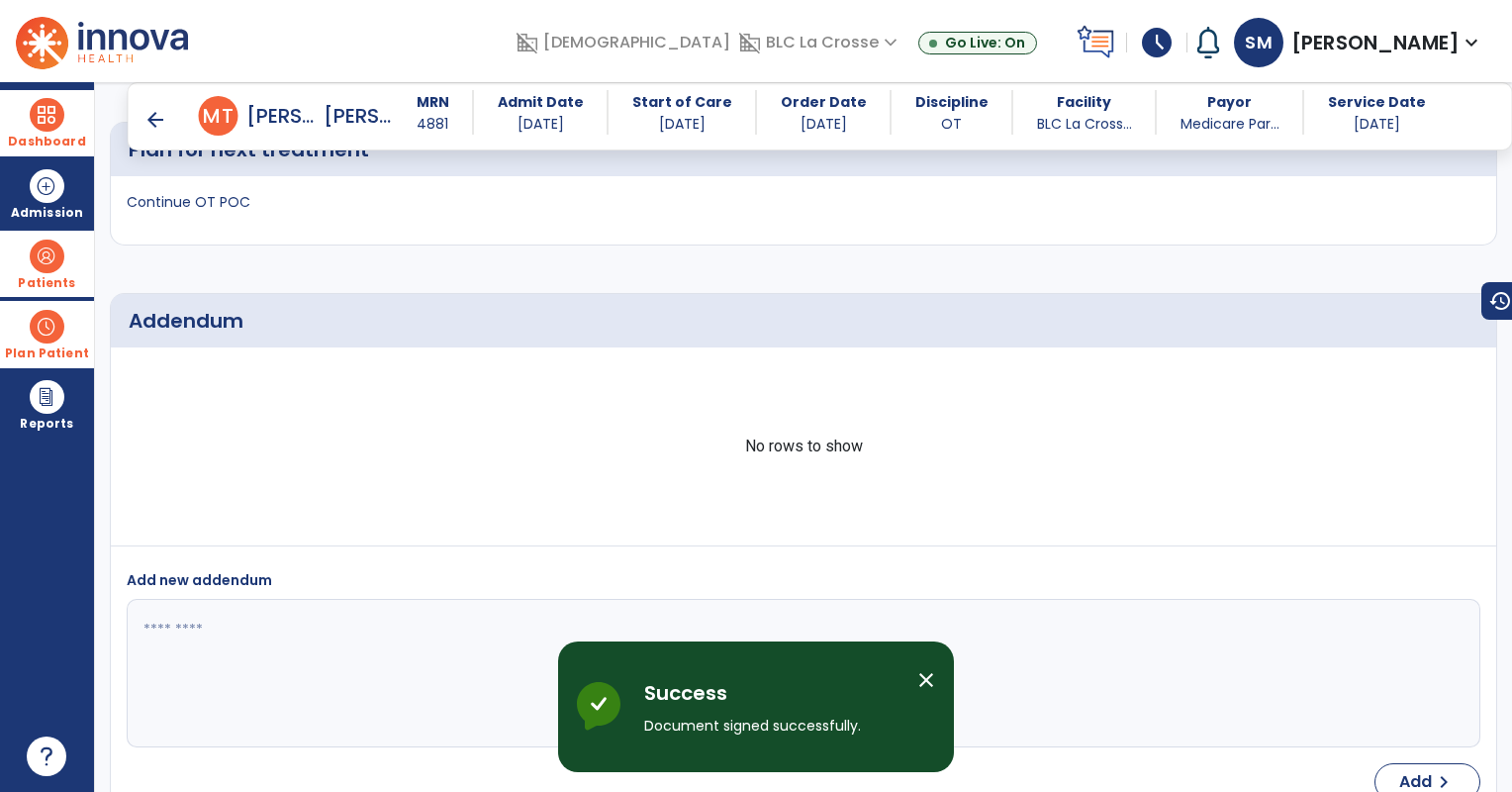 scroll, scrollTop: 3066, scrollLeft: 0, axis: vertical 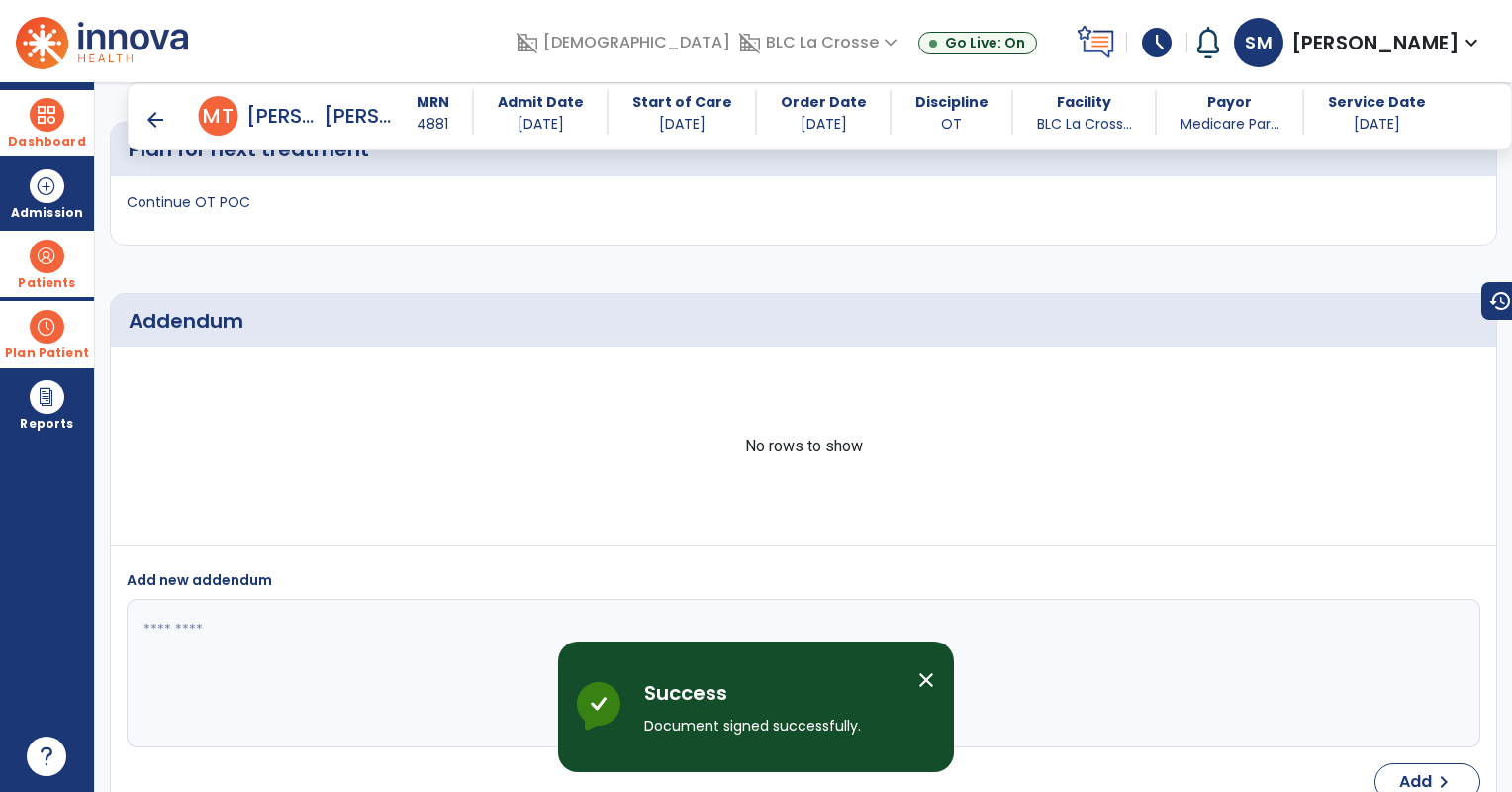 click at bounding box center (47, 115) 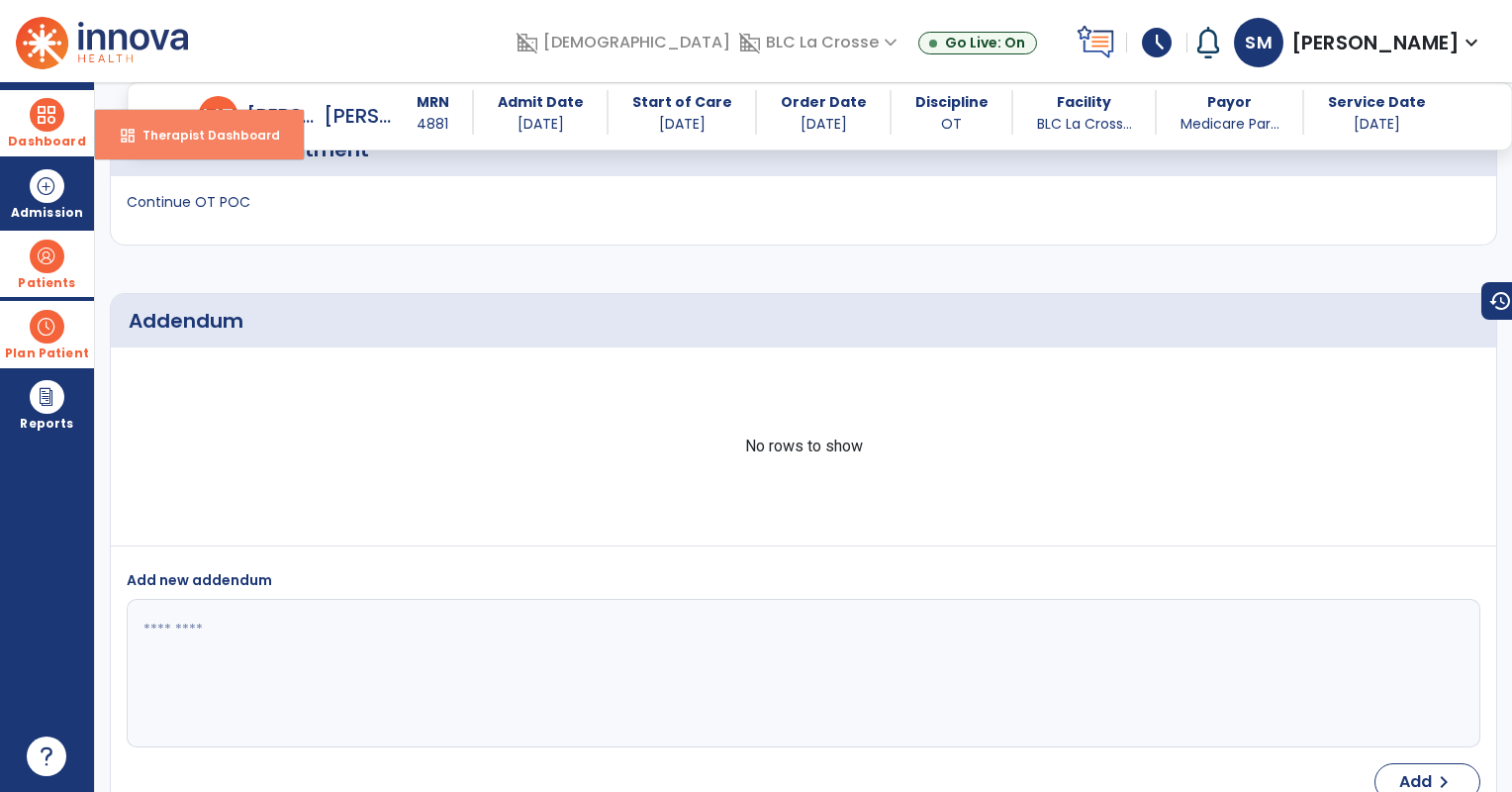 click on "Therapist Dashboard" at bounding box center [203, 135] 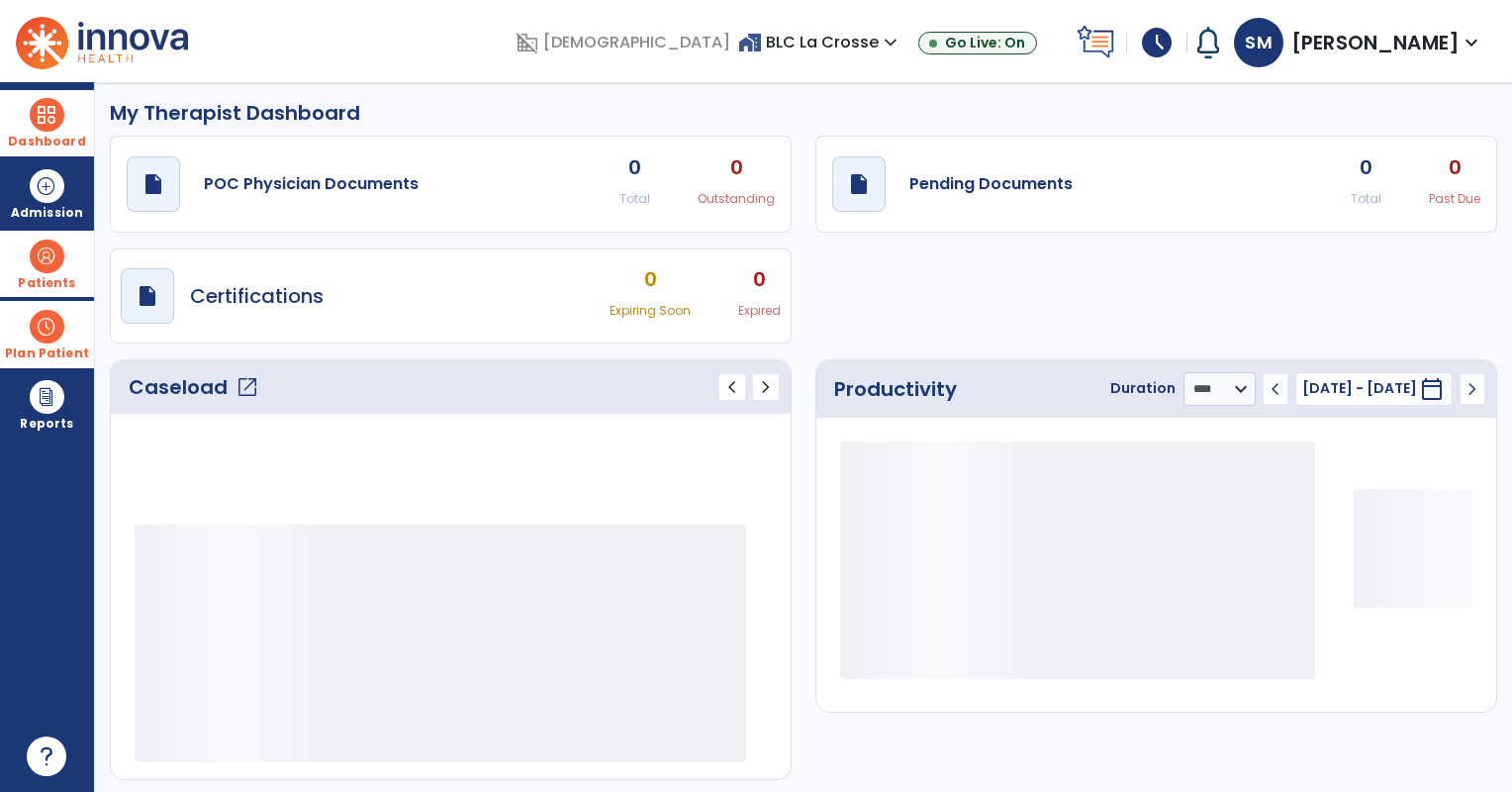 scroll, scrollTop: 0, scrollLeft: 0, axis: both 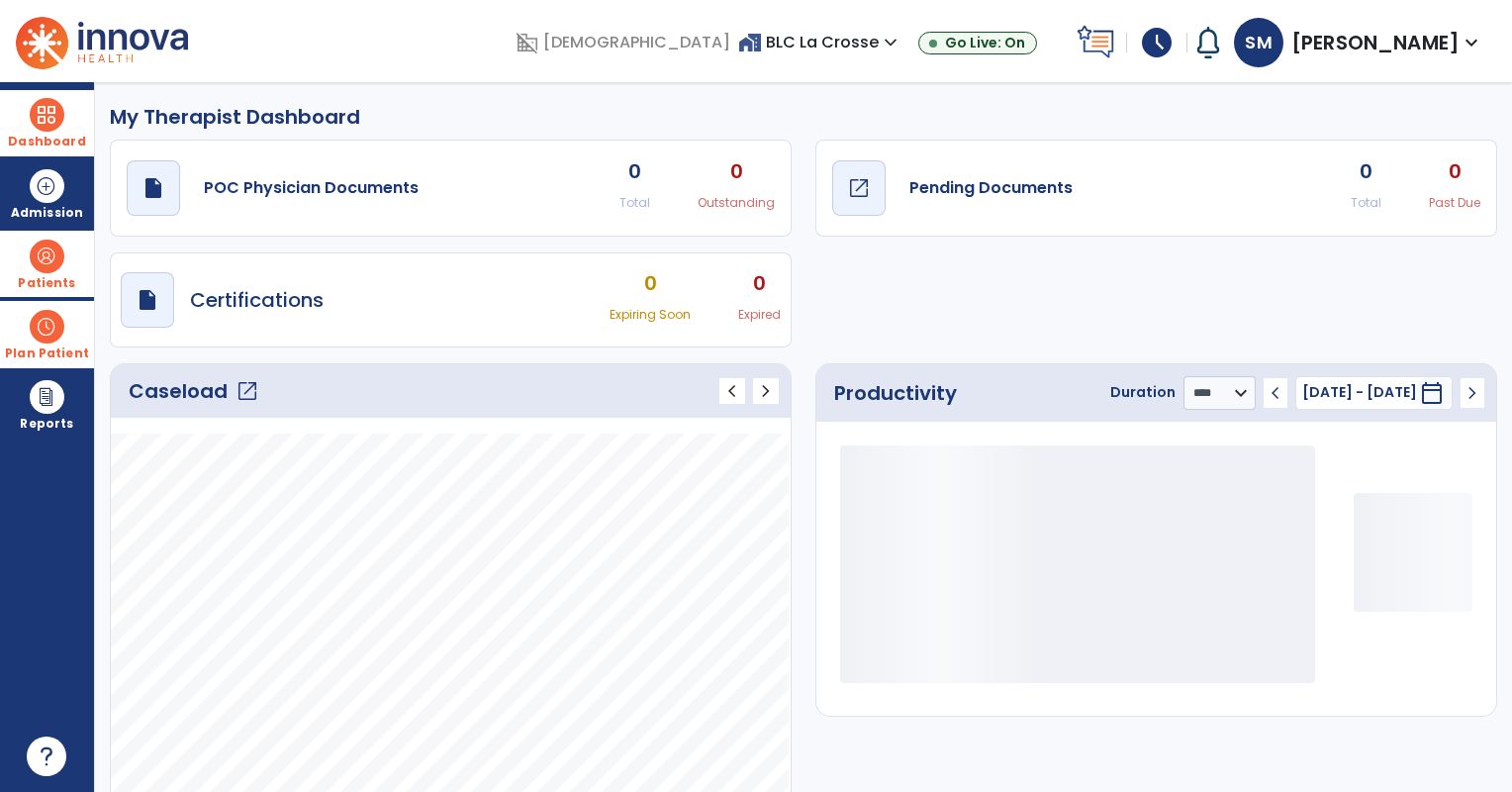 click on "Pending Documents" 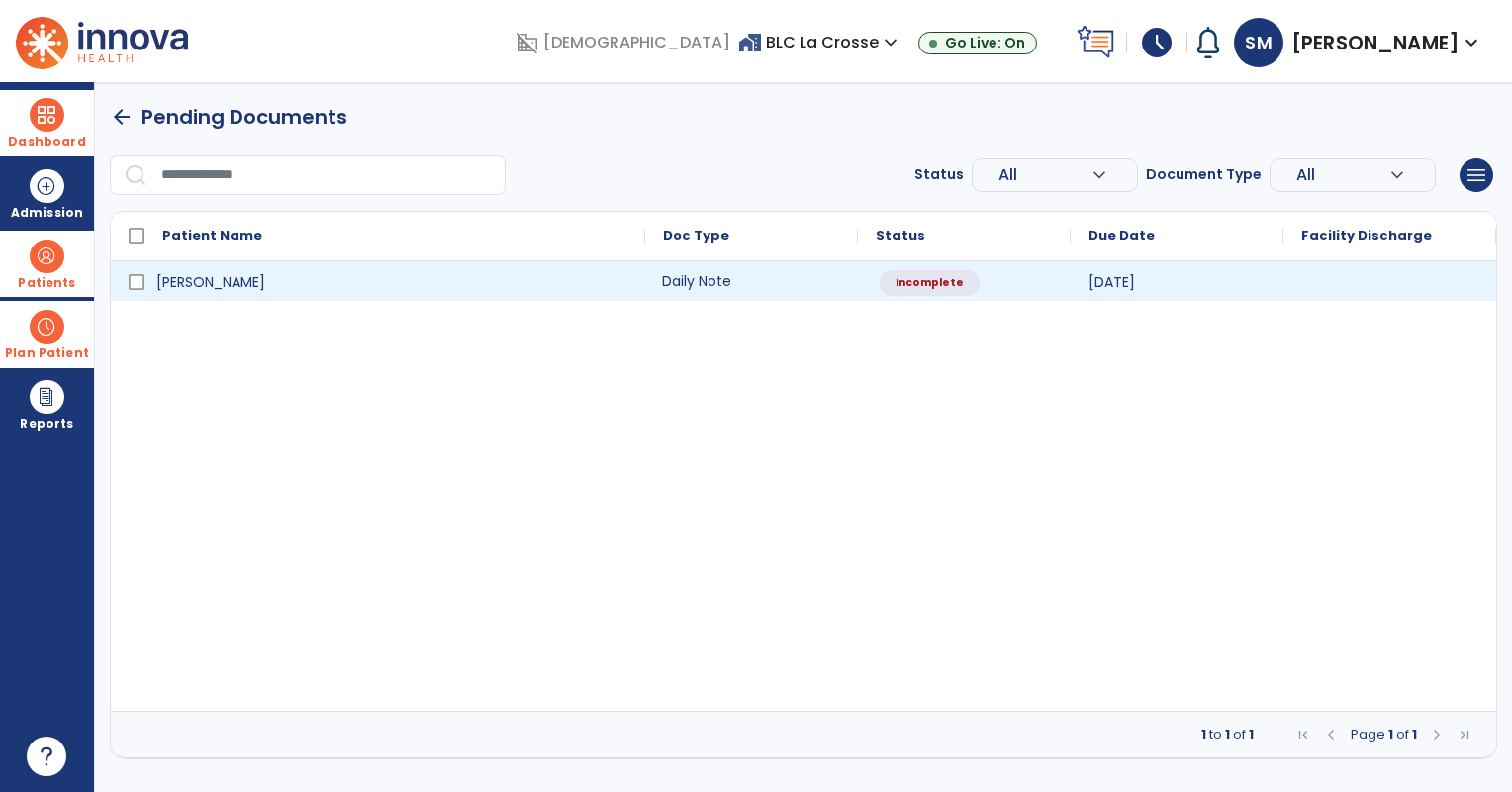 click on "Daily Note" at bounding box center [751, 281] 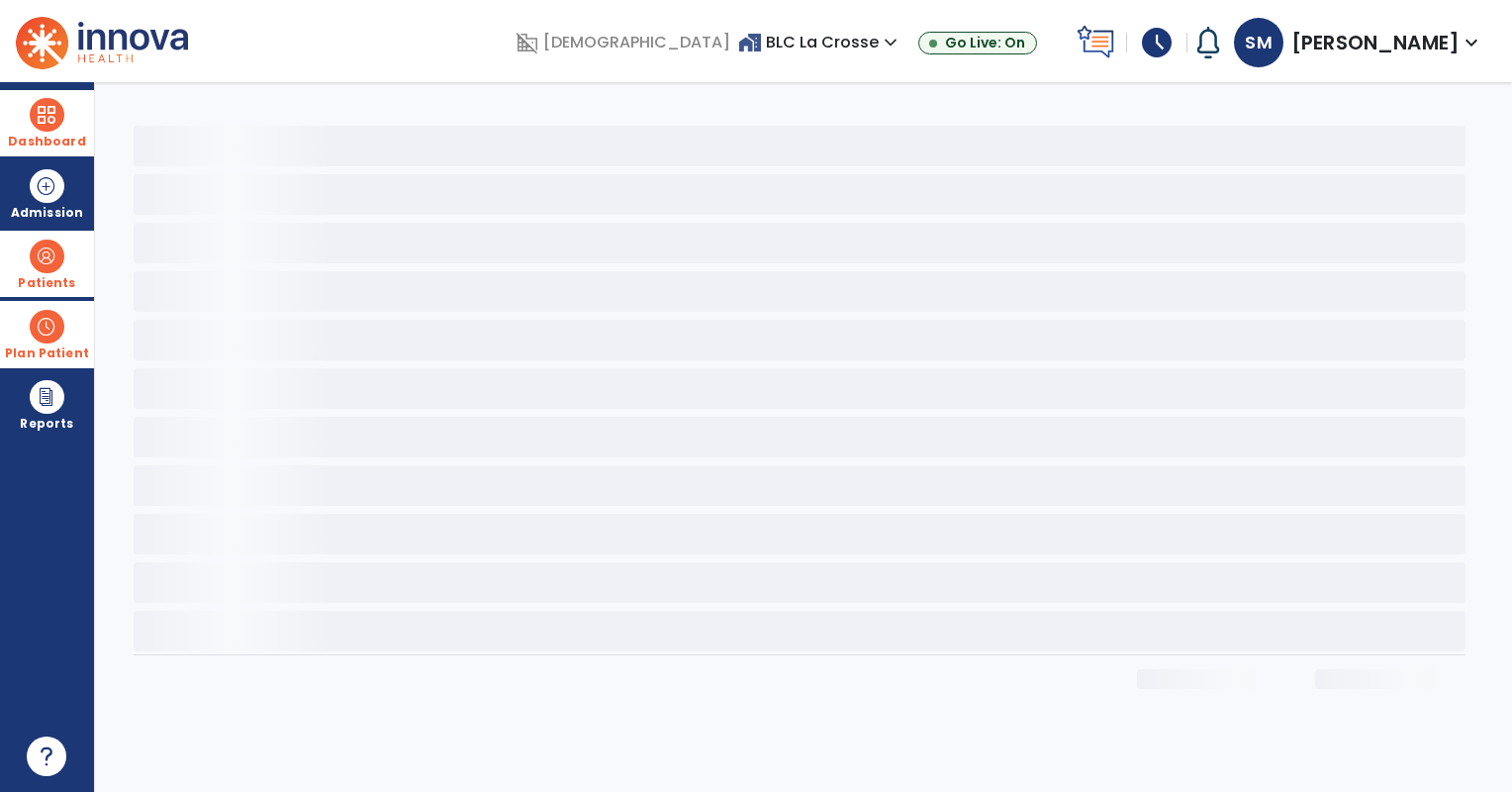 select on "*" 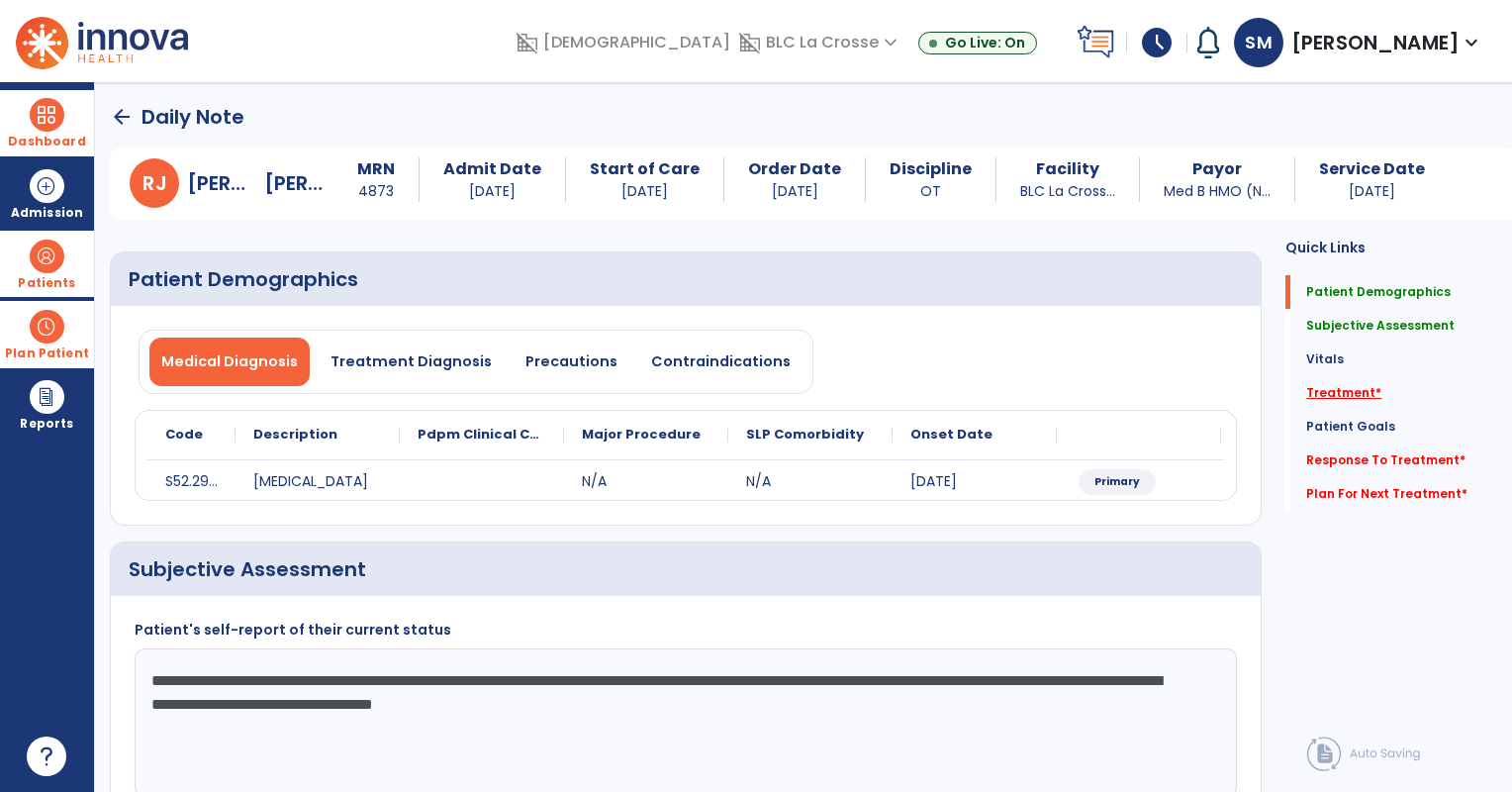 click on "Treatment   *" 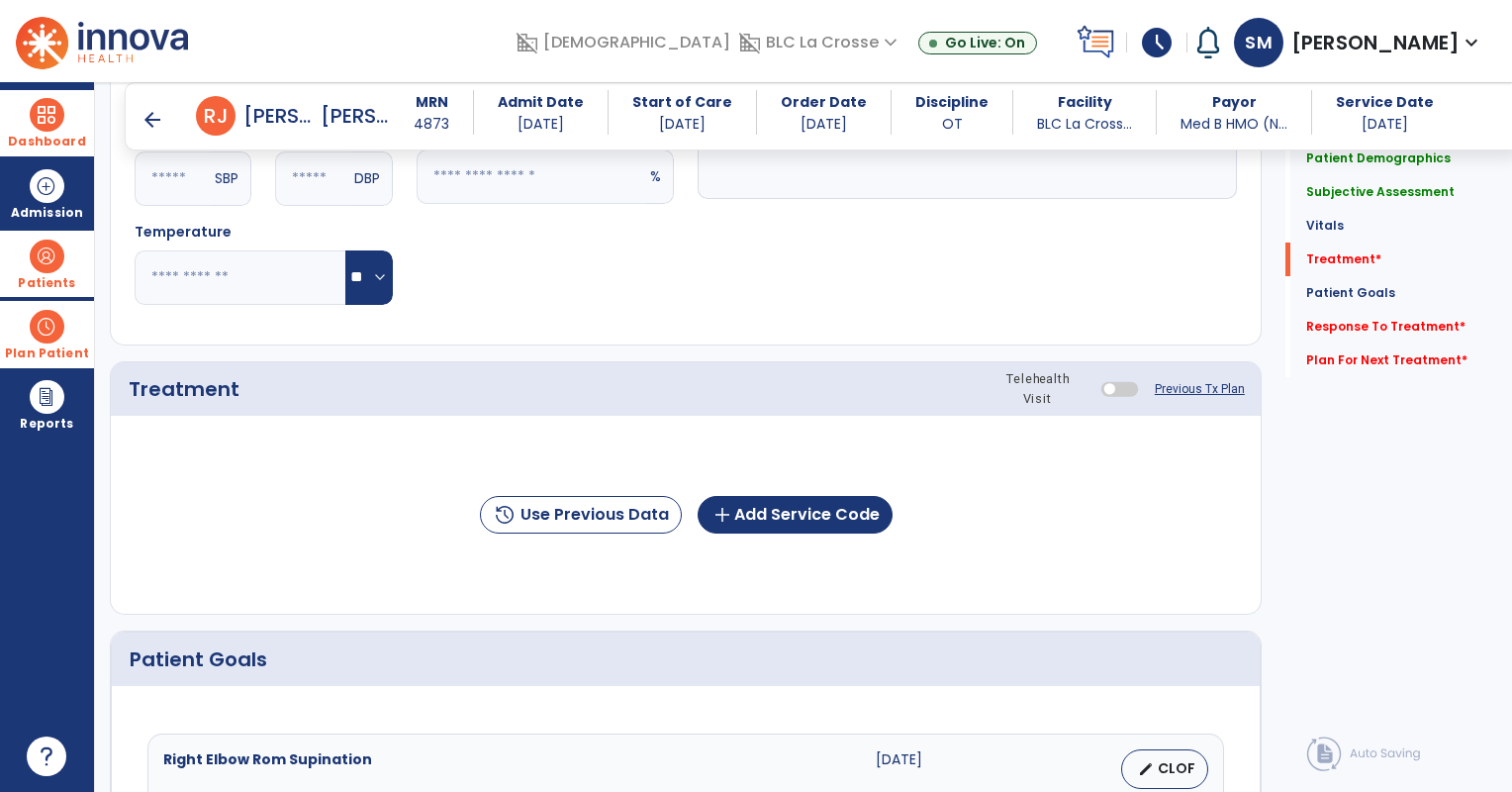 scroll, scrollTop: 943, scrollLeft: 0, axis: vertical 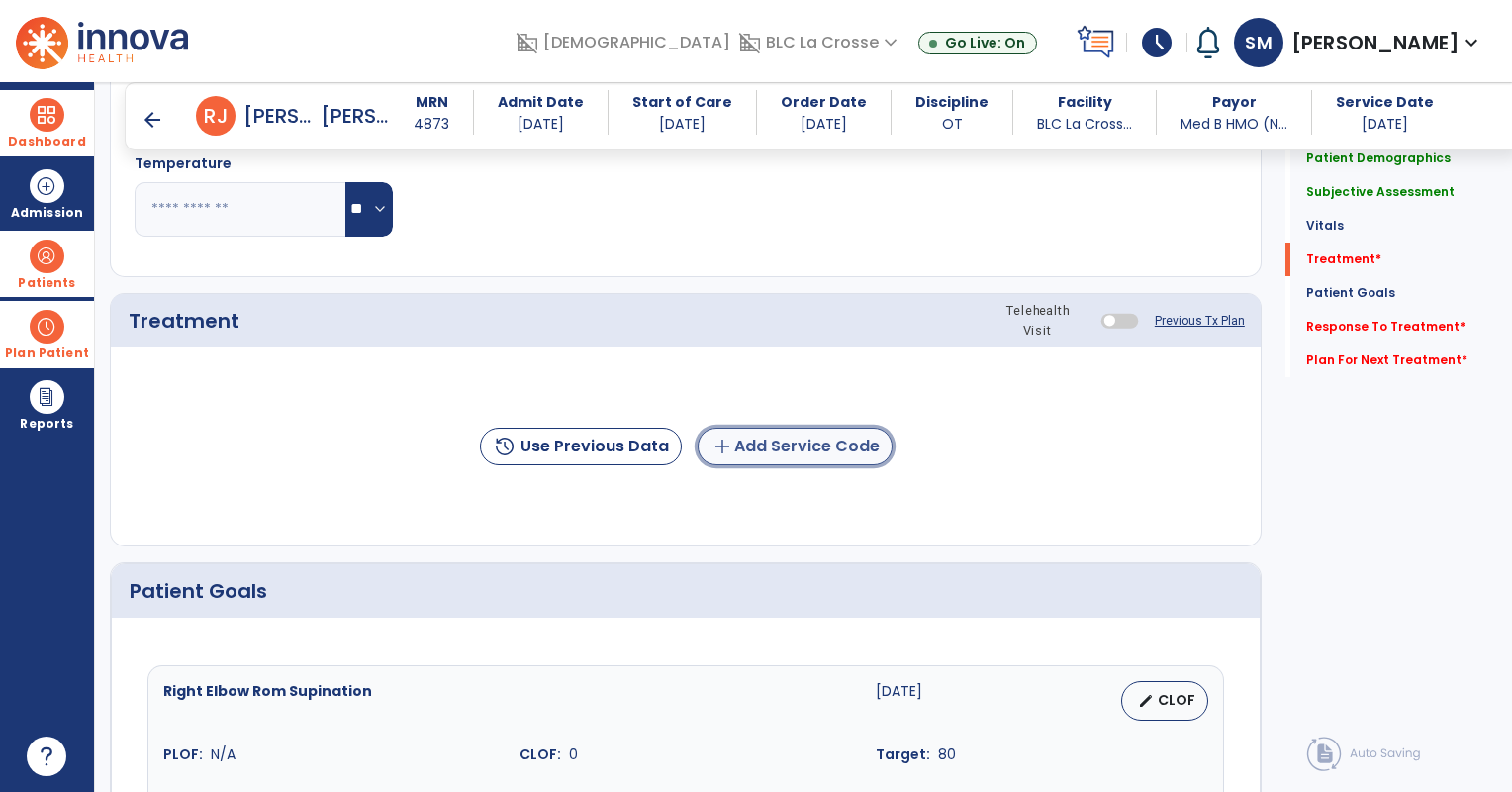 click on "add  Add Service Code" 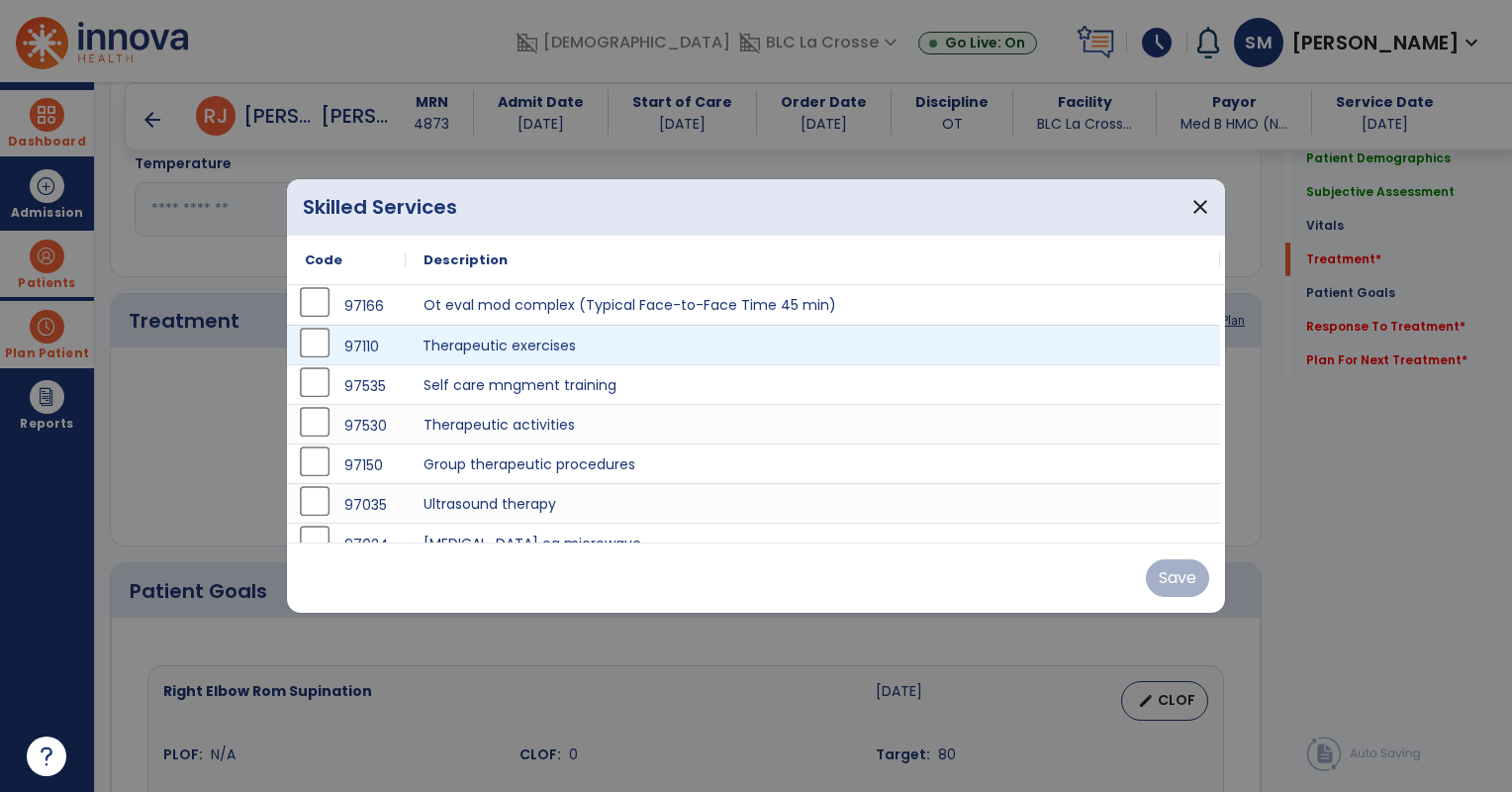 click on "Therapeutic exercises" at bounding box center [812, 345] 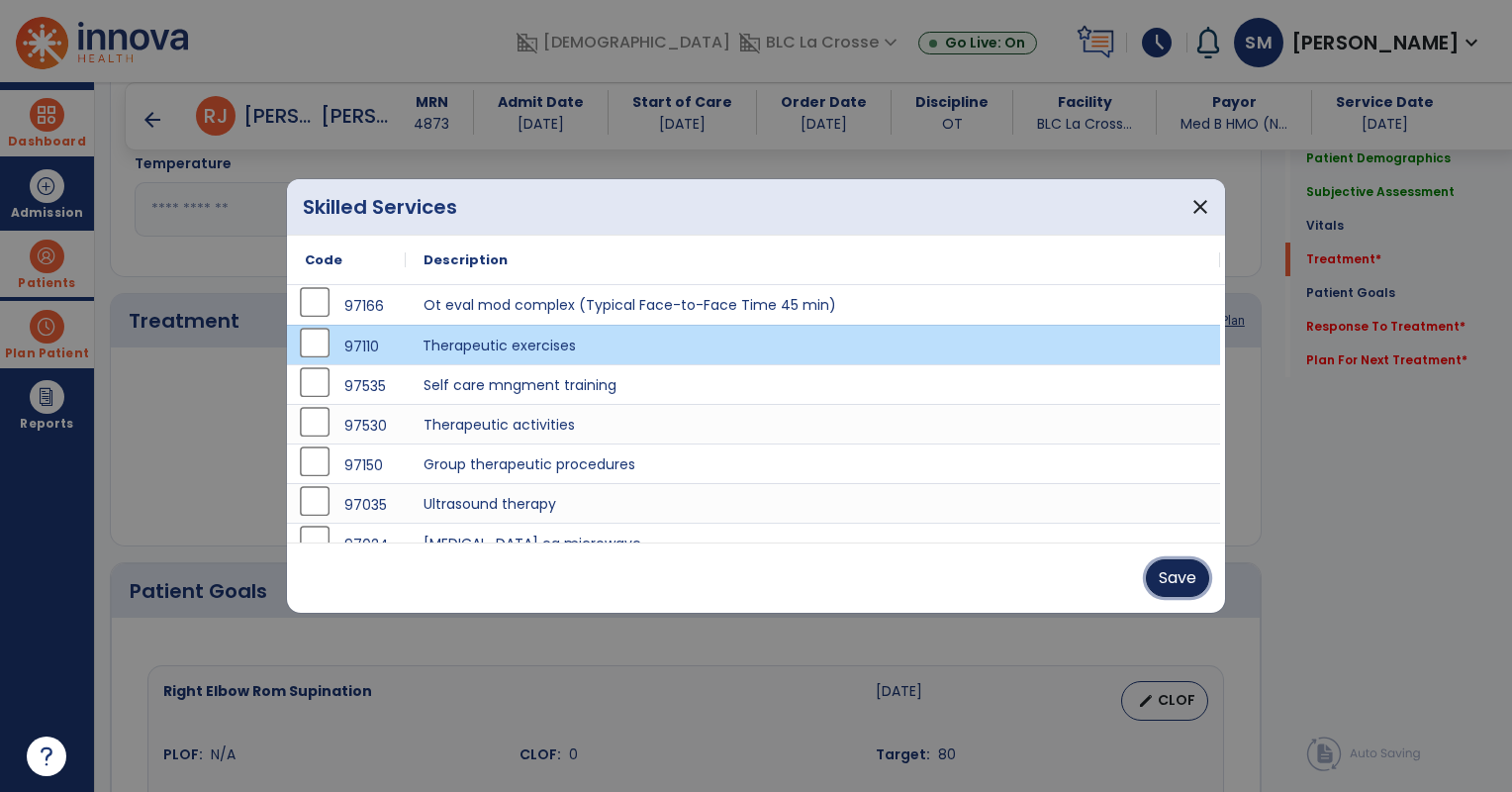 click on "Save" at bounding box center (1178, 578) 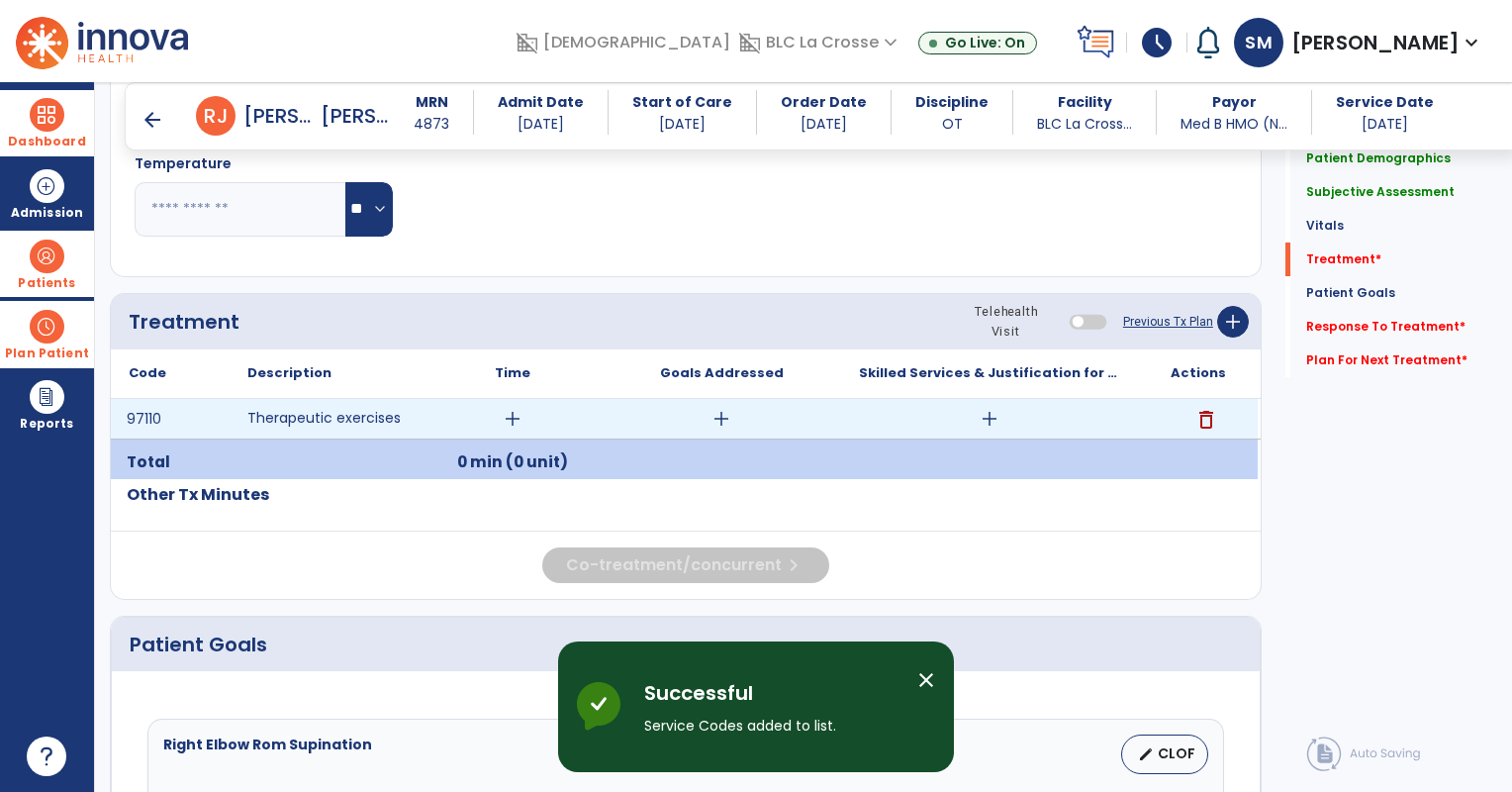 click on "add" at bounding box center [990, 419] 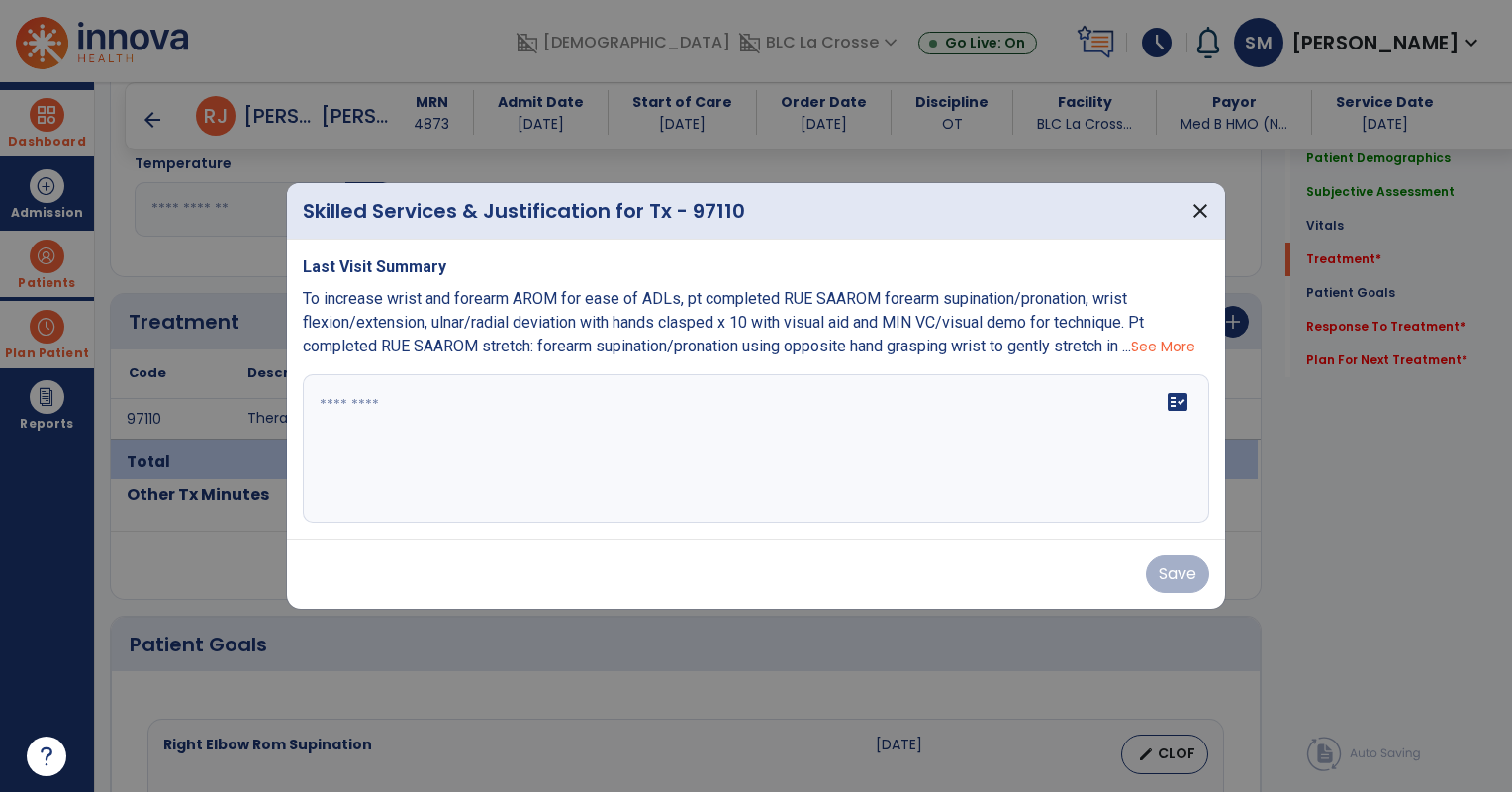 click on "fact_check" at bounding box center [756, 448] 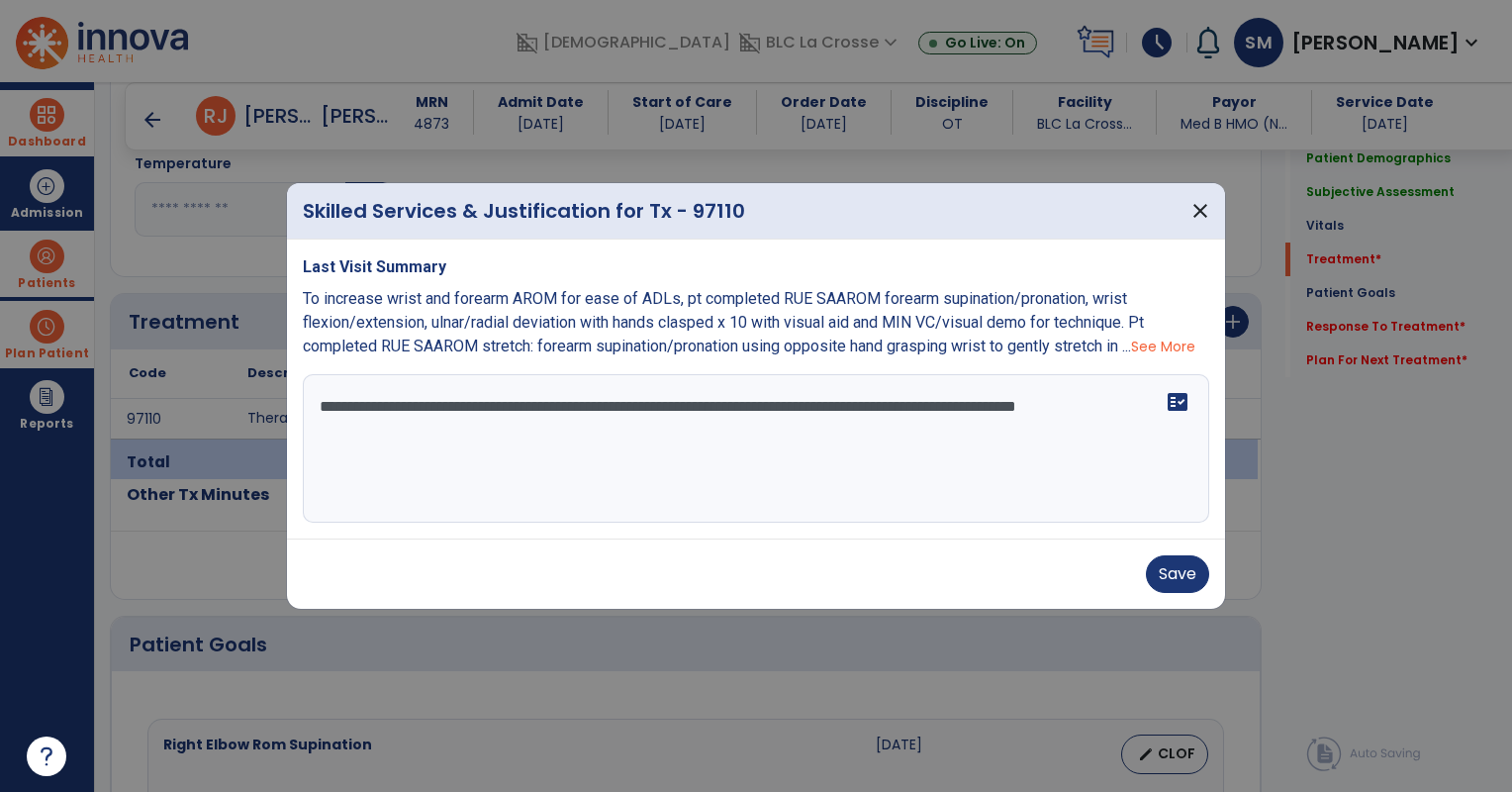 click on "**********" at bounding box center [756, 448] 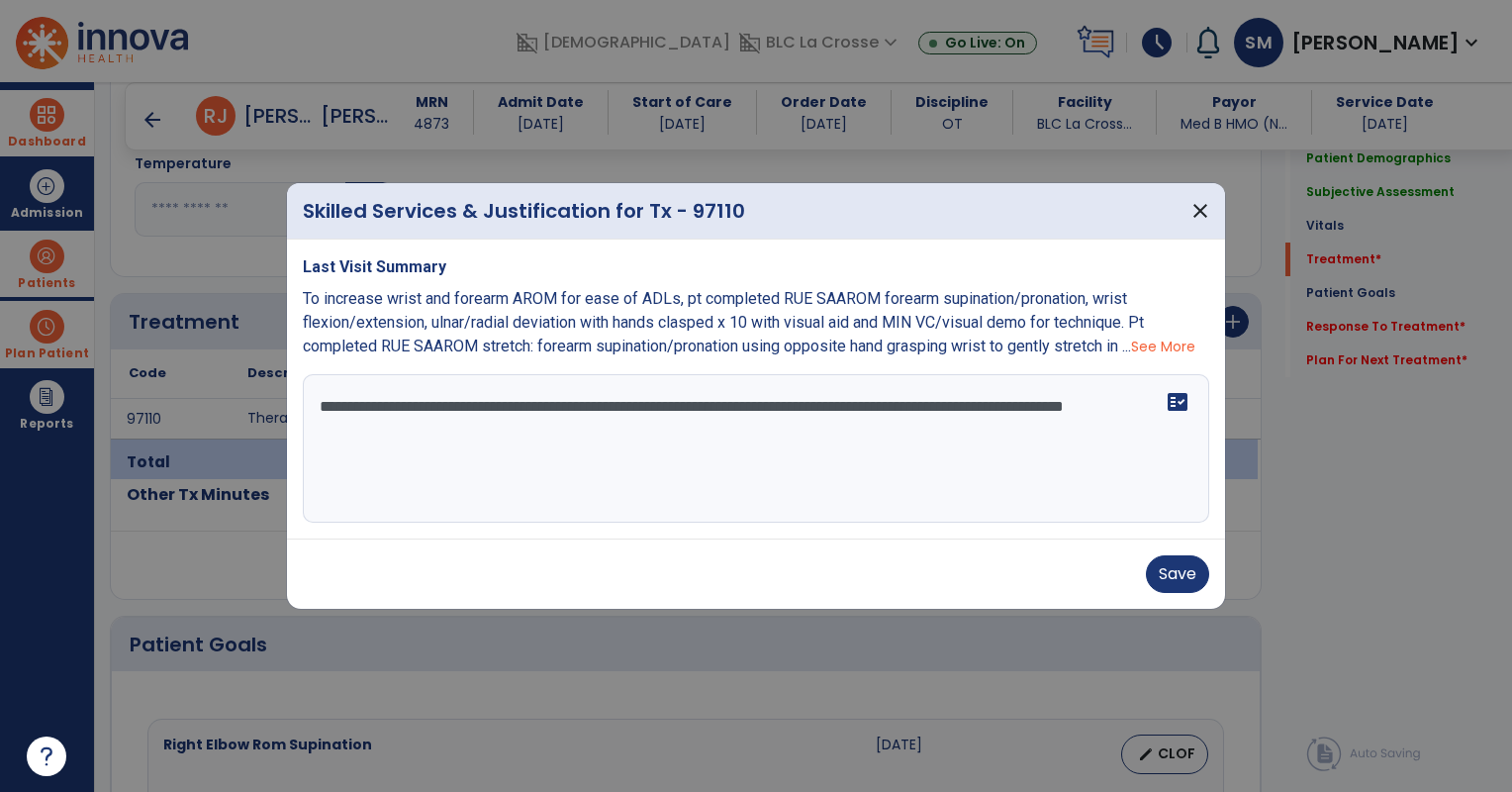 click on "**********" at bounding box center (756, 448) 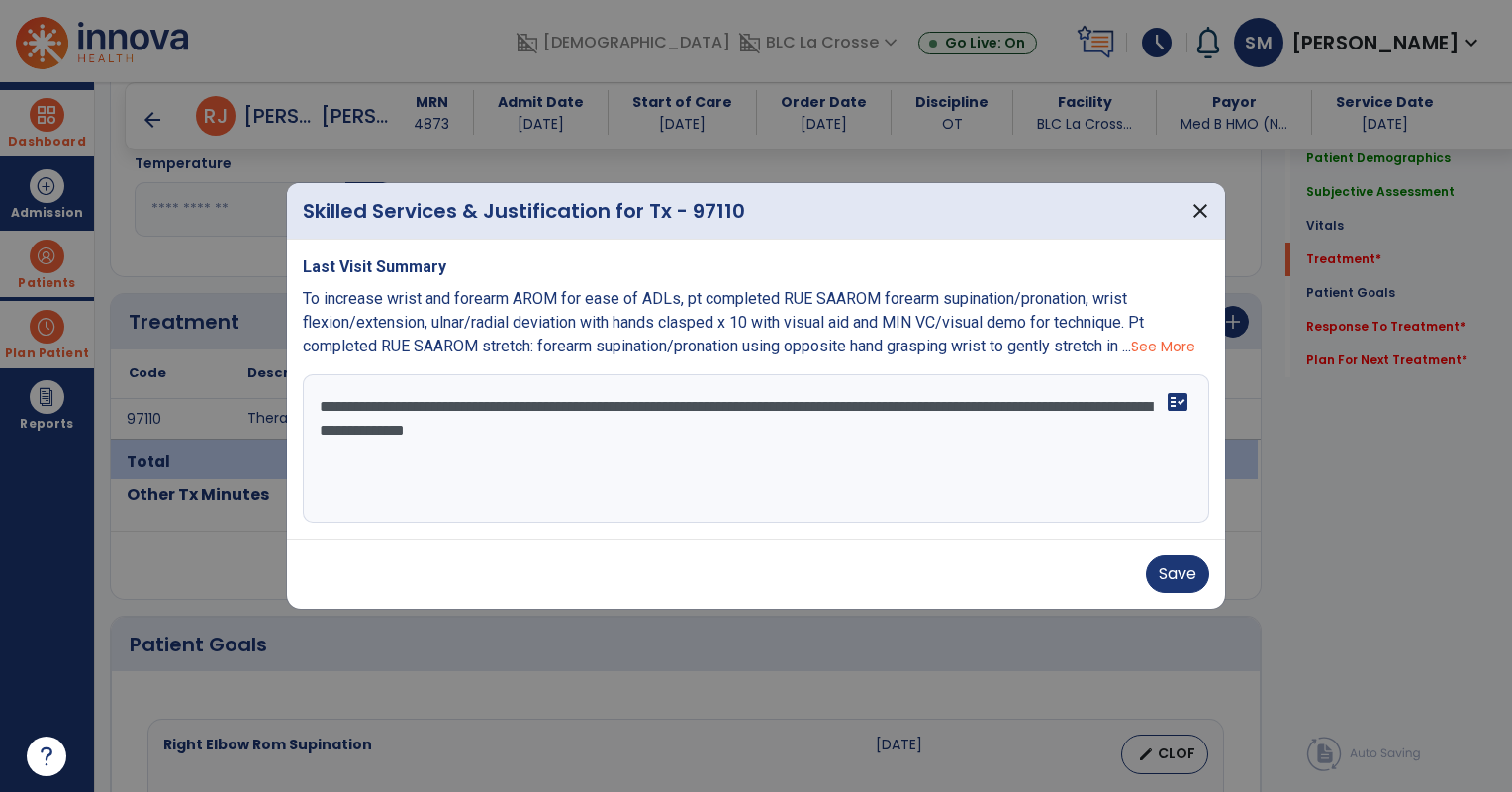 click on "**********" at bounding box center (756, 448) 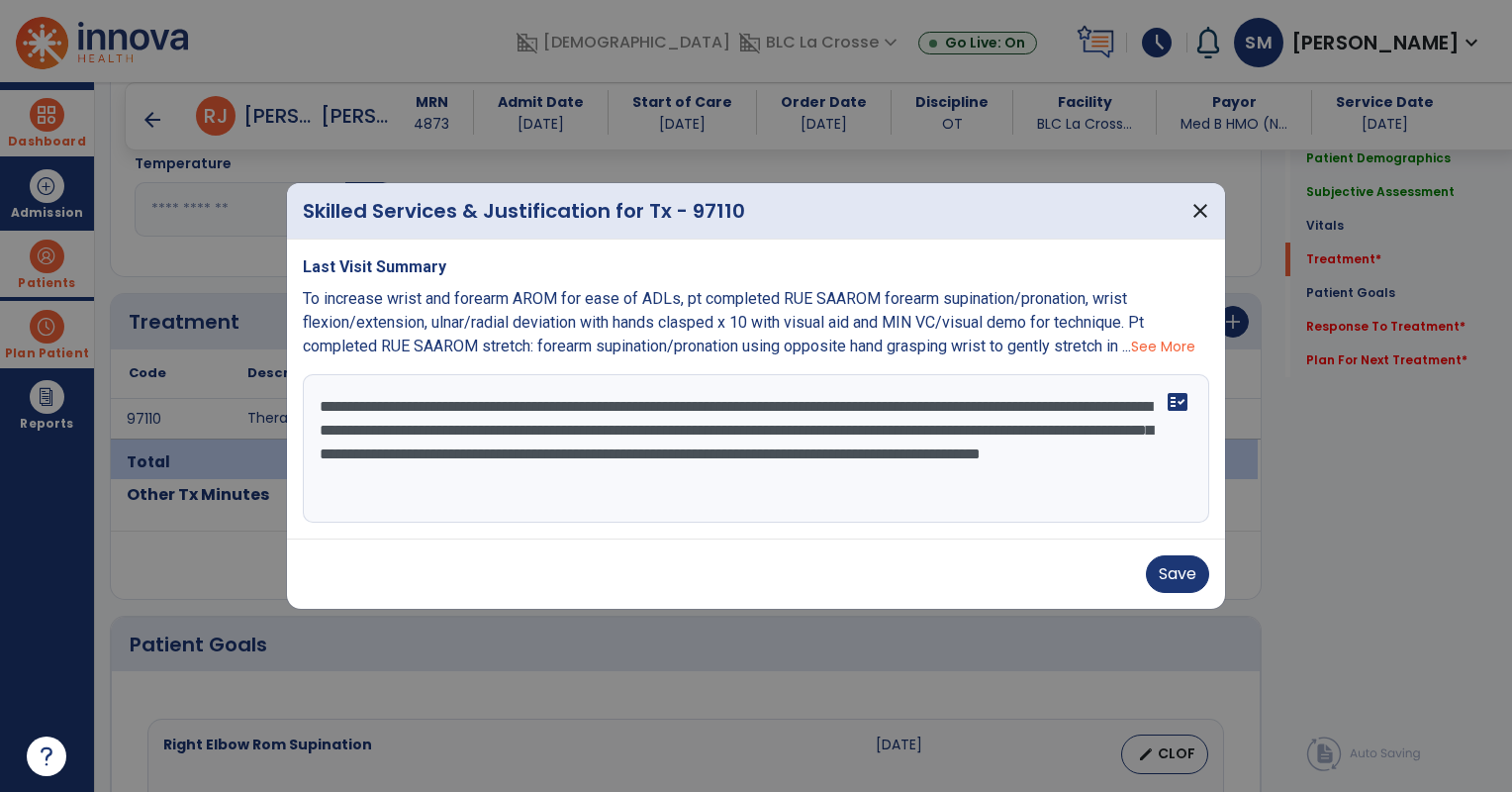 click on "**********" at bounding box center [756, 448] 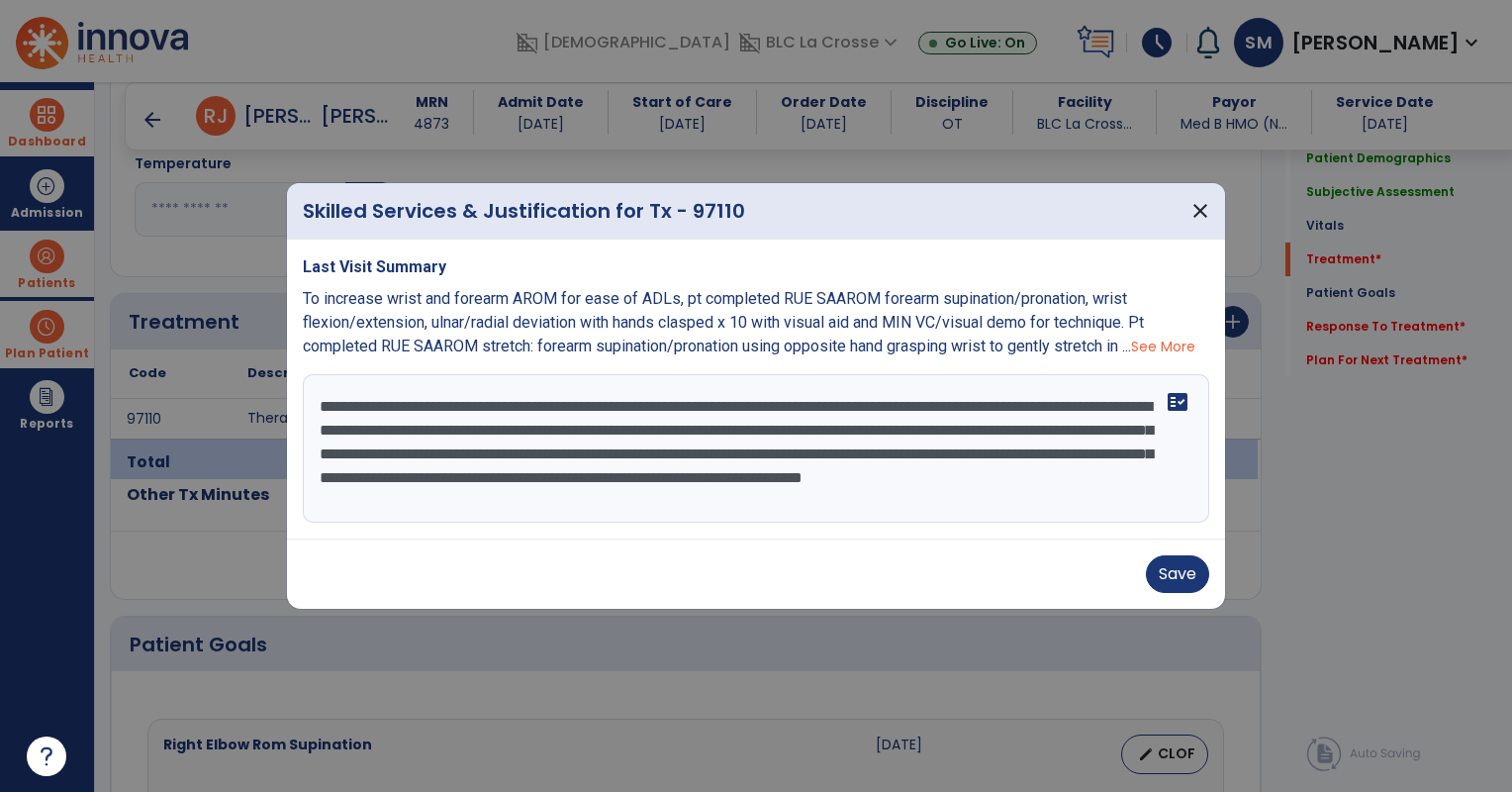 click on "**********" at bounding box center (756, 448) 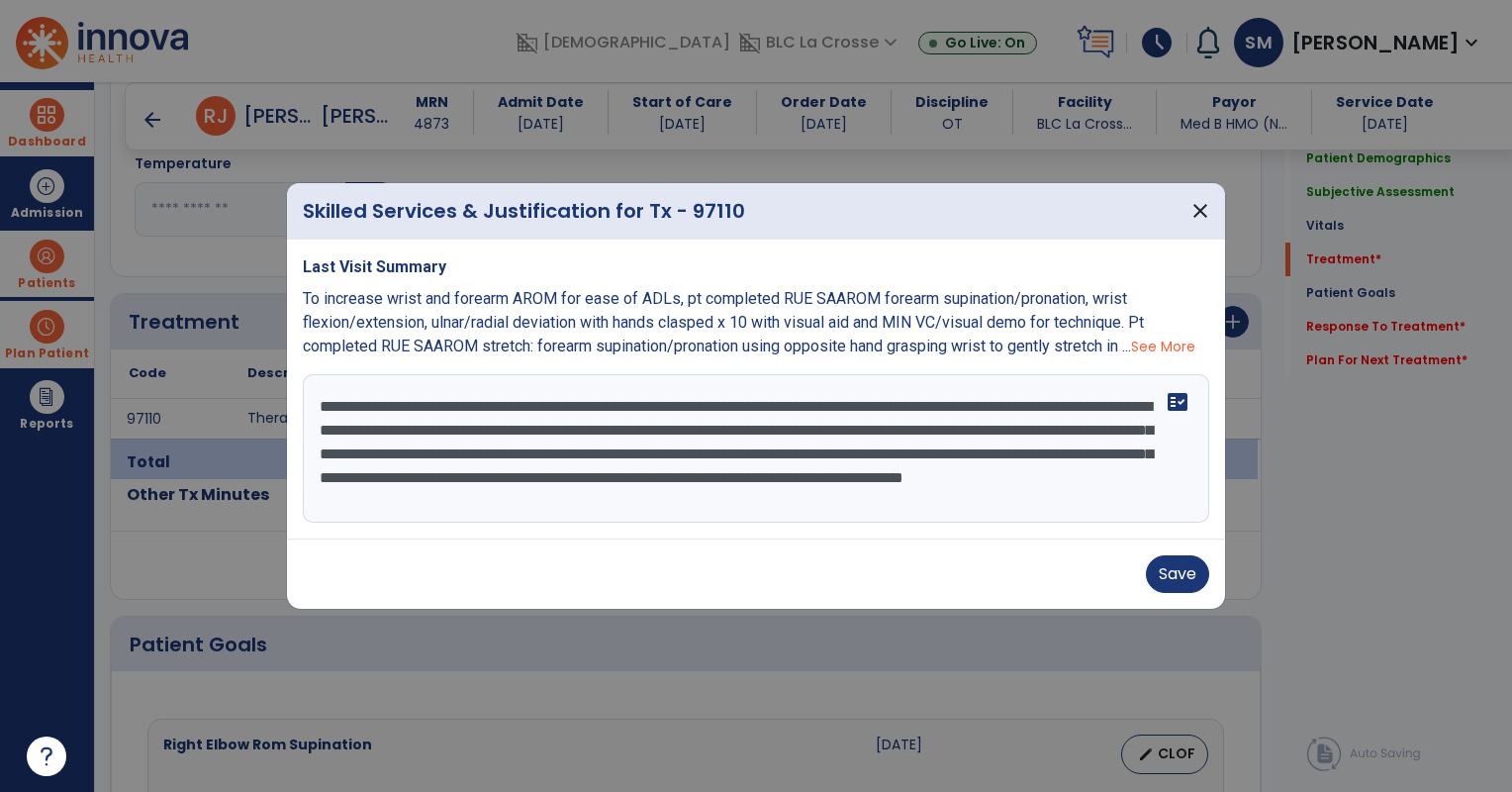 scroll, scrollTop: 16, scrollLeft: 0, axis: vertical 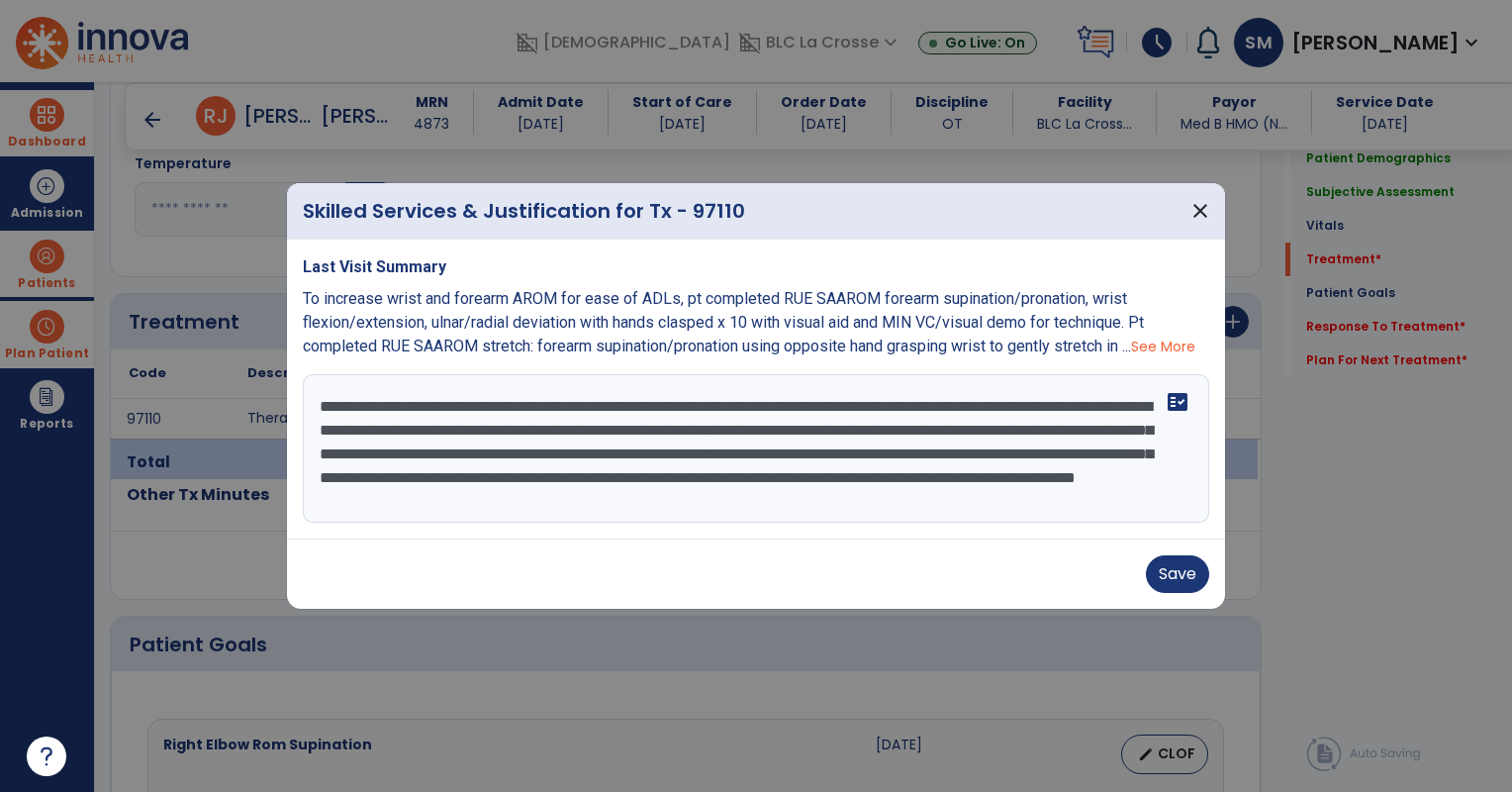 click on "See More" at bounding box center [1163, 346] 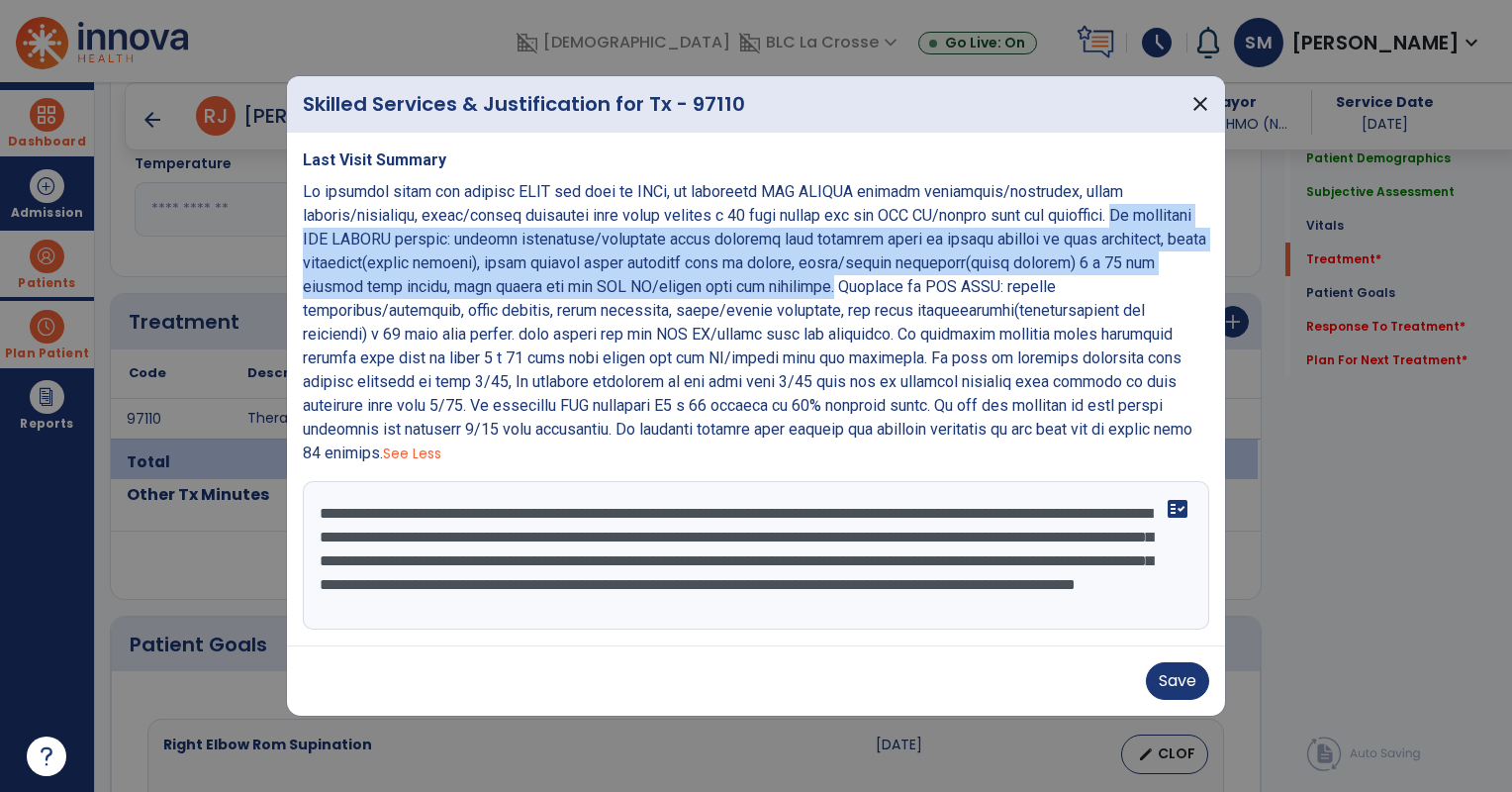drag, startPoint x: 1136, startPoint y: 214, endPoint x: 856, endPoint y: 289, distance: 289.8707 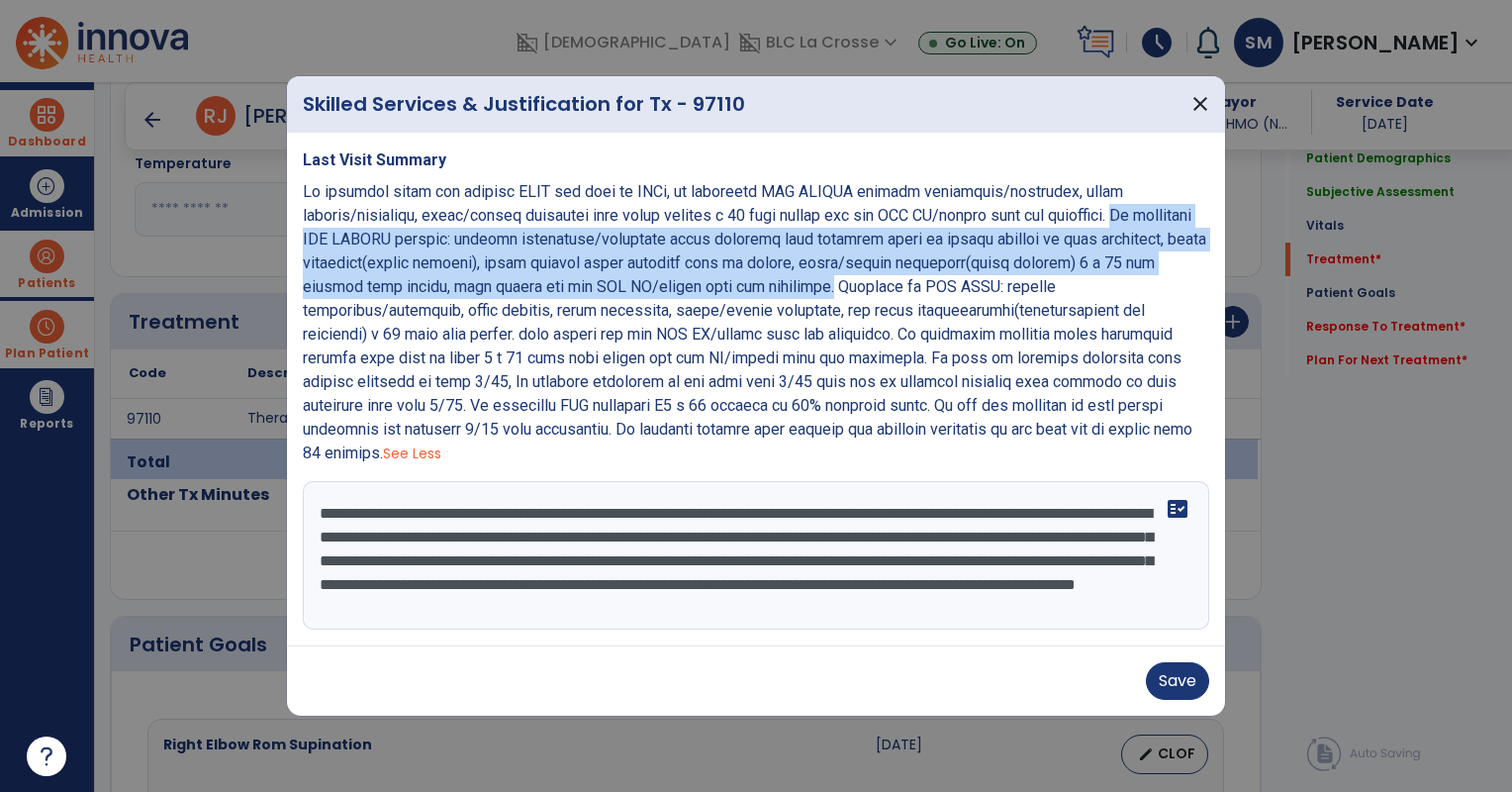 click at bounding box center (754, 322) 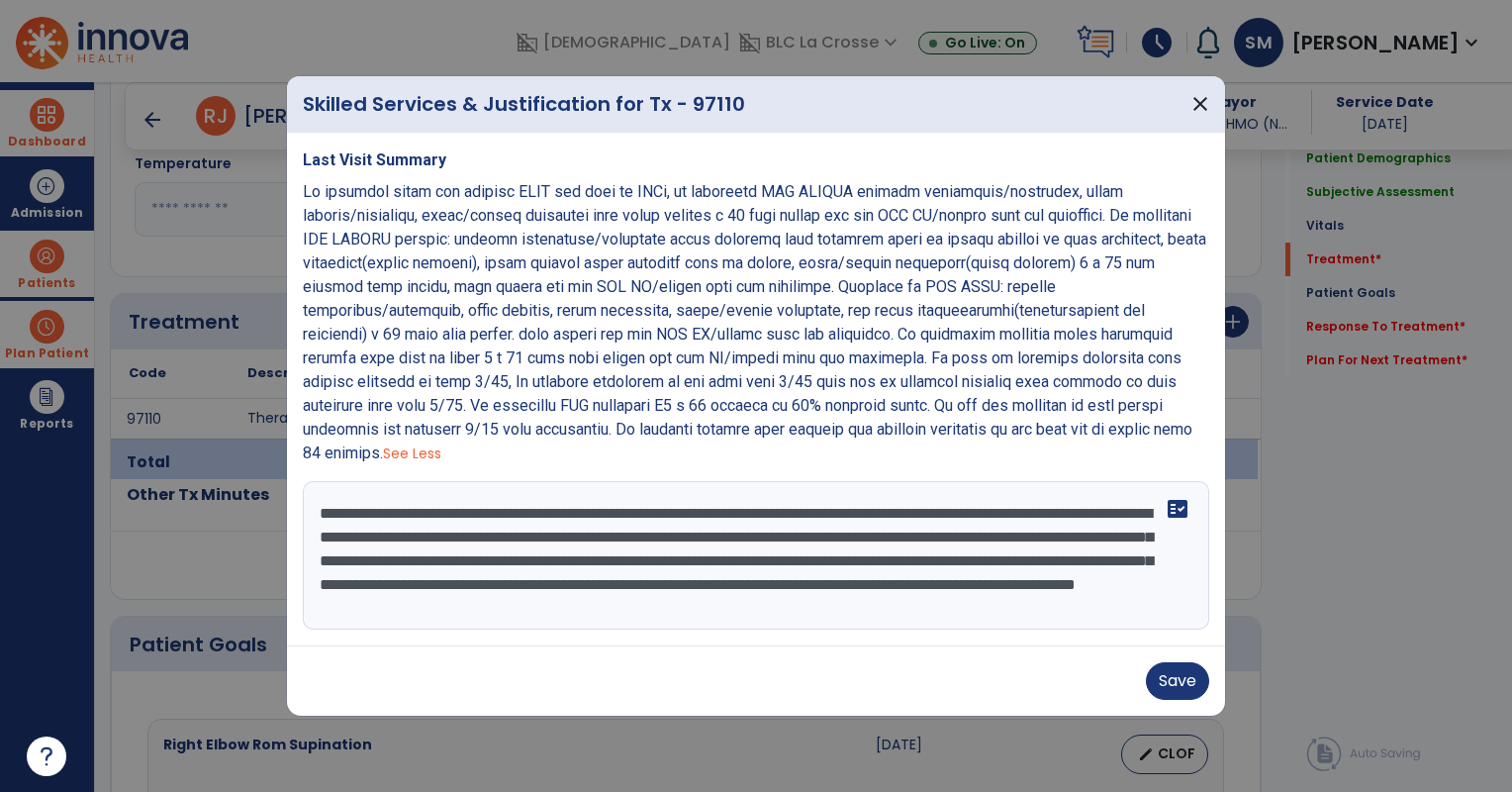 drag, startPoint x: 856, startPoint y: 289, endPoint x: 1160, endPoint y: 286, distance: 304.0148 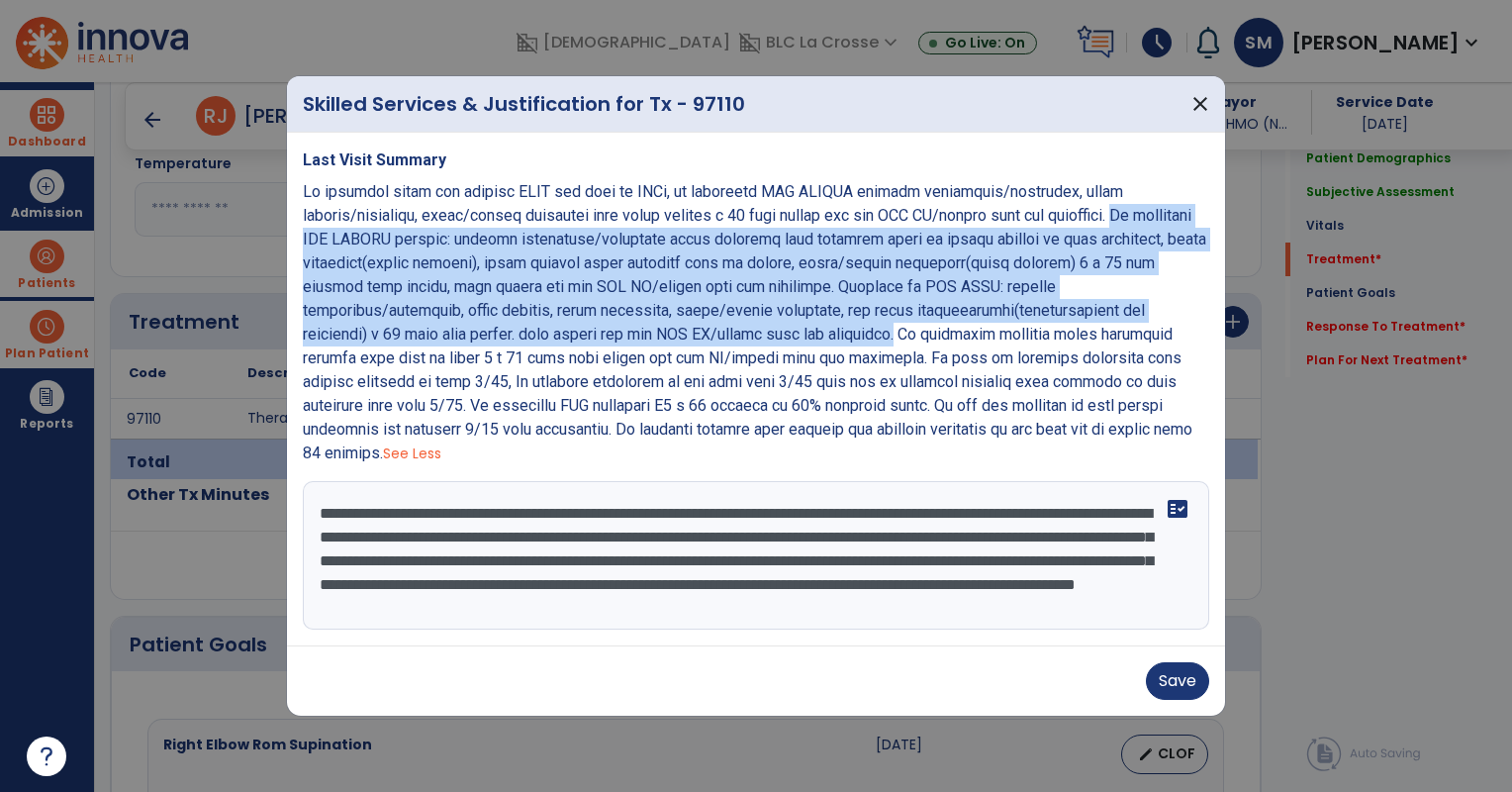 drag, startPoint x: 1136, startPoint y: 218, endPoint x: 844, endPoint y: 344, distance: 318.02516 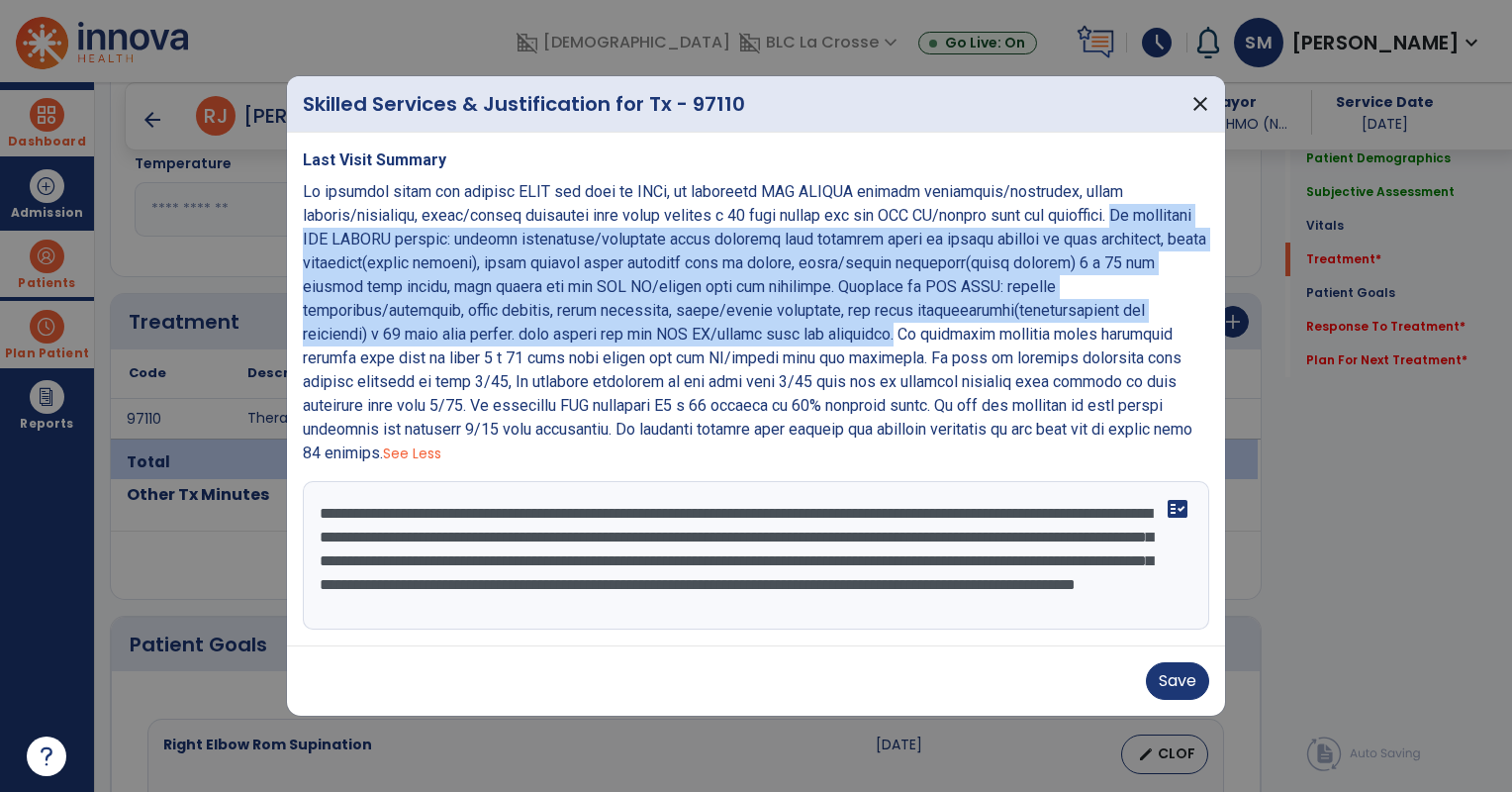 click at bounding box center [754, 322] 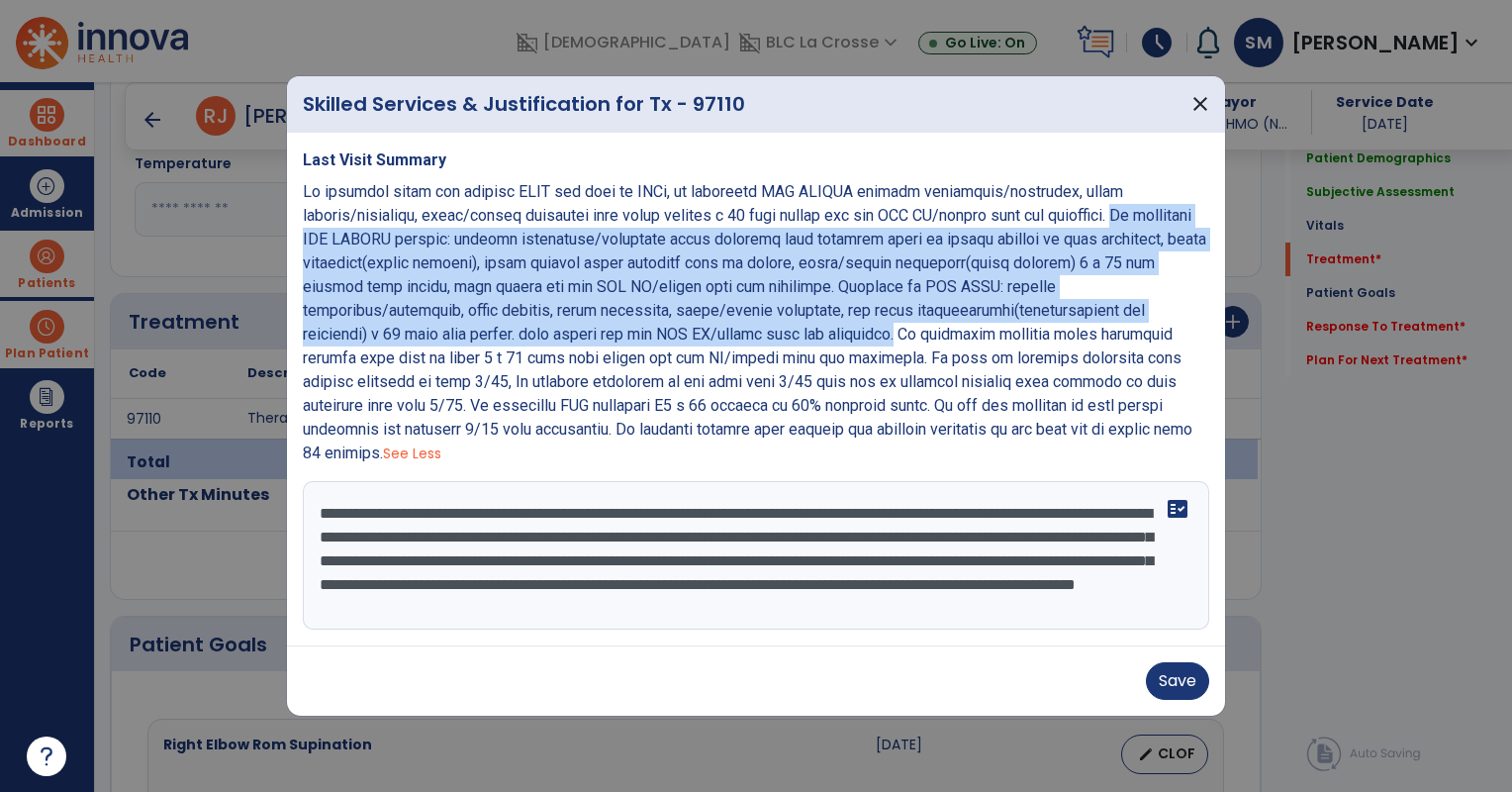 copy on "Pt completed RUE SAAROM stretch: forearm supination/pronation using opposite hand grasping wrist to gently stretch in each direction, wrist extension(prayer stretch), wrist flexion using opposite hand to assist, ulnar/radial deviation(hands clasped) 3 x 10 sec stretch each motion, with visual aid and MIN VC/visual demo for technique. Followed by RUE AROM: forearm supination/pronation, wrist flexion, wrist extension, ulnar/radial deviation, and wrist circumduction(counterclowise and clockwise) x 10 reps each motion. with visual aid and MIN VC/visual demo for technique." 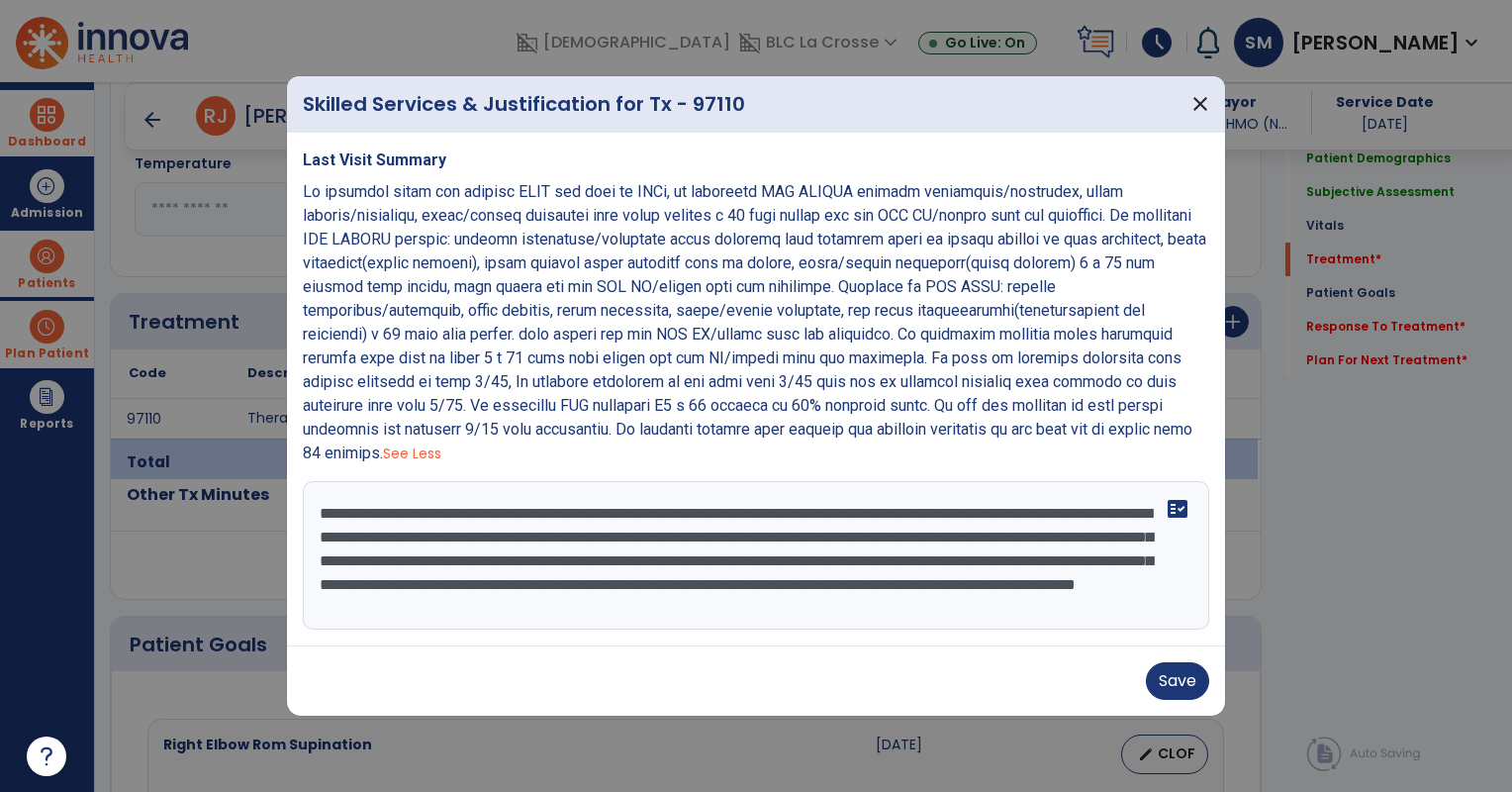 drag, startPoint x: 570, startPoint y: 543, endPoint x: 717, endPoint y: 614, distance: 163.24828 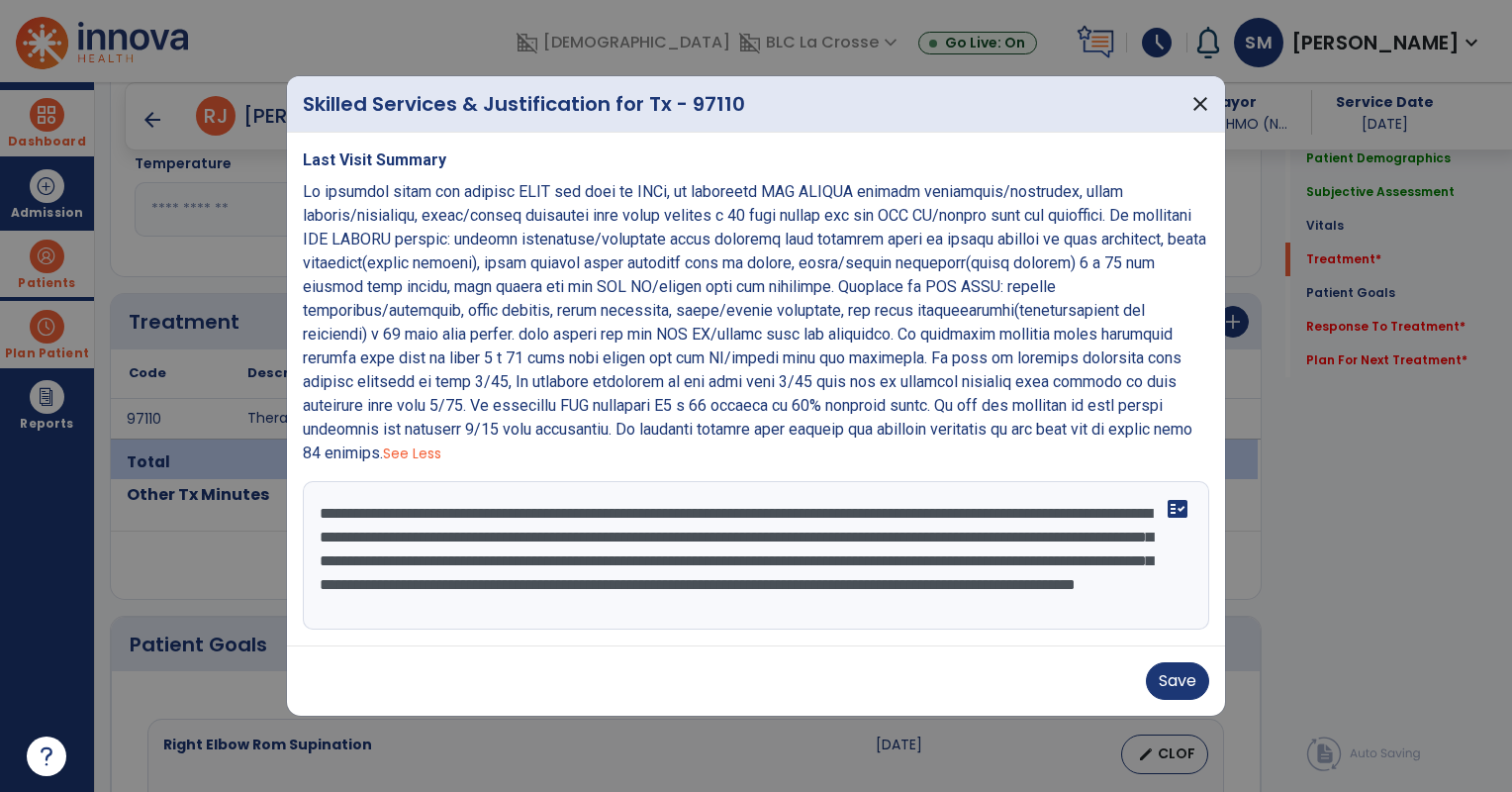 click on "**********" at bounding box center [756, 555] 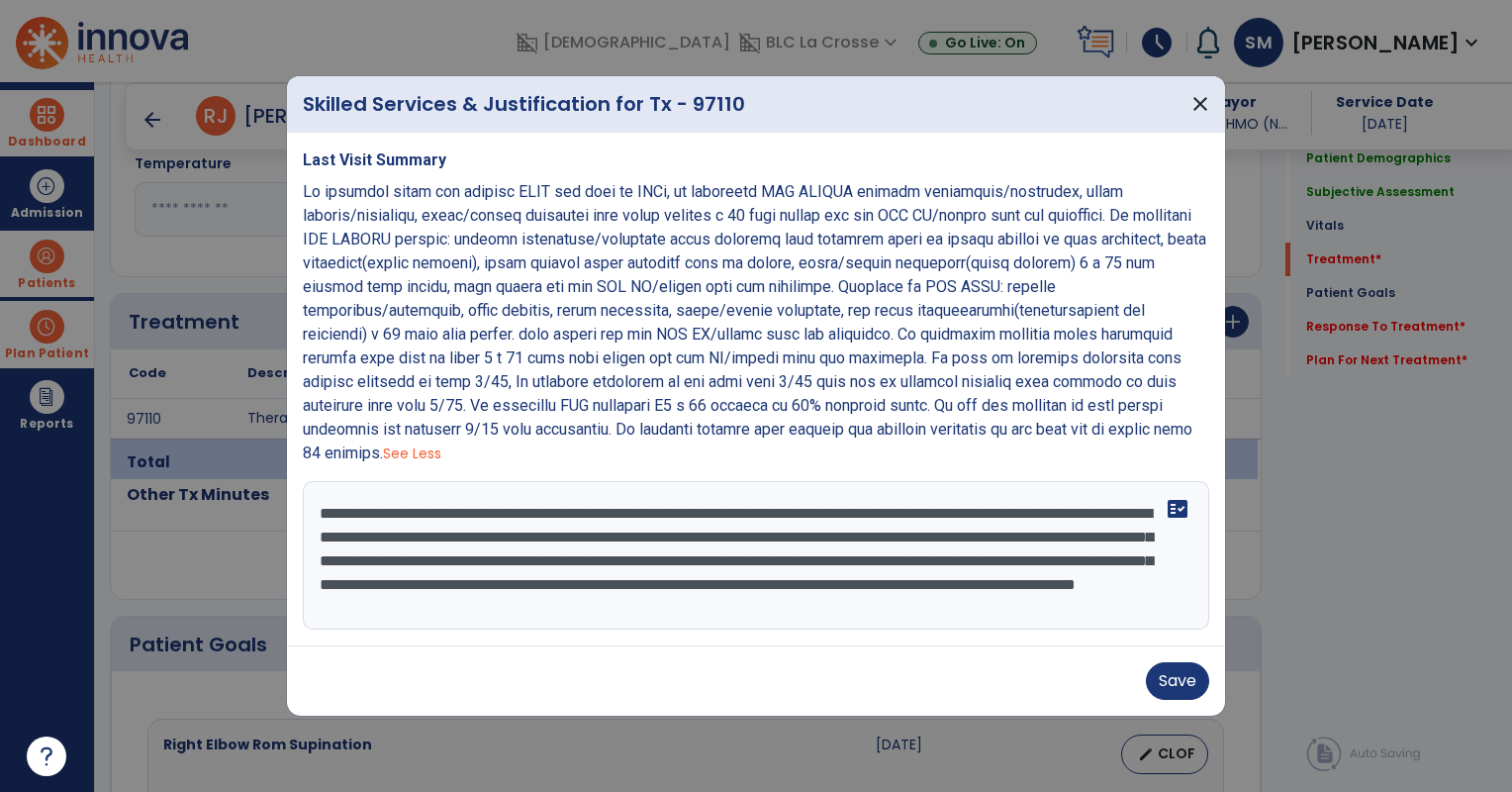 click on "**********" at bounding box center (756, 555) 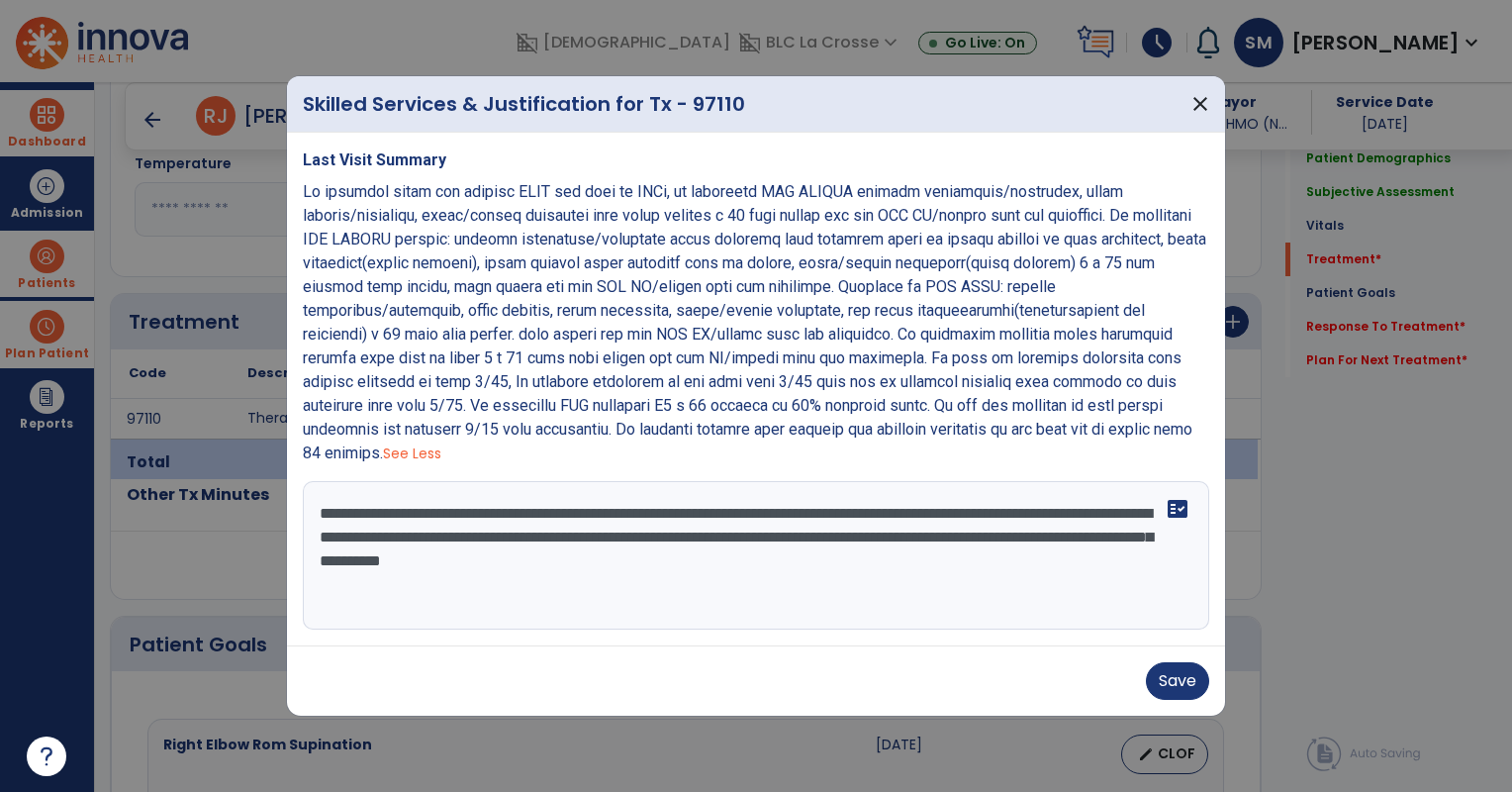 scroll, scrollTop: 0, scrollLeft: 0, axis: both 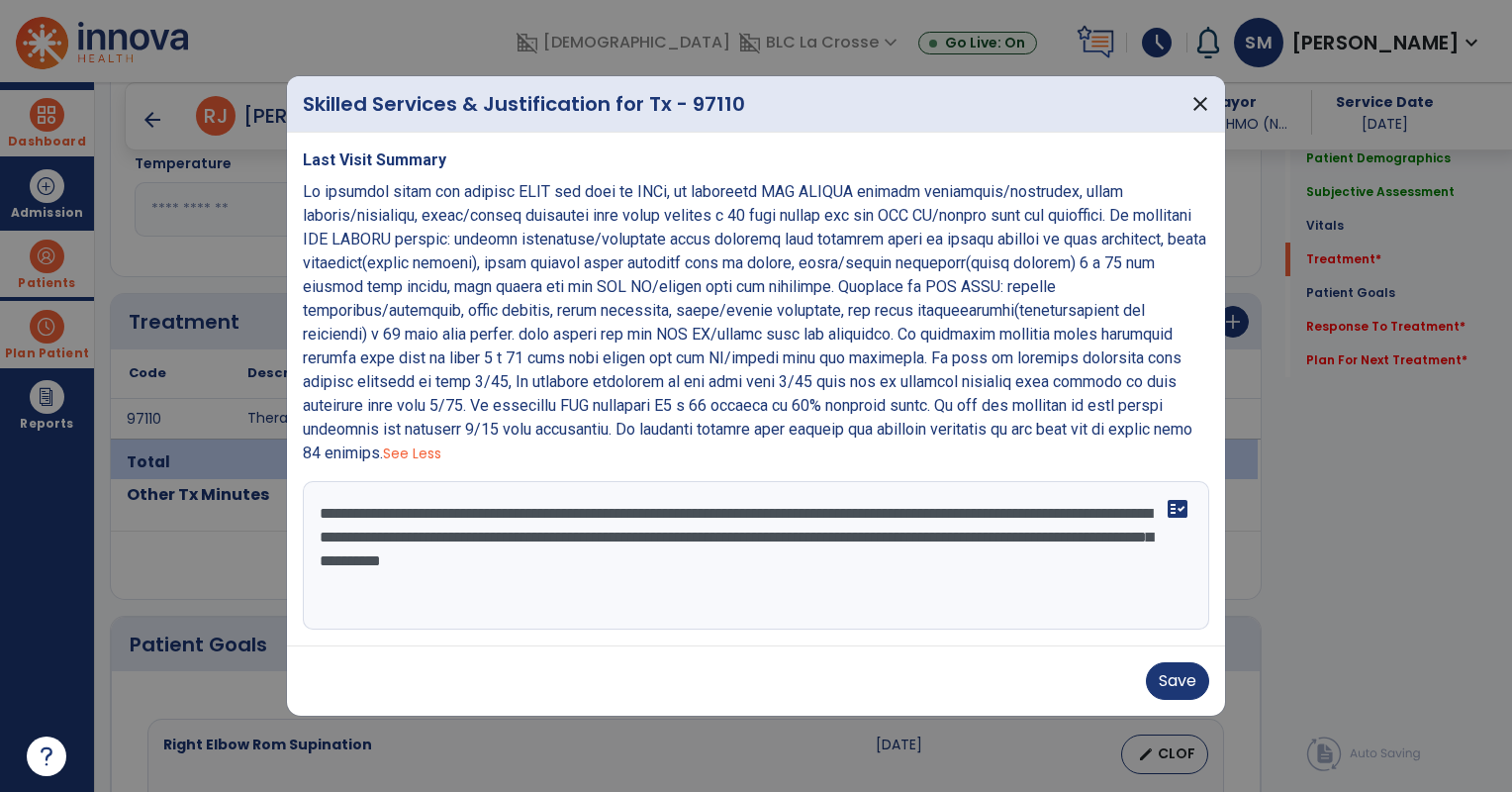 paste on "**********" 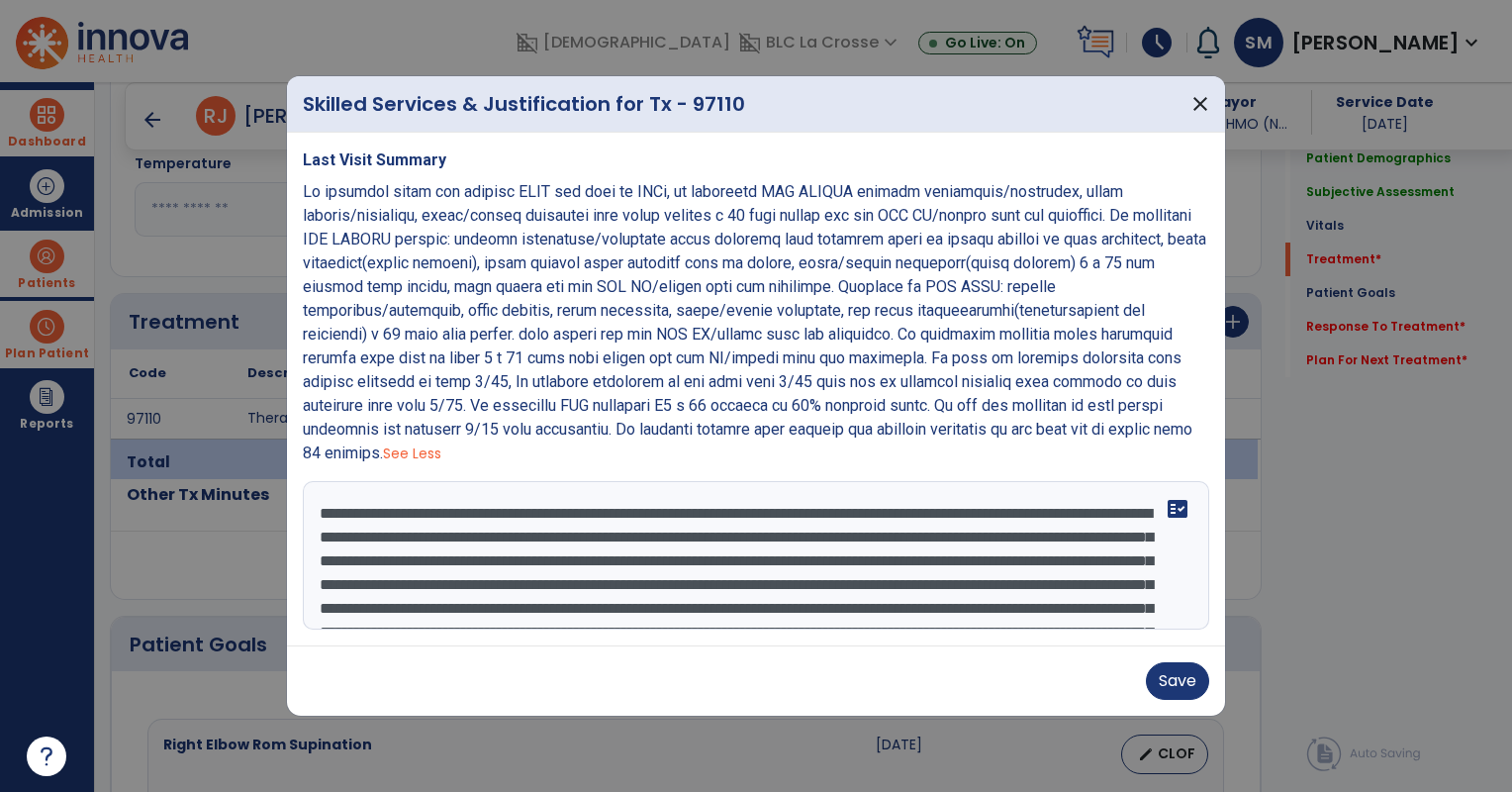 scroll, scrollTop: 87, scrollLeft: 0, axis: vertical 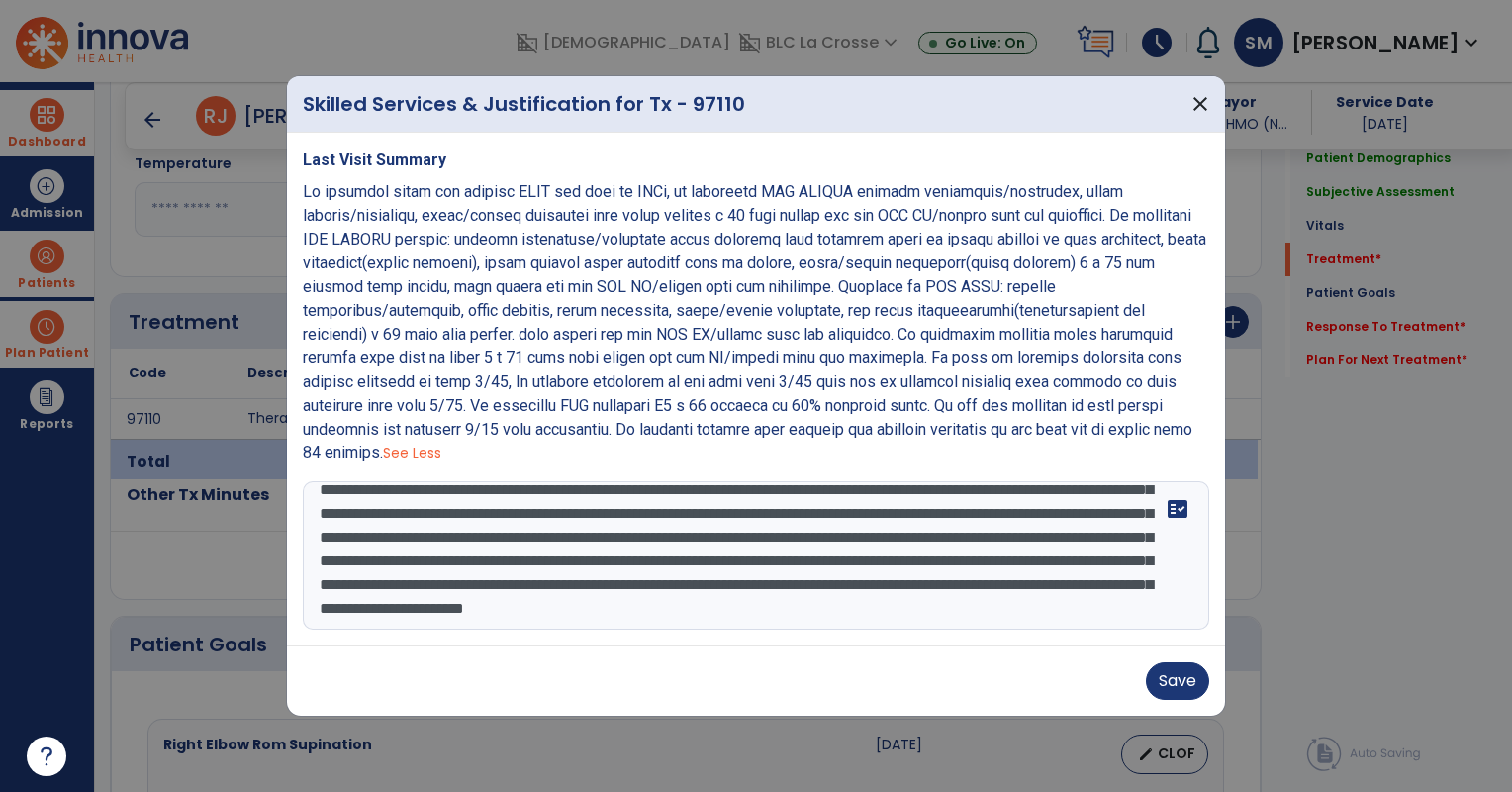 click on "**********" at bounding box center [756, 555] 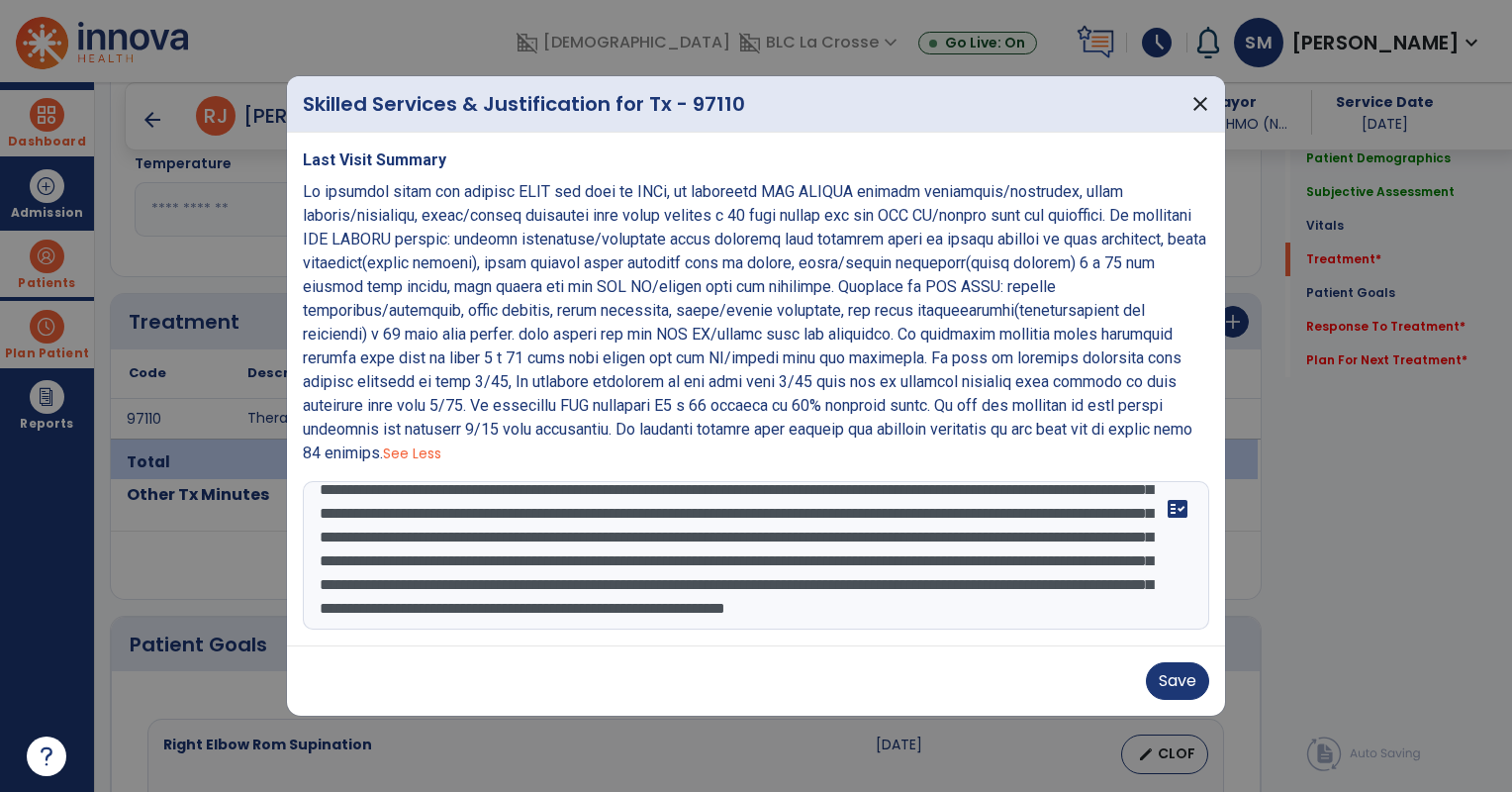 scroll, scrollTop: 108, scrollLeft: 0, axis: vertical 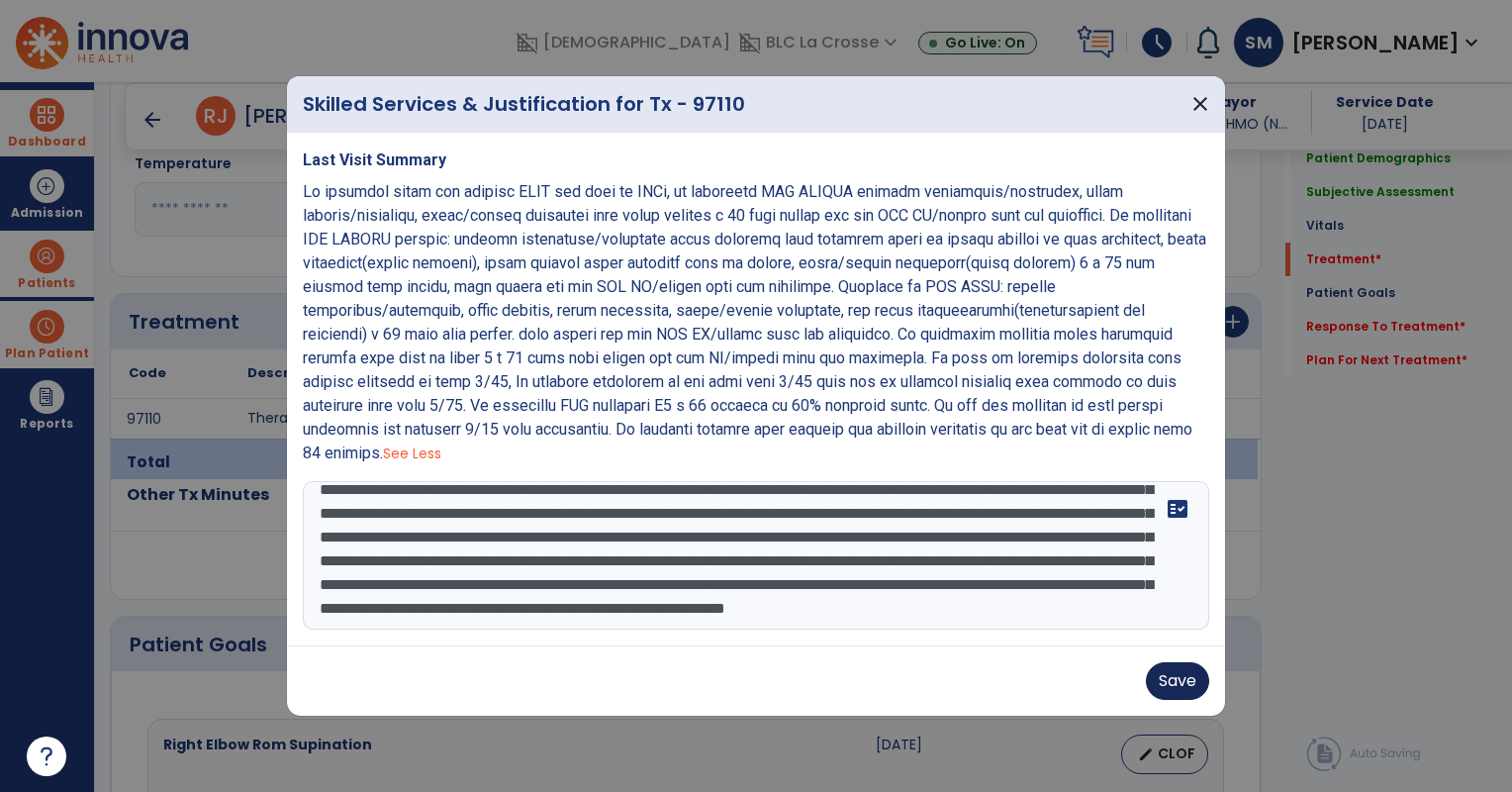 type on "**********" 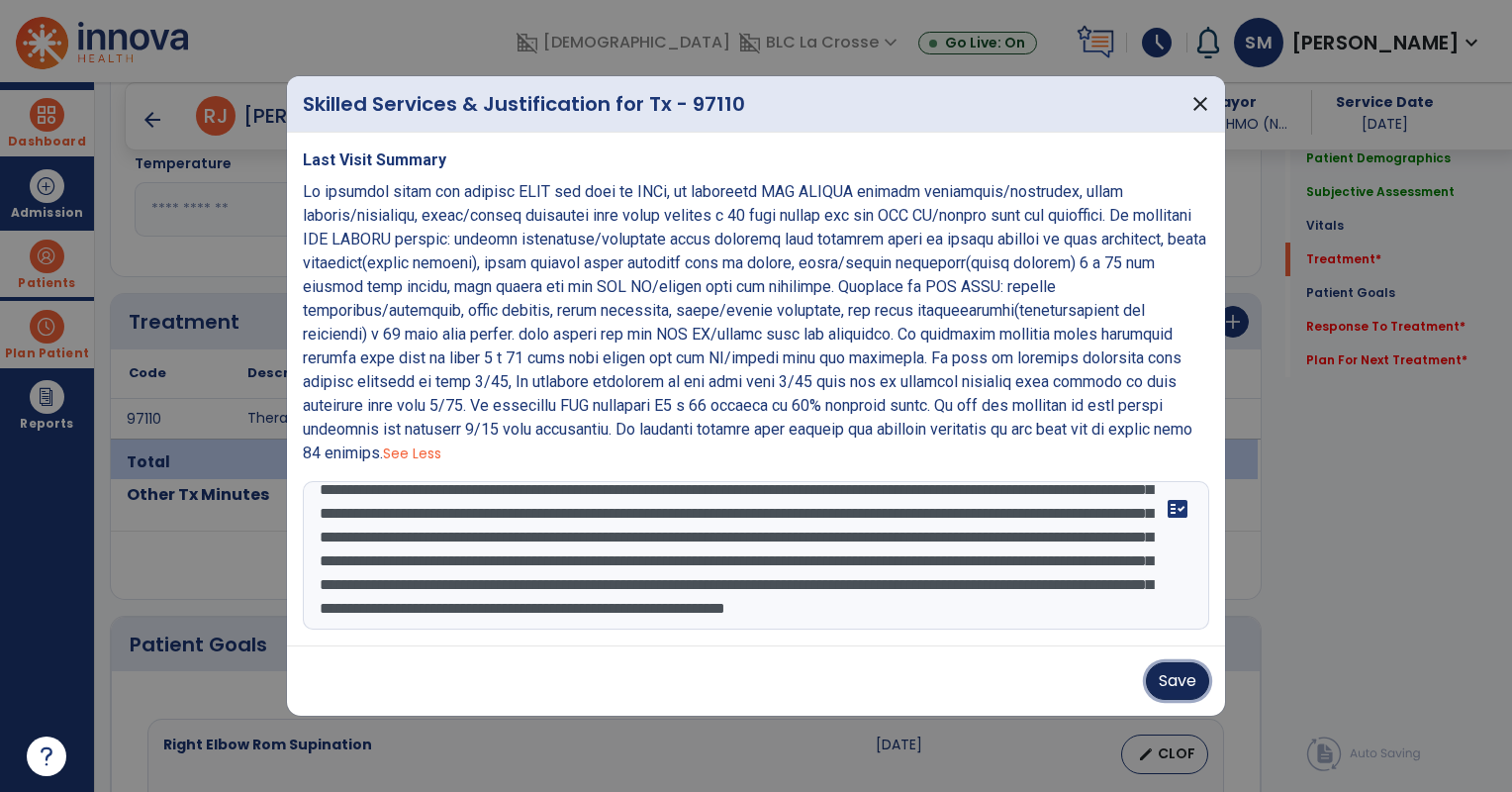click on "Save" at bounding box center (1178, 681) 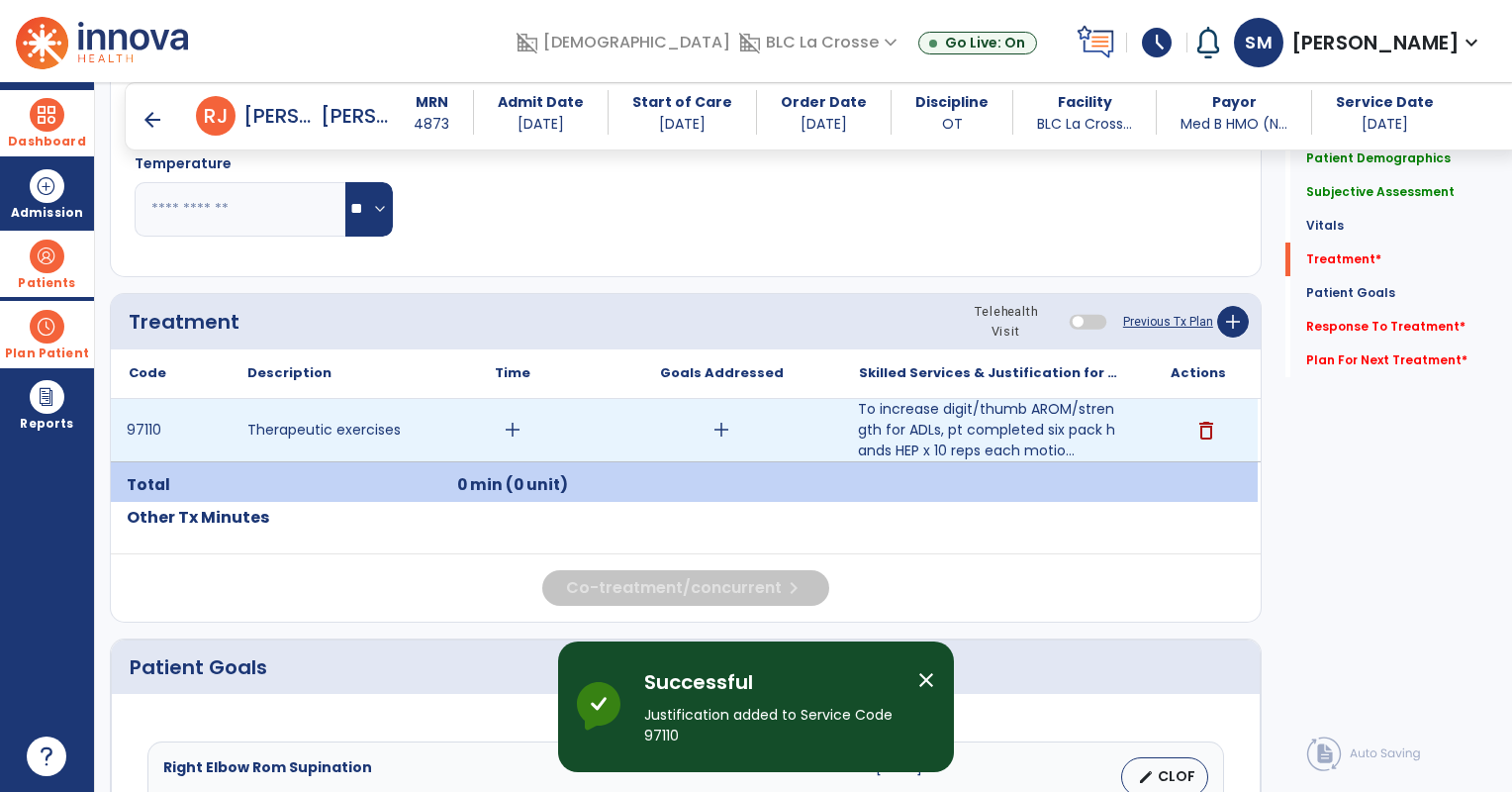 click on "add" at bounding box center (513, 430) 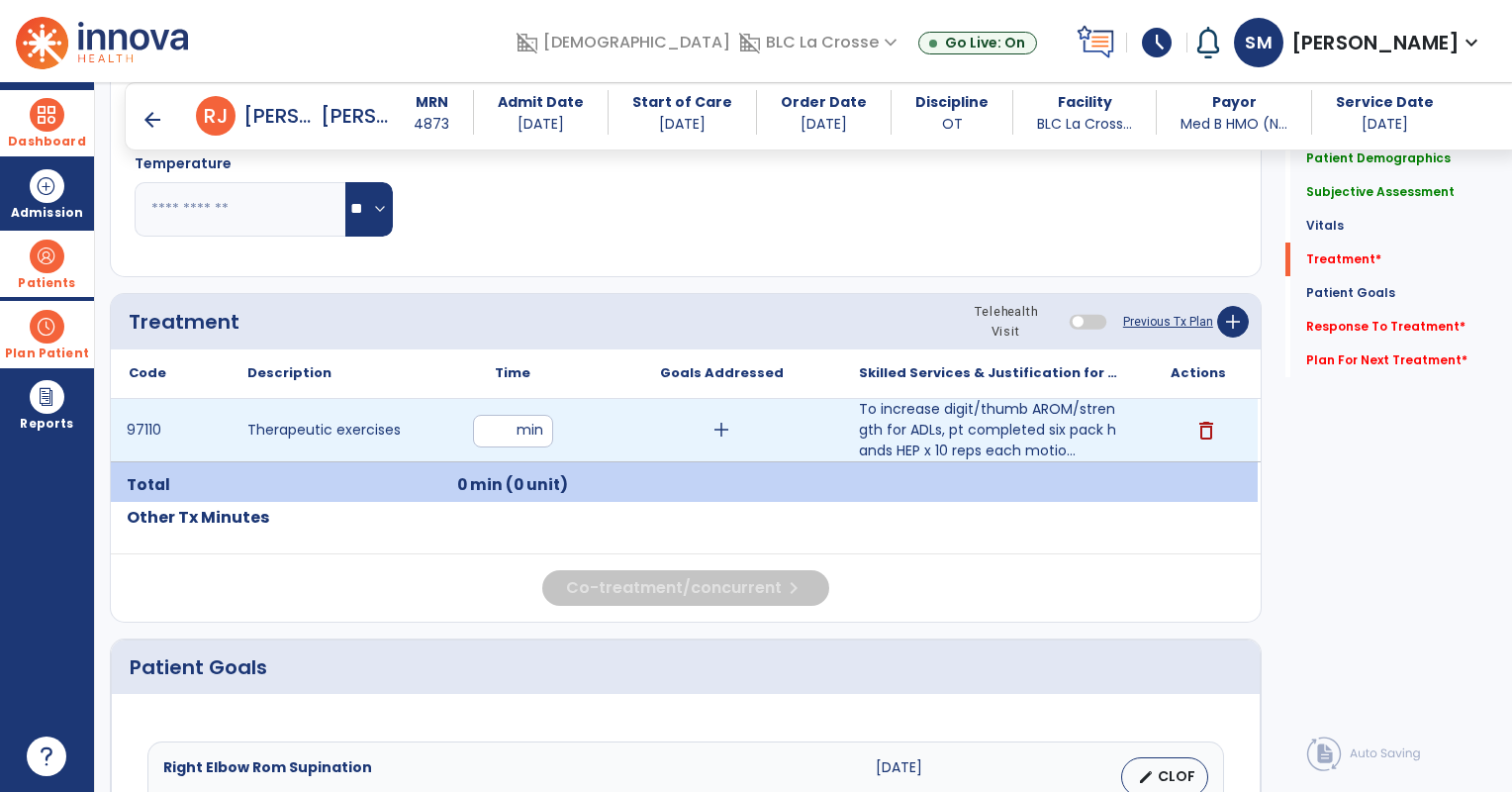 type on "**" 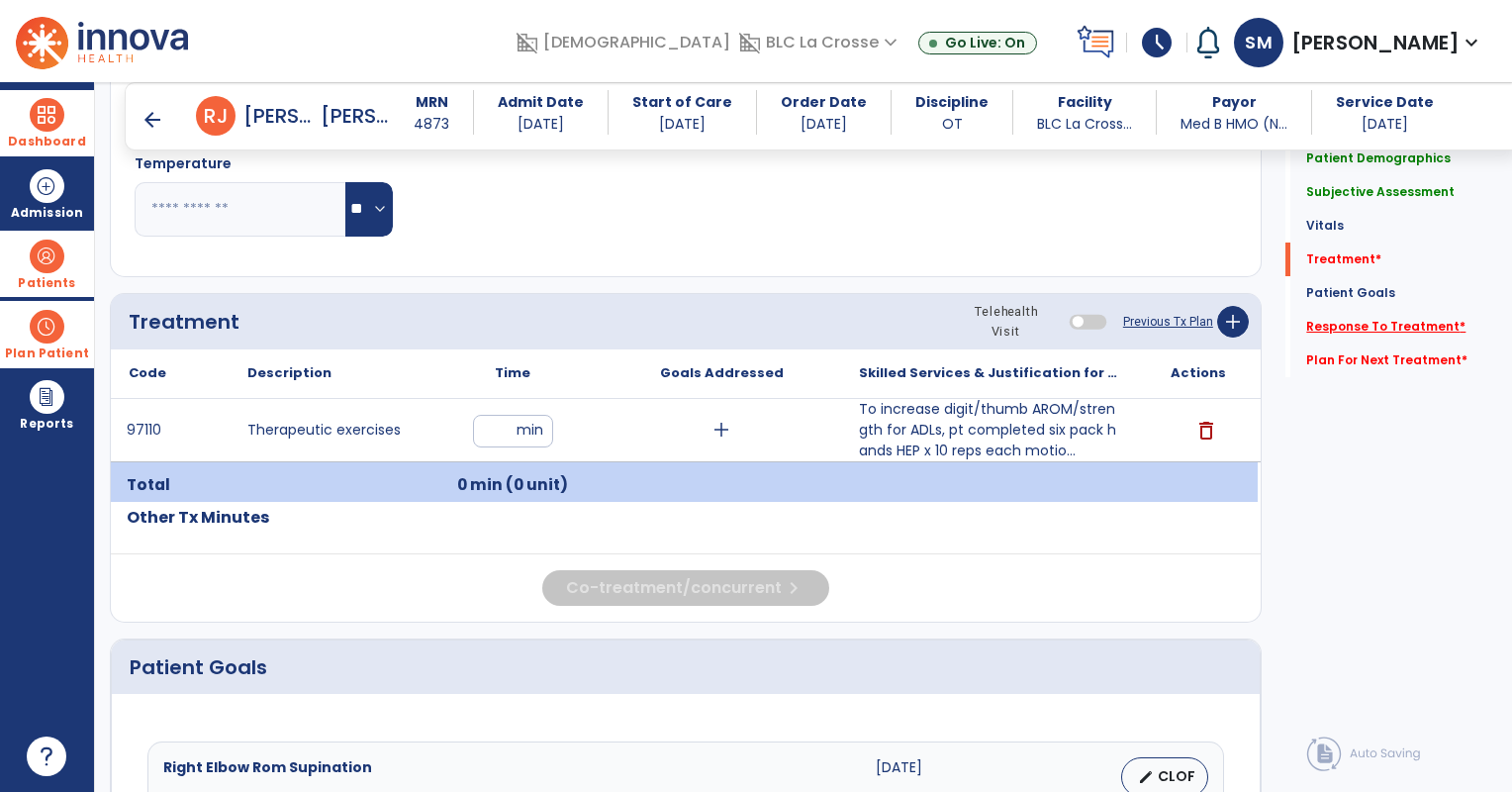 click on "Response To Treatment   *" 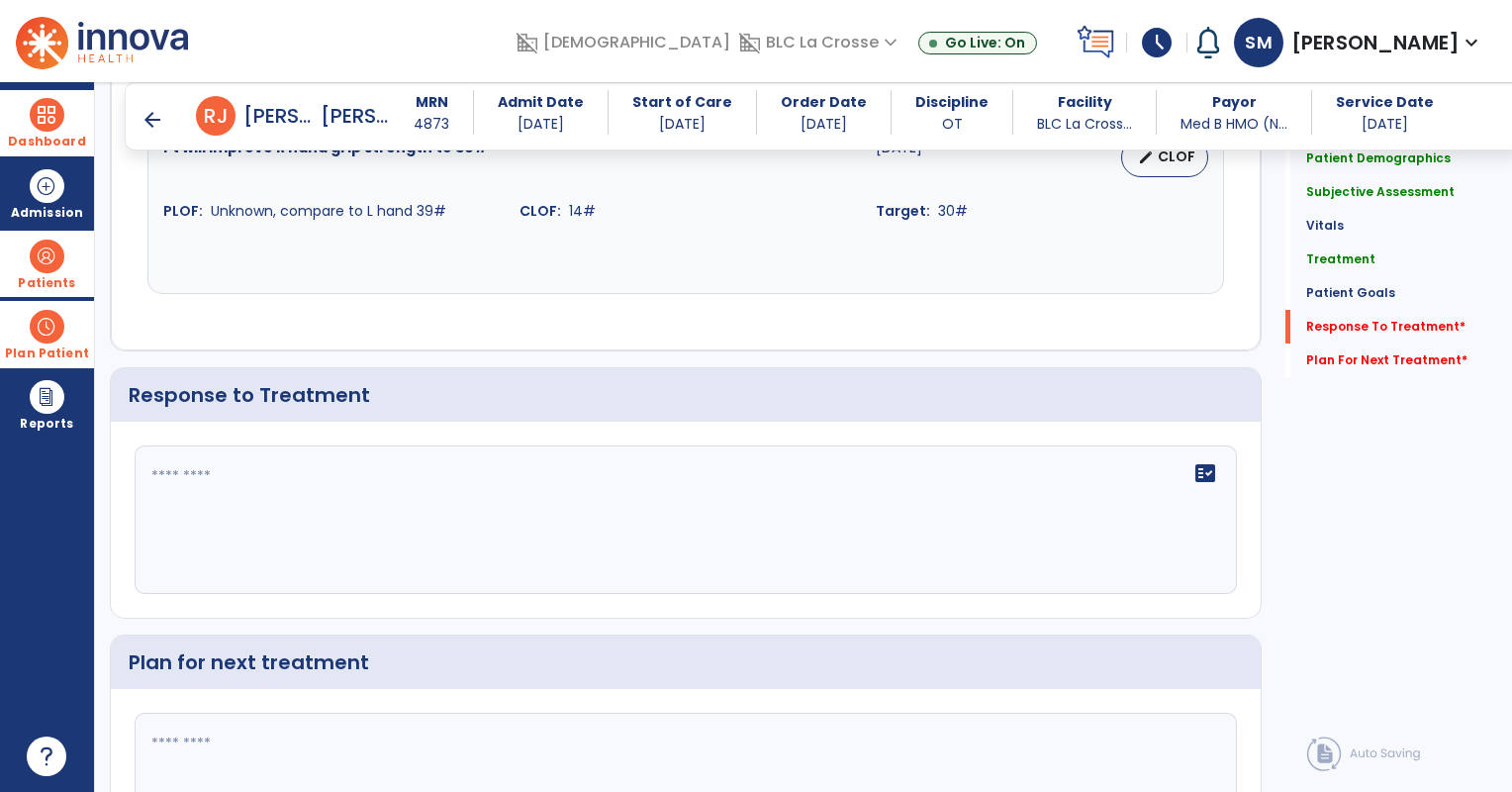 scroll, scrollTop: 2492, scrollLeft: 0, axis: vertical 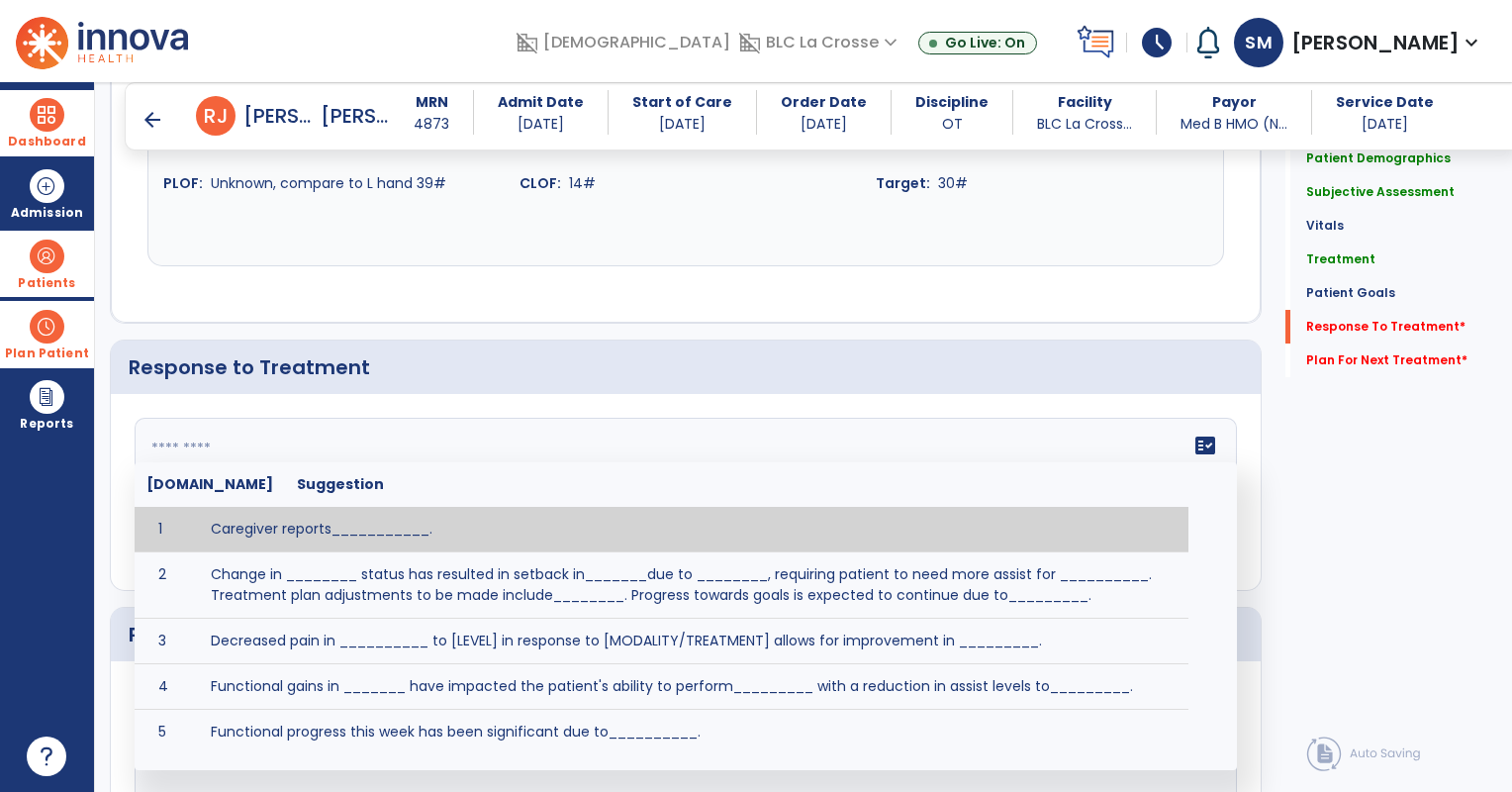 click on "fact_check  [DOMAIN_NAME] Suggestion 1 Caregiver reports___________. 2 Change in ________ status has resulted in setback in_______due to ________, requiring patient to need more assist for __________.   Treatment plan adjustments to be made include________.  Progress towards goals is expected to continue due to_________. 3 Decreased pain in __________ to [LEVEL] in response to [MODALITY/TREATMENT] allows for improvement in _________. 4 Functional gains in _______ have impacted the patient's ability to perform_________ with a reduction in assist levels to_________. 5 Functional progress this week has been significant due to__________. 6 Gains in ________ have improved the patient's ability to perform ______with decreased levels of assist to___________. 7 Improvement in ________allows patient to tolerate higher levels of challenges in_________. 8 Pain in [AREA] has decreased to [LEVEL] in response to [TREATMENT/MODALITY], allowing fore ease in completing__________. 9 10 11 12 13 14 15 16 17 18 19 20 21" 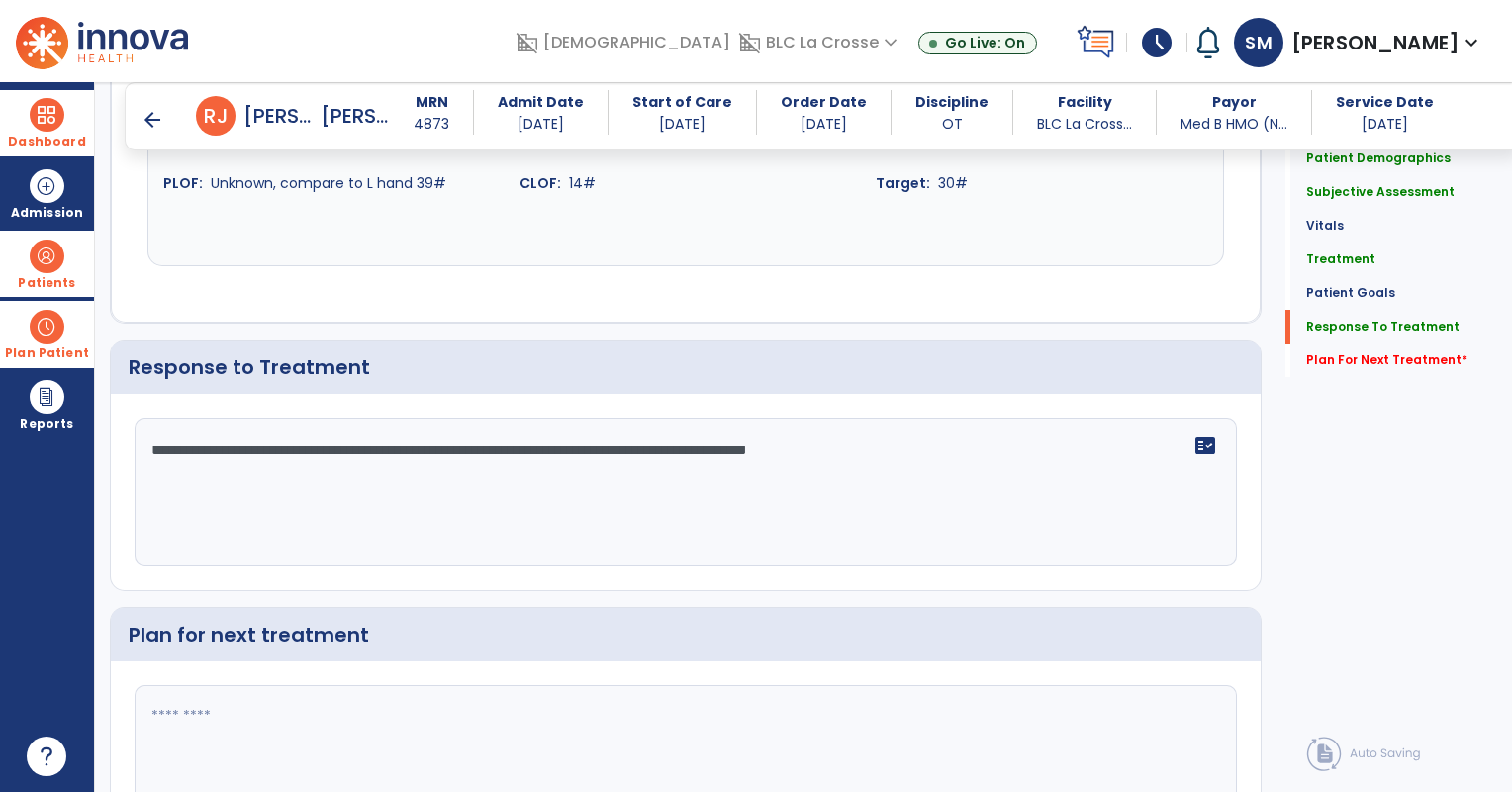 scroll, scrollTop: 2492, scrollLeft: 0, axis: vertical 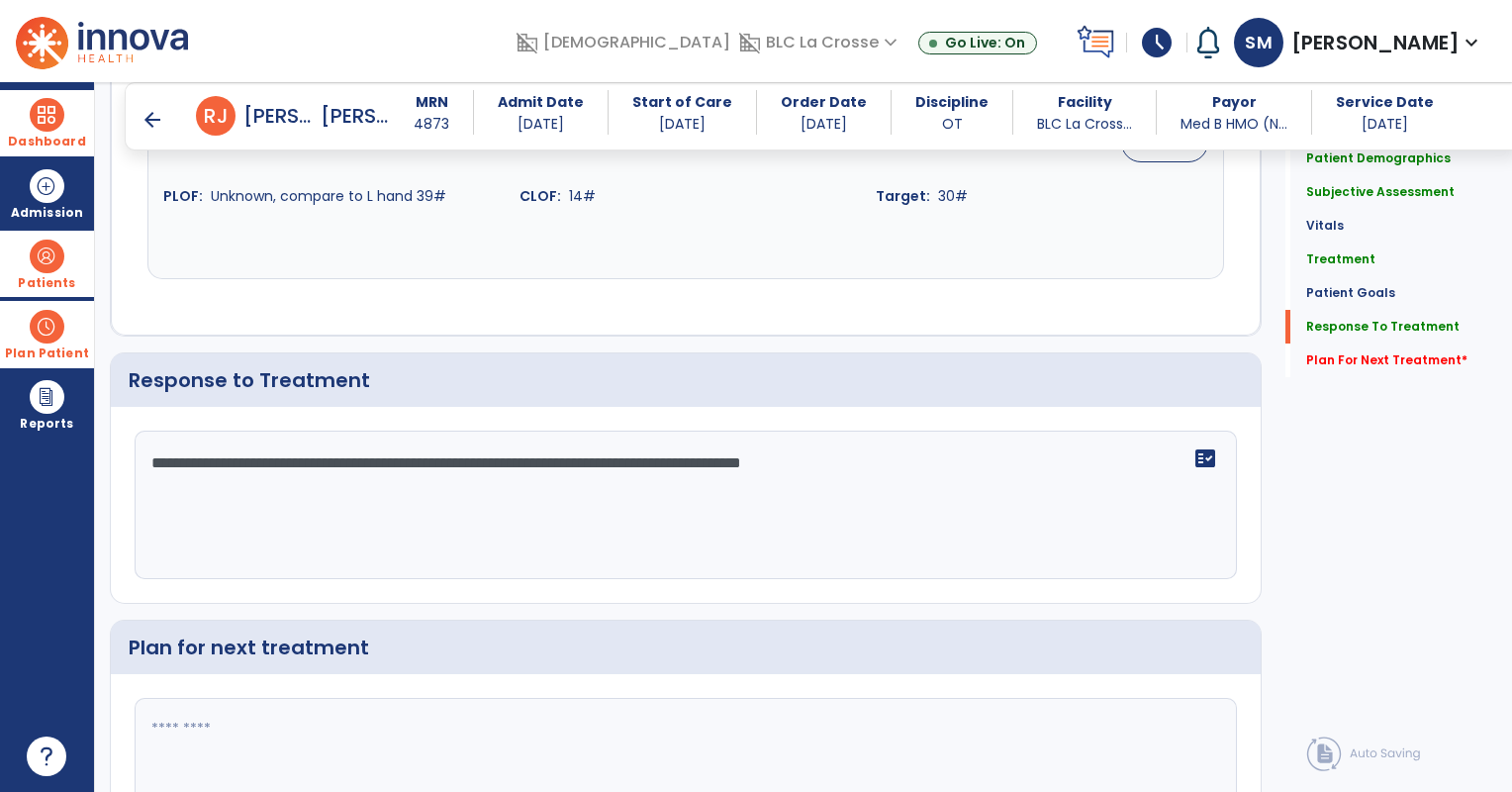 type on "**********" 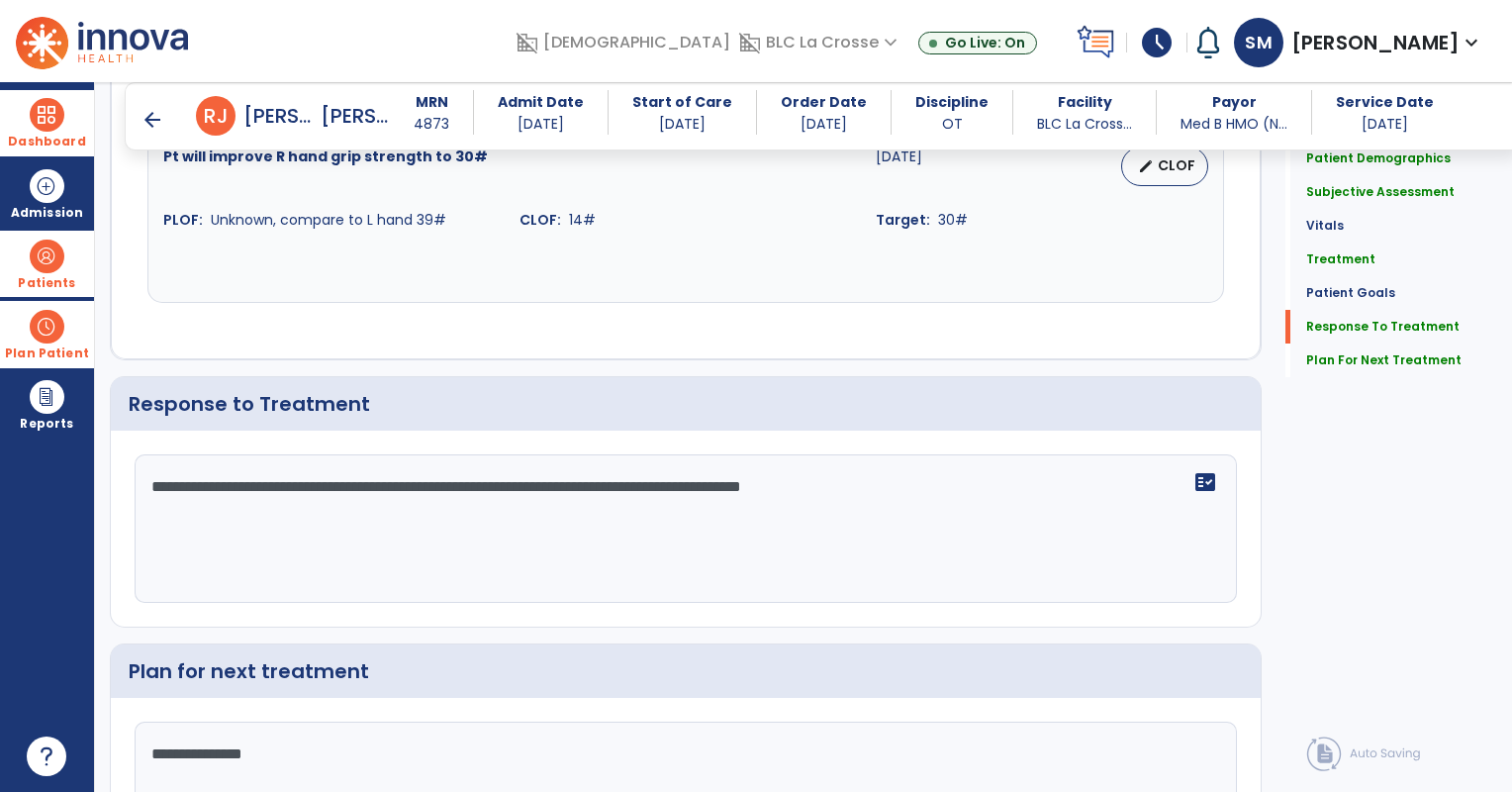 scroll, scrollTop: 2479, scrollLeft: 0, axis: vertical 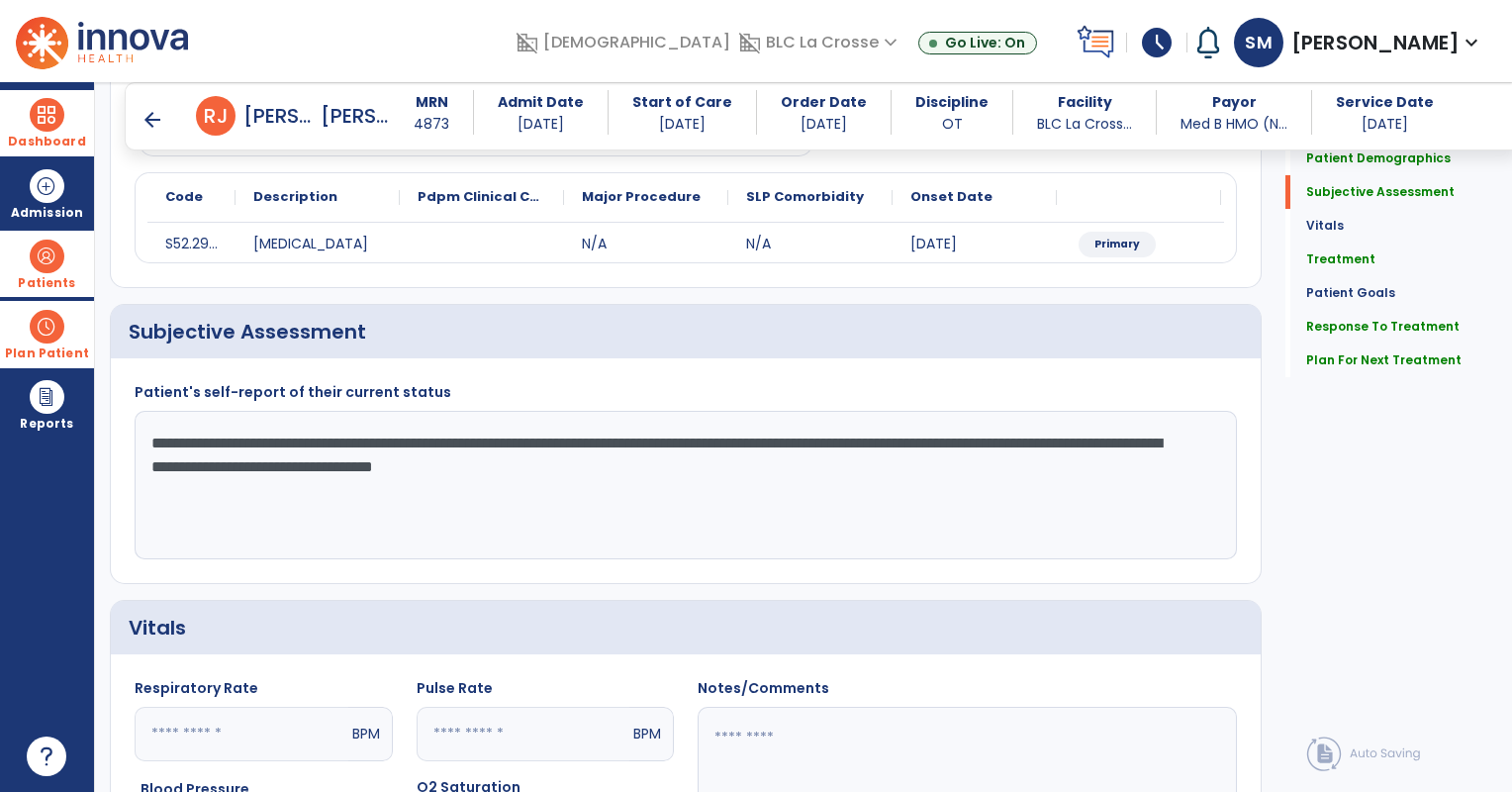 type on "**********" 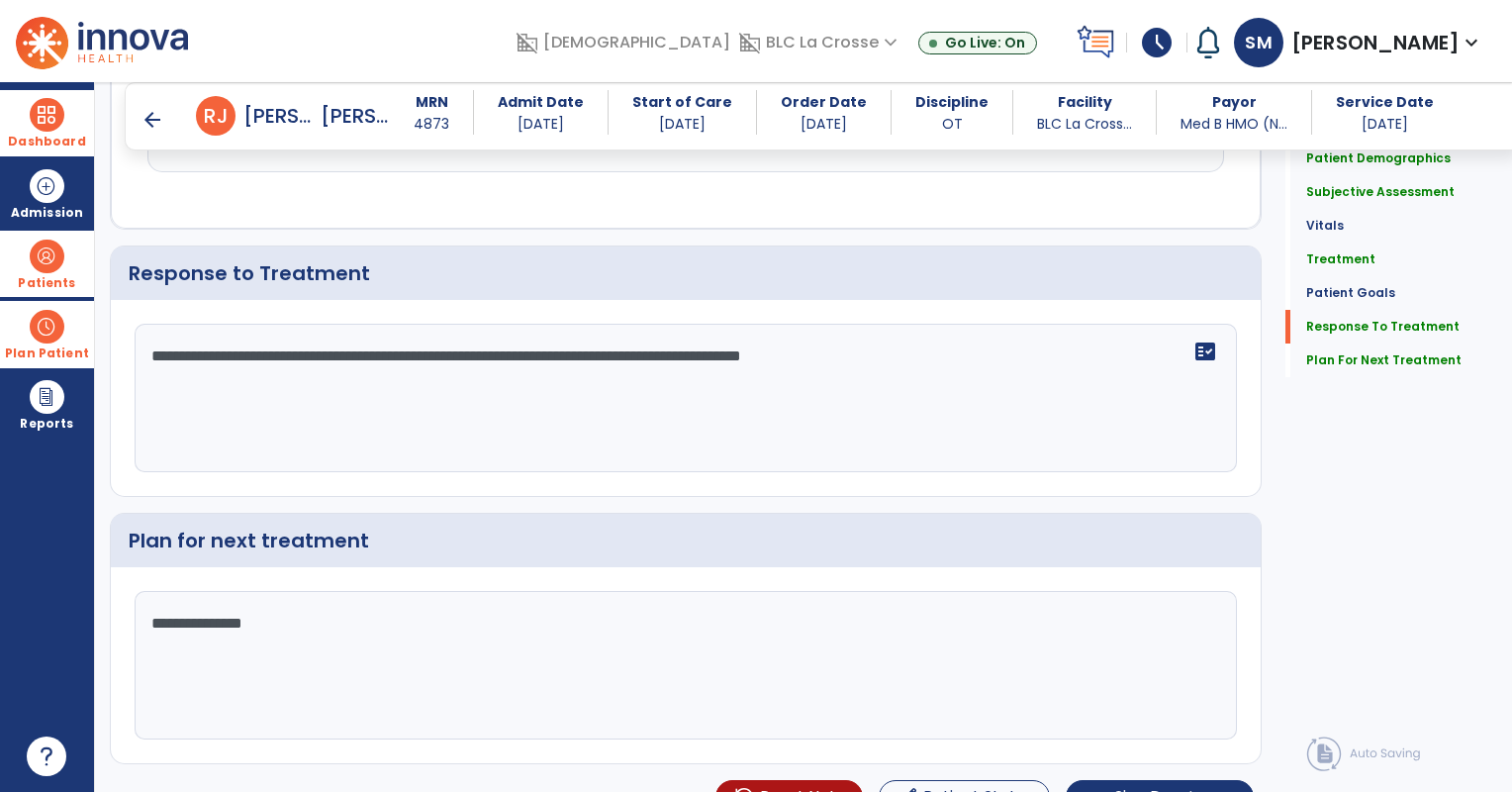scroll, scrollTop: 2617, scrollLeft: 0, axis: vertical 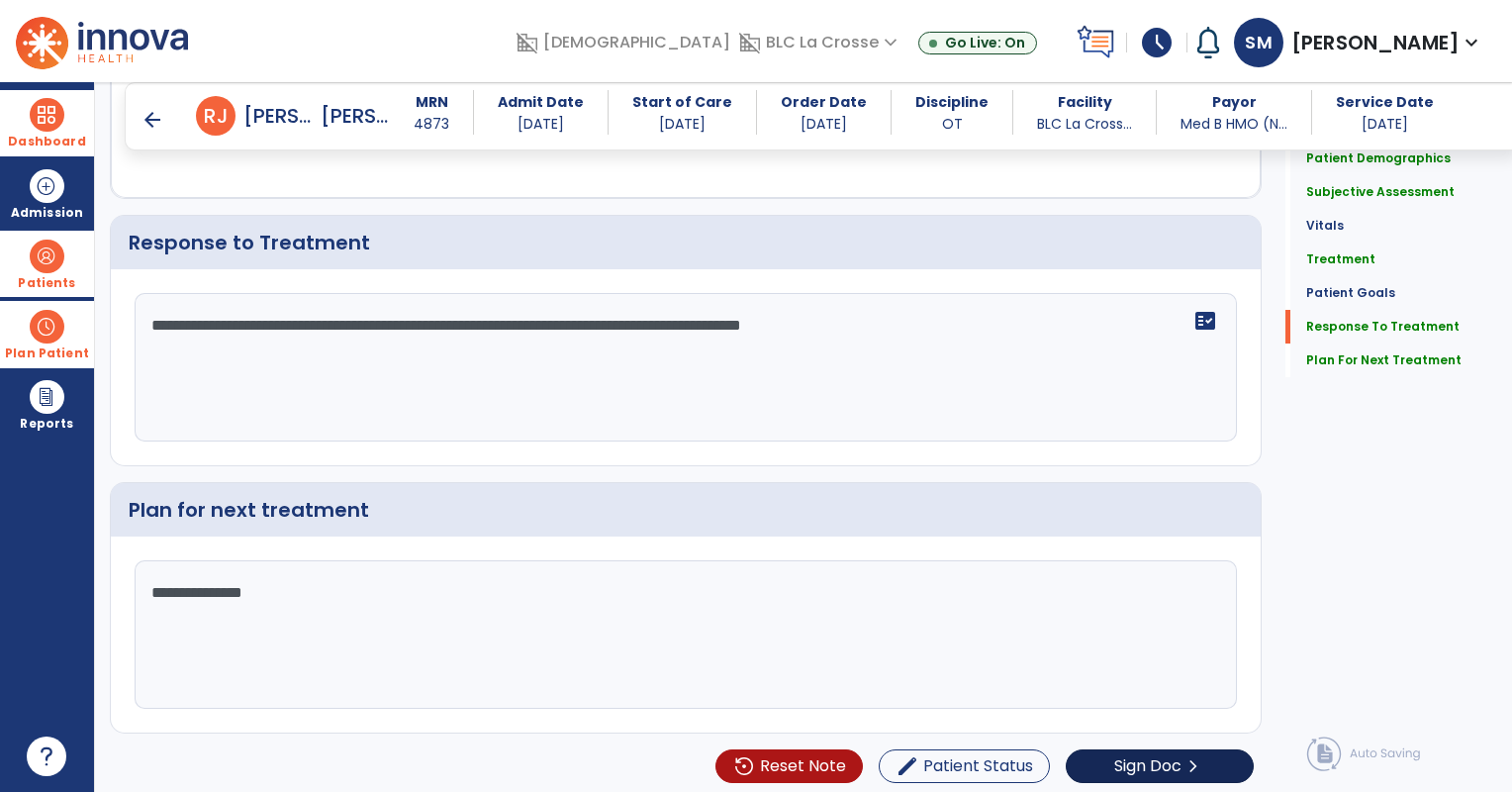 type on "**********" 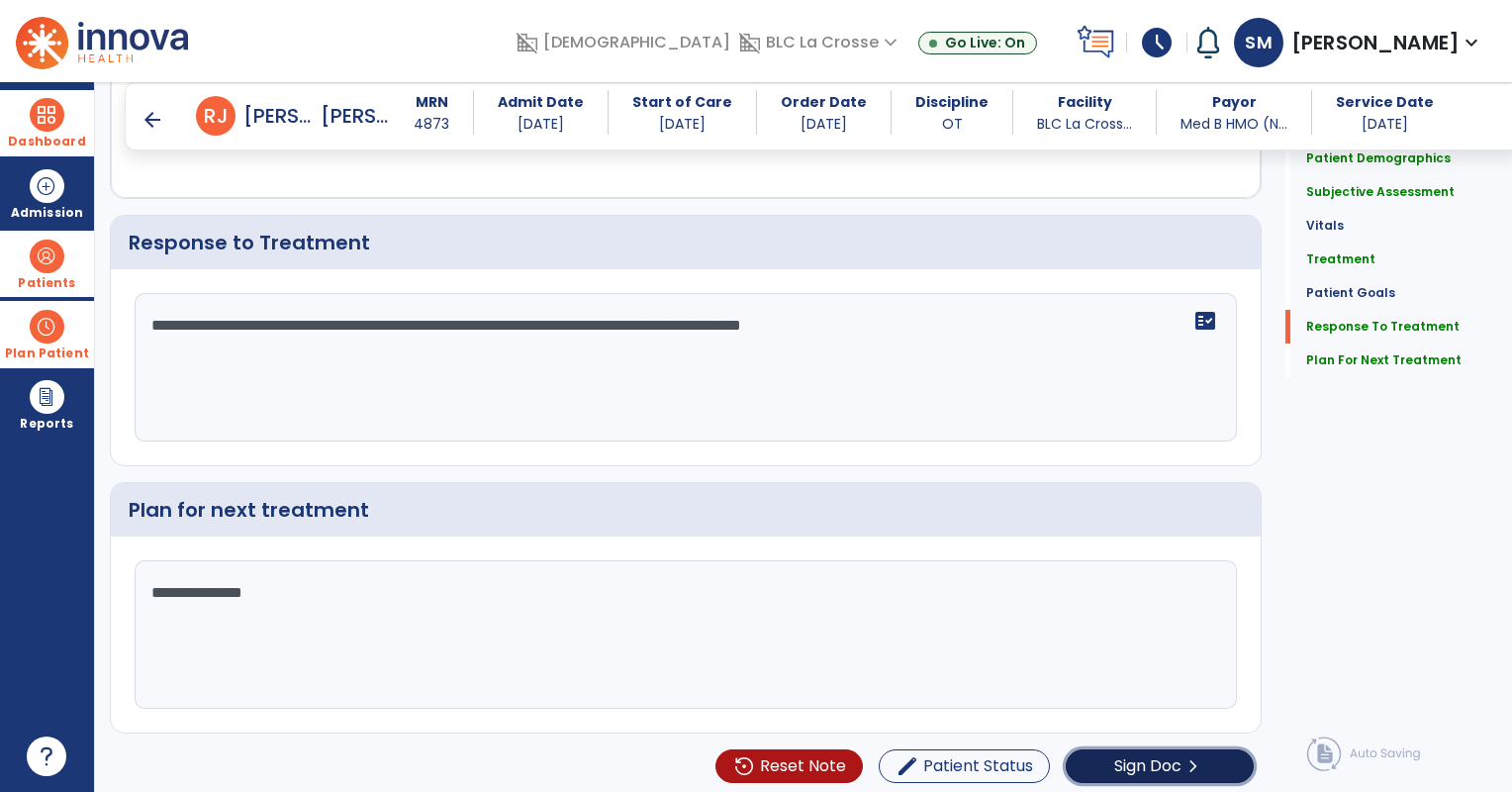 click on "Sign Doc" 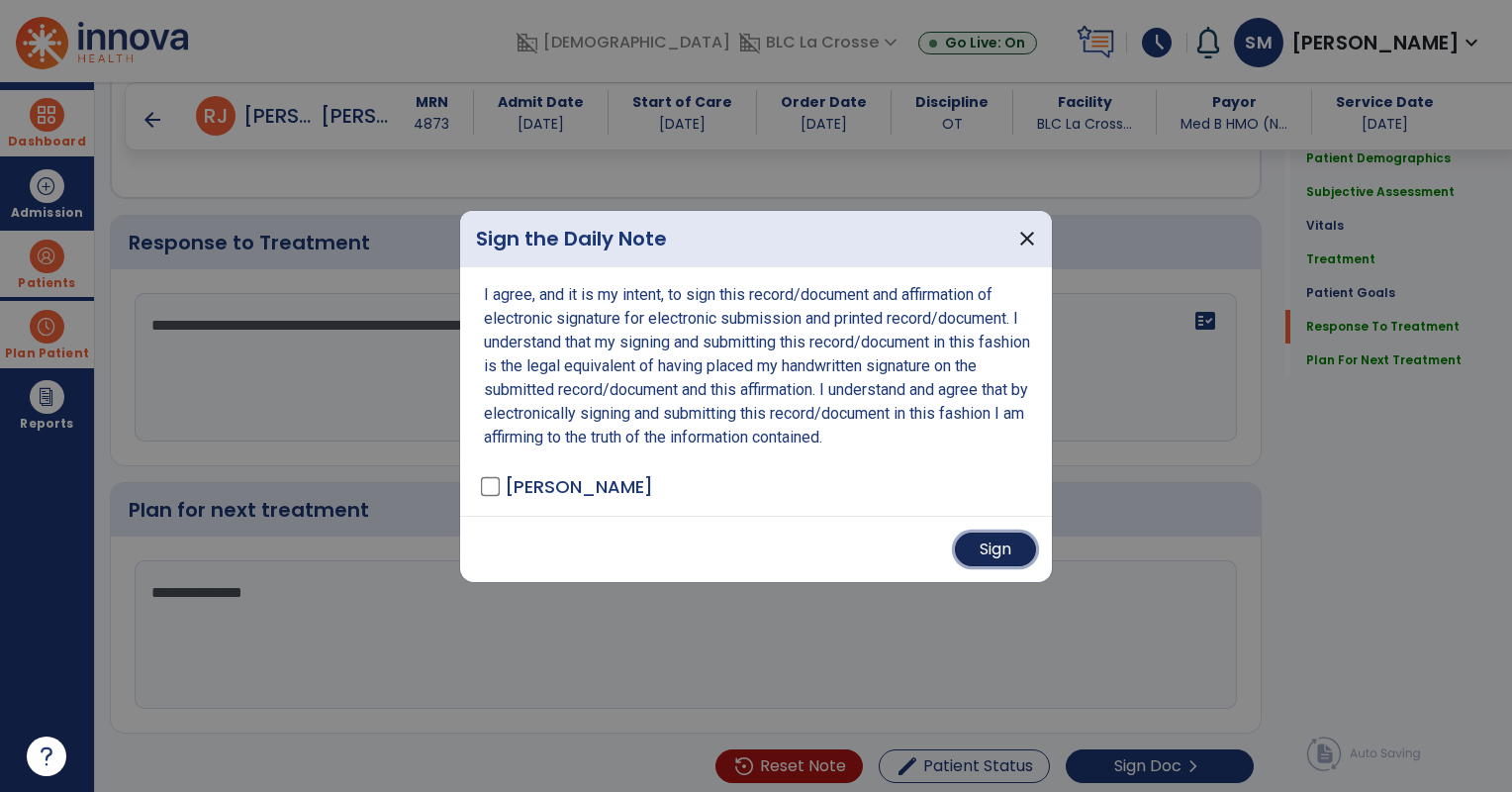 click on "Sign" at bounding box center (995, 549) 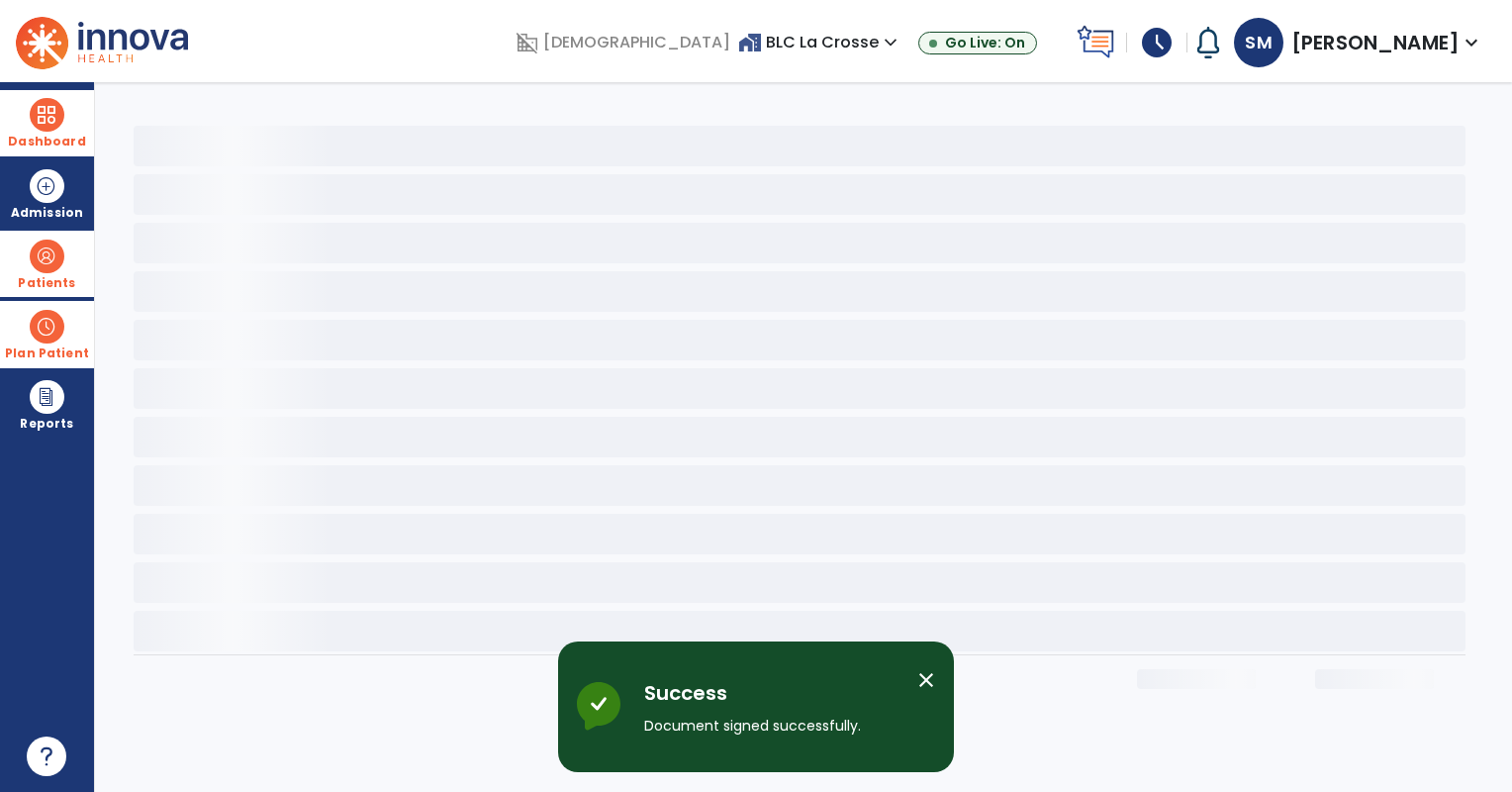 scroll, scrollTop: 0, scrollLeft: 0, axis: both 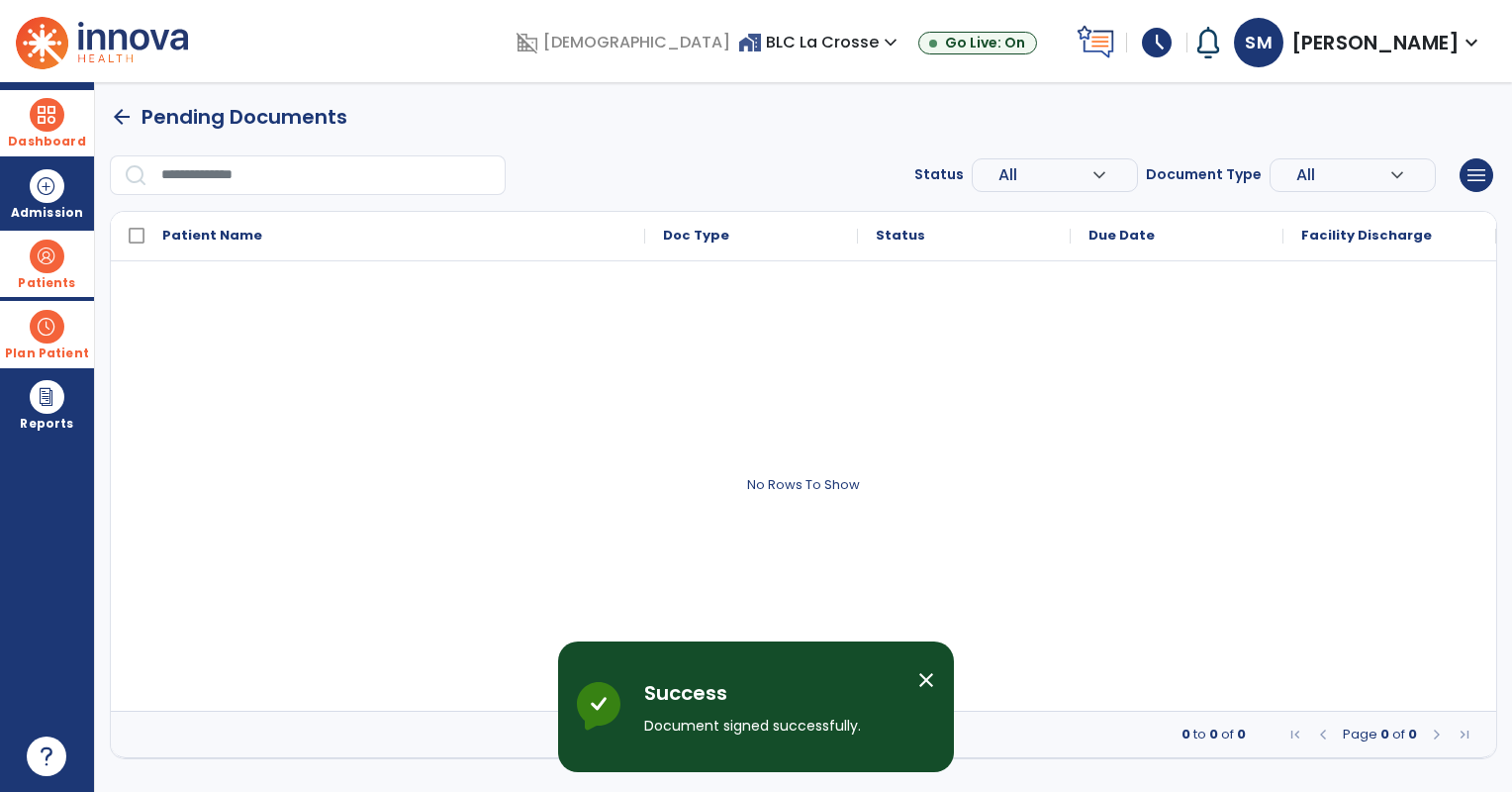 click at bounding box center (47, 115) 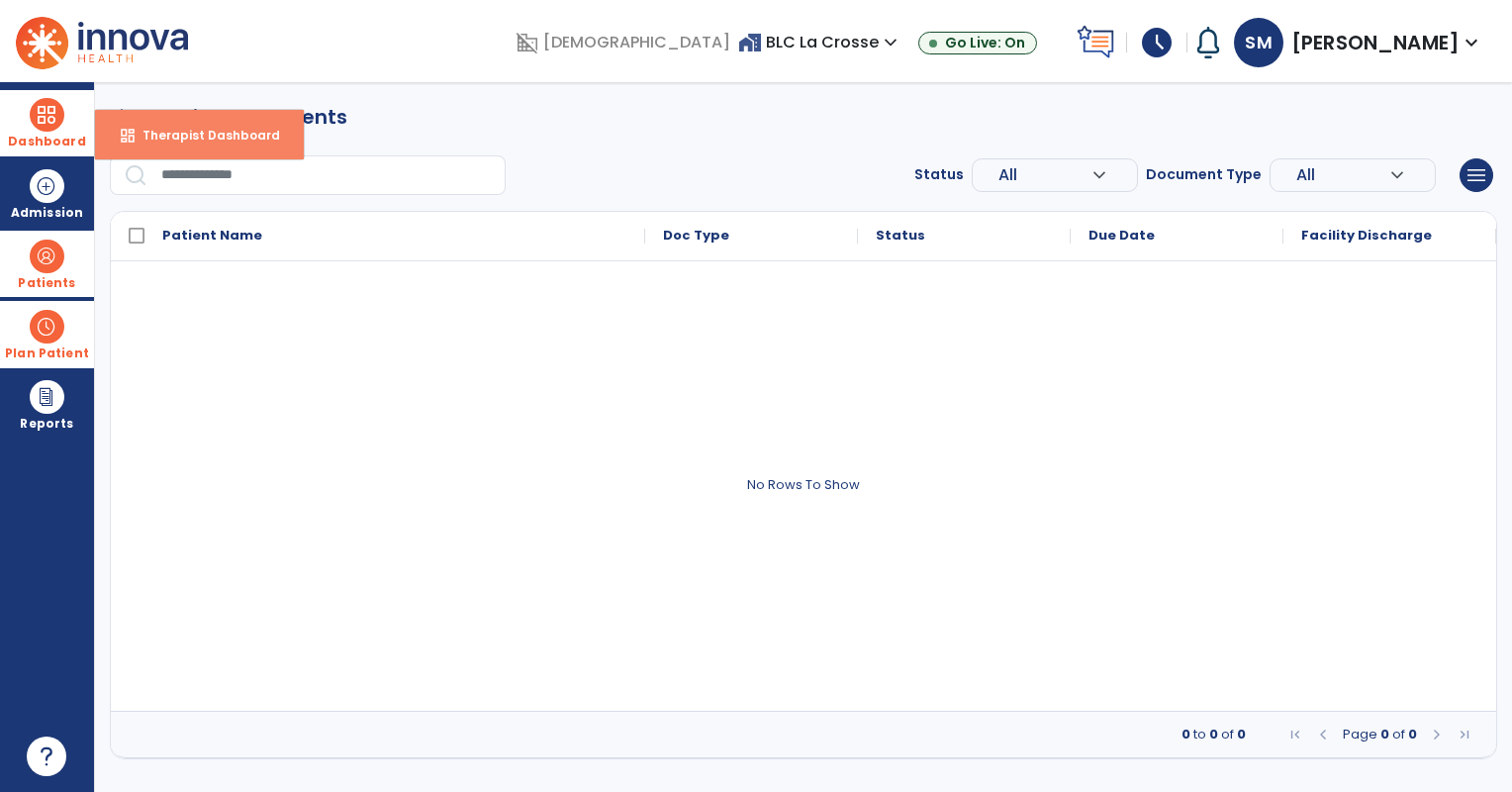 click on "Therapist Dashboard" at bounding box center [203, 135] 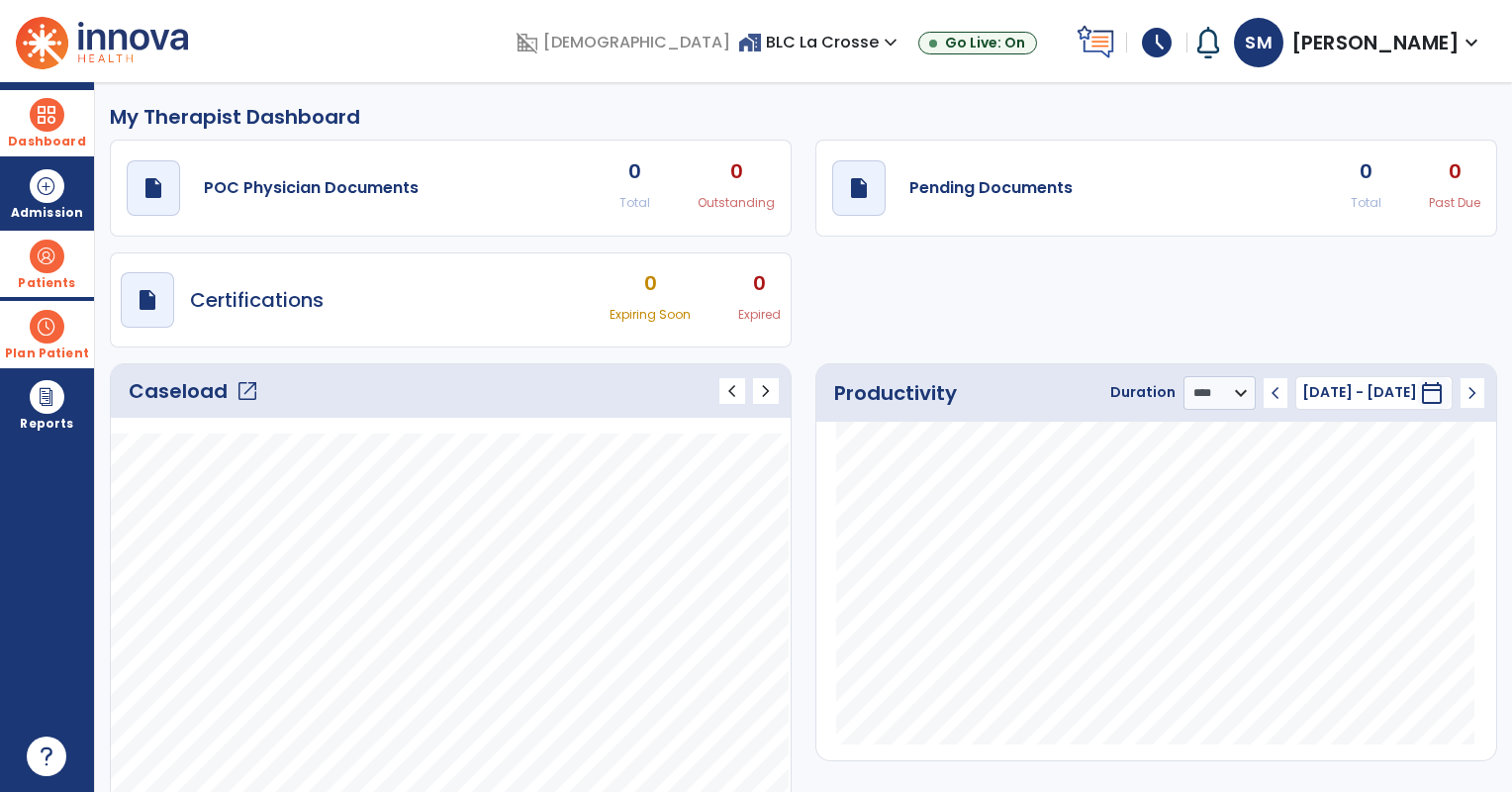 click on "schedule" at bounding box center (1157, 43) 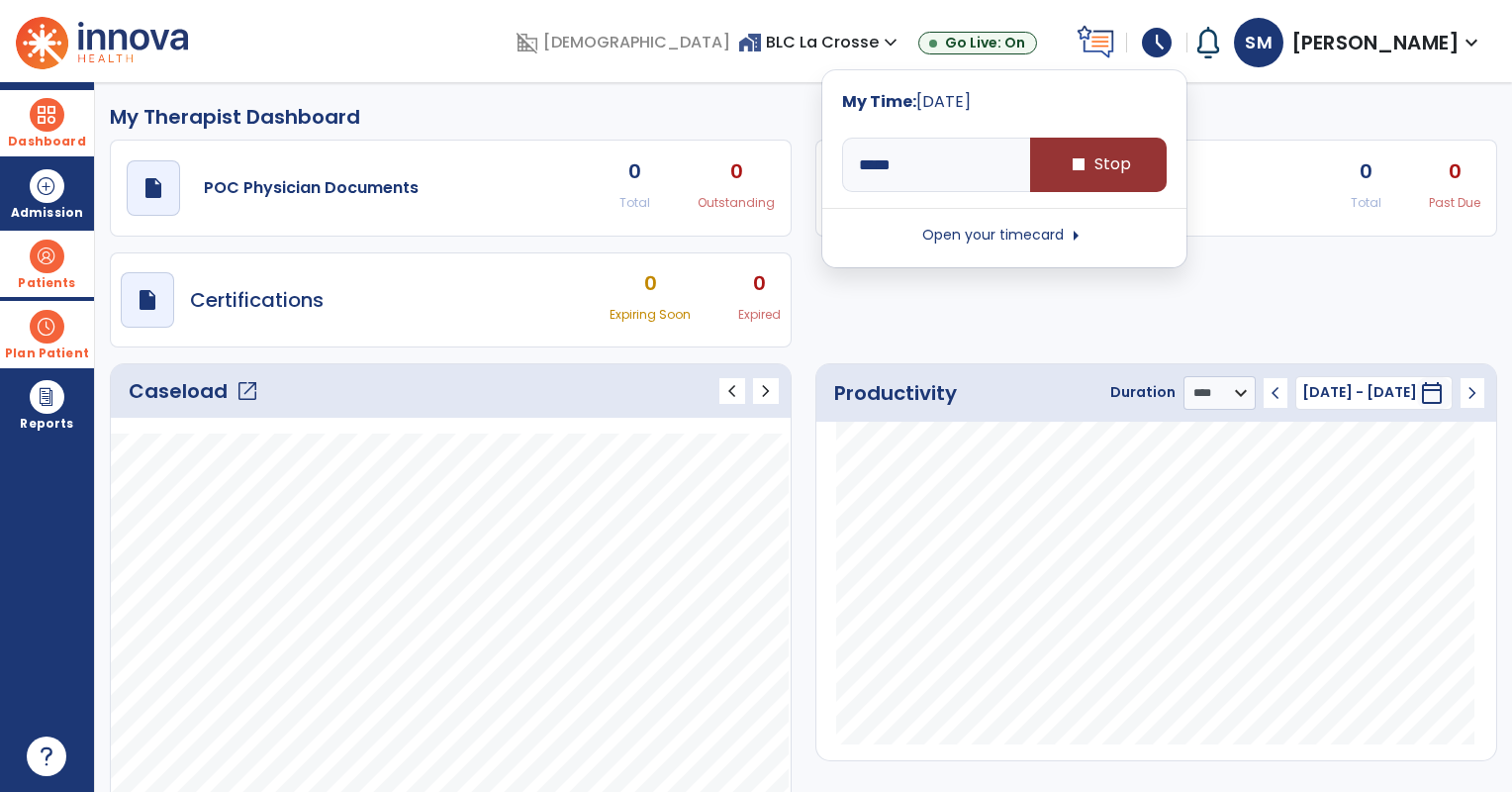 click on "stop  Stop" at bounding box center (1098, 164) 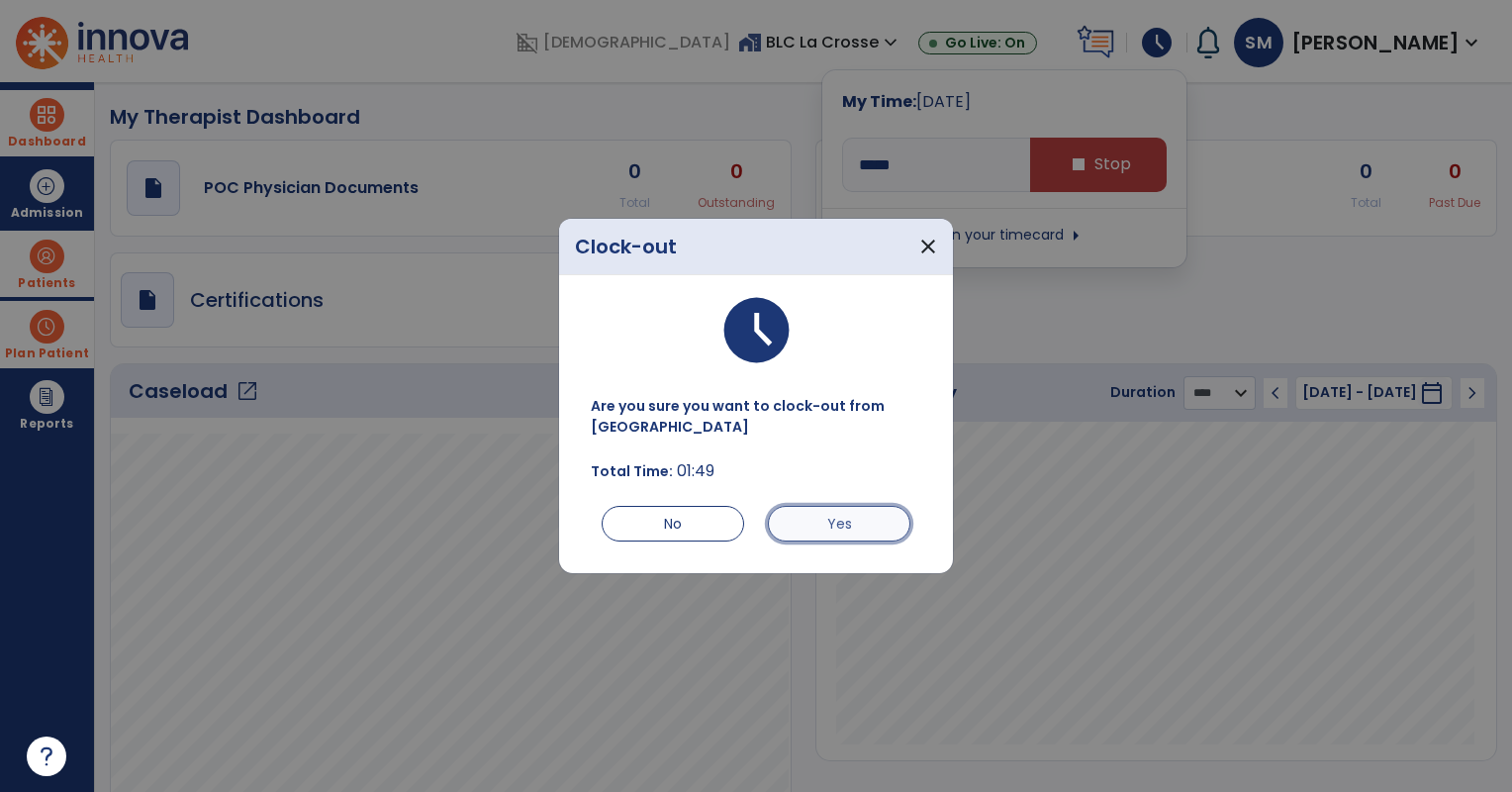 click on "Yes" at bounding box center [839, 524] 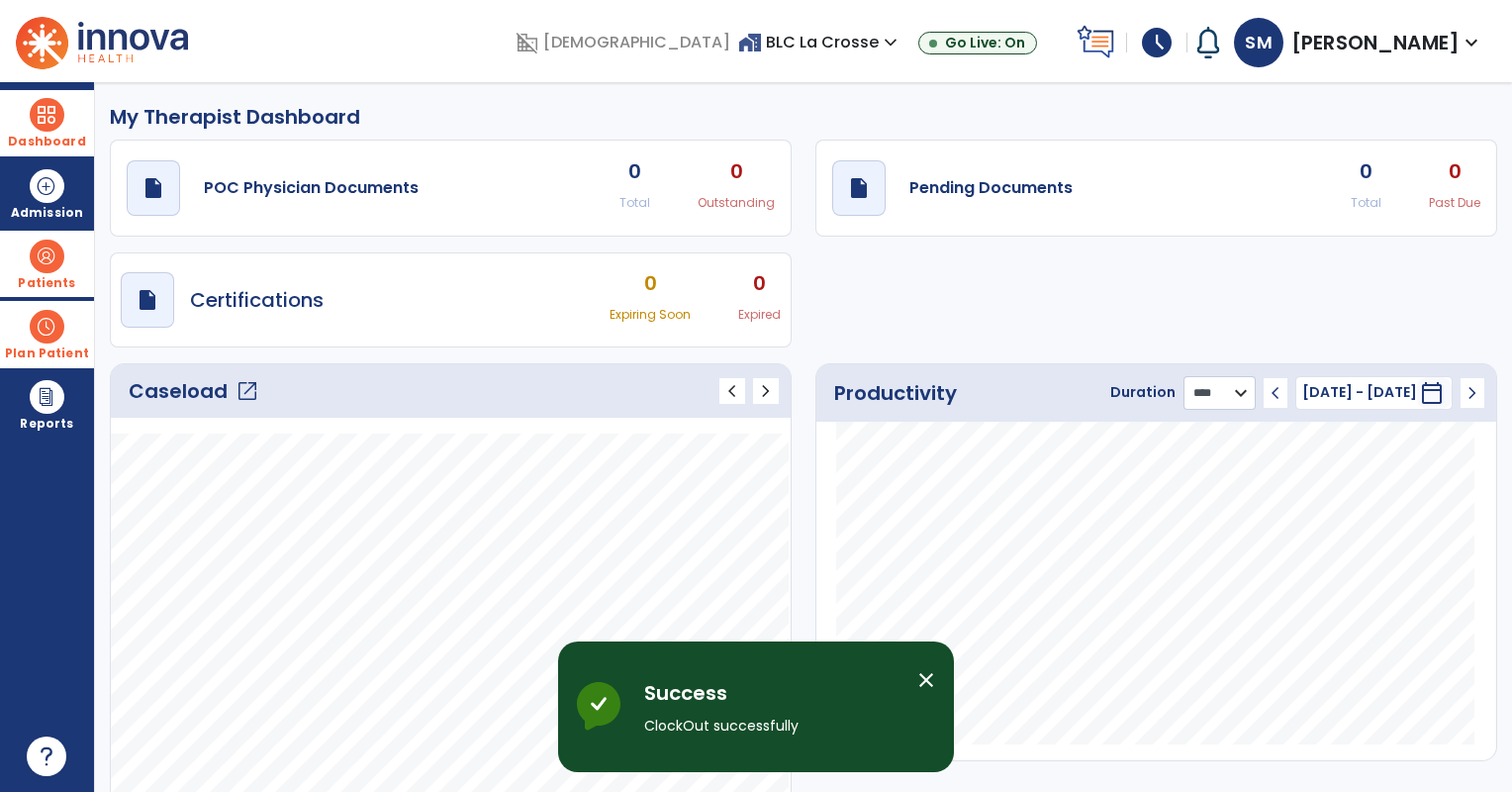 click on "******** **** ***" 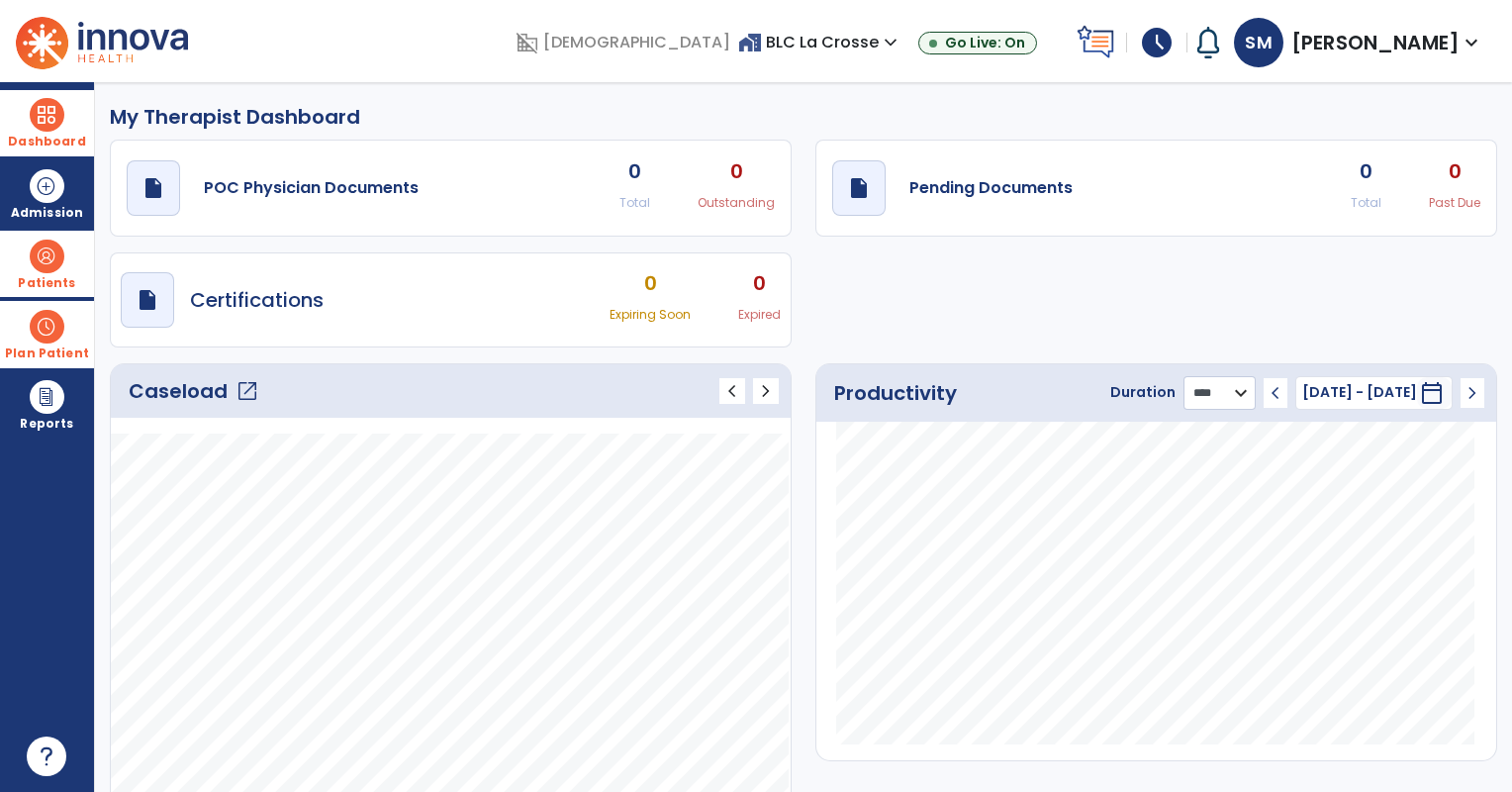 select on "***" 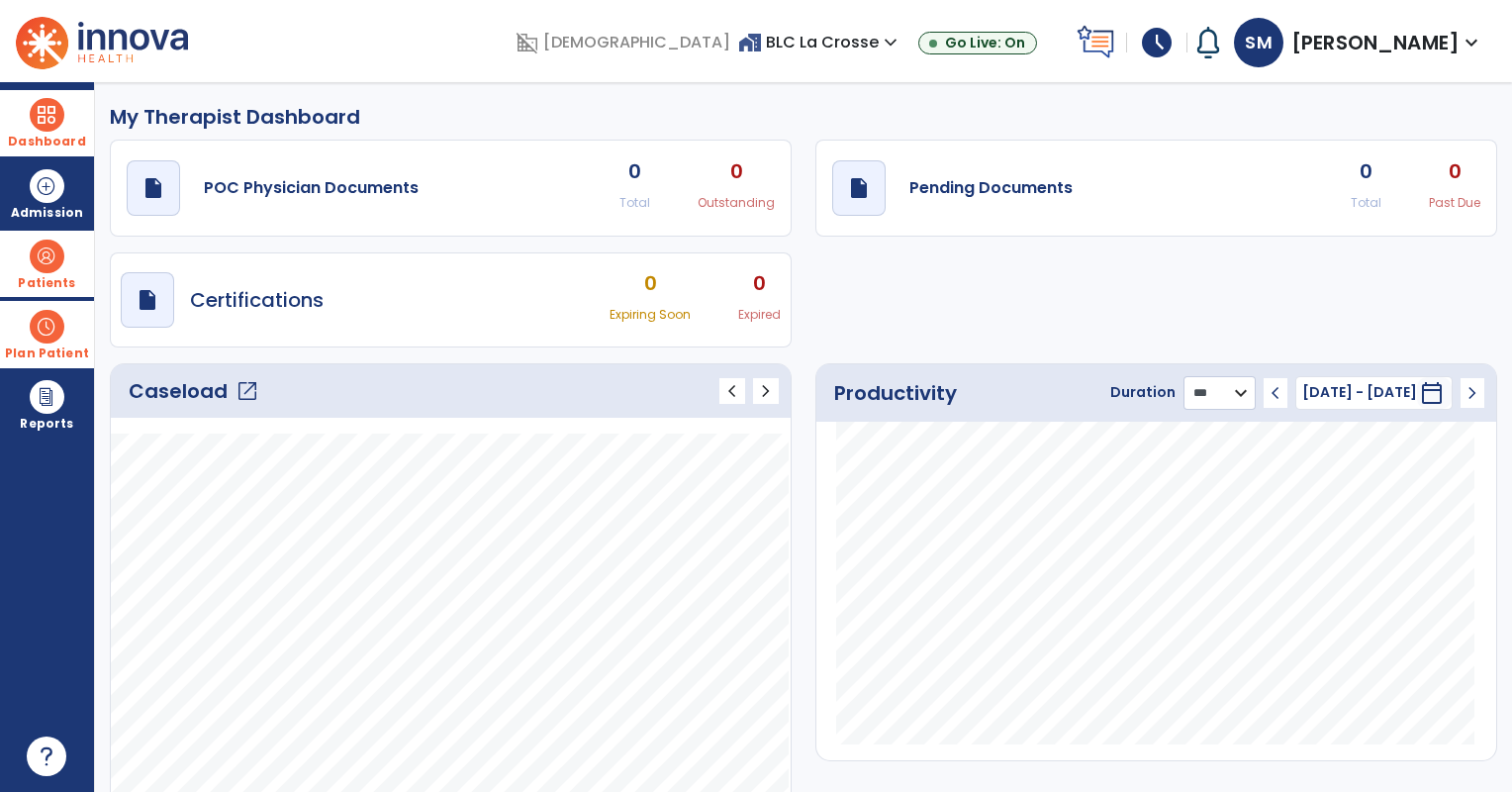 click on "******** **** ***" 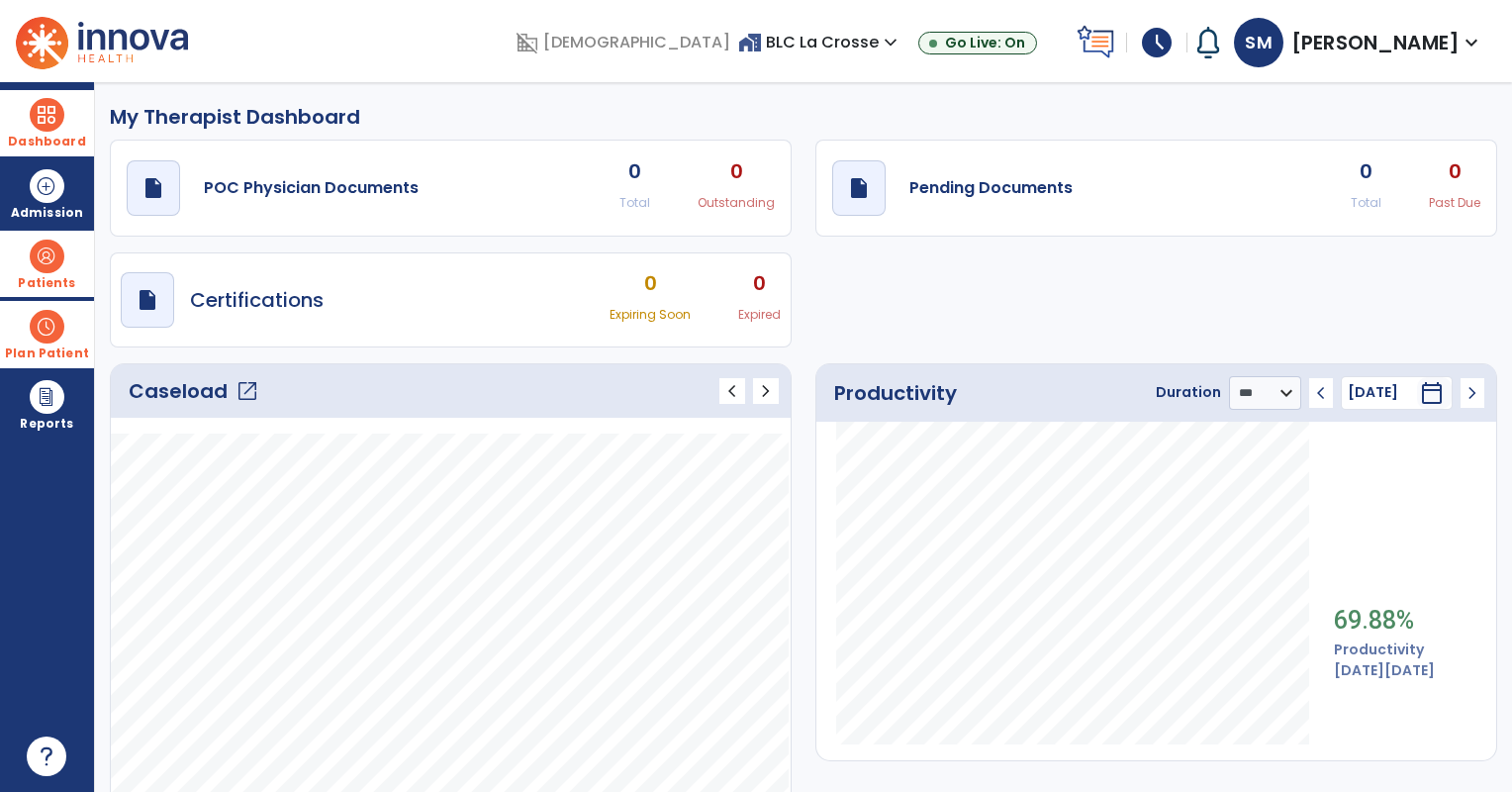click on "[PERSON_NAME]" at bounding box center [1375, 43] 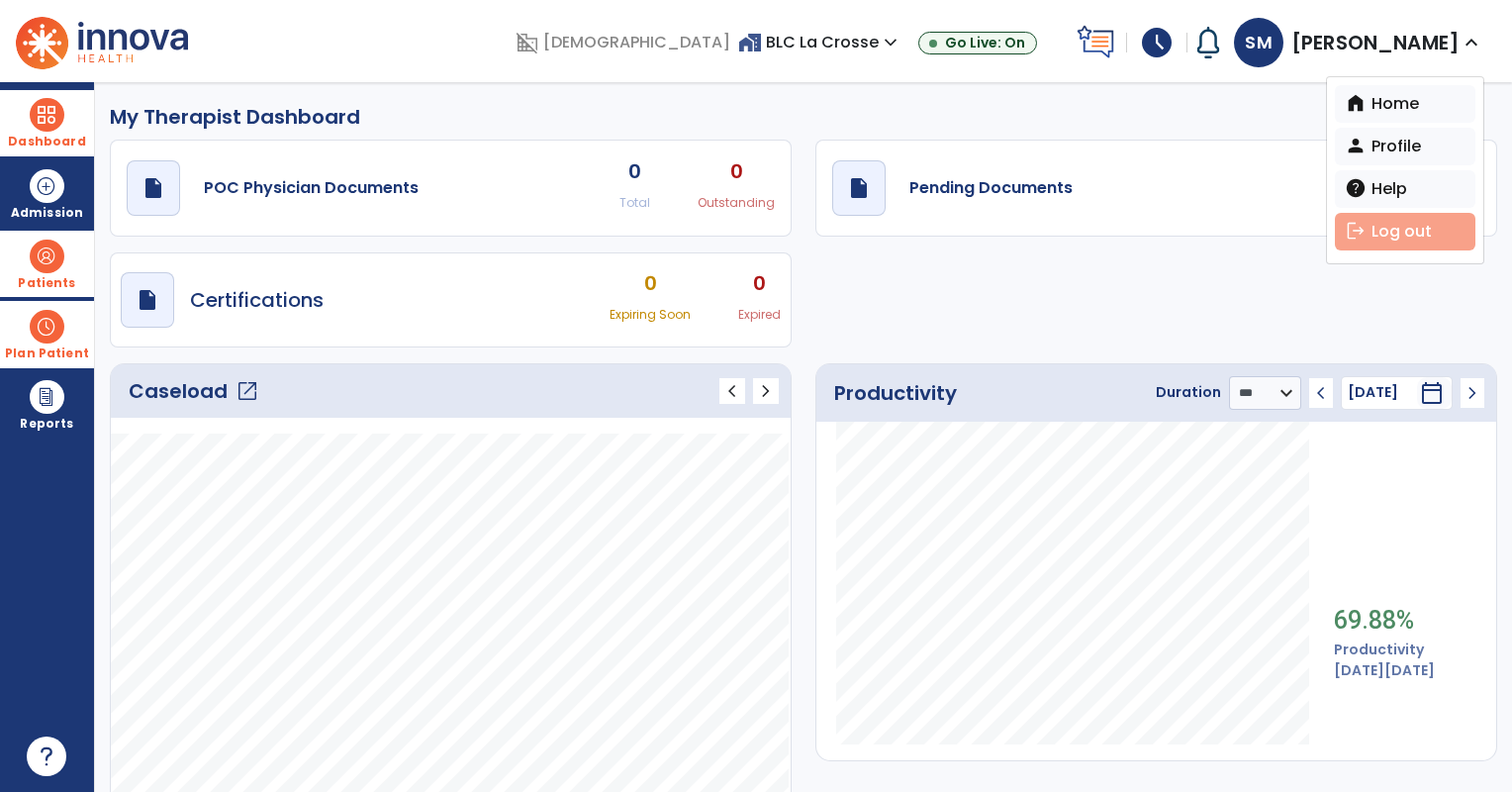 click on "logout   Log out" at bounding box center (1405, 232) 